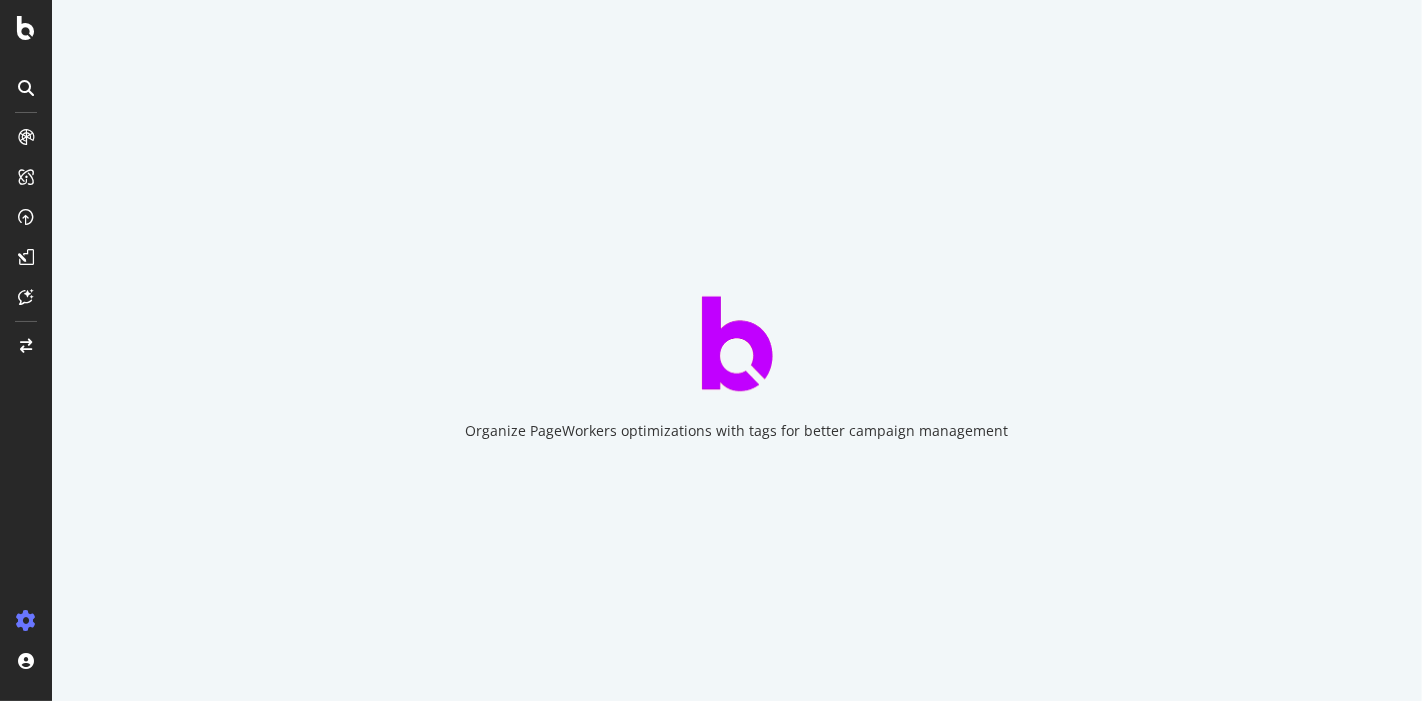 scroll, scrollTop: 0, scrollLeft: 0, axis: both 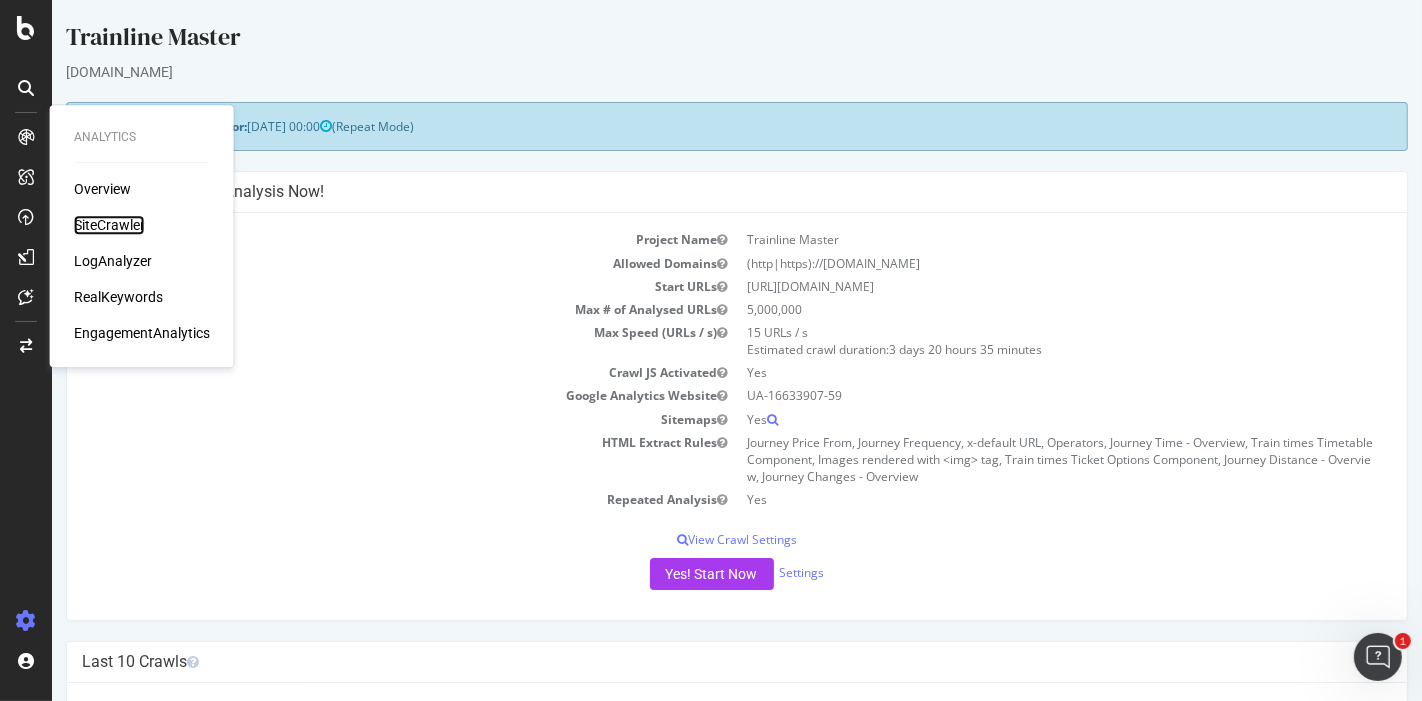 click on "SiteCrawler" at bounding box center (109, 225) 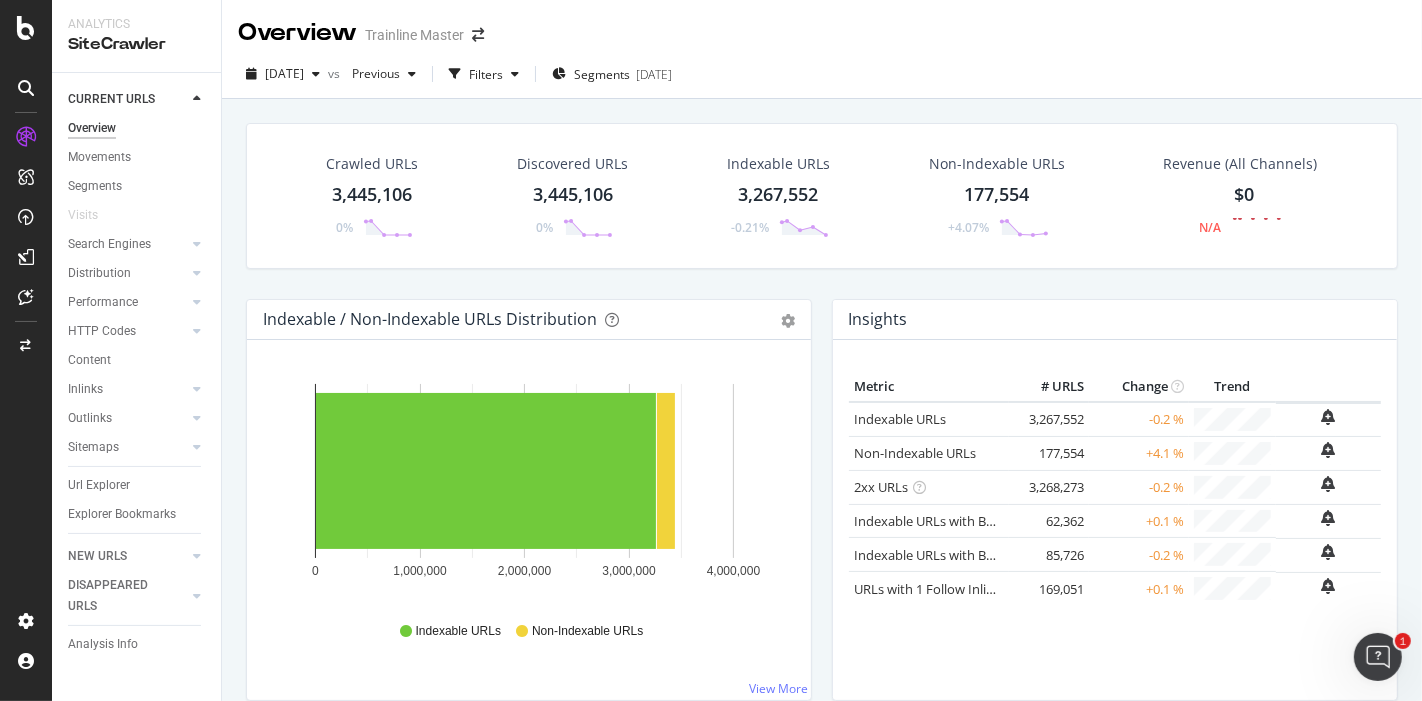 click on "Url Explorer" at bounding box center (99, 485) 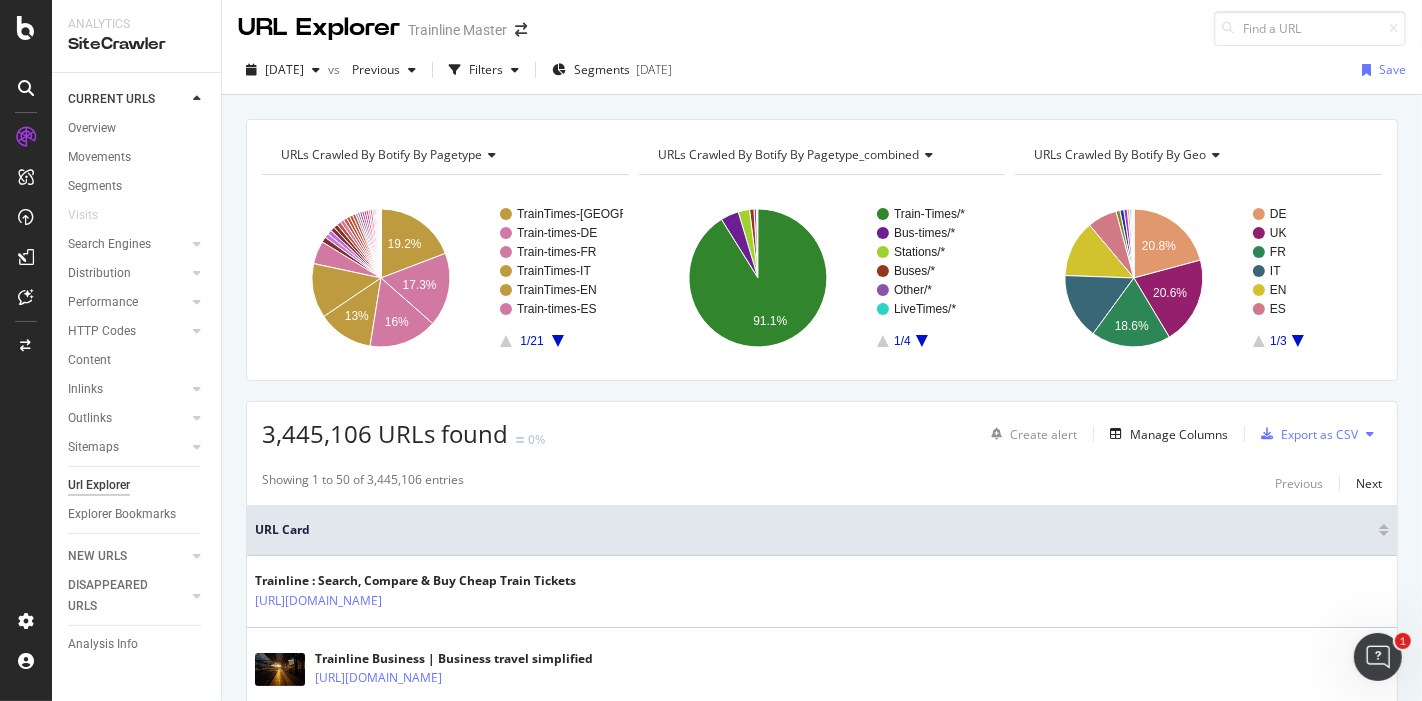 scroll, scrollTop: 0, scrollLeft: 0, axis: both 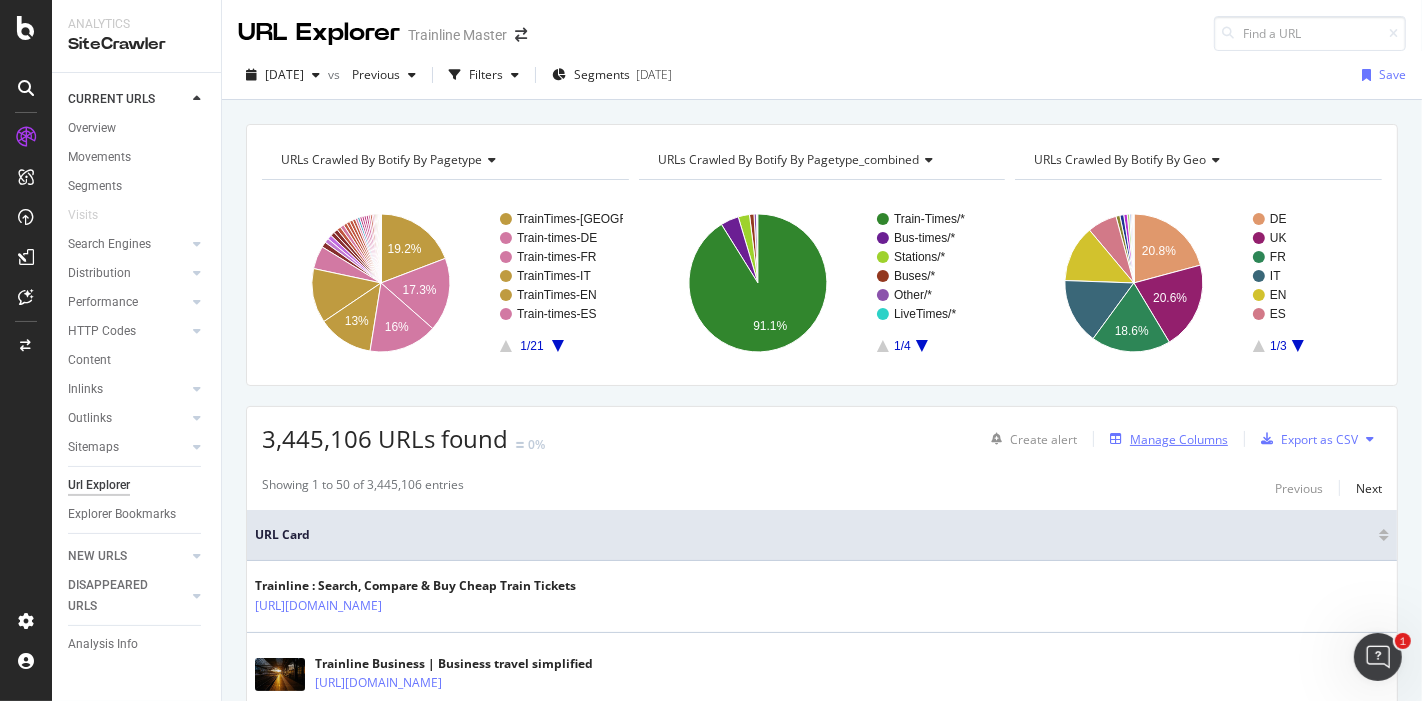 click on "Manage Columns" at bounding box center (1179, 439) 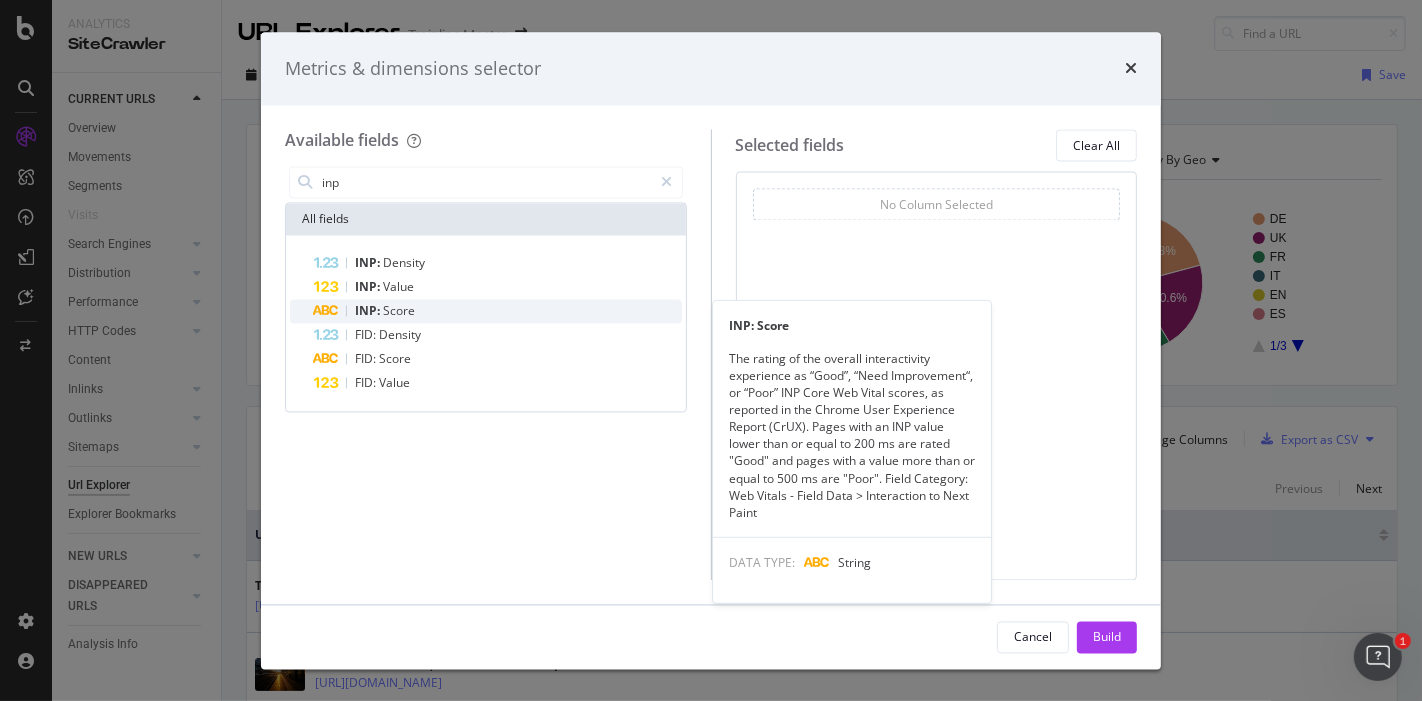 type on "inp" 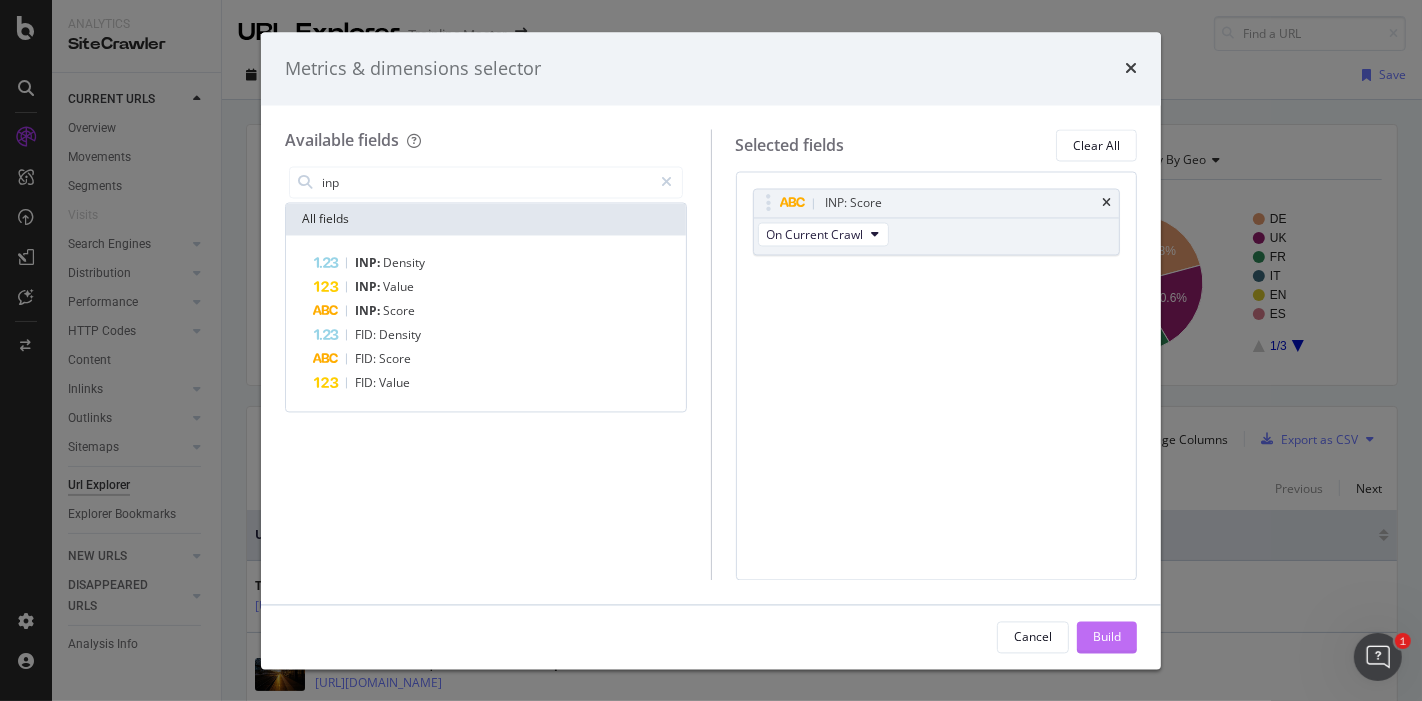 click on "Build" at bounding box center [1107, 636] 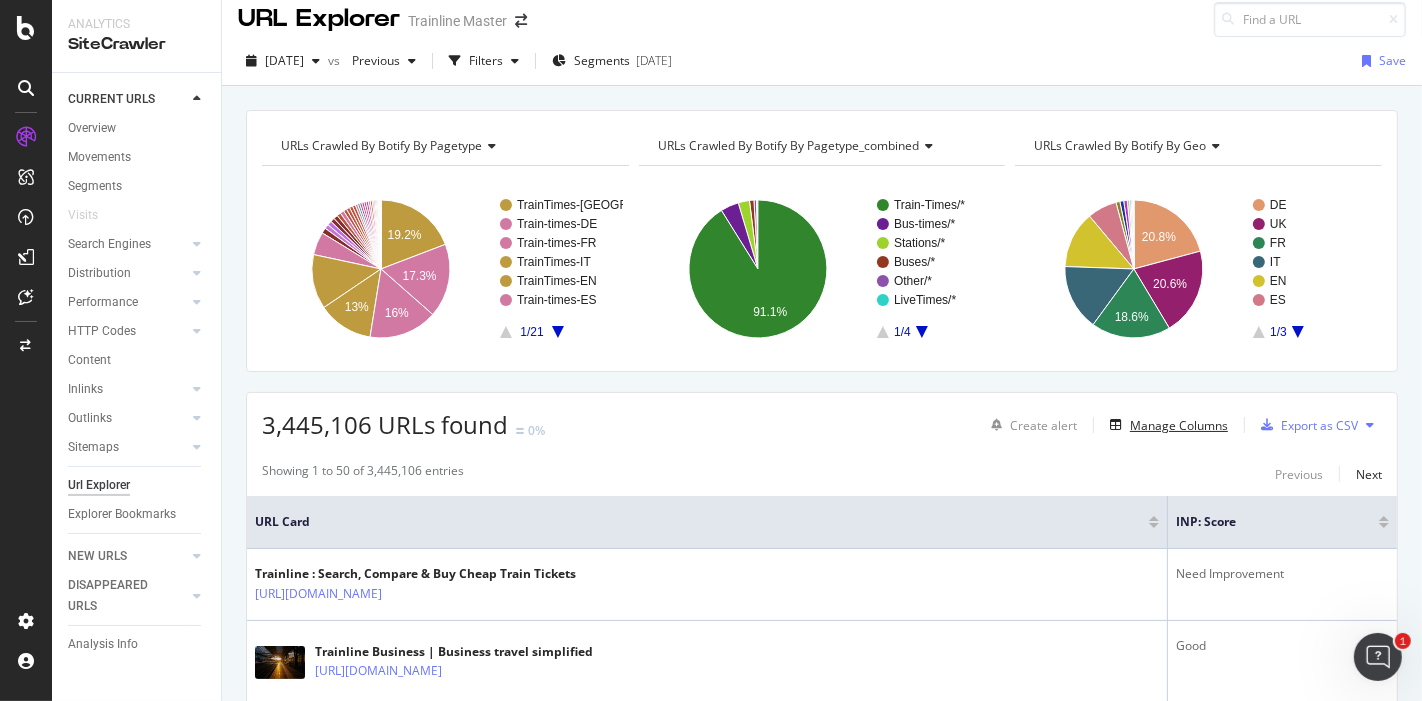 scroll, scrollTop: 0, scrollLeft: 0, axis: both 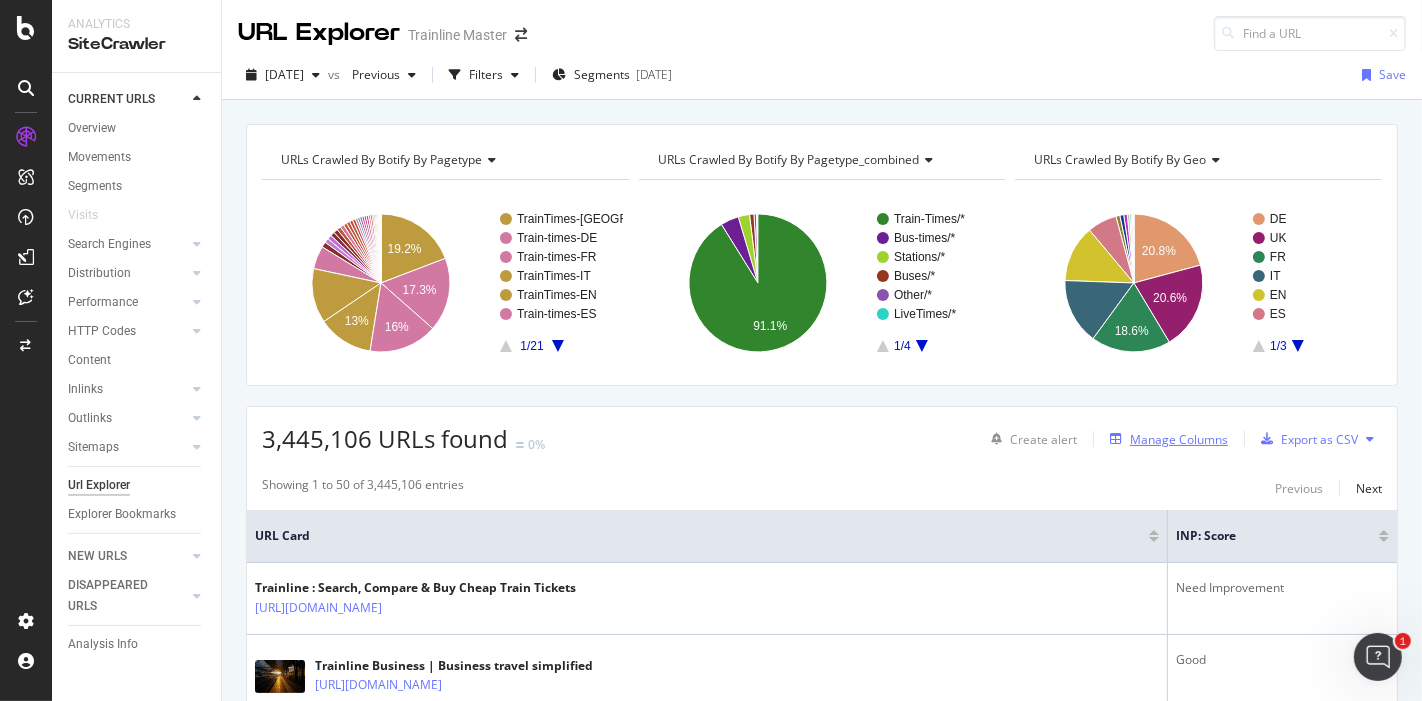 click on "Manage Columns" at bounding box center [1179, 439] 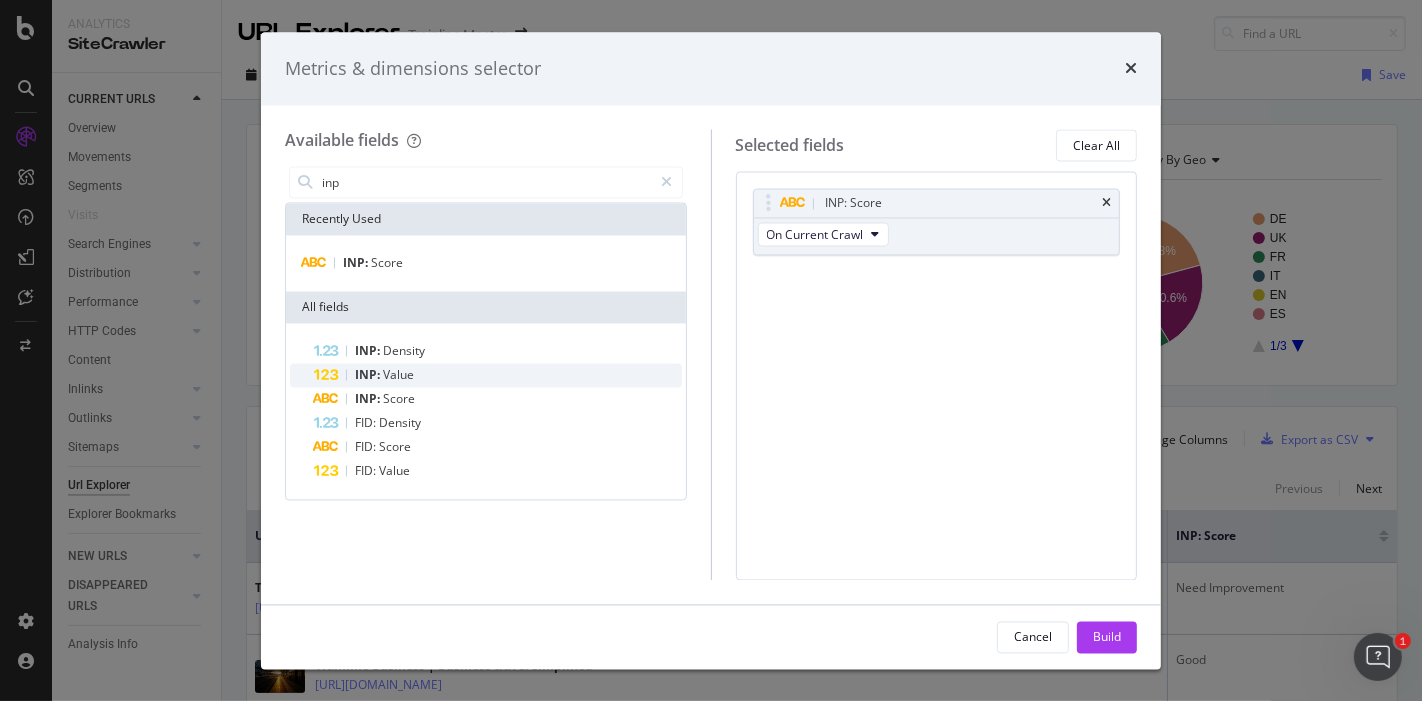 click on "INP:   Value" at bounding box center [498, 376] 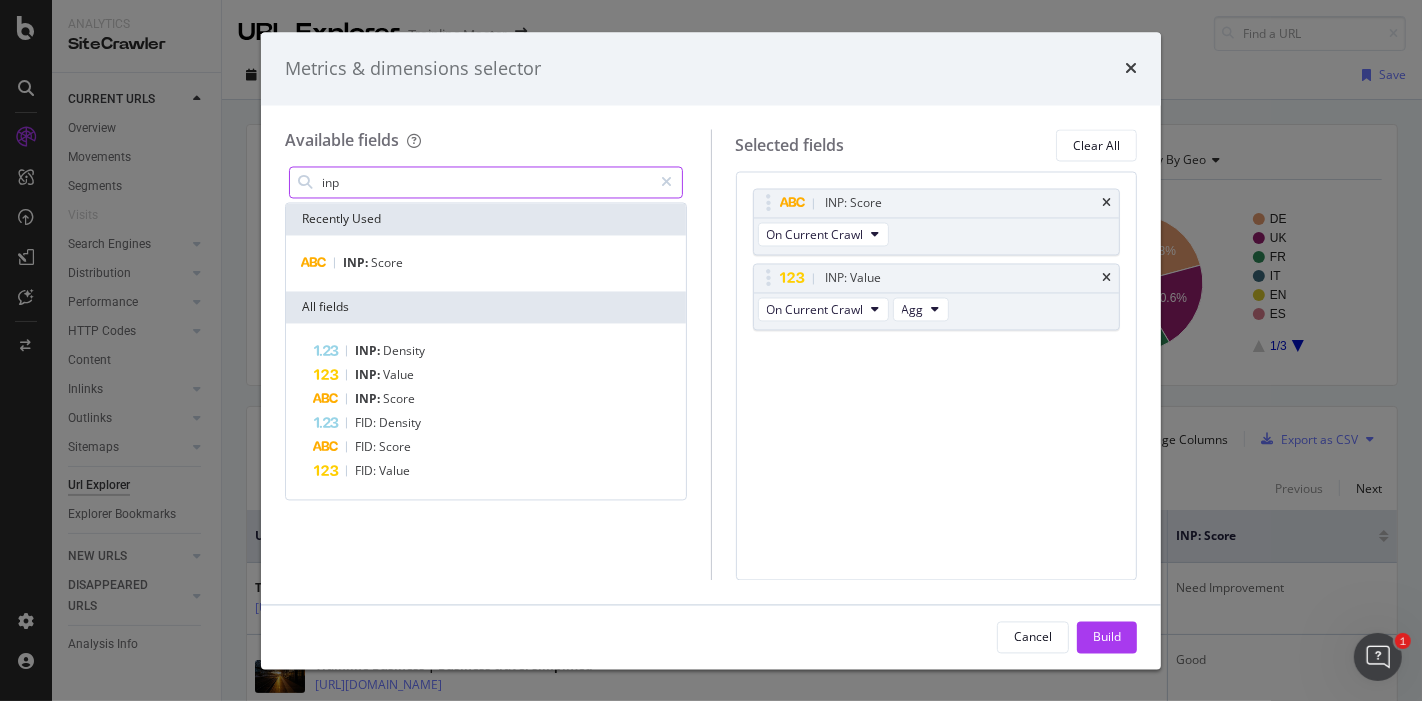 click on "inp" at bounding box center [486, 183] 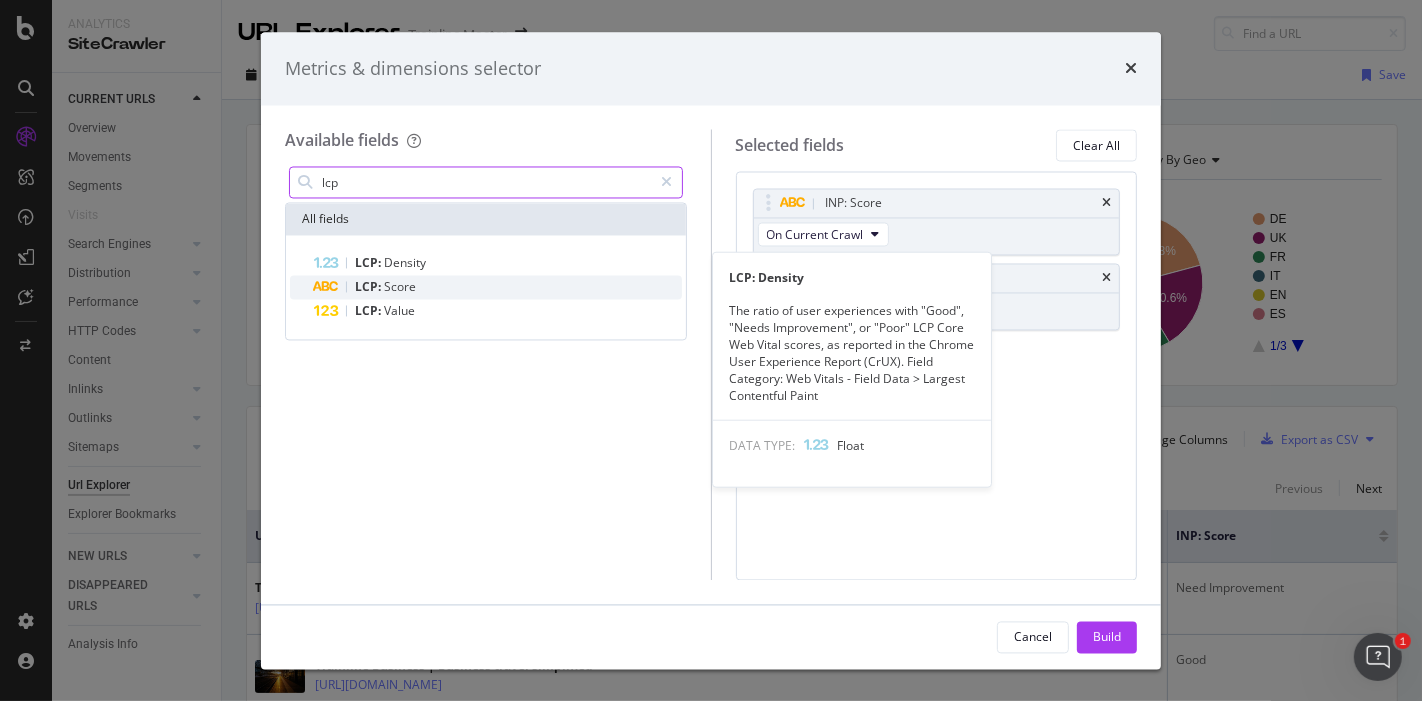 type on "lcp" 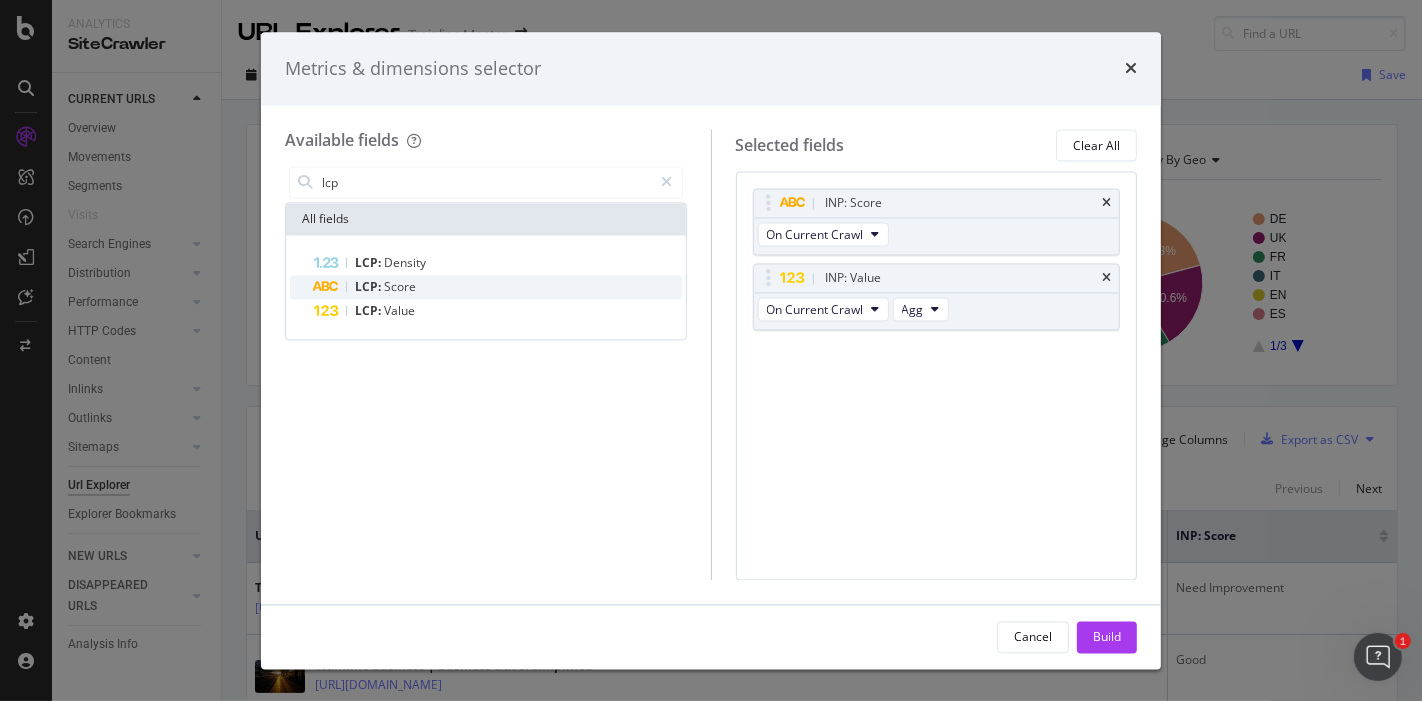 click on "LCP:   Score" at bounding box center [498, 288] 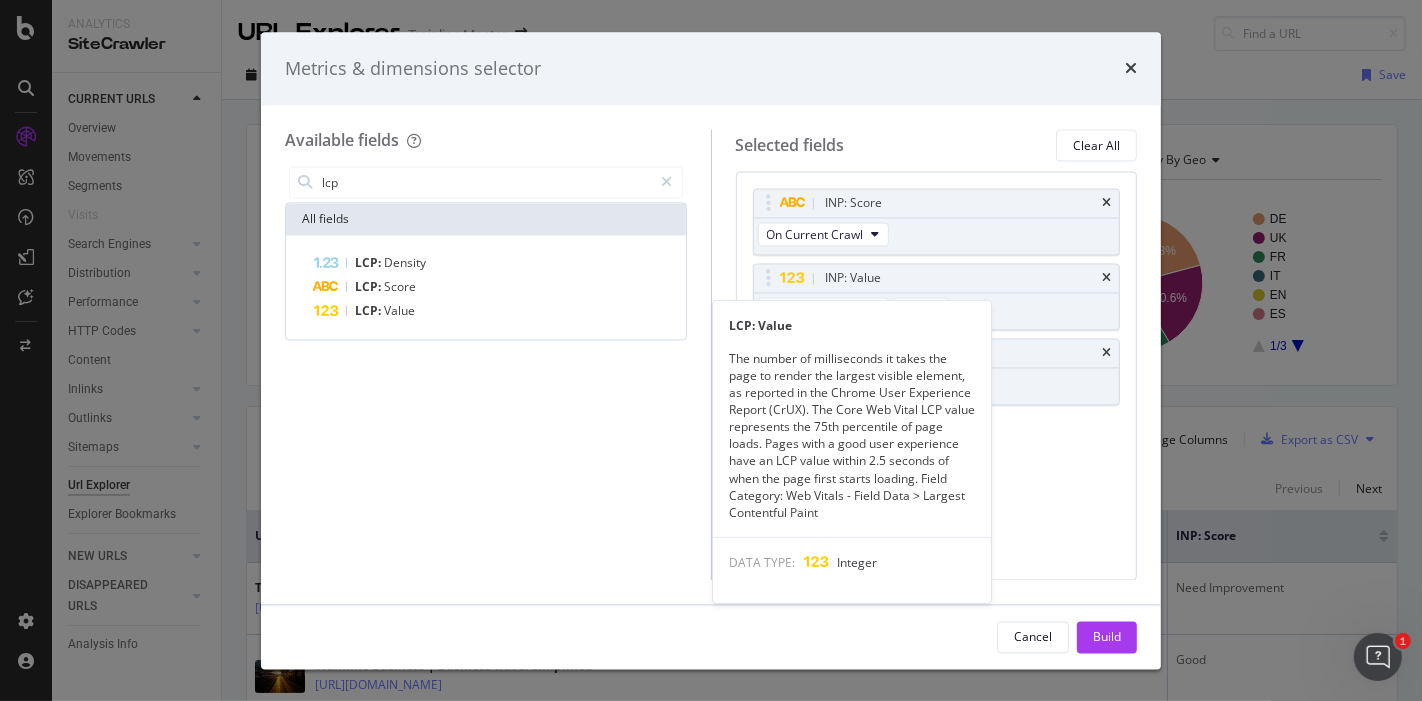 click on "LCP:   Value" at bounding box center [498, 312] 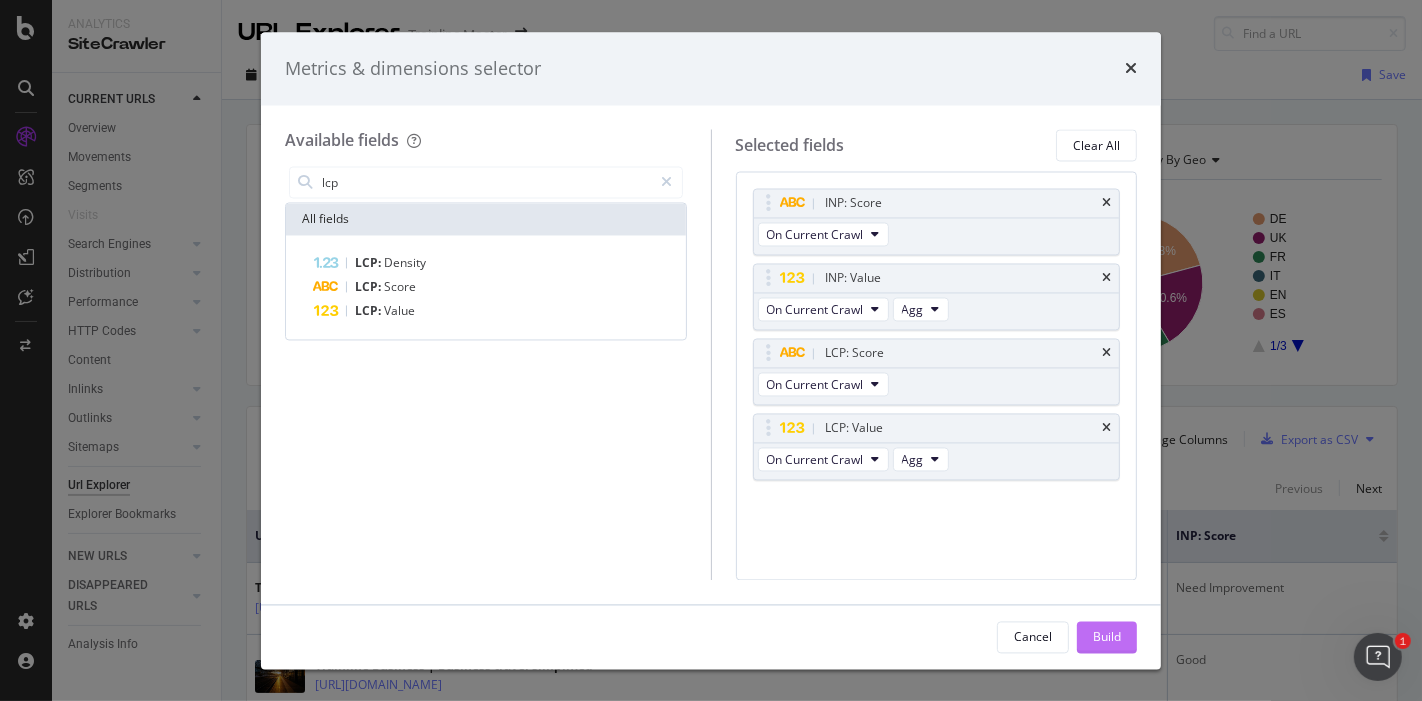 click on "Build" at bounding box center (1107, 637) 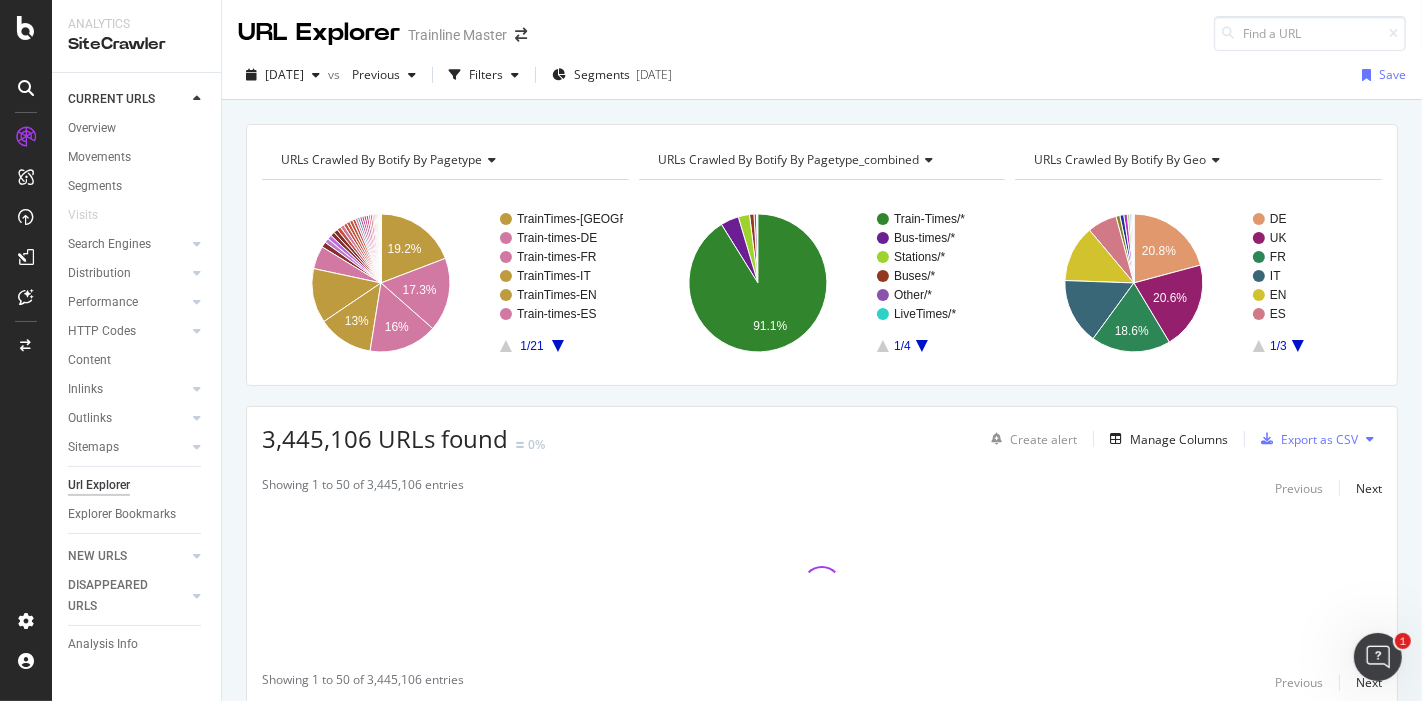 click on "URLs Crawled By Botify By pagetype_combined" at bounding box center (788, 159) 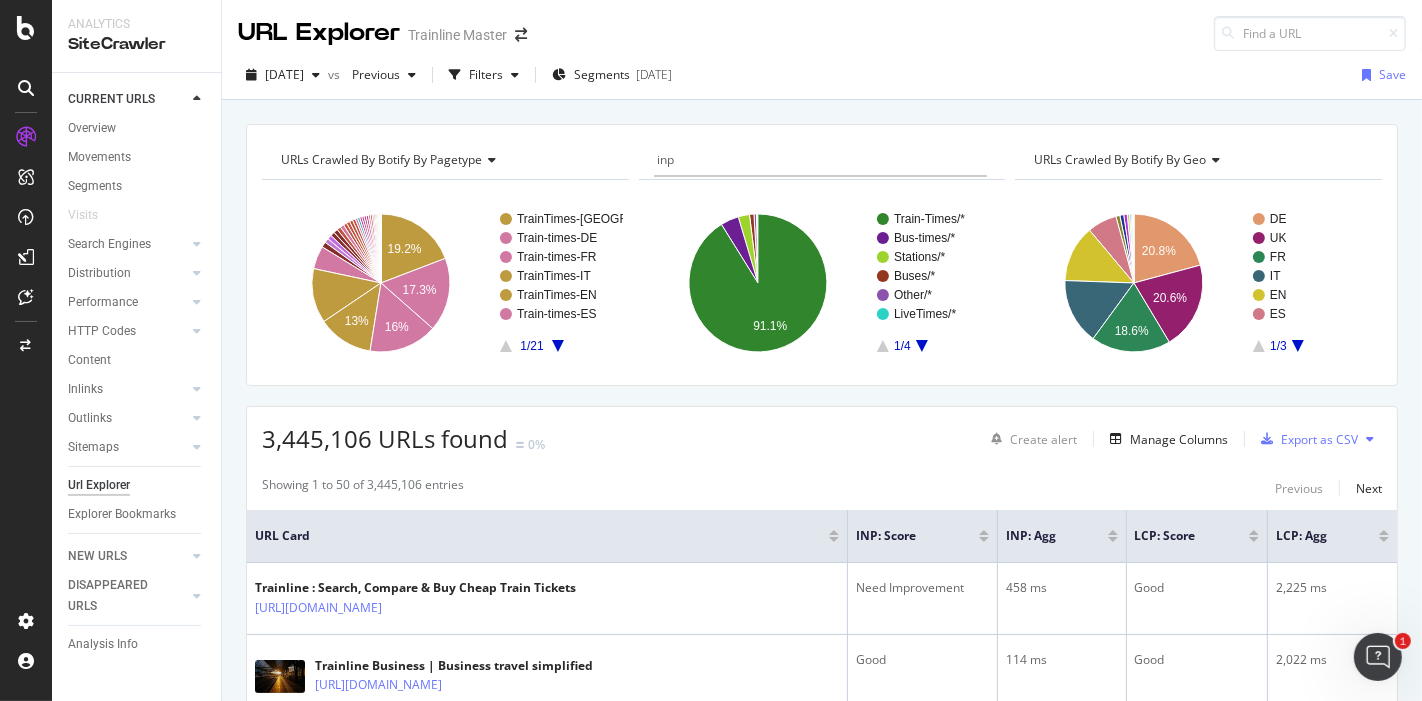 type on "inp" 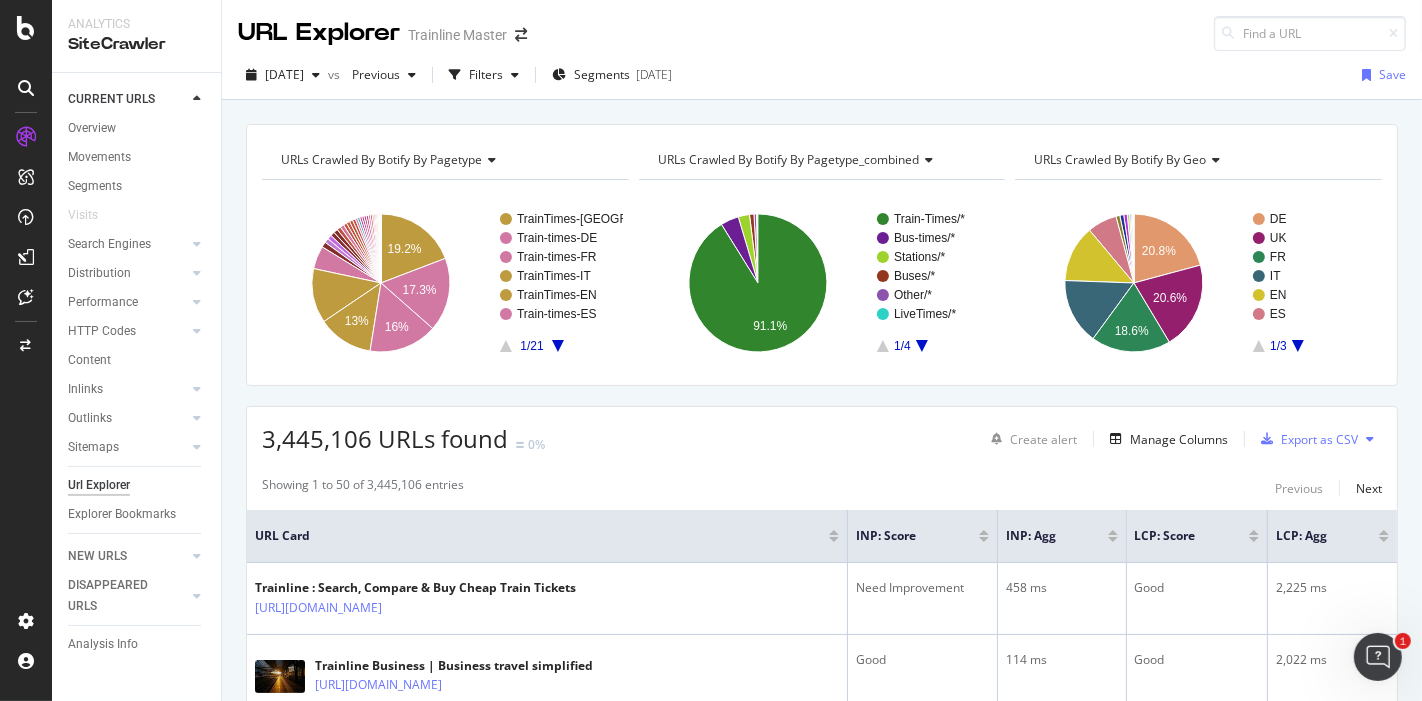 click on "URLs Crawled By Botify By pagetype_combined" at bounding box center (788, 159) 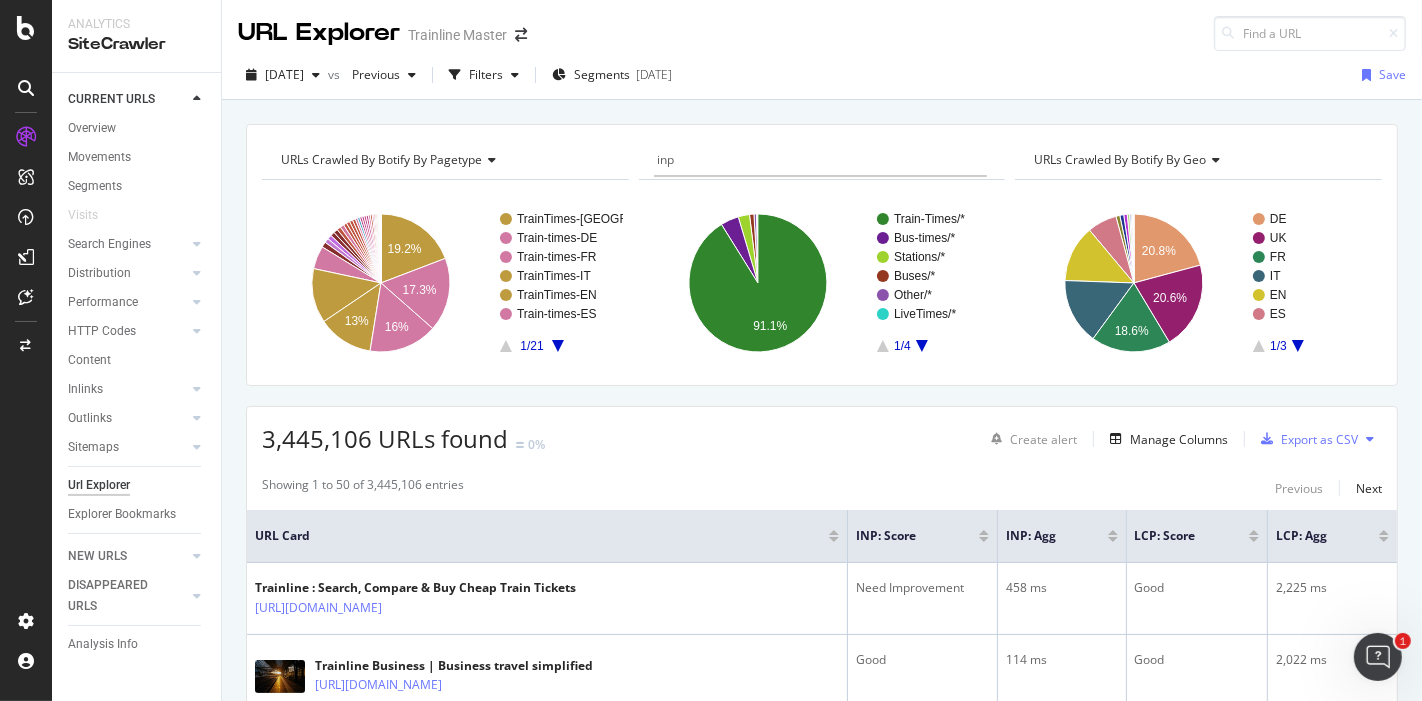 type on "inp" 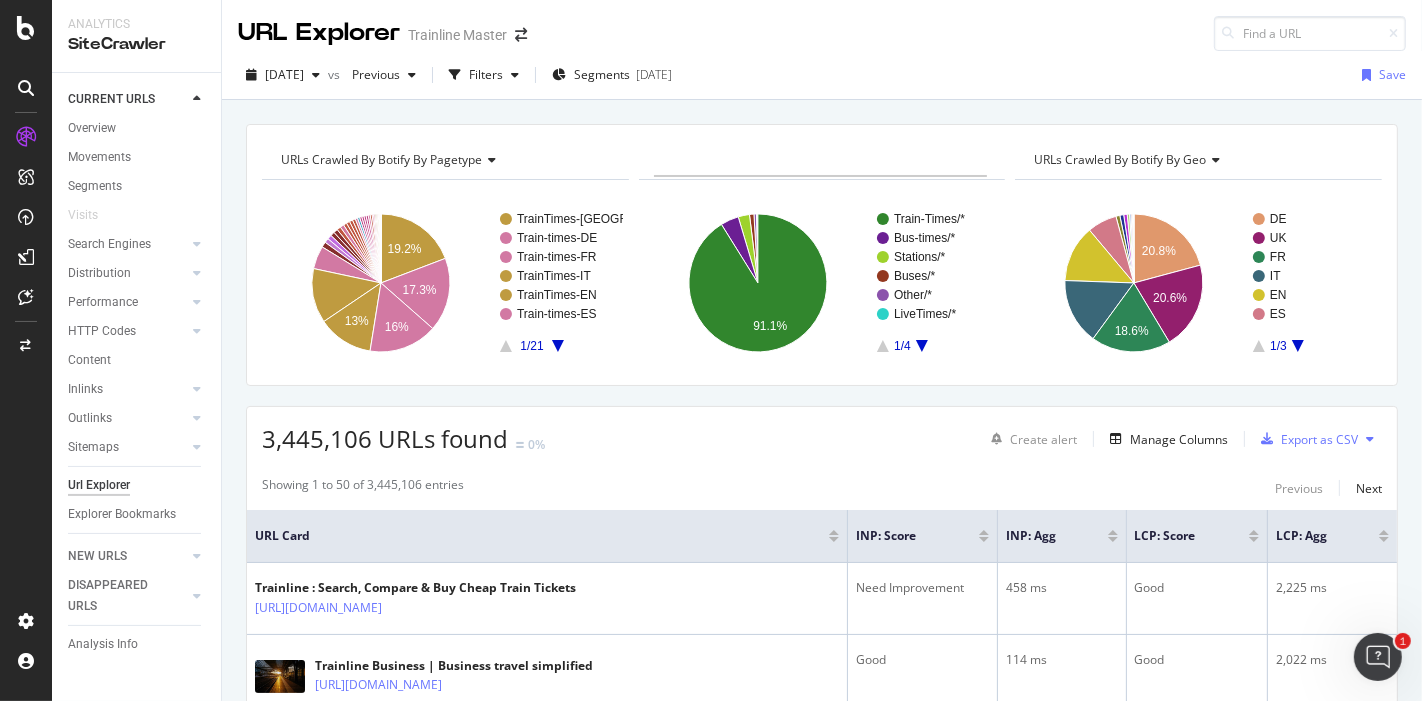 click on "3,445,106 URLs found 0% Create alert Manage Columns Export as CSV" at bounding box center (822, 431) 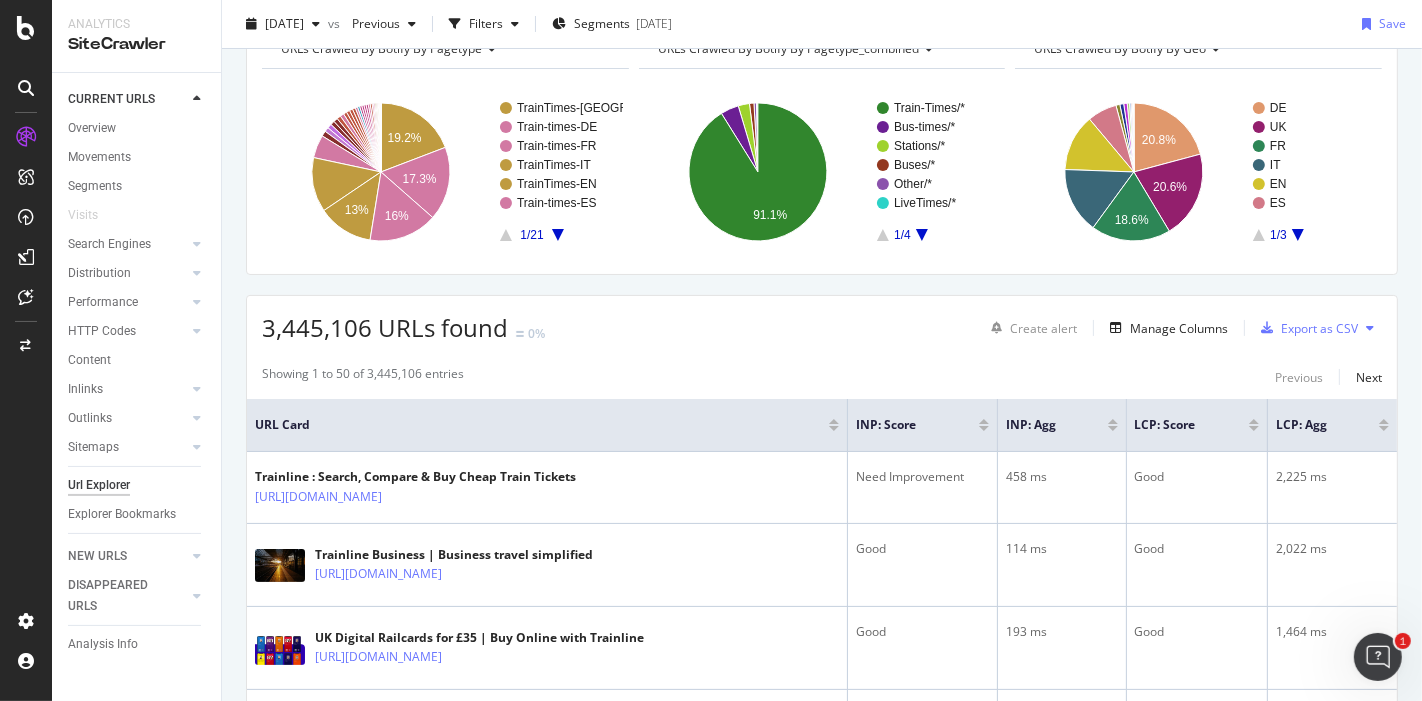 scroll, scrollTop: 333, scrollLeft: 0, axis: vertical 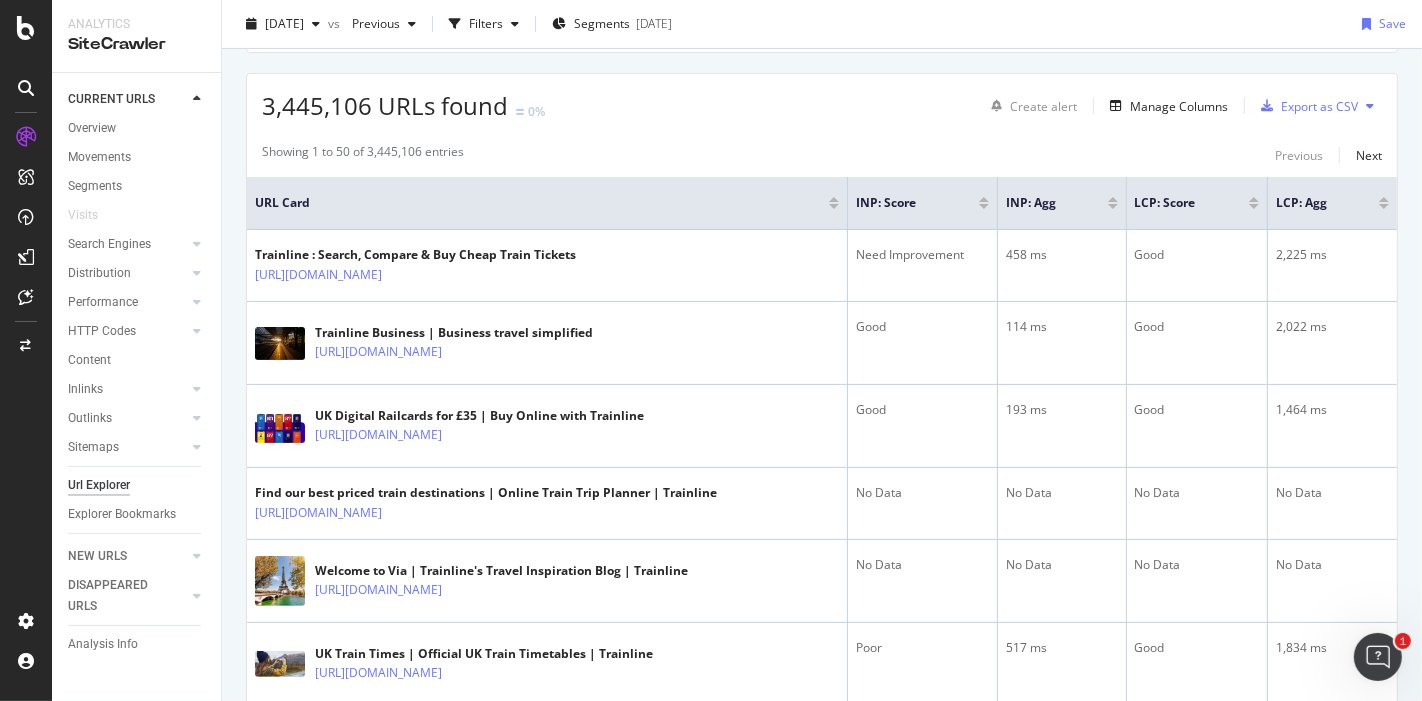 click on "Create alert Manage Columns Export as CSV" at bounding box center [1182, 106] 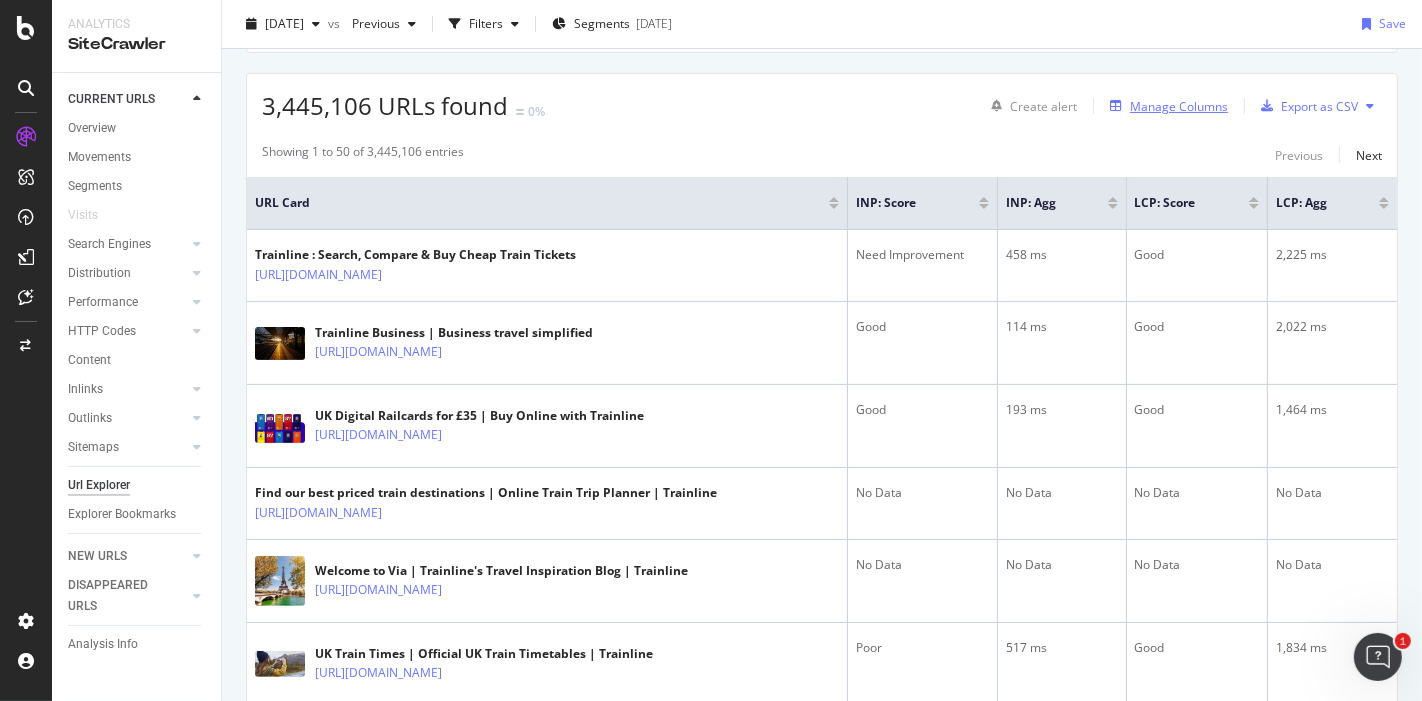 click on "Manage Columns" at bounding box center [1179, 106] 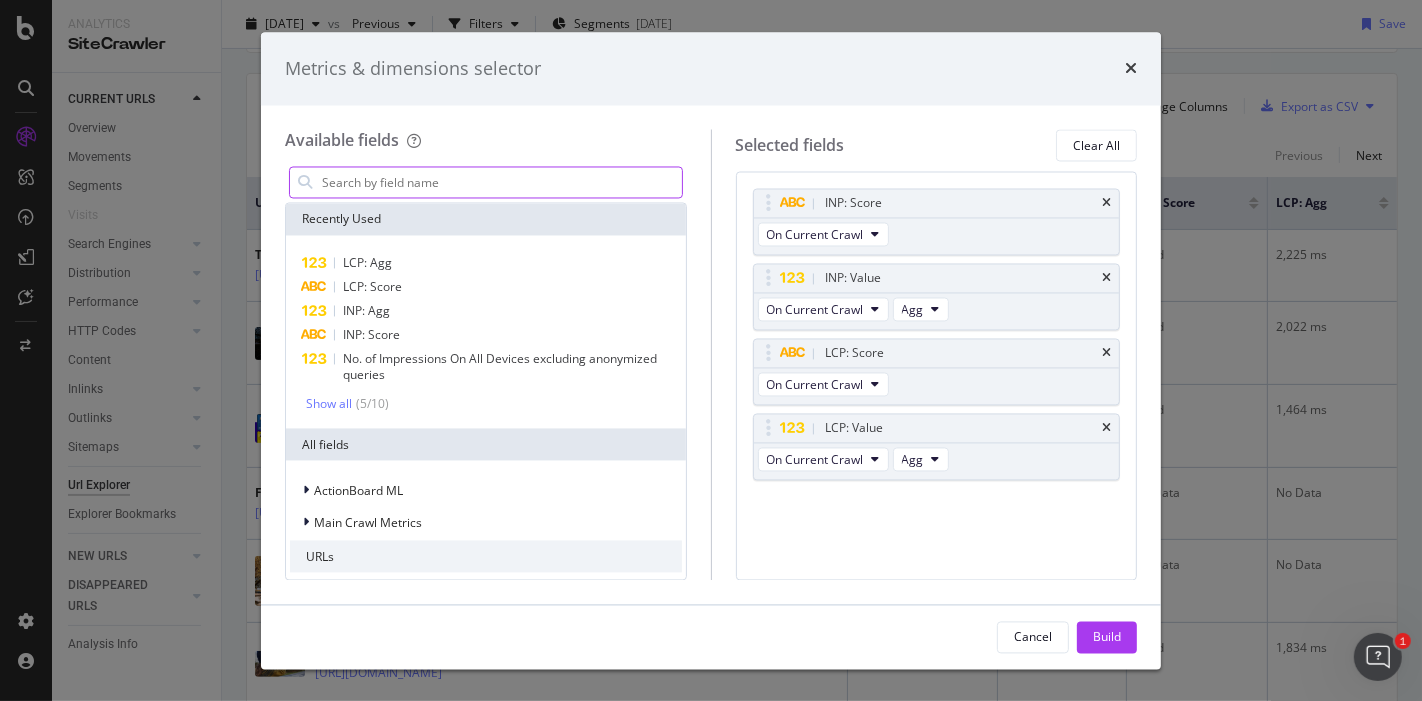 click at bounding box center (501, 183) 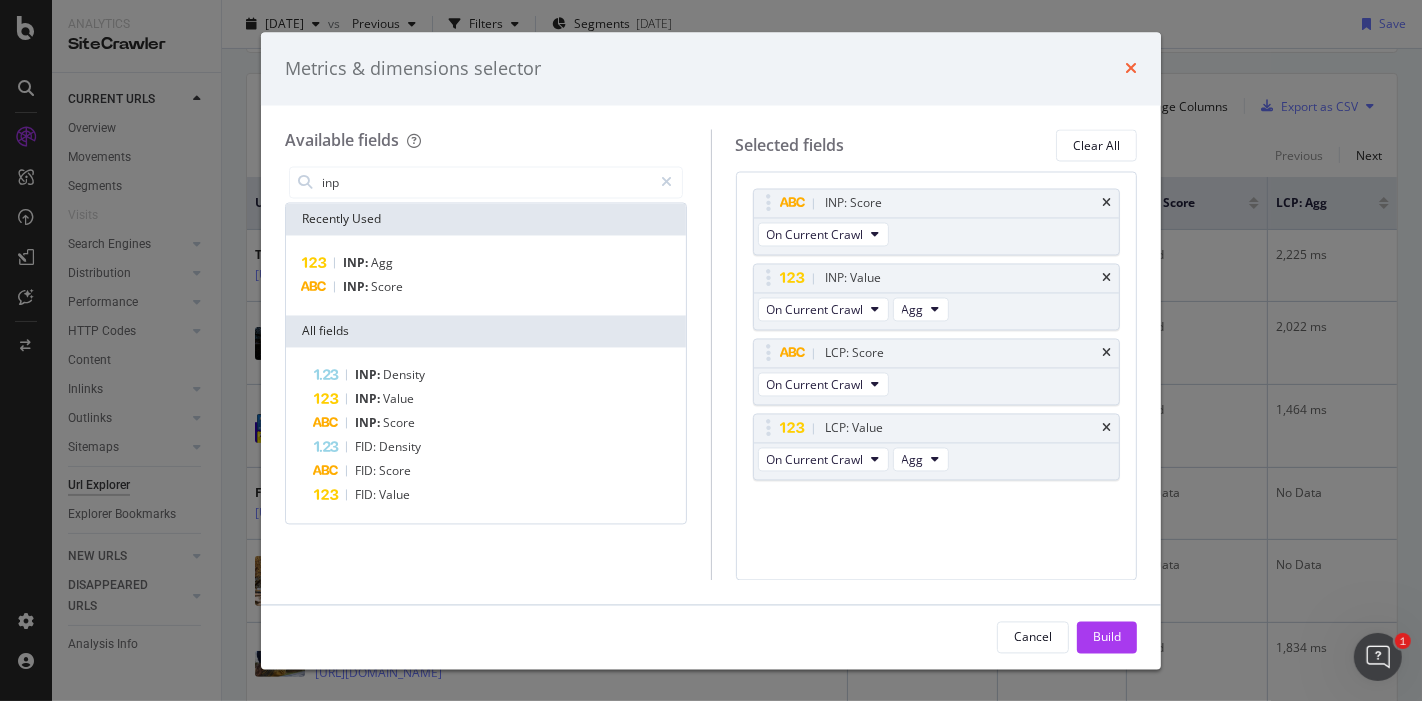 type on "inp" 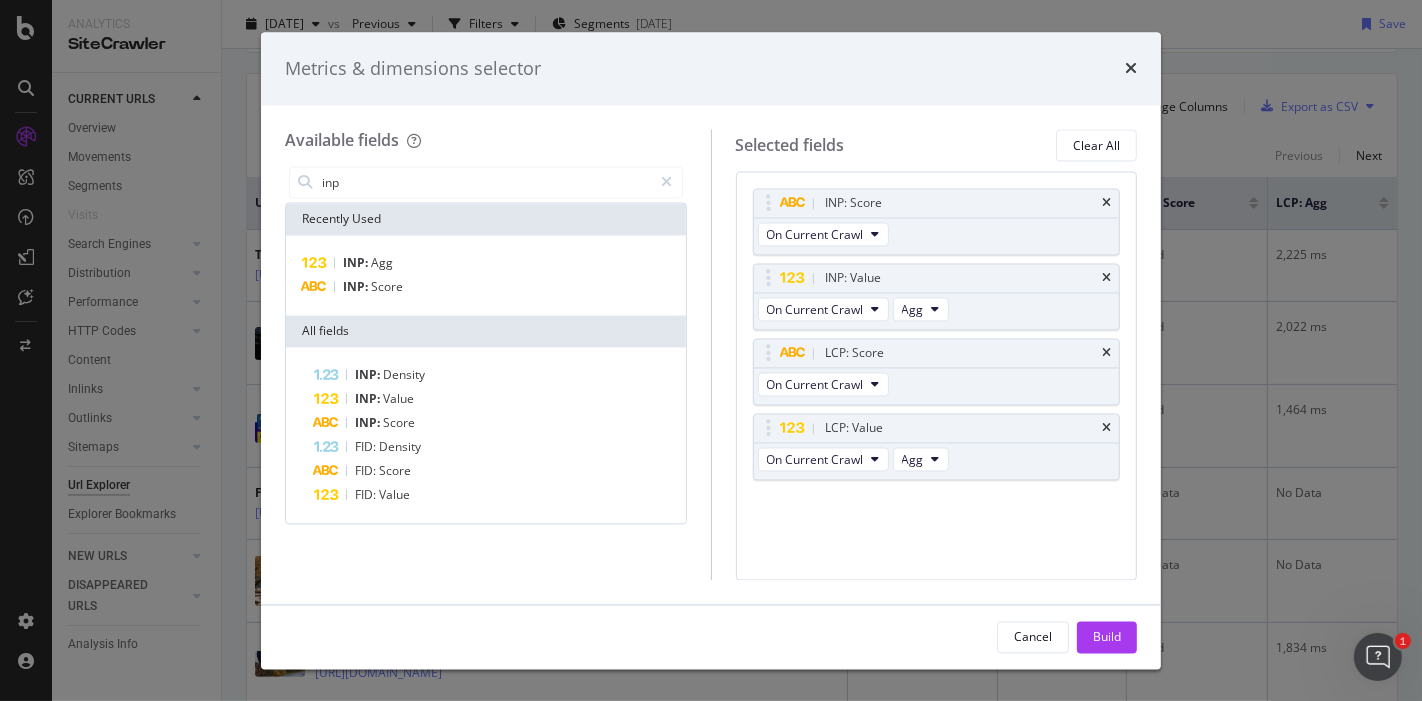 click at bounding box center (1131, 69) 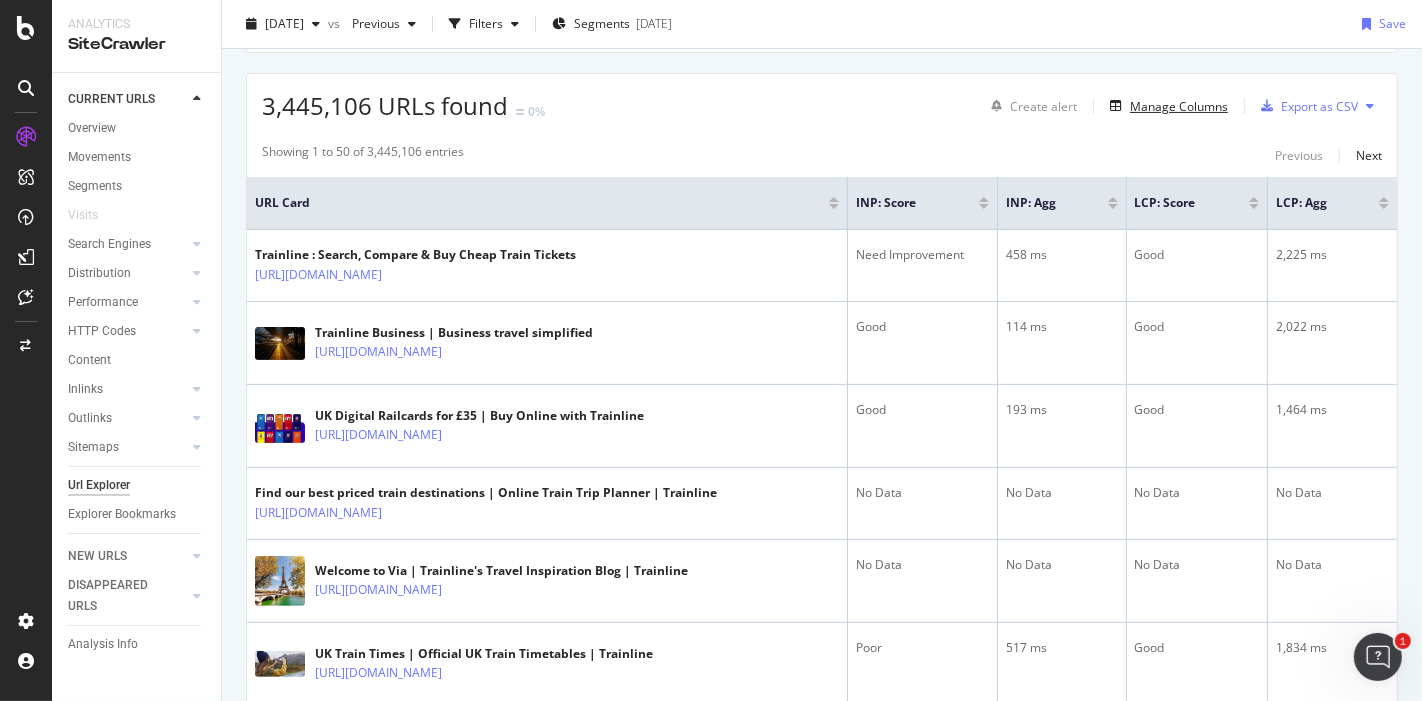 type 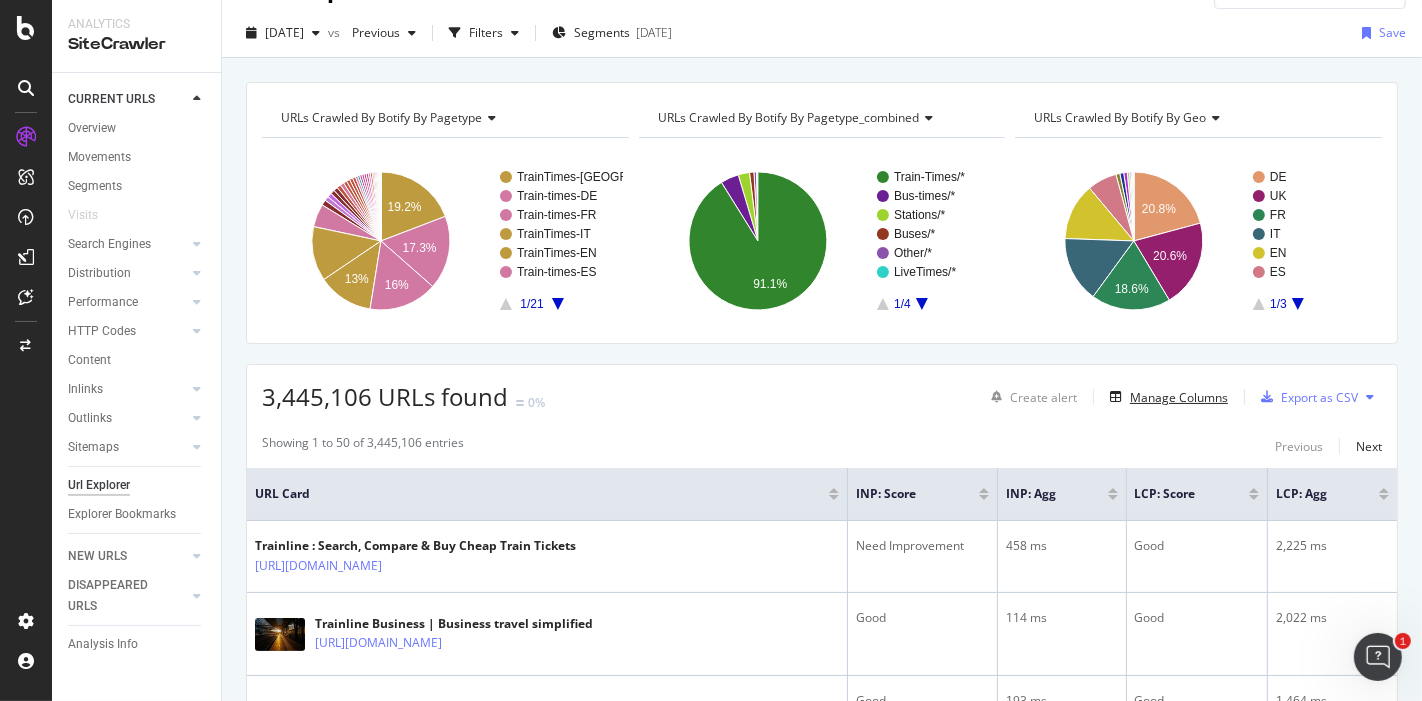 scroll, scrollTop: 0, scrollLeft: 0, axis: both 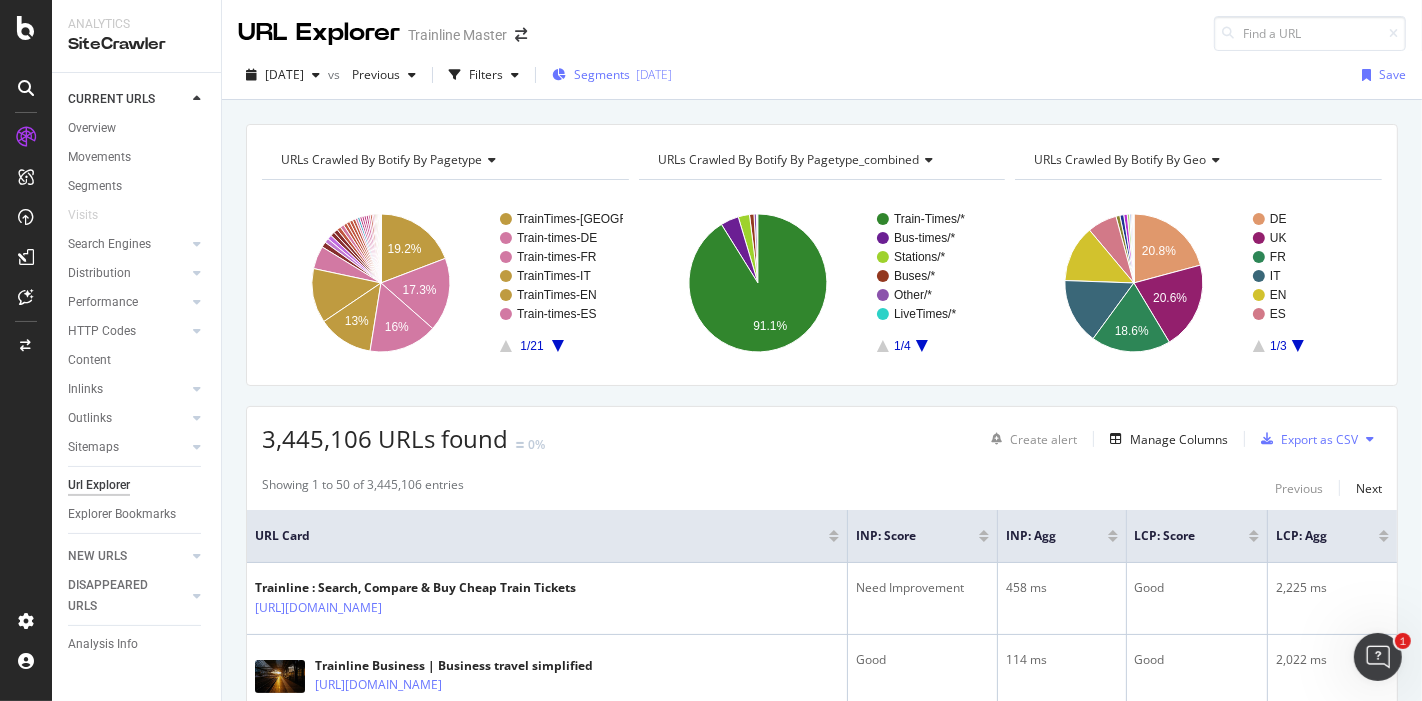 click on "Segments" at bounding box center [602, 74] 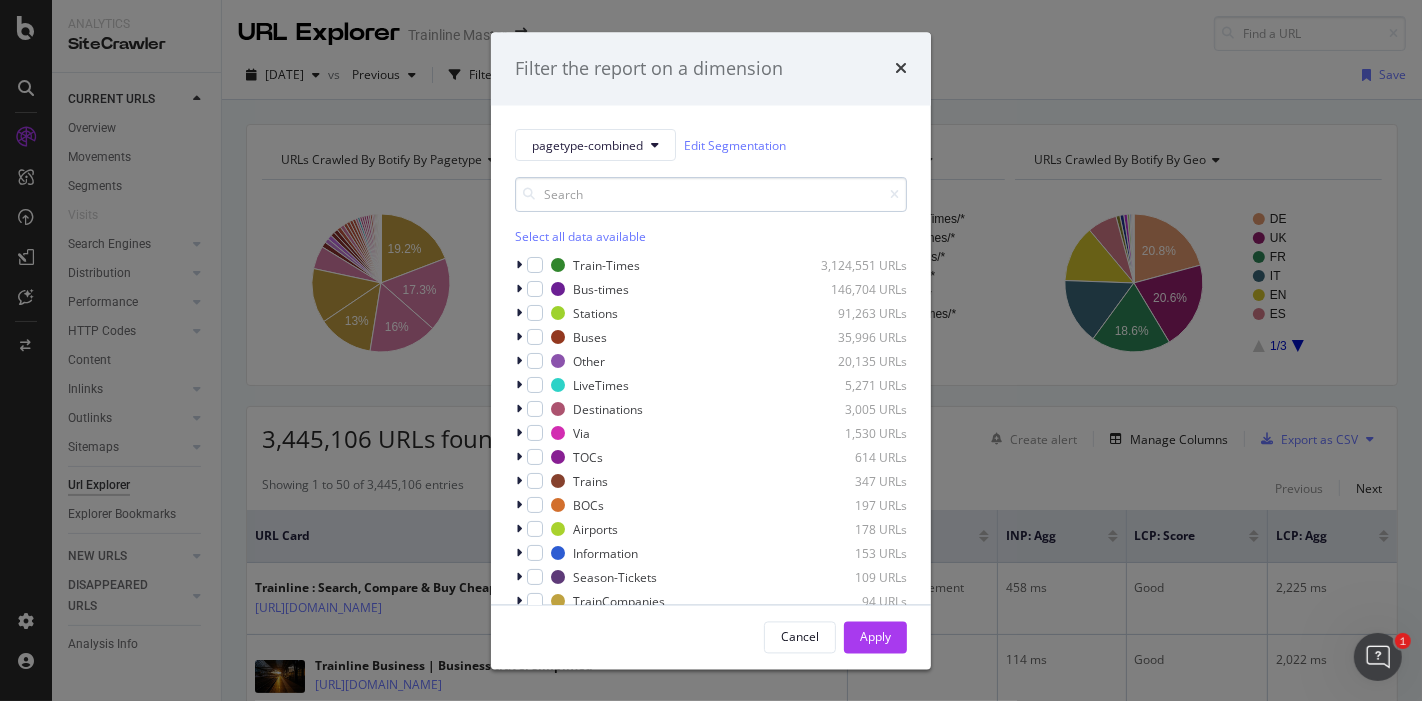 click at bounding box center (711, 195) 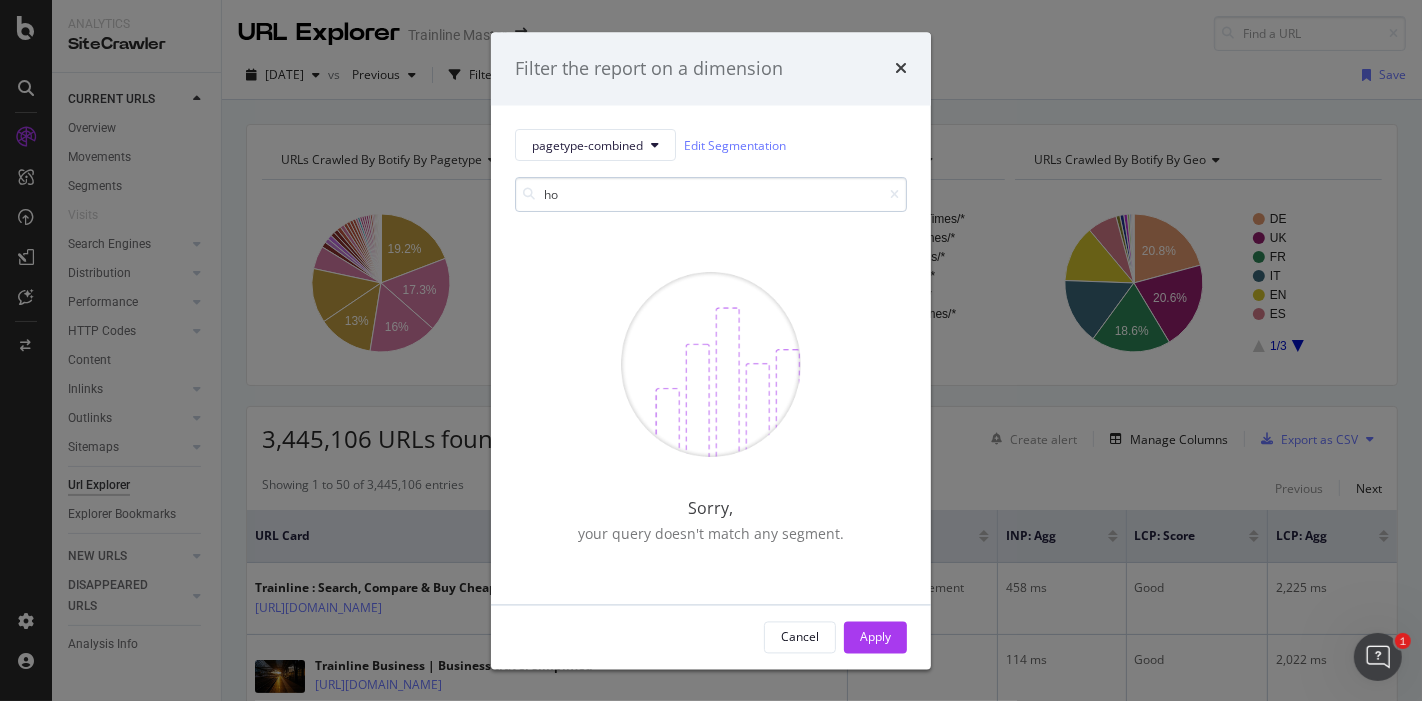 type on "h" 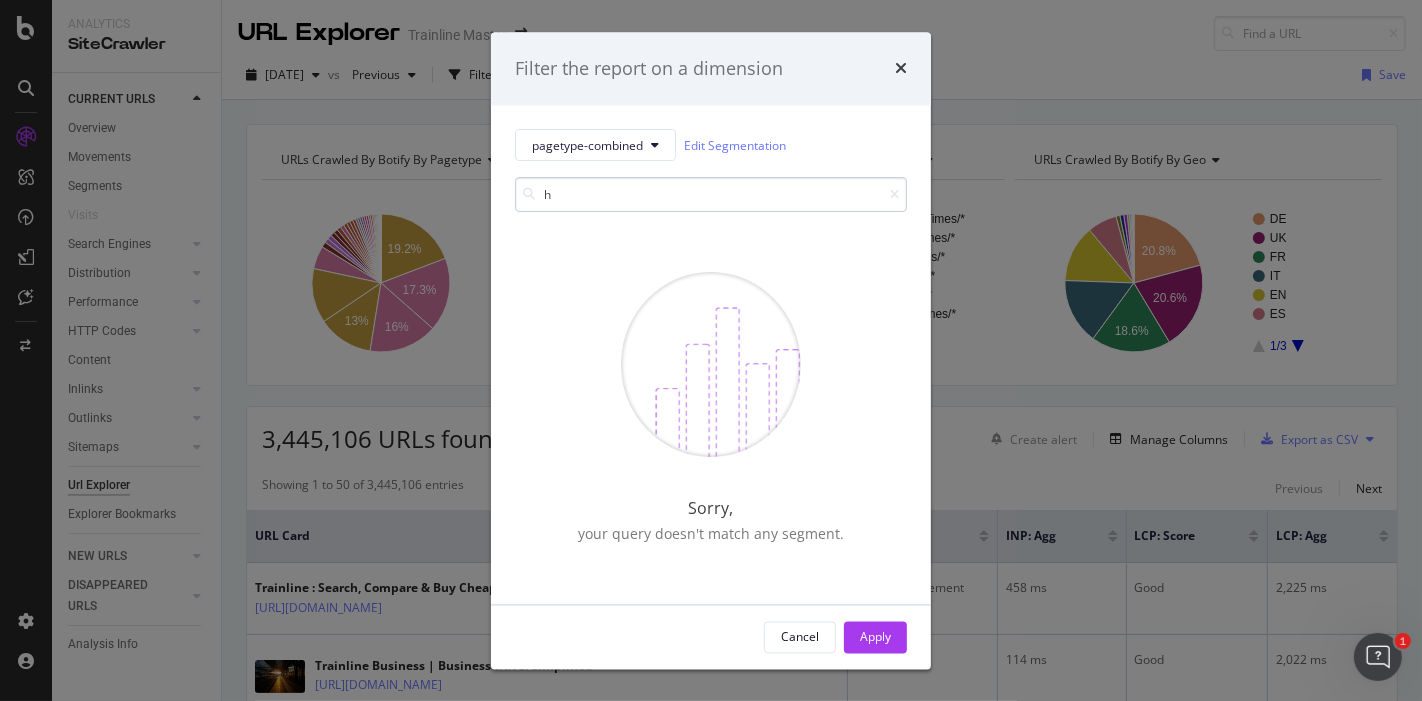 type 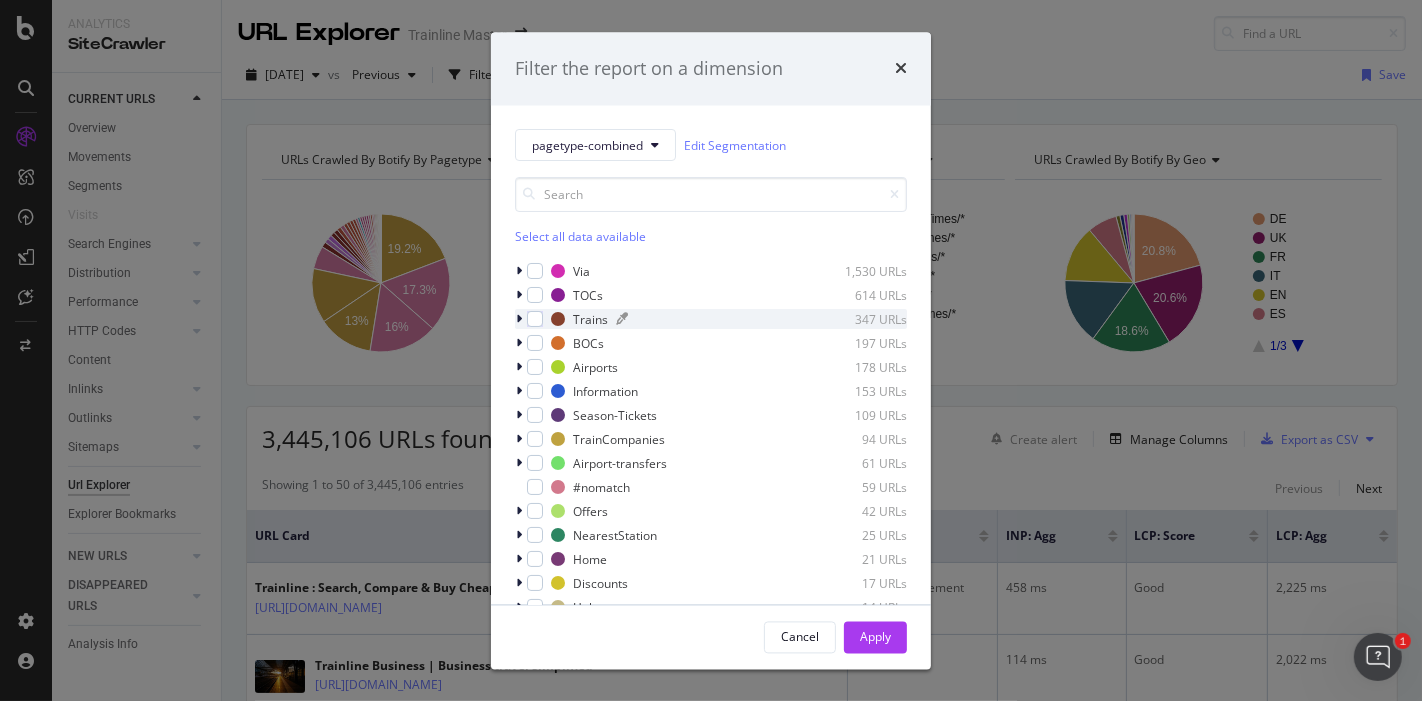 scroll, scrollTop: 183, scrollLeft: 0, axis: vertical 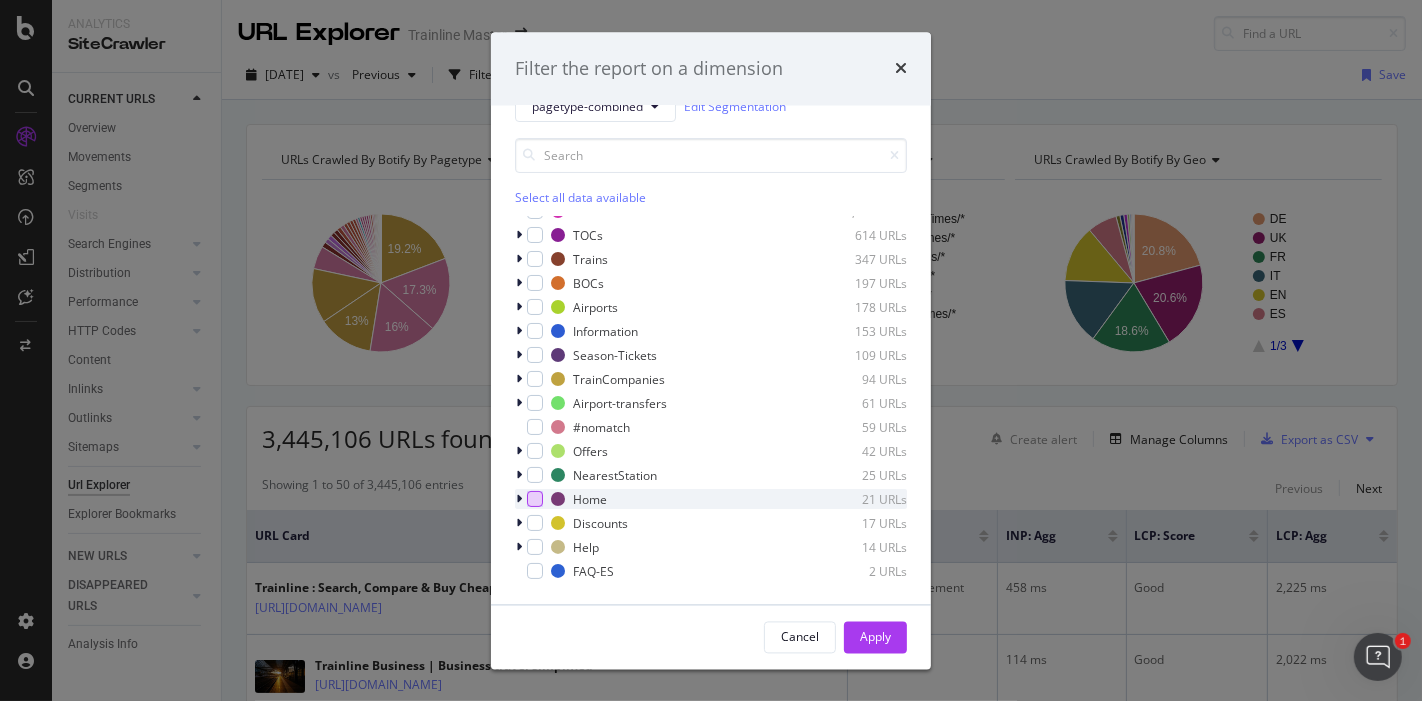 click at bounding box center [535, 500] 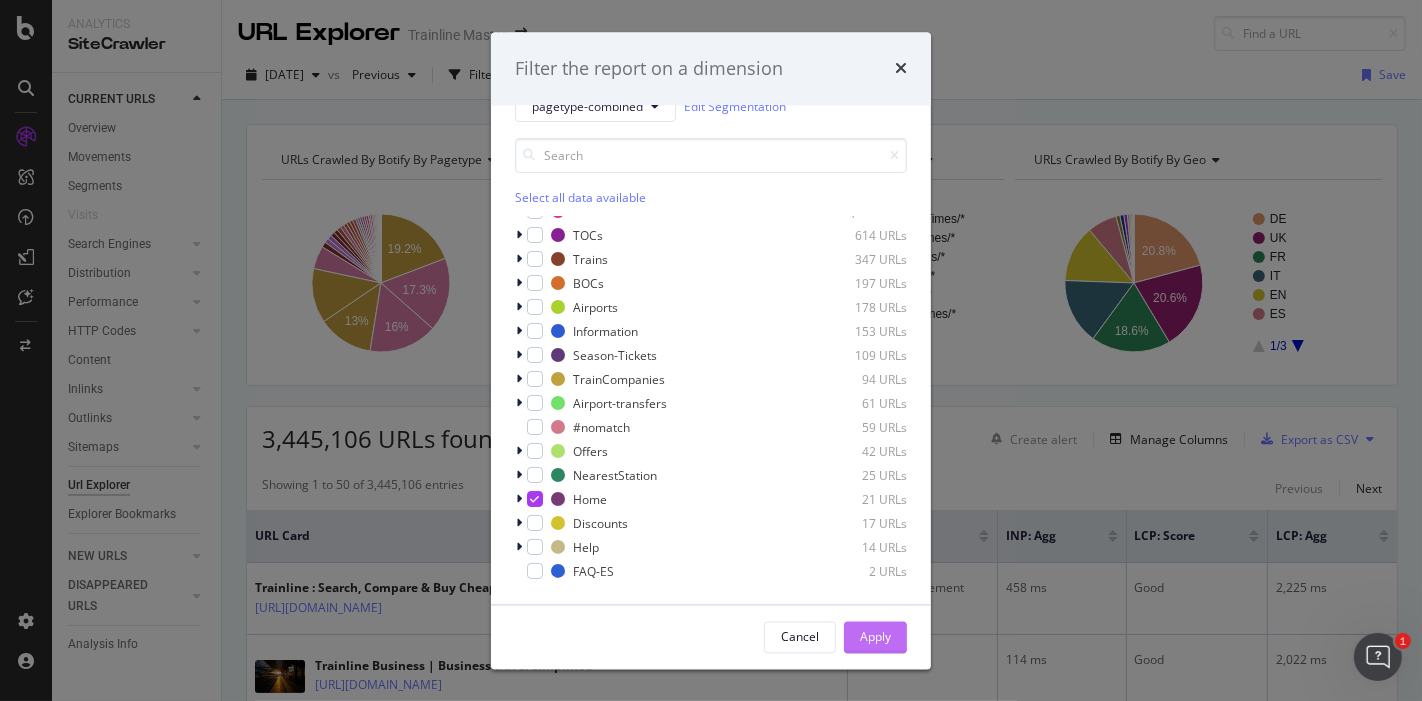 click on "Apply" at bounding box center [875, 636] 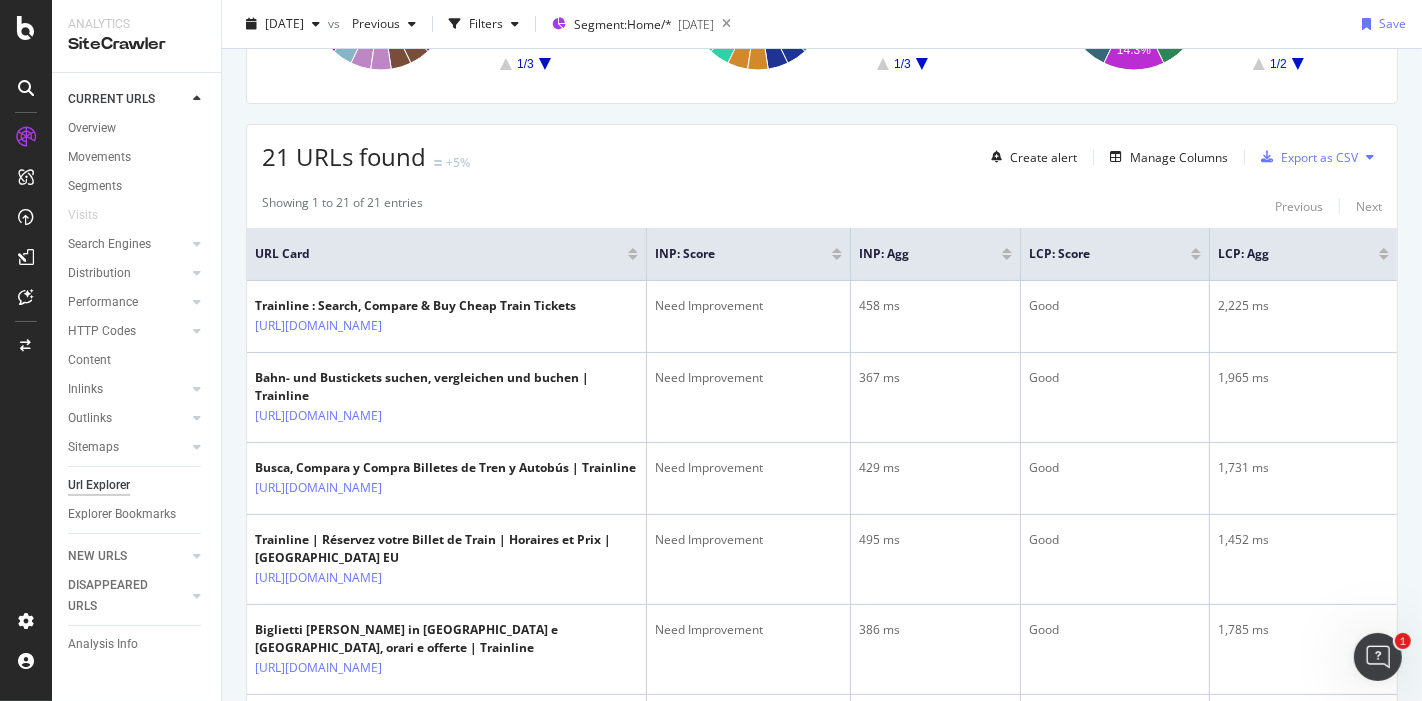scroll, scrollTop: 0, scrollLeft: 0, axis: both 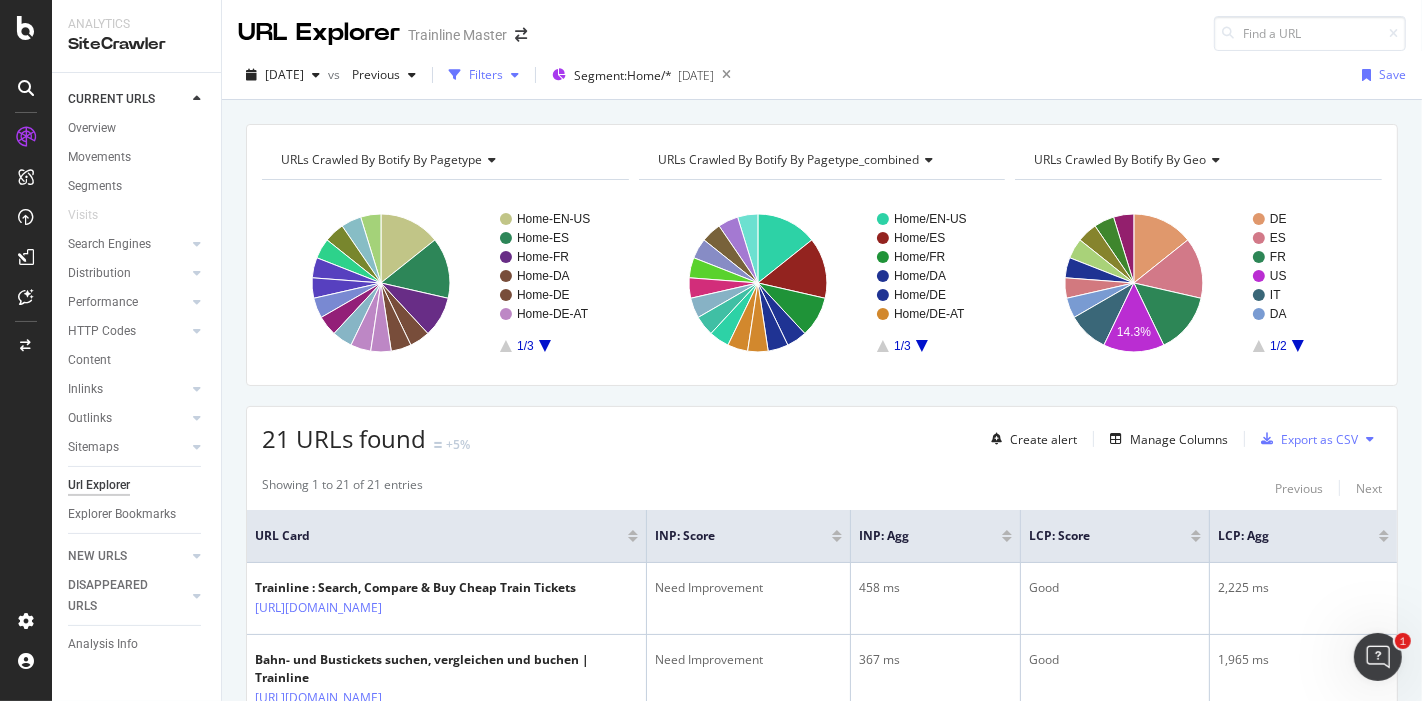 click on "Filters" at bounding box center [486, 74] 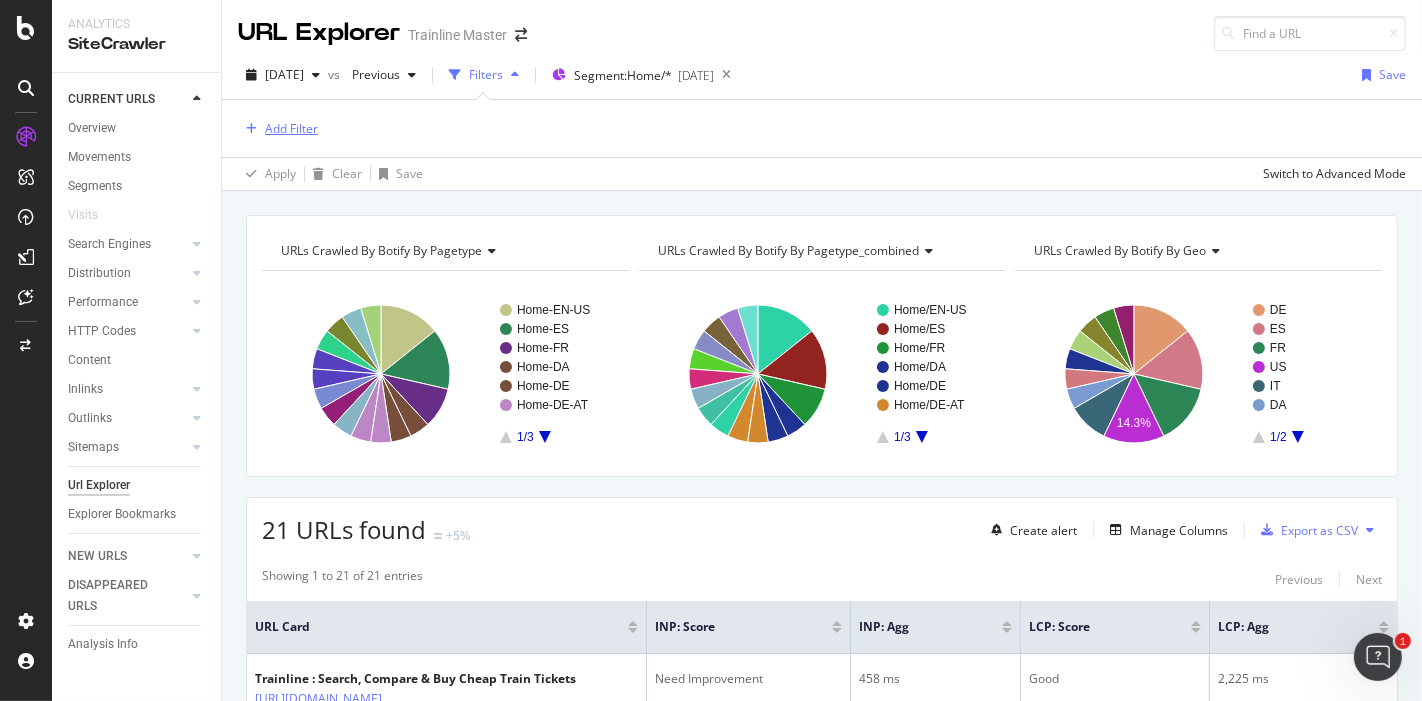 click on "Add Filter" at bounding box center [291, 128] 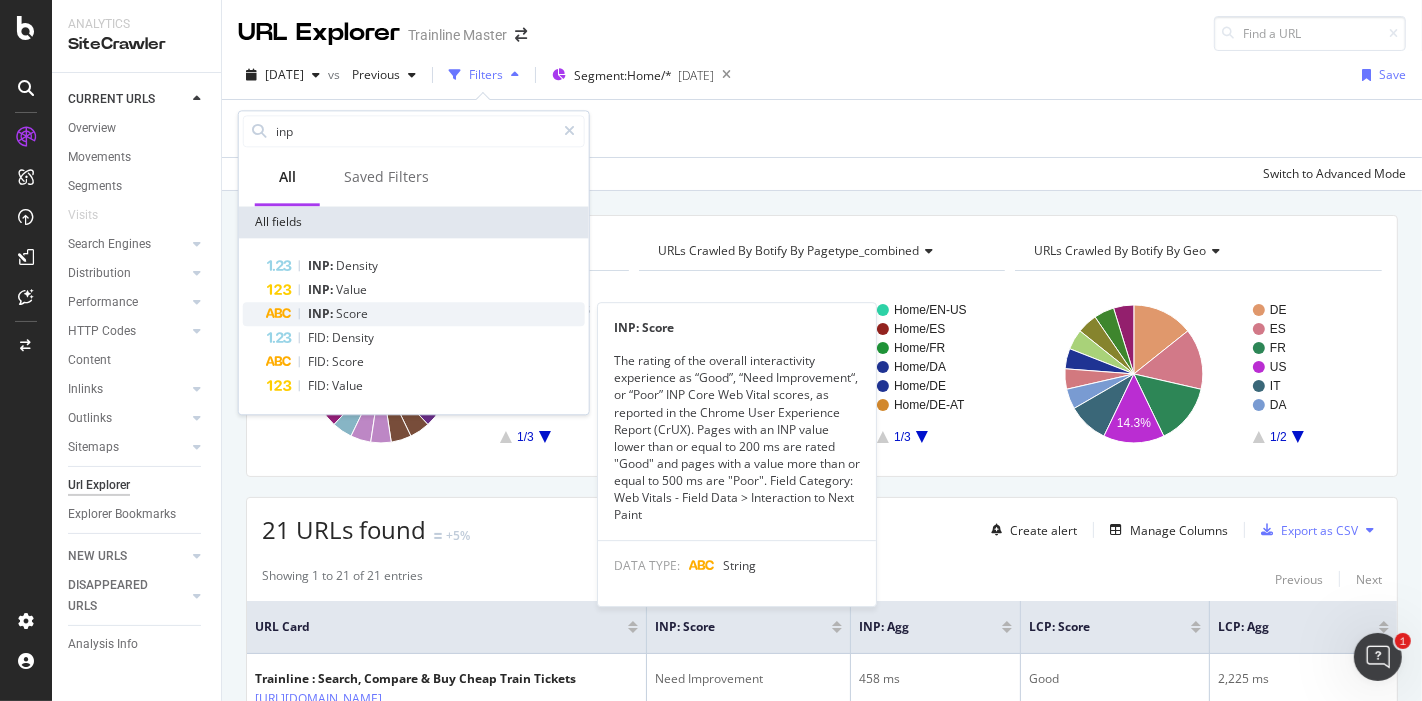 type on "inp" 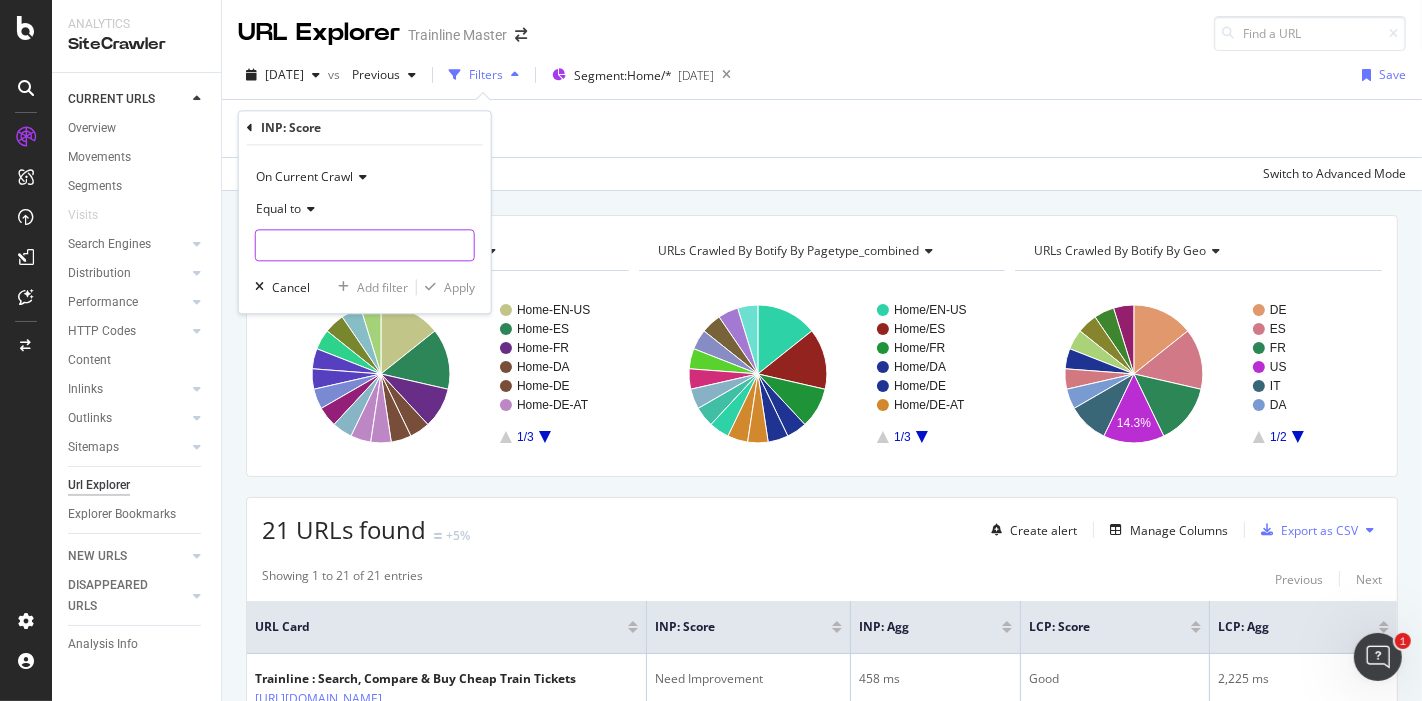 click at bounding box center (365, 246) 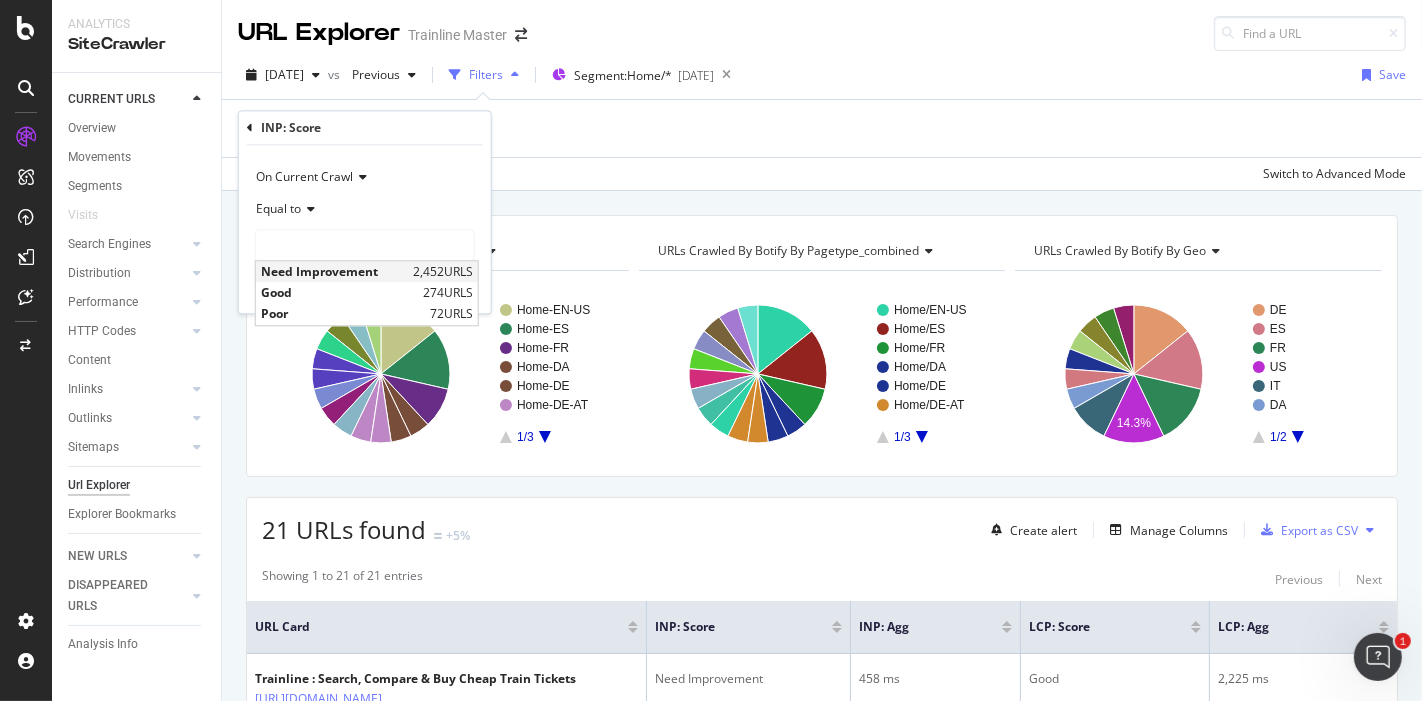 click on "Need Improvement" at bounding box center (334, 272) 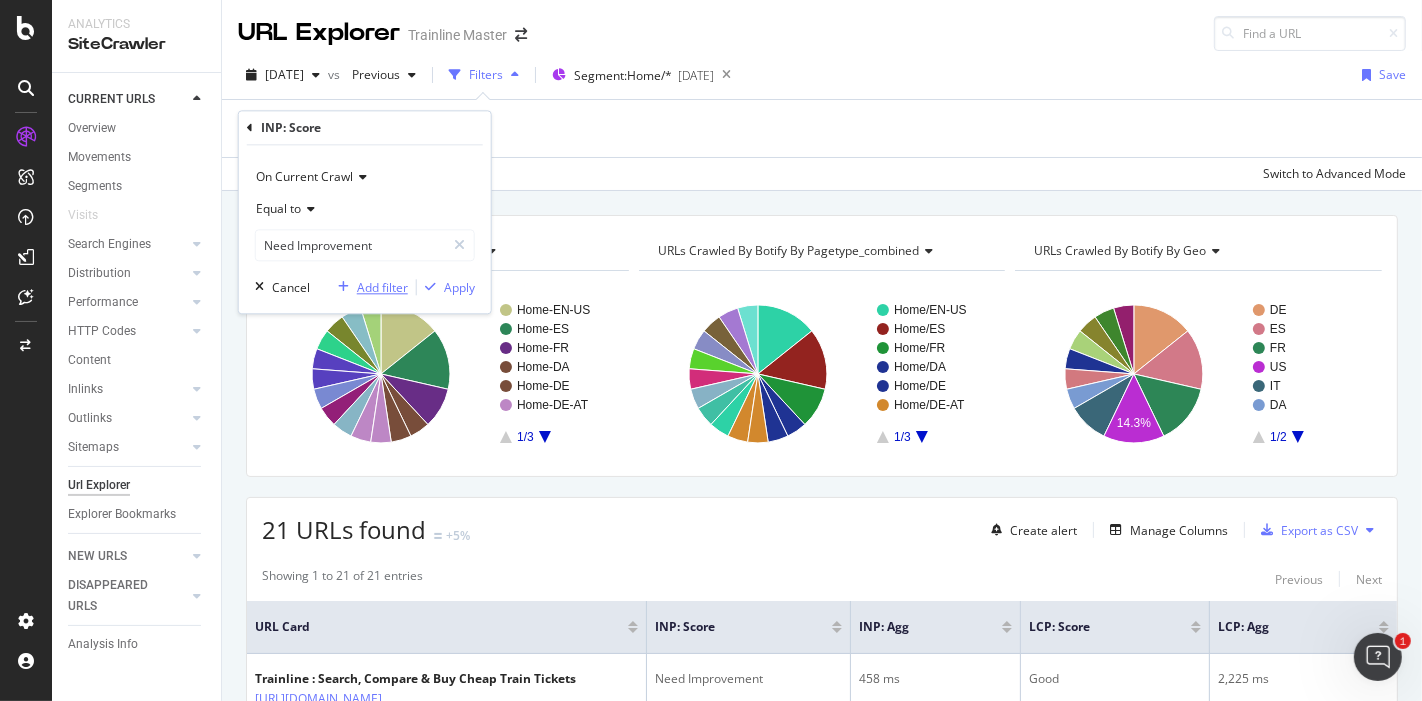 click on "Add filter" at bounding box center [382, 287] 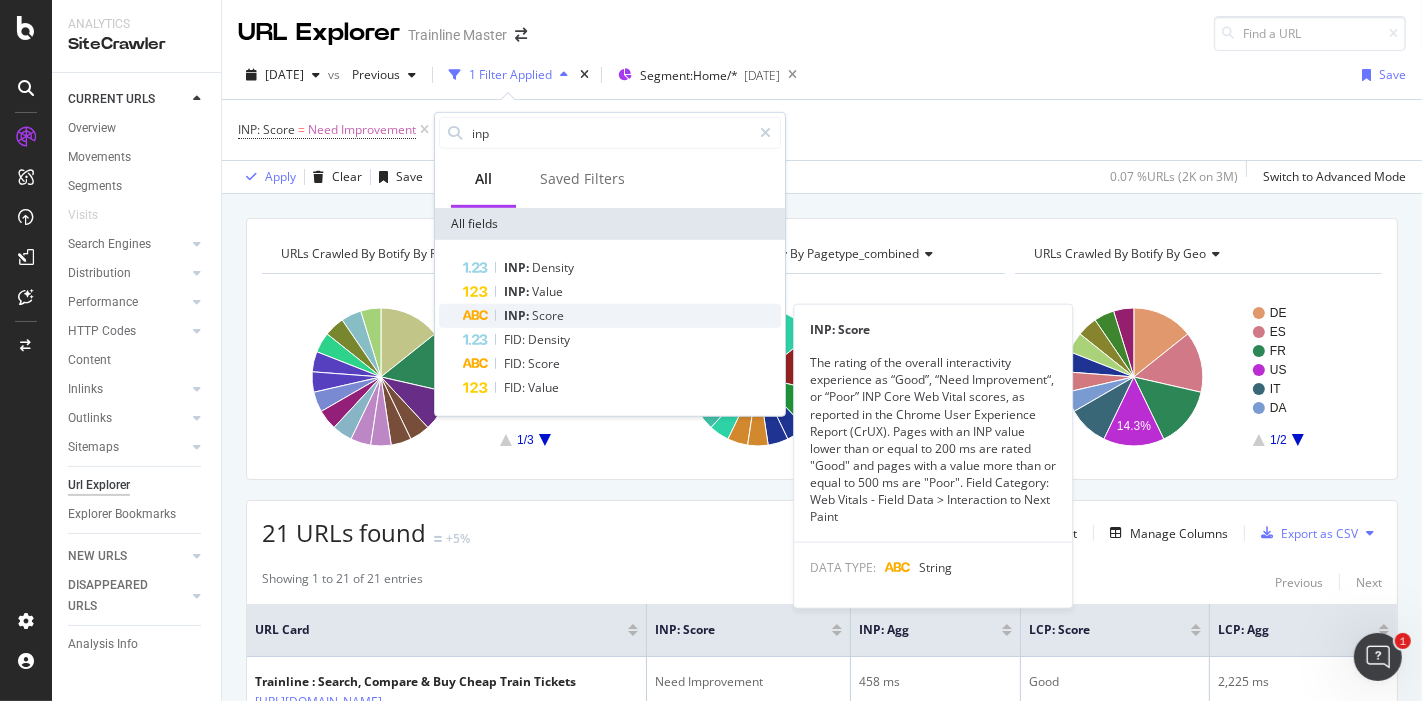 click on "INP:   Score" at bounding box center [622, 316] 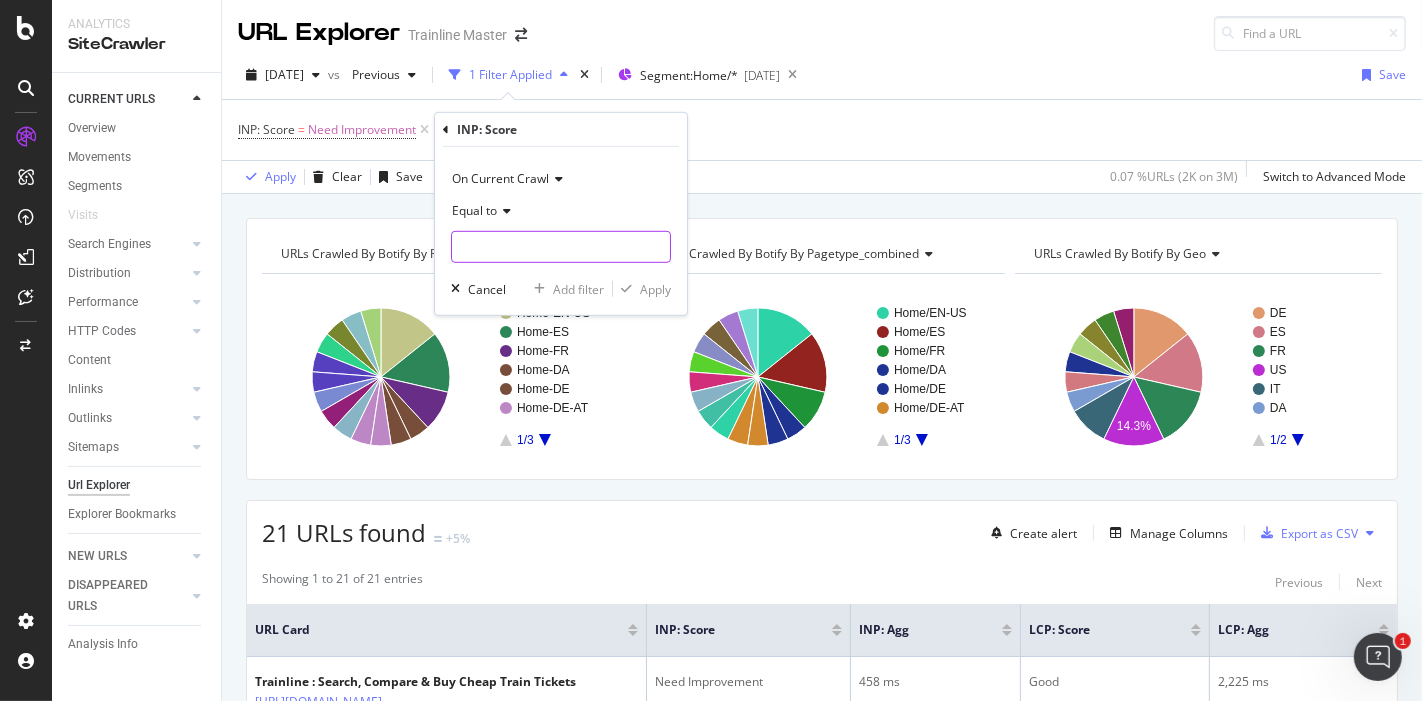 click at bounding box center [561, 247] 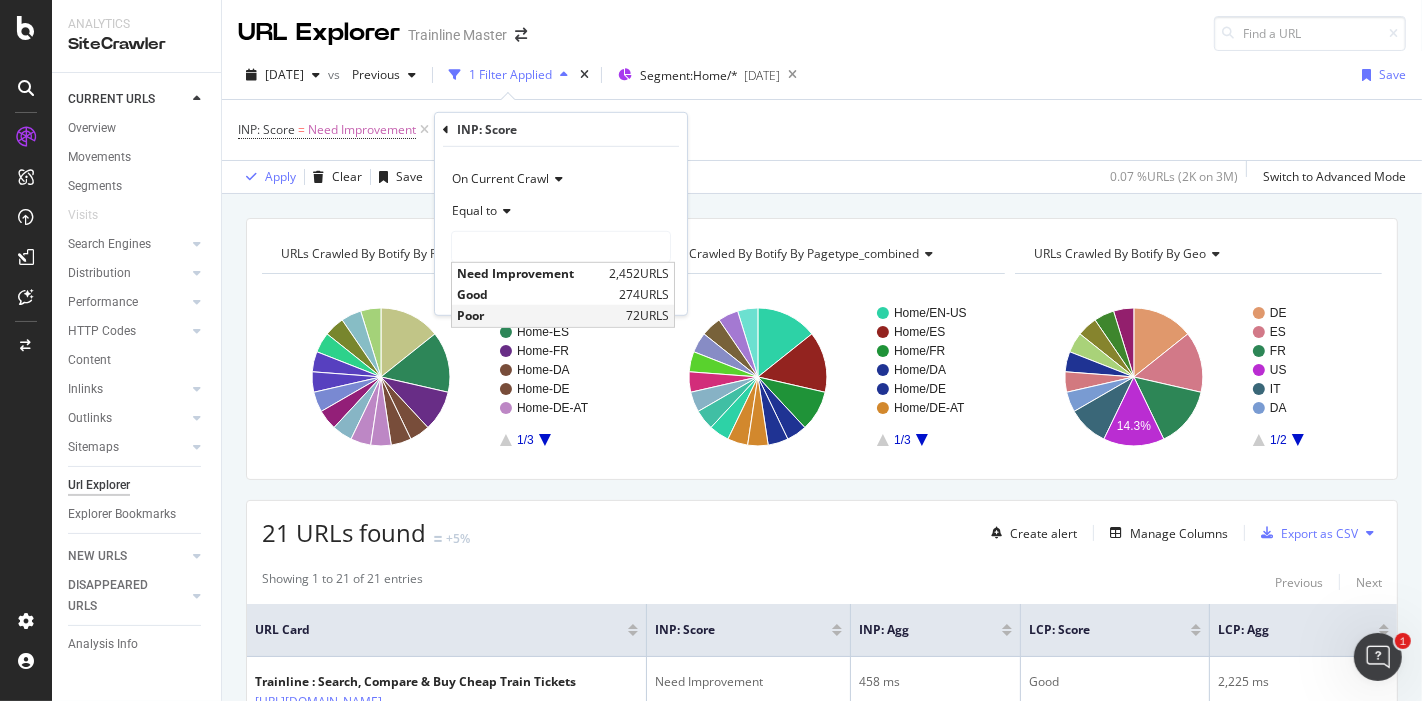 click on "Poor" at bounding box center (539, 315) 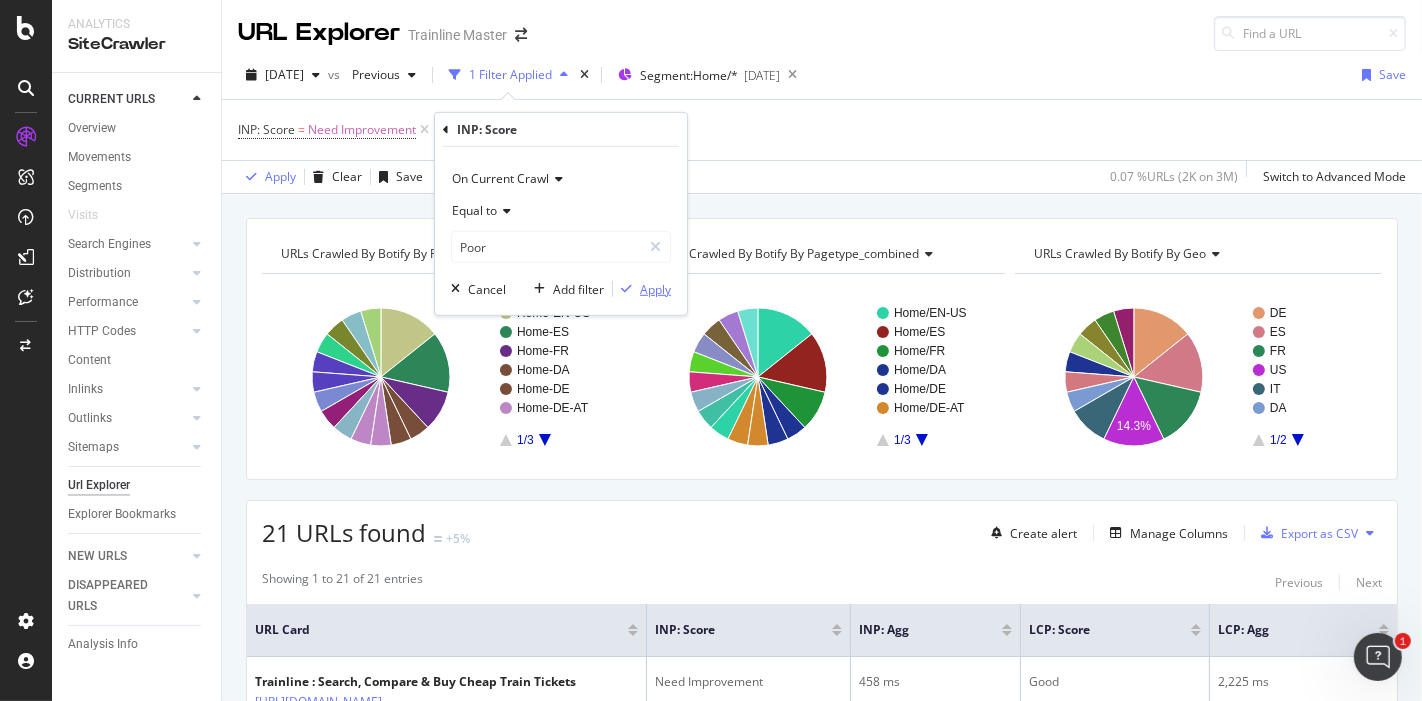 click on "Apply" at bounding box center (655, 288) 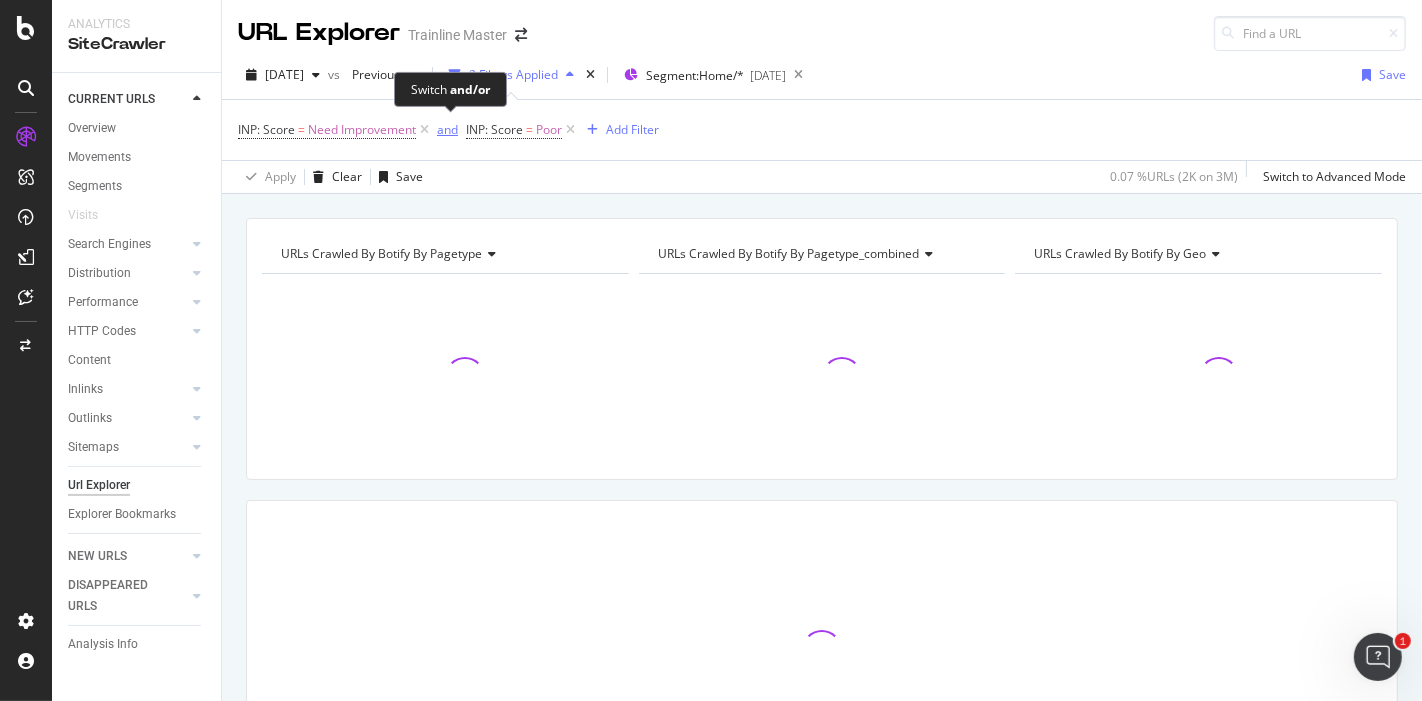 click on "and" at bounding box center [447, 129] 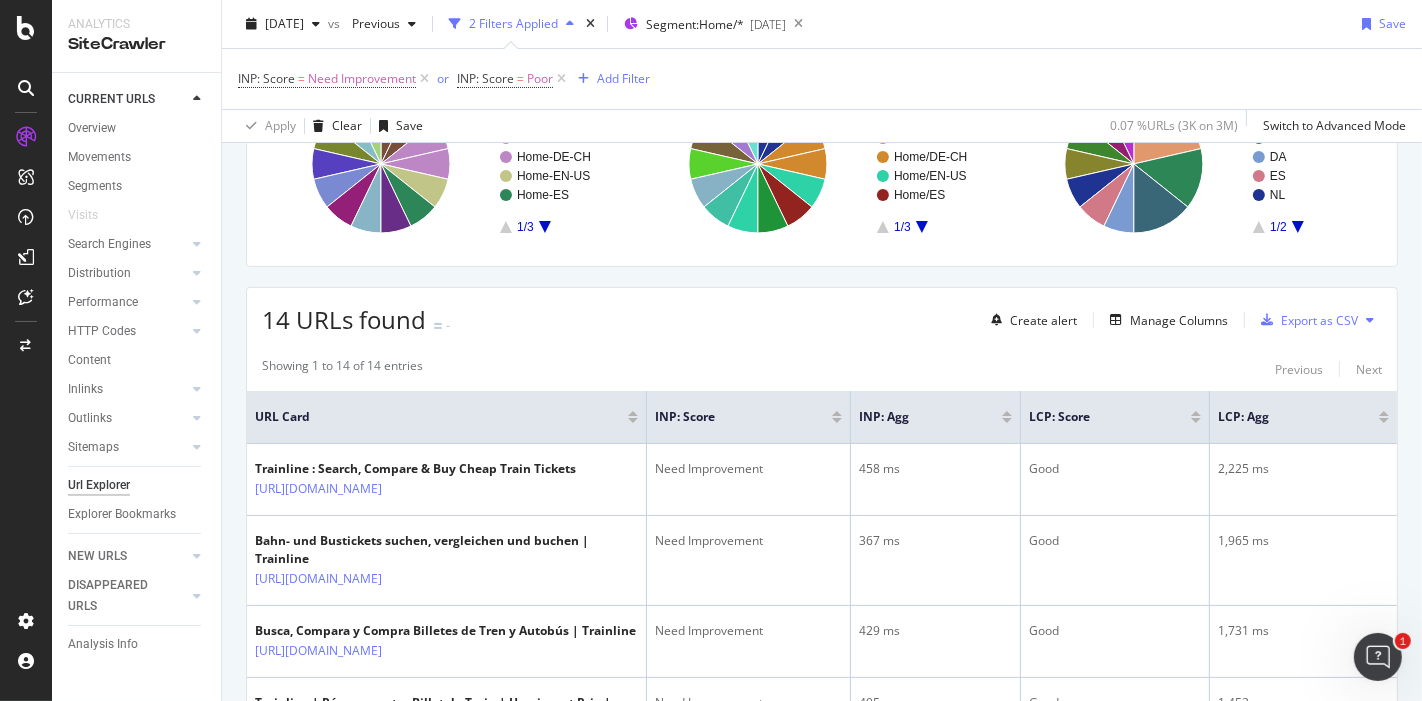 scroll, scrollTop: 222, scrollLeft: 0, axis: vertical 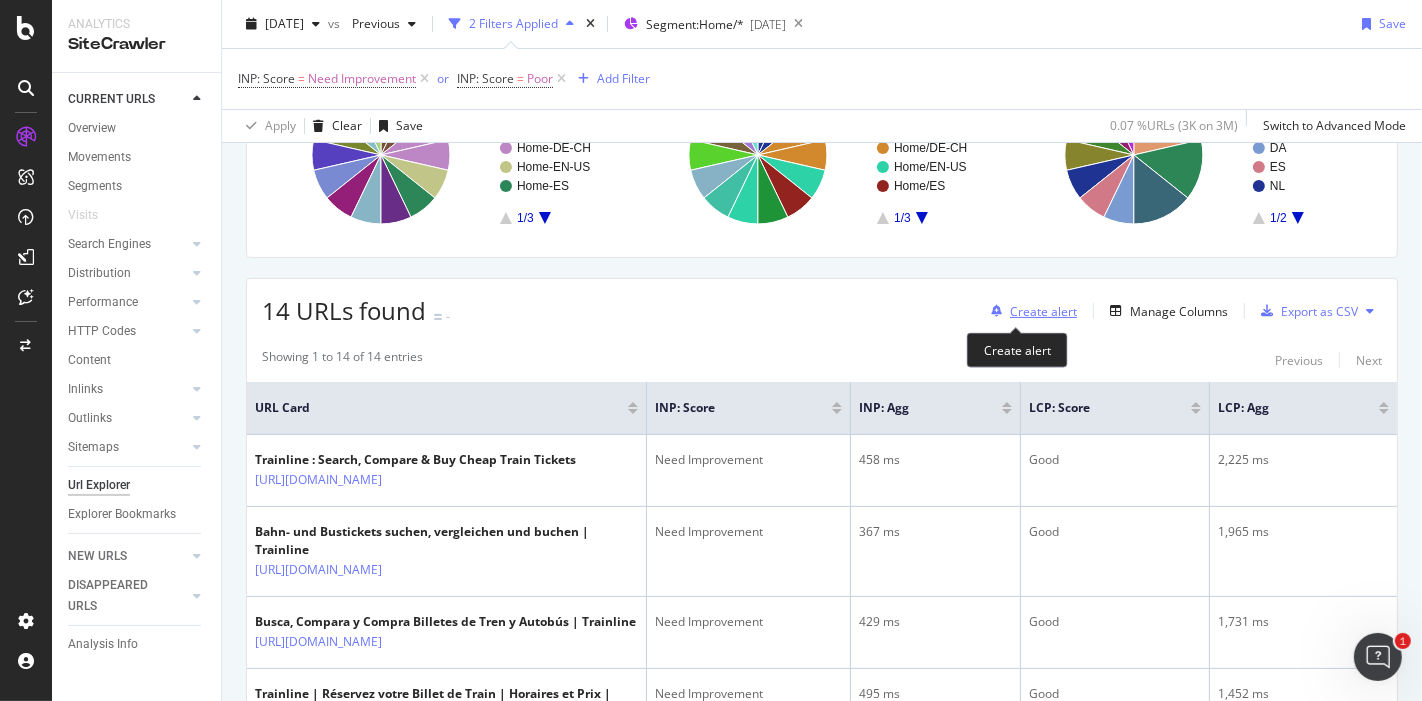 click on "Create alert" at bounding box center [1043, 311] 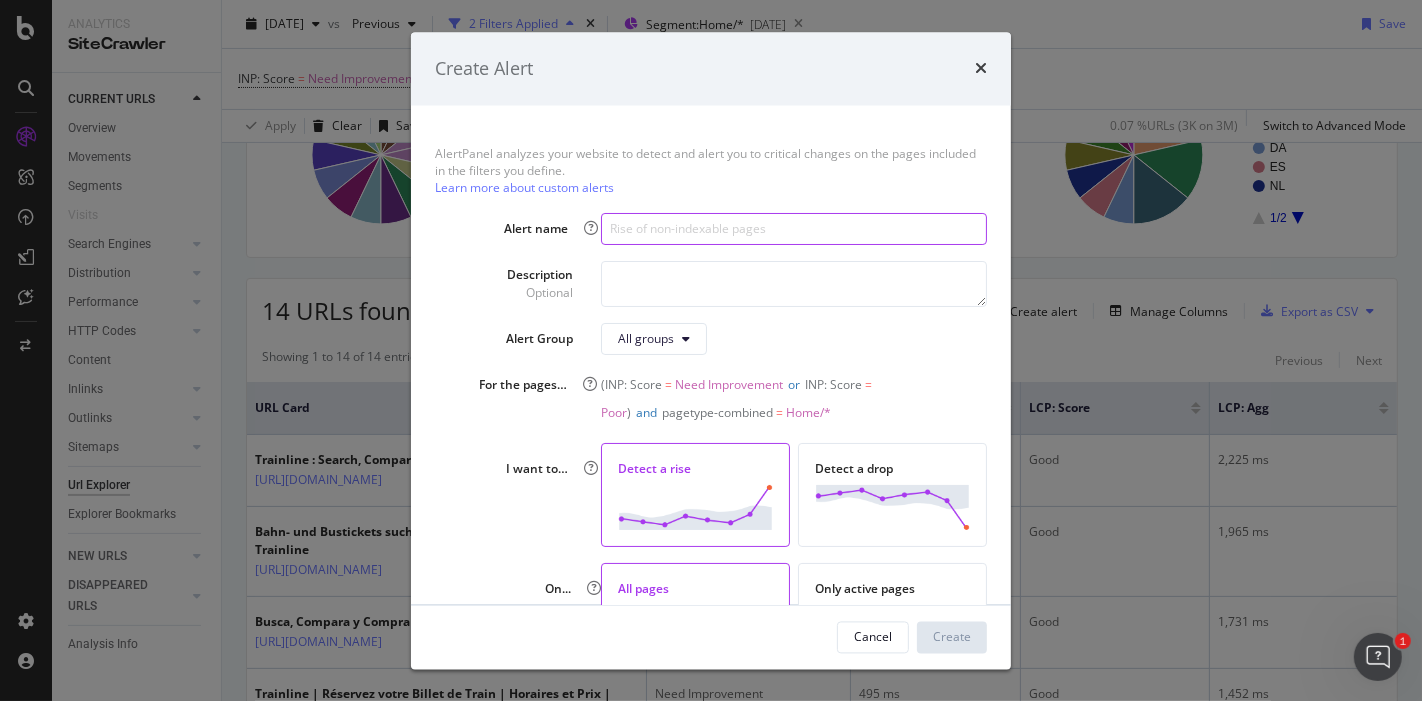 click at bounding box center (794, 229) 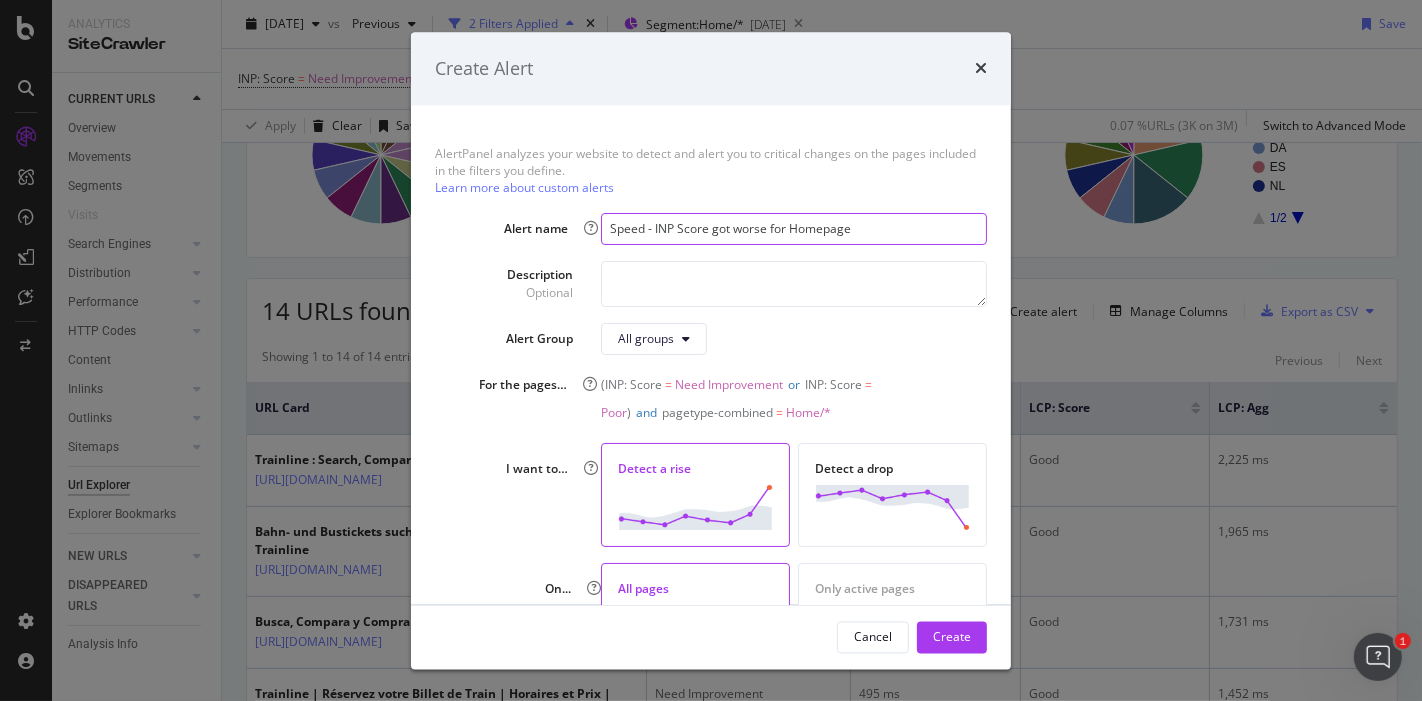click on "Speed - INP Score got worse for Homepage" at bounding box center (794, 229) 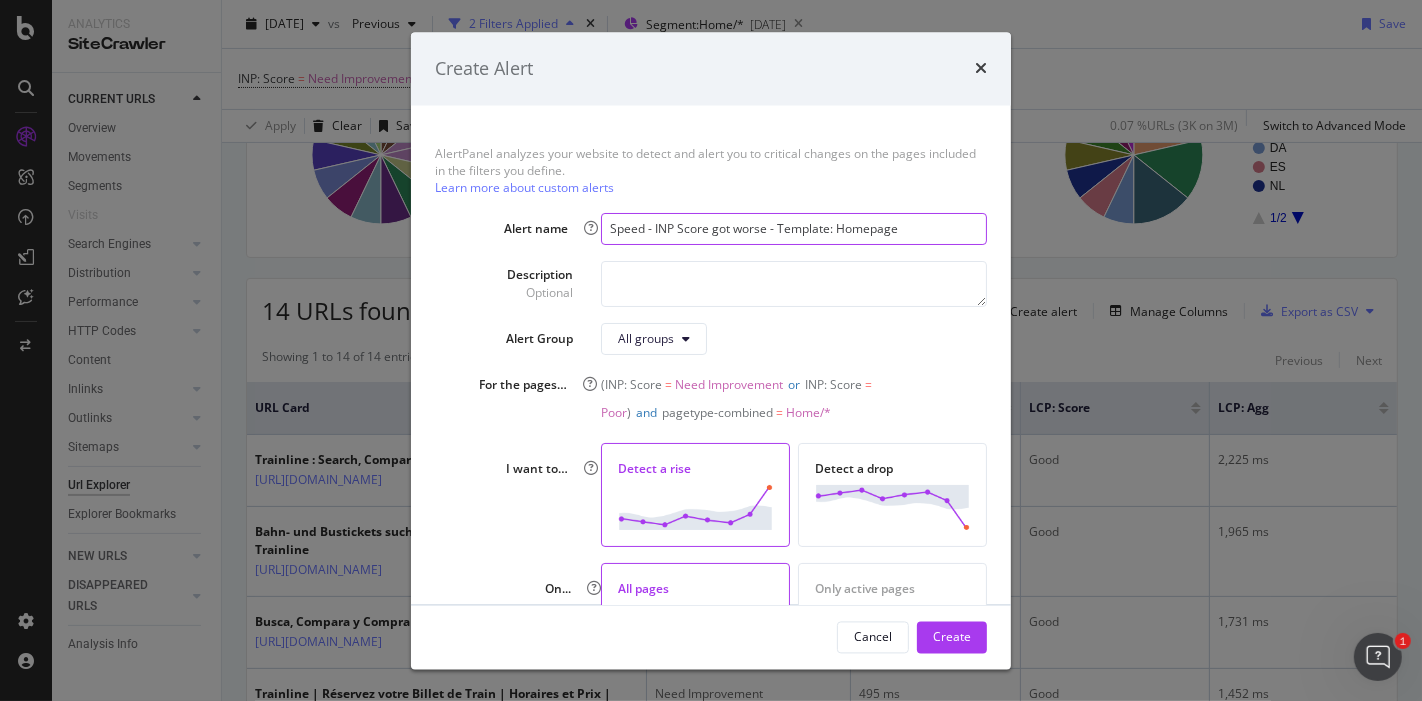 type on "Speed - INP Score got worse - Template: Homepage" 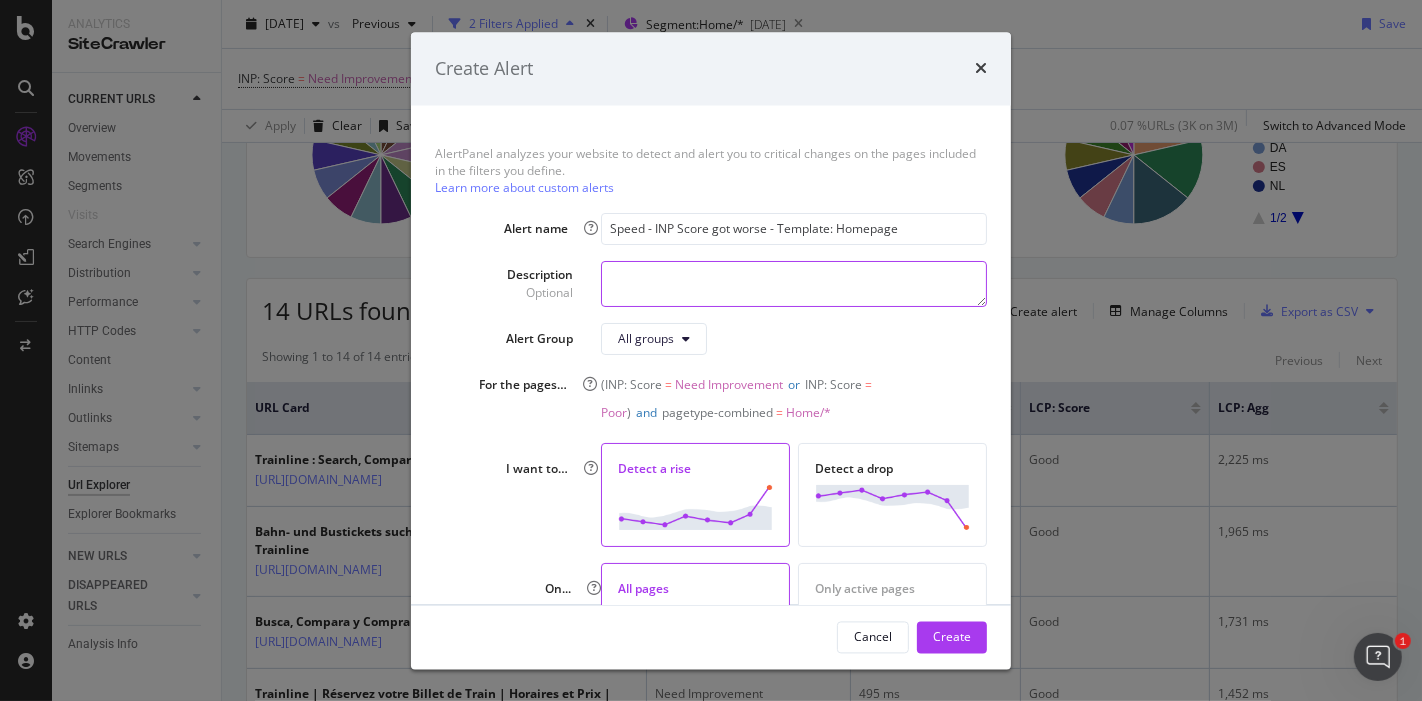 click at bounding box center [794, 284] 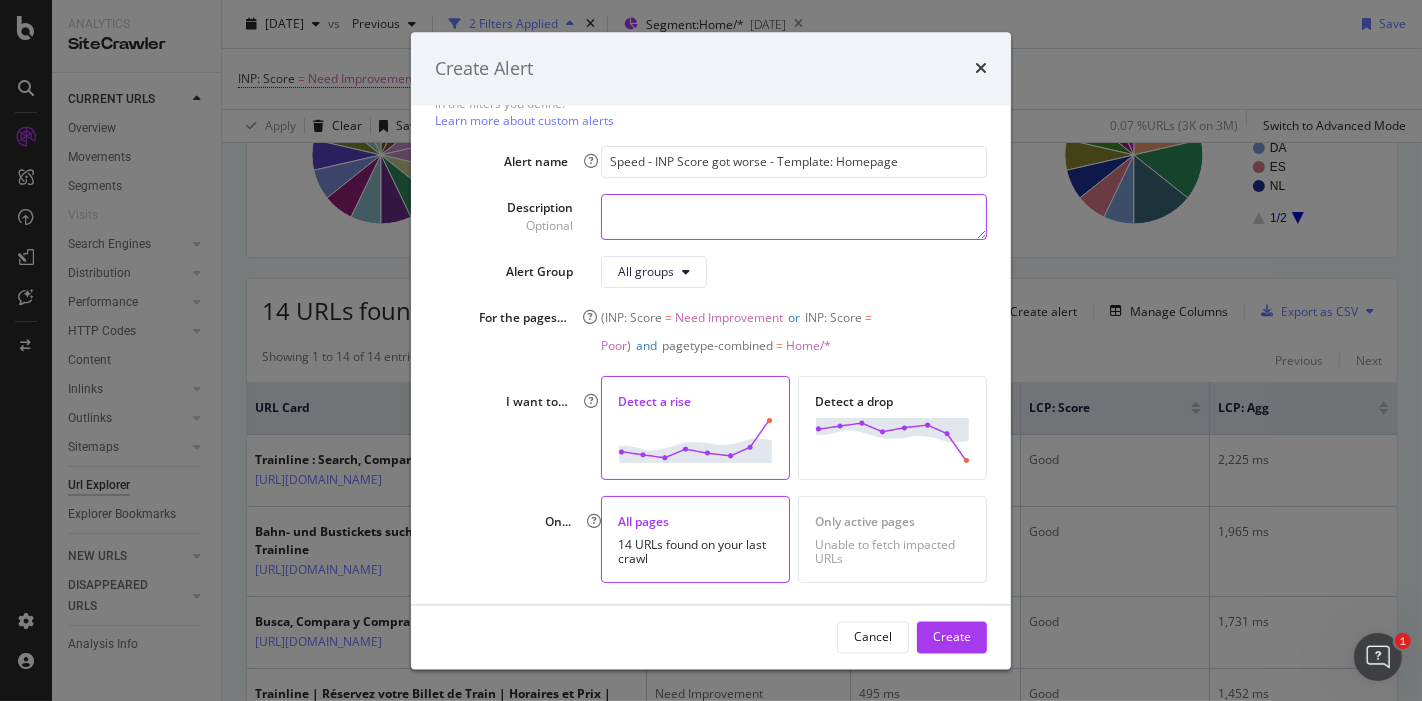 scroll, scrollTop: 0, scrollLeft: 0, axis: both 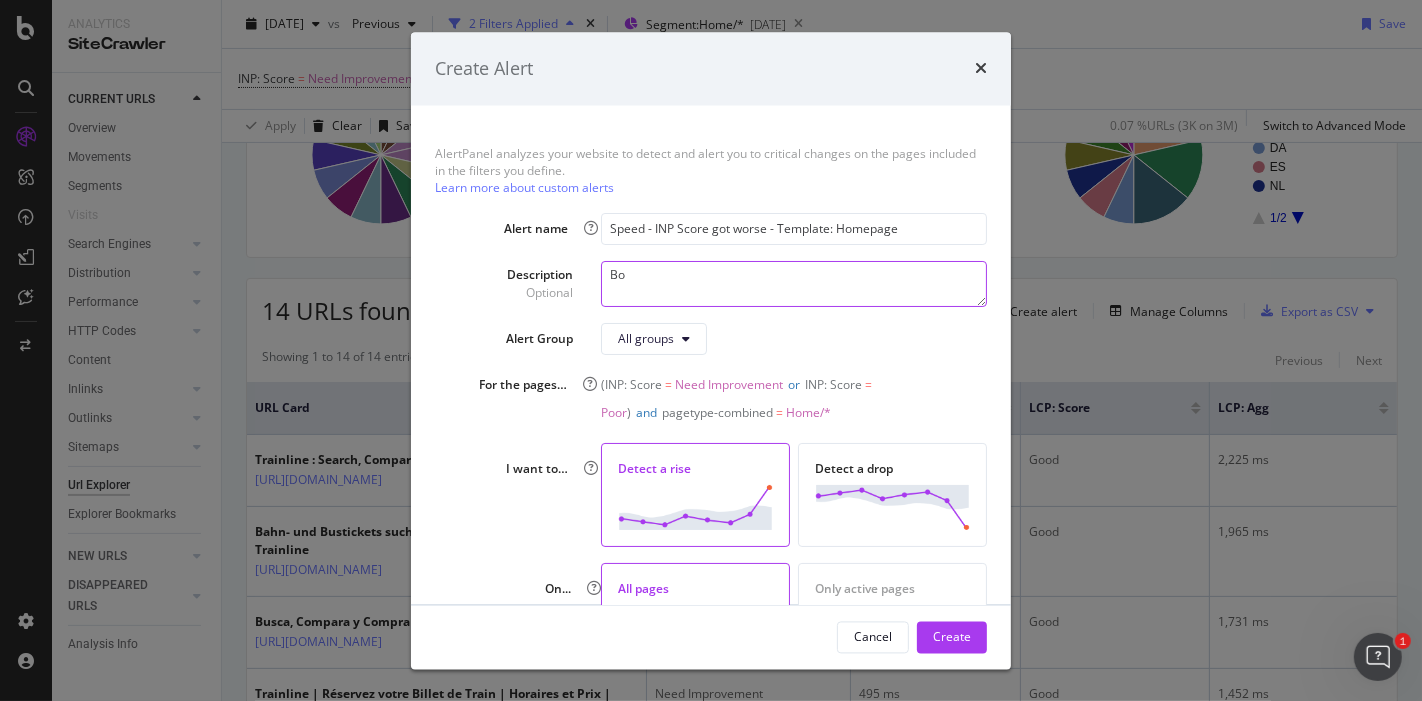 type on "B" 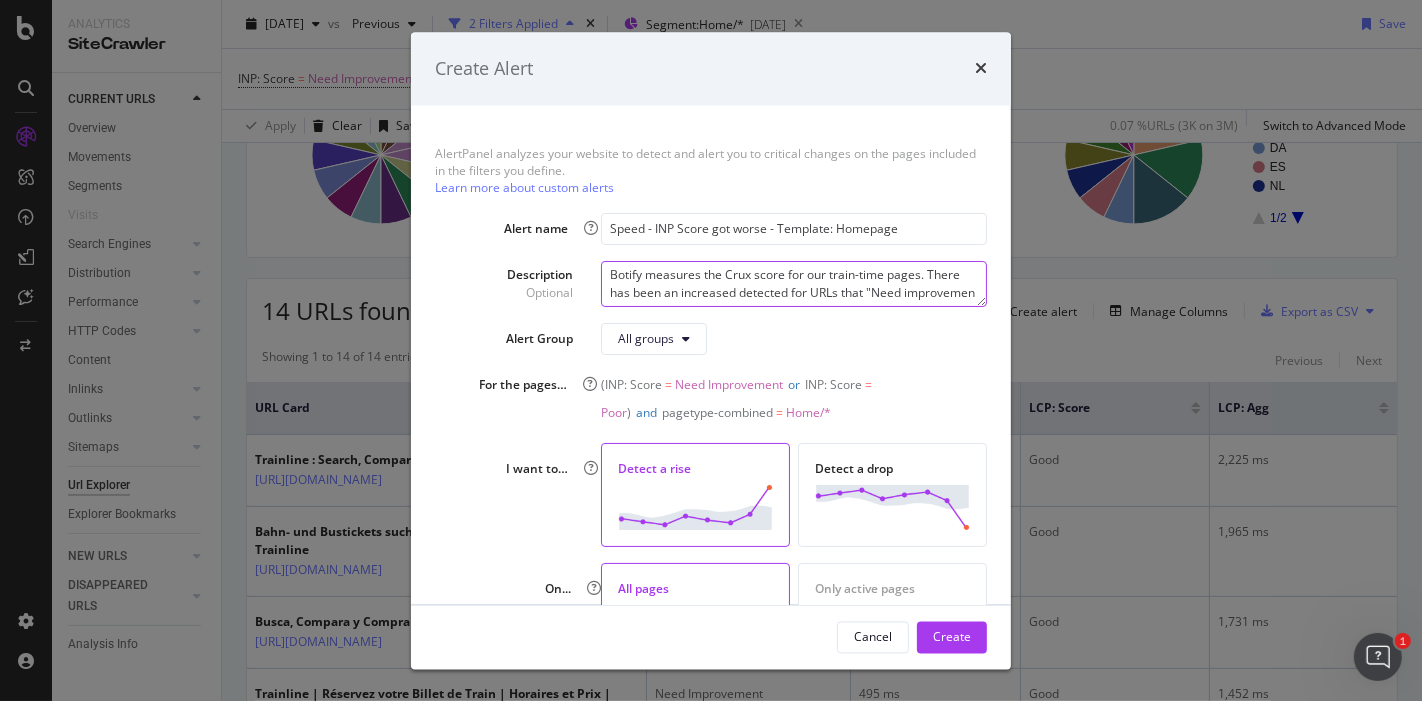 scroll, scrollTop: 13, scrollLeft: 0, axis: vertical 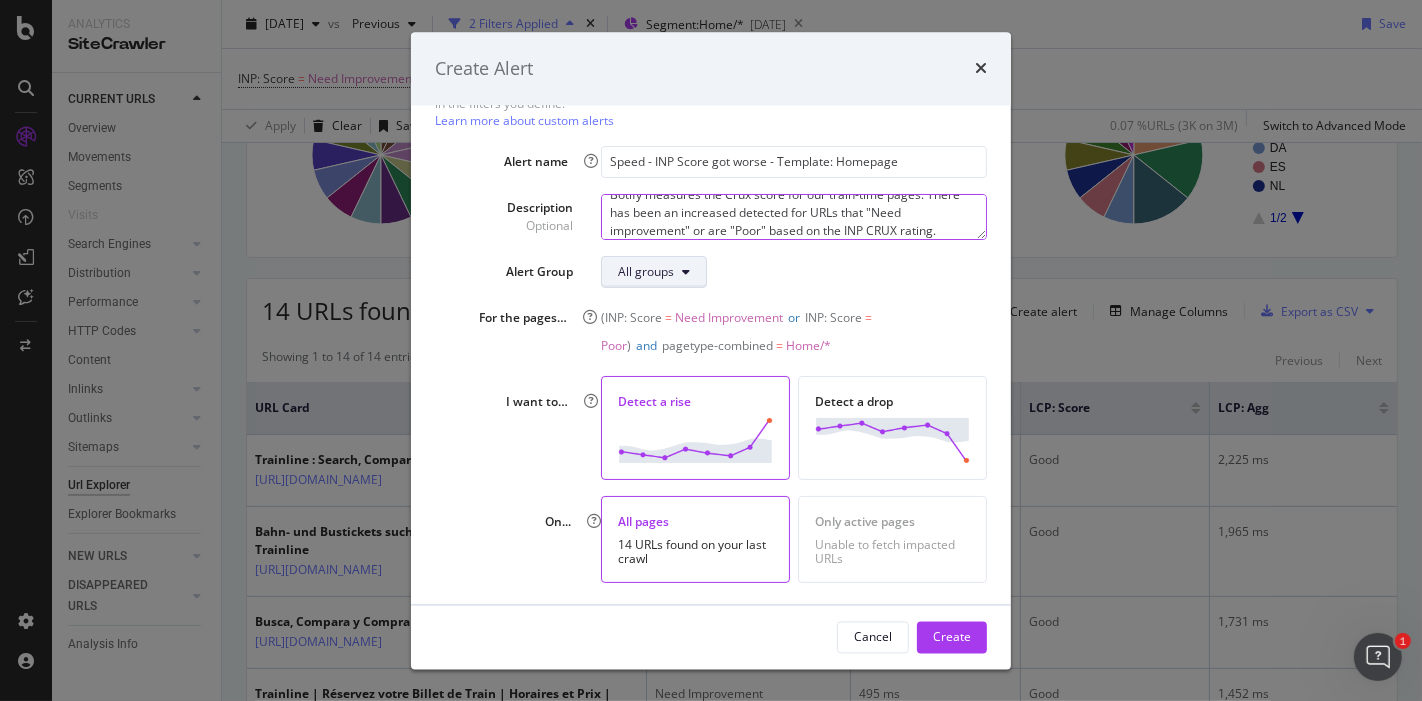 type on "Botify measures the Crux score for our train-time pages. There has been an increased detected for URLs that "Need improvement" or are "Poor" based on the INP CRUX rating." 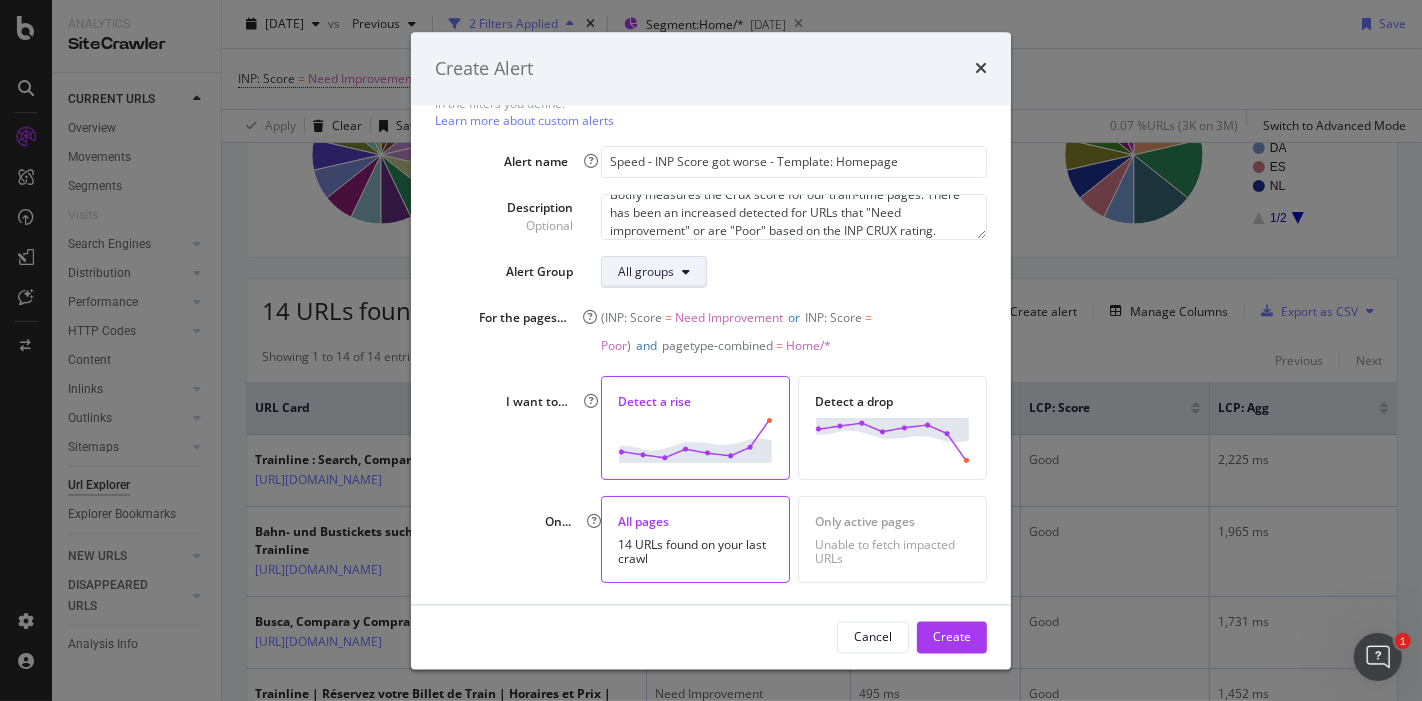 click on "All groups" at bounding box center [646, 272] 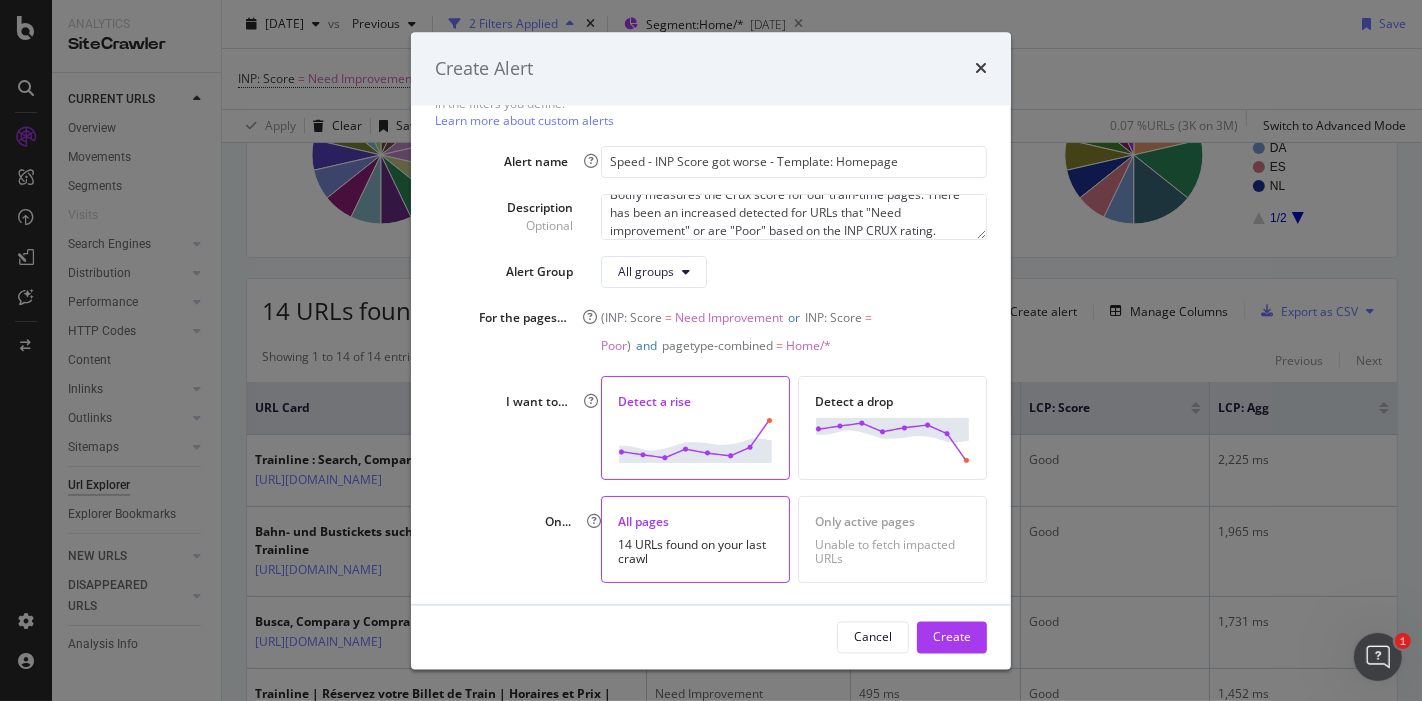 click on "All groups" at bounding box center (794, 272) 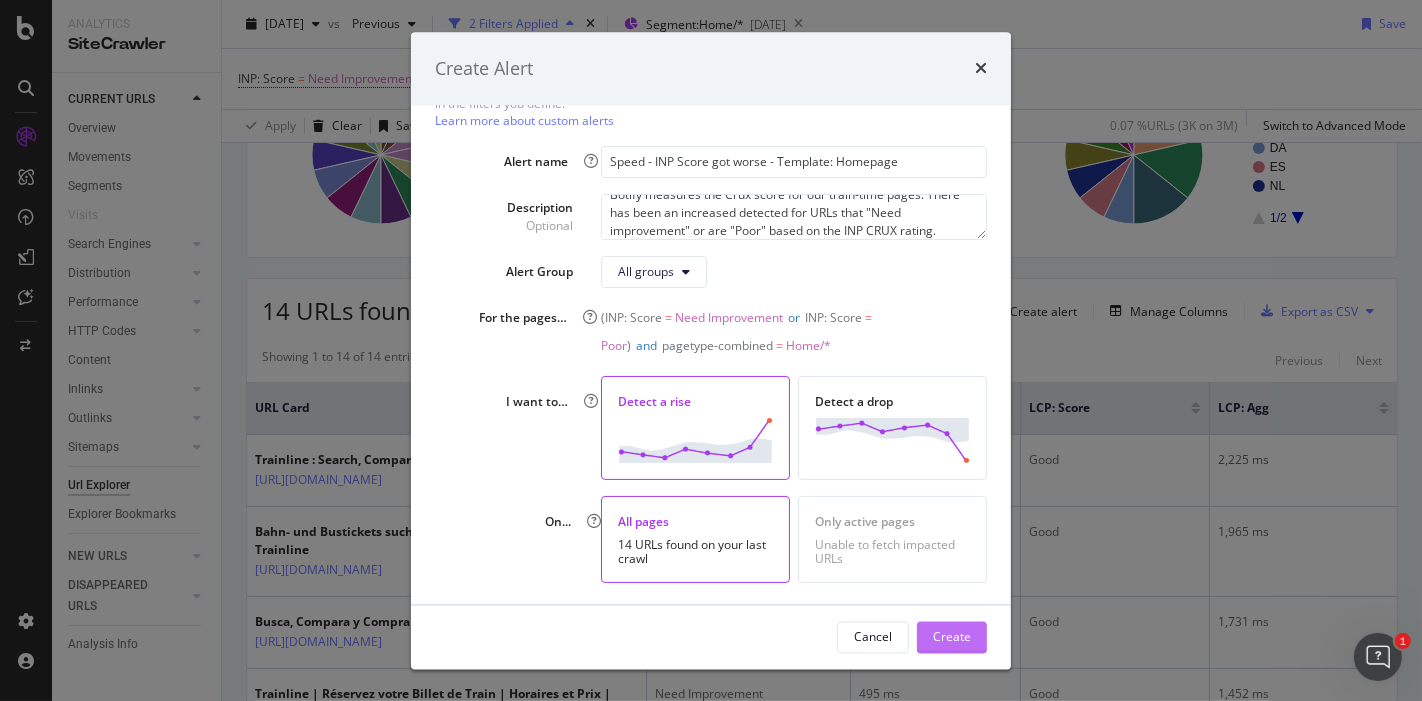 click on "Create" at bounding box center (952, 637) 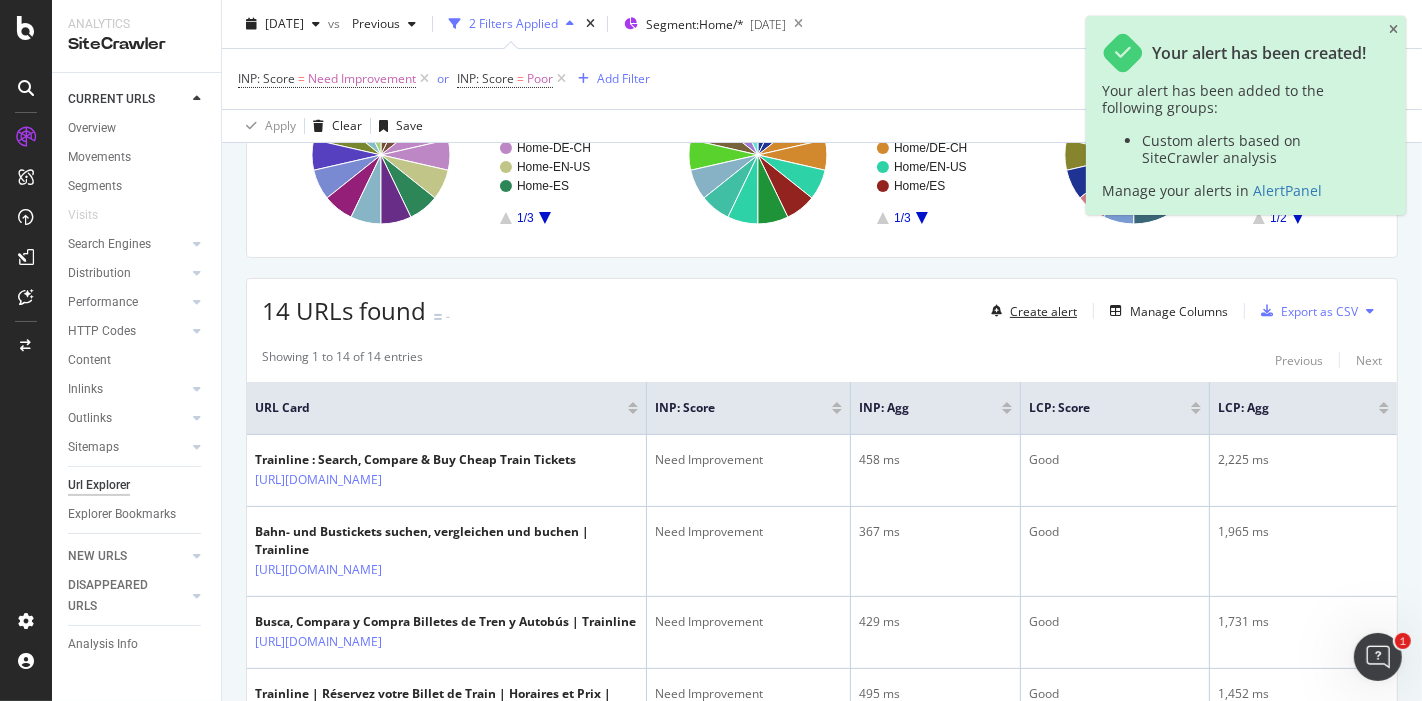 scroll, scrollTop: 0, scrollLeft: 0, axis: both 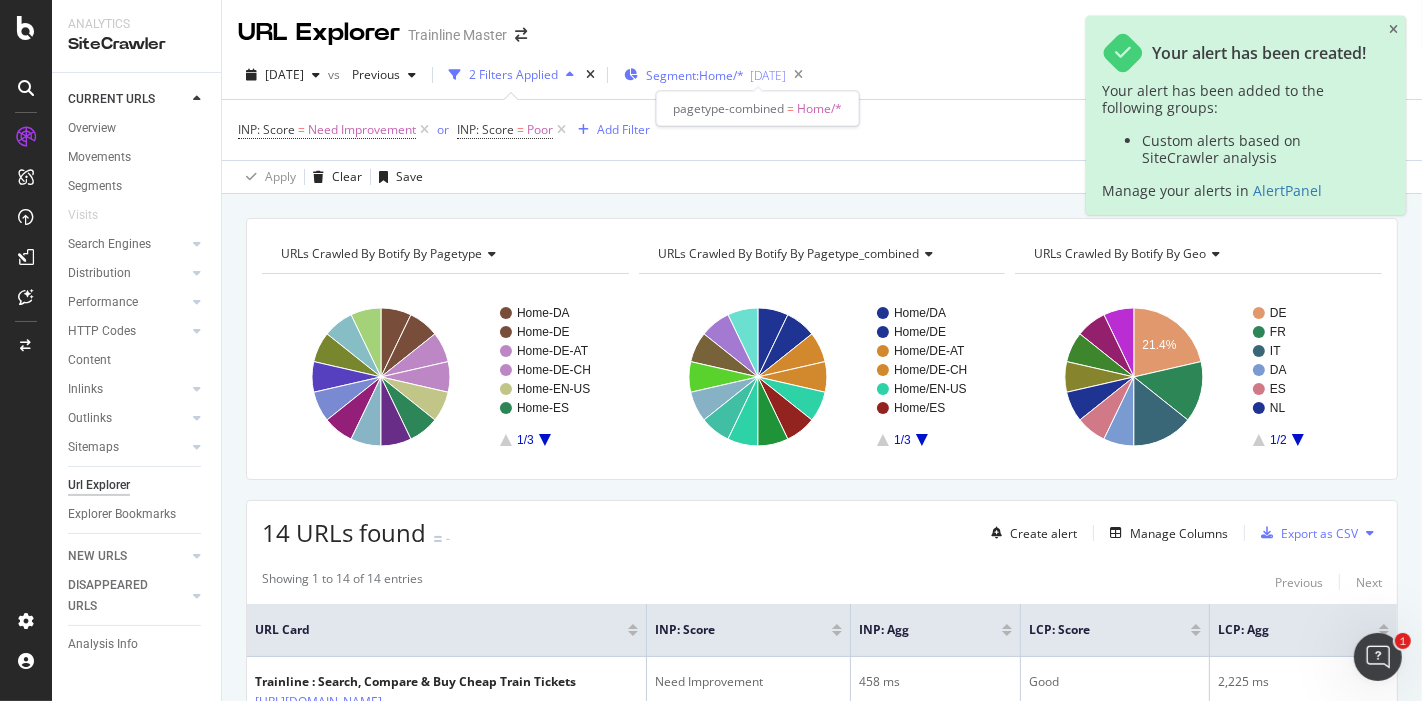 click on "Segment:  Home/*" at bounding box center [695, 75] 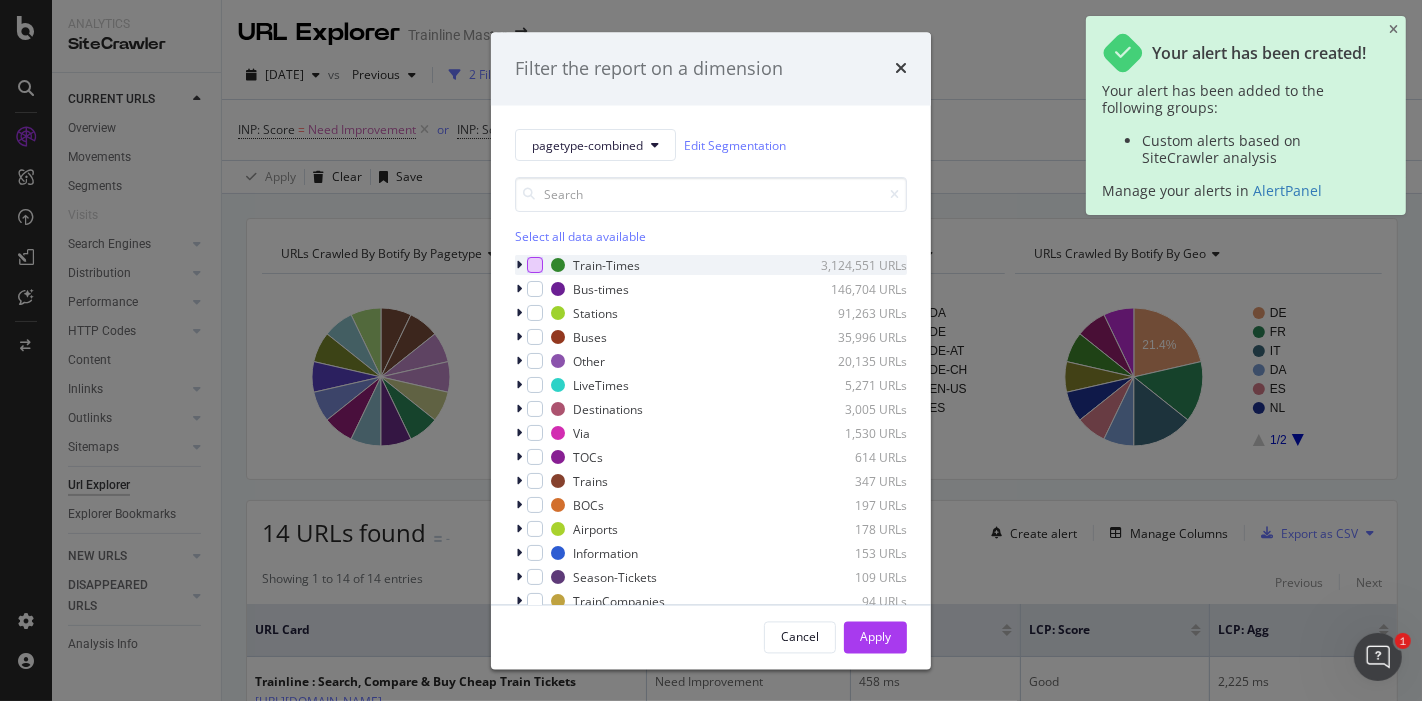 click at bounding box center (535, 266) 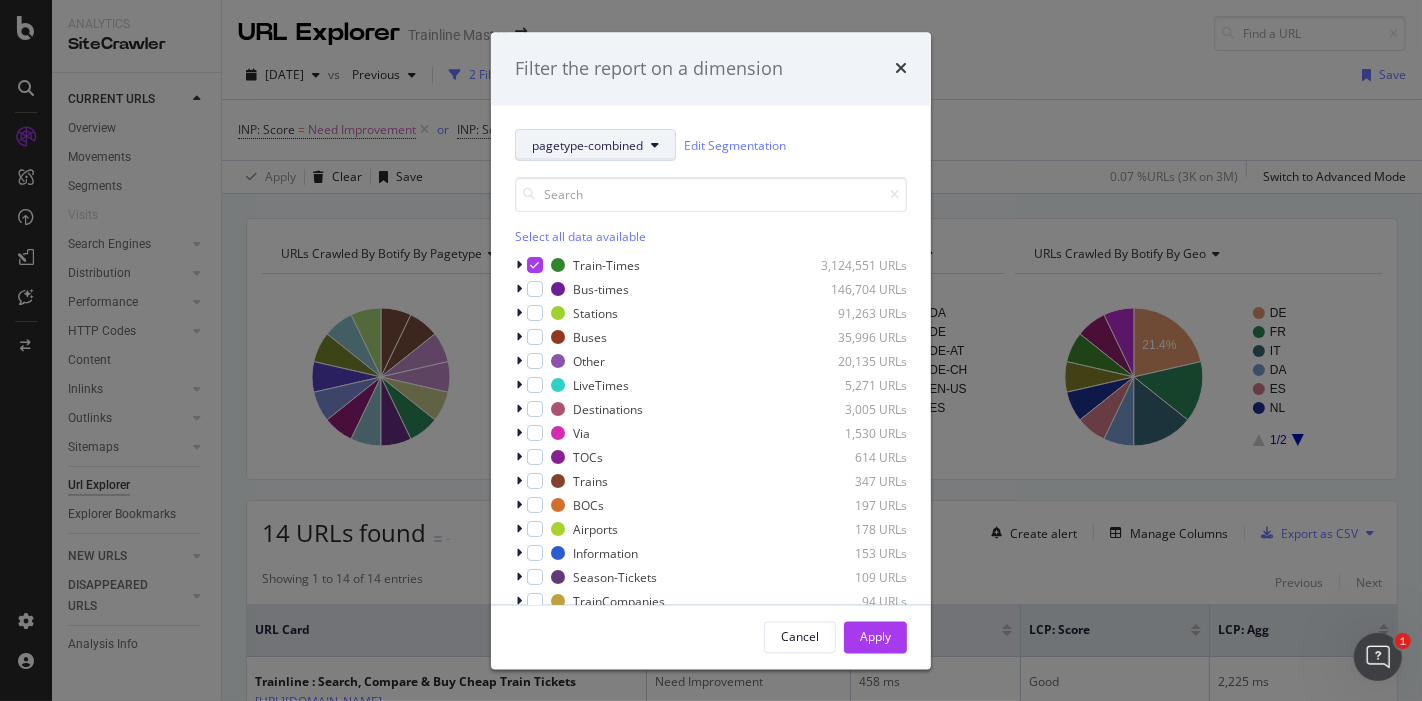 click on "pagetype-combined" at bounding box center [595, 146] 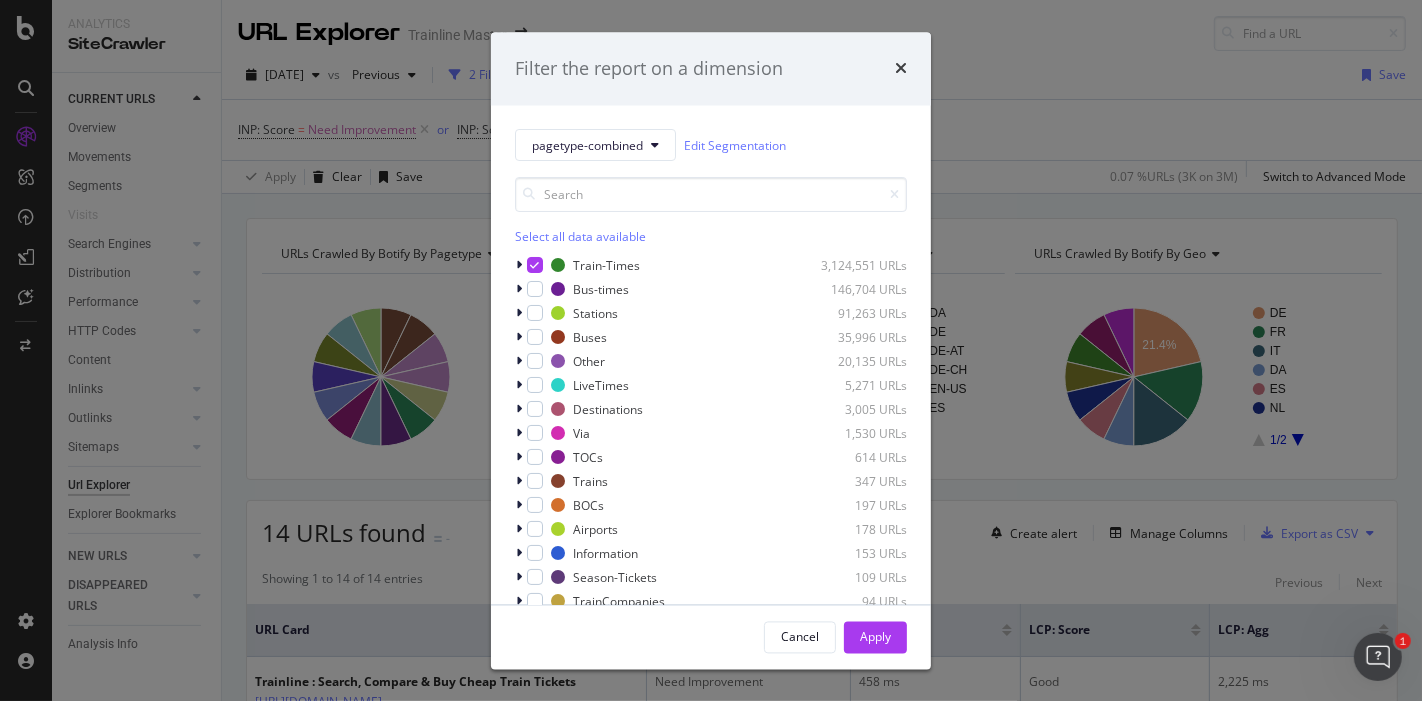click on "pagetype-combined Edit Segmentation" at bounding box center [711, 146] 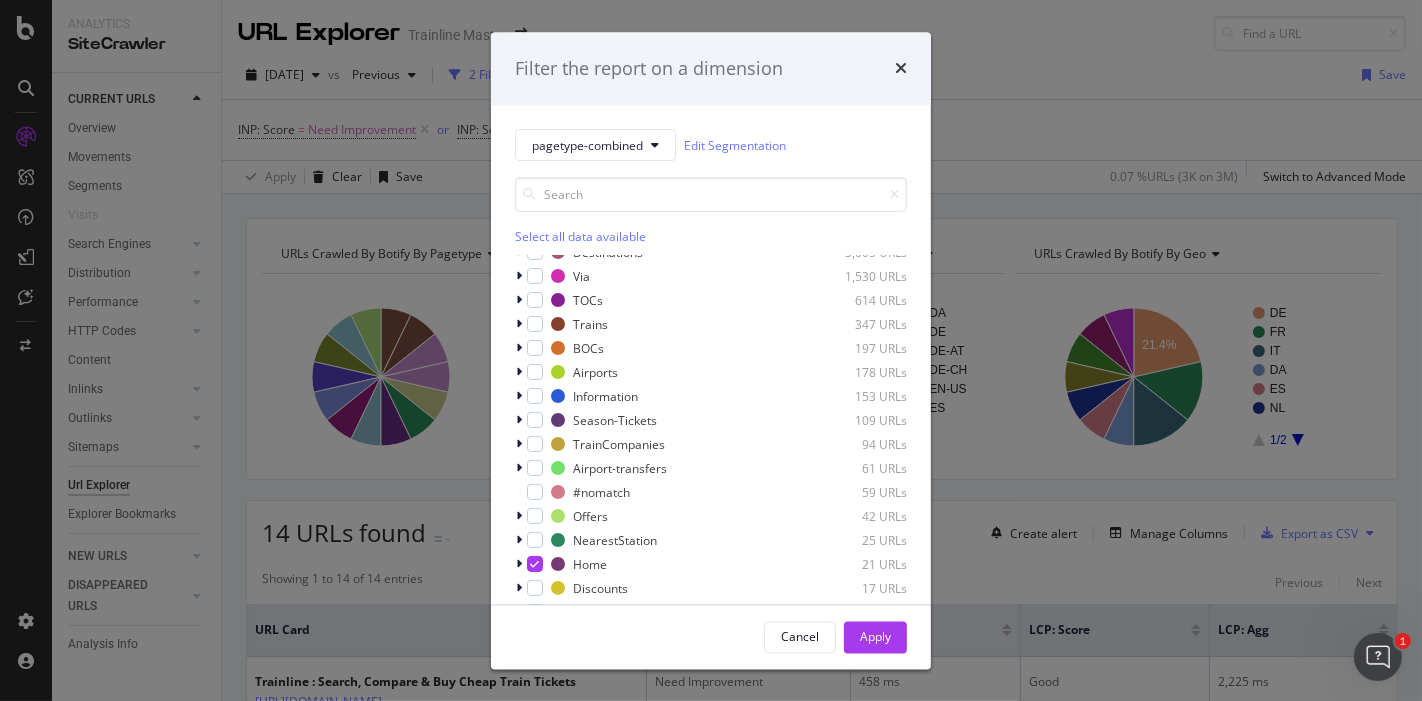 scroll, scrollTop: 183, scrollLeft: 0, axis: vertical 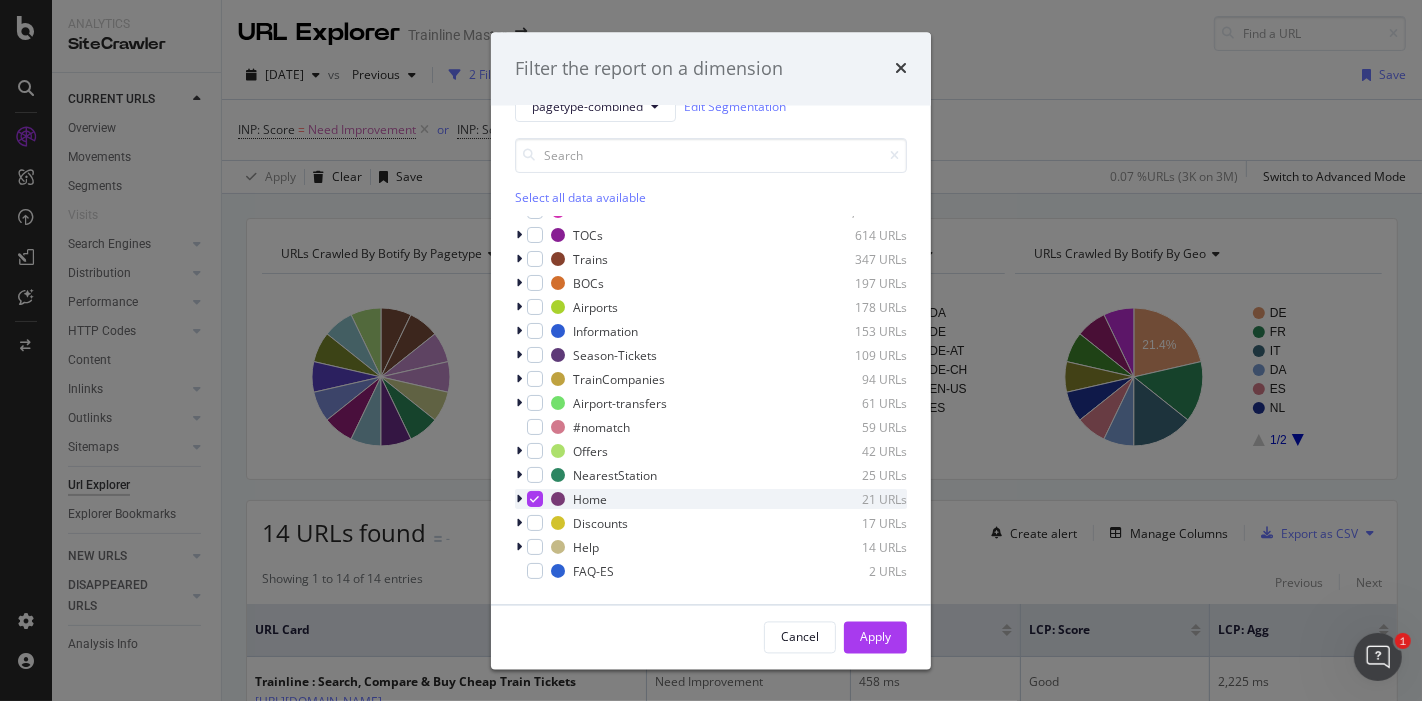 click at bounding box center [535, 500] 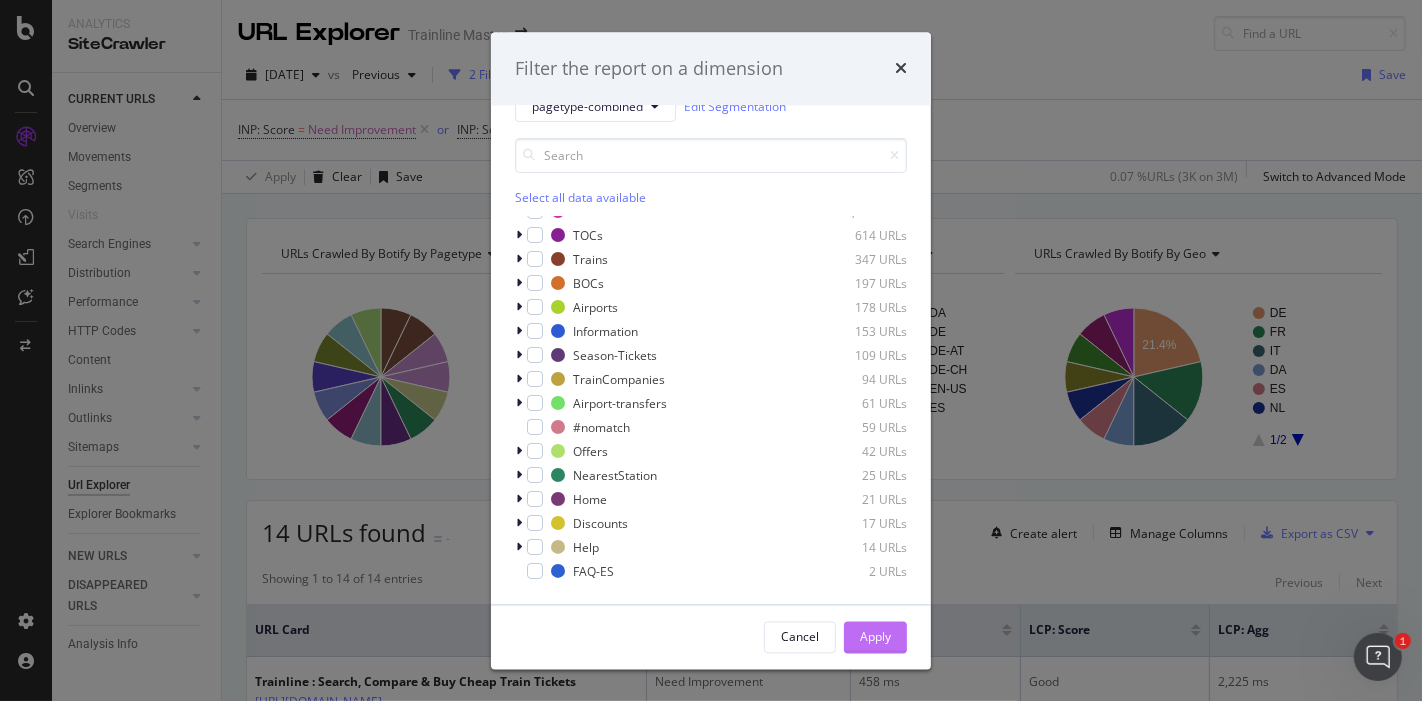 click on "Apply" at bounding box center [875, 636] 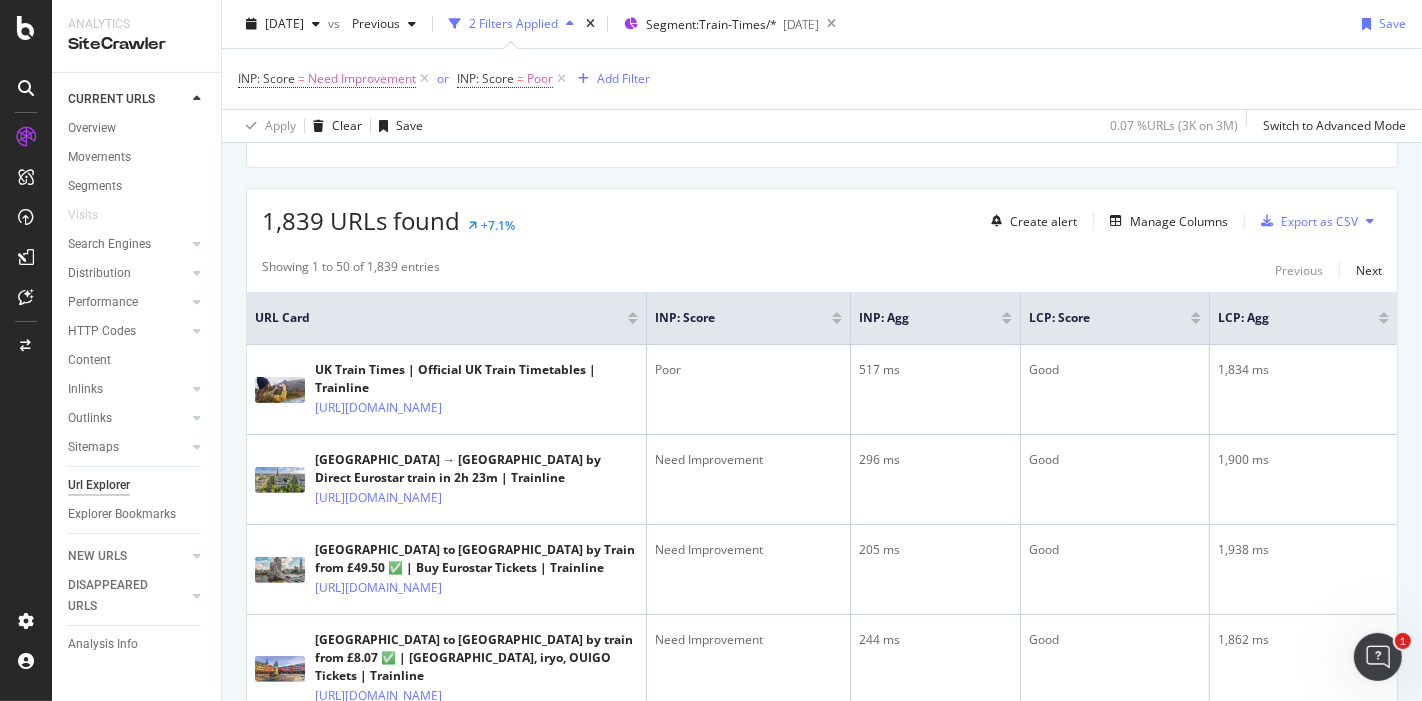 scroll, scrollTop: 333, scrollLeft: 0, axis: vertical 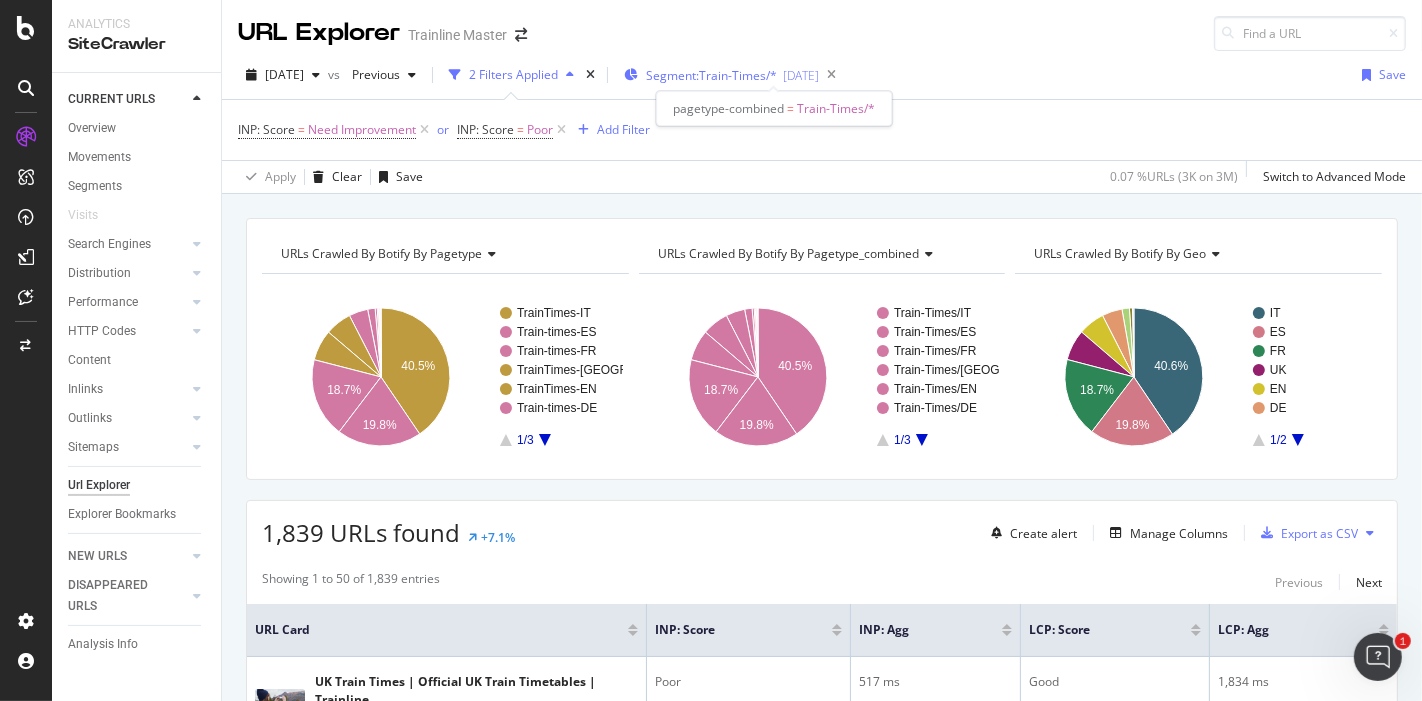 click on "Segment:  Train-Times/* 2025-06-11" at bounding box center [721, 75] 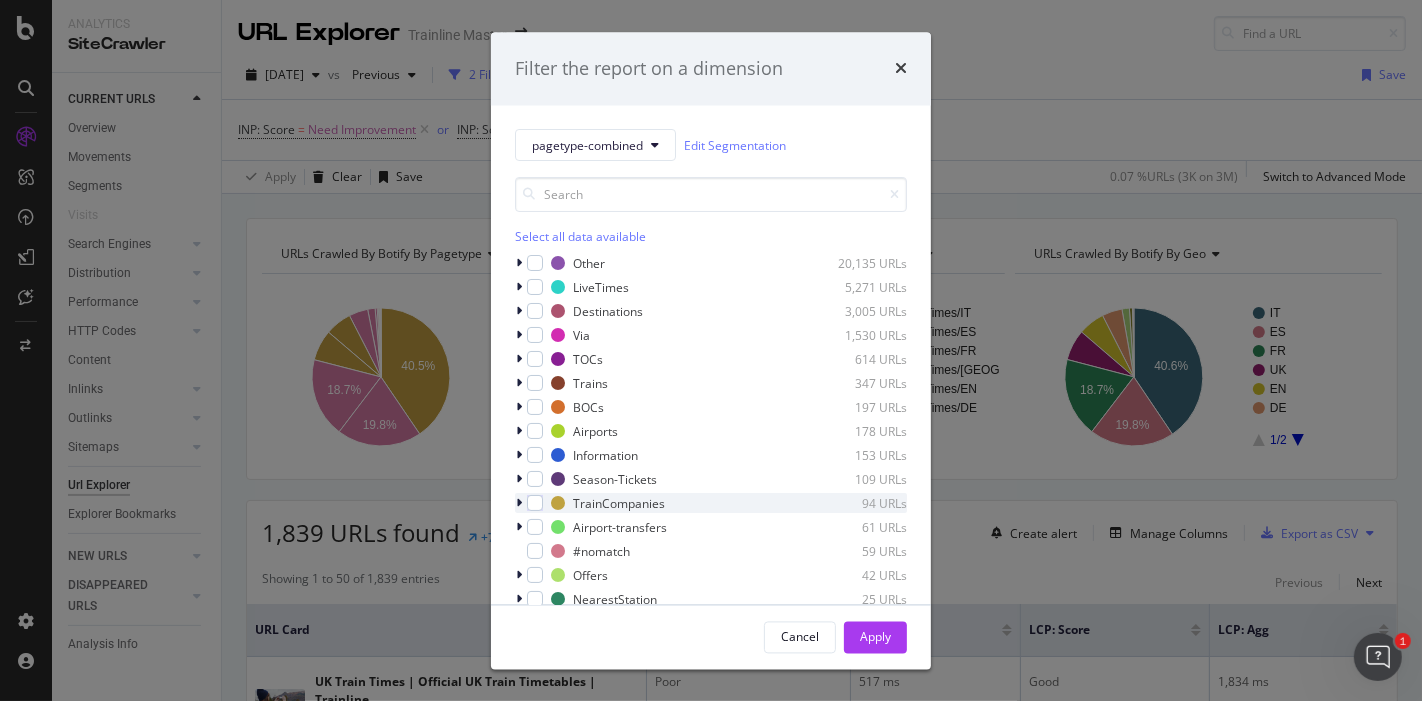 scroll, scrollTop: 72, scrollLeft: 0, axis: vertical 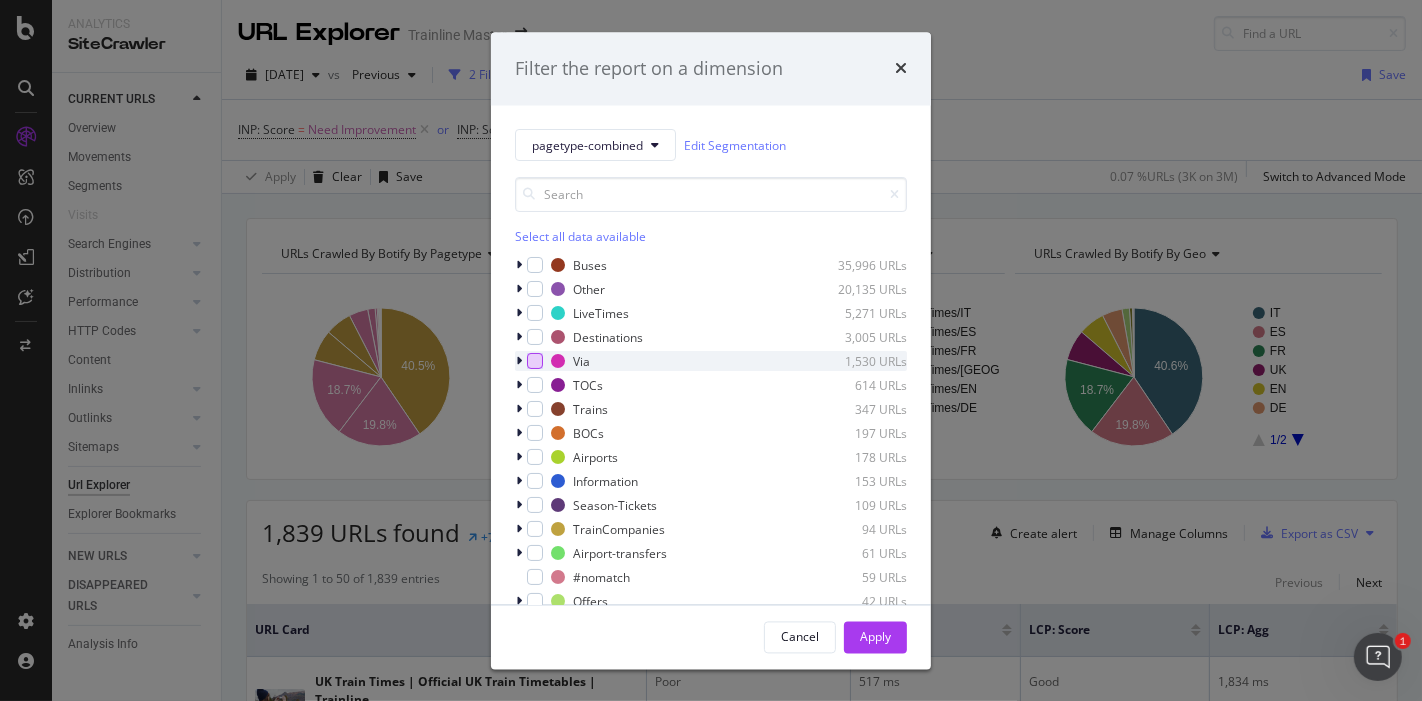 click at bounding box center [535, 362] 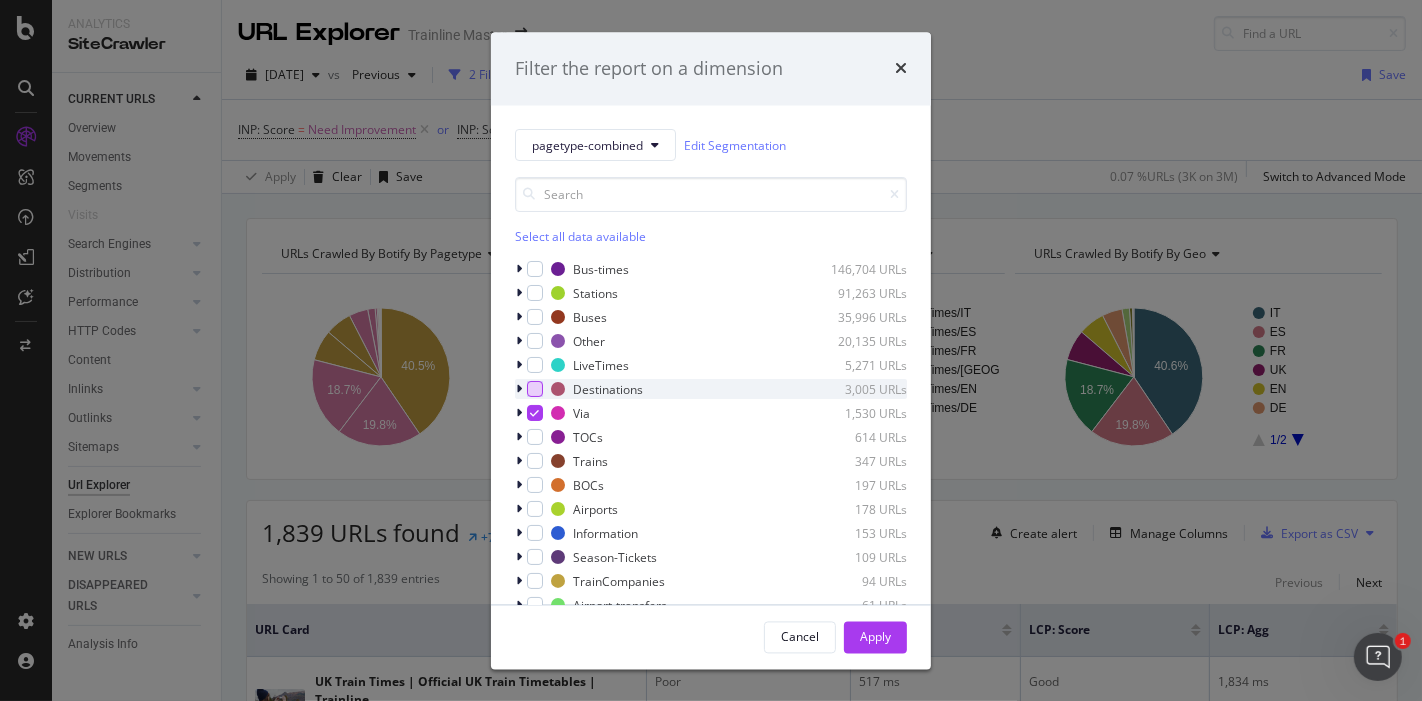 scroll, scrollTop: 0, scrollLeft: 0, axis: both 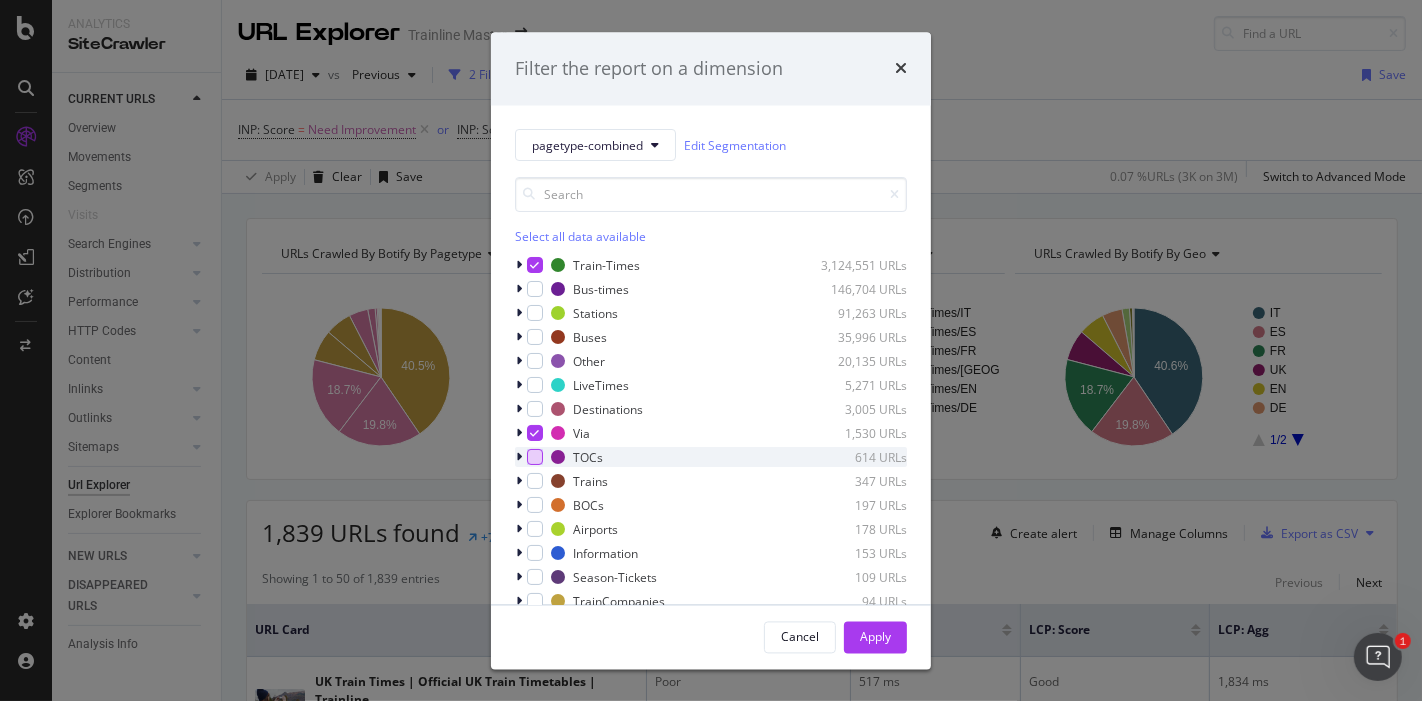 click at bounding box center (535, 458) 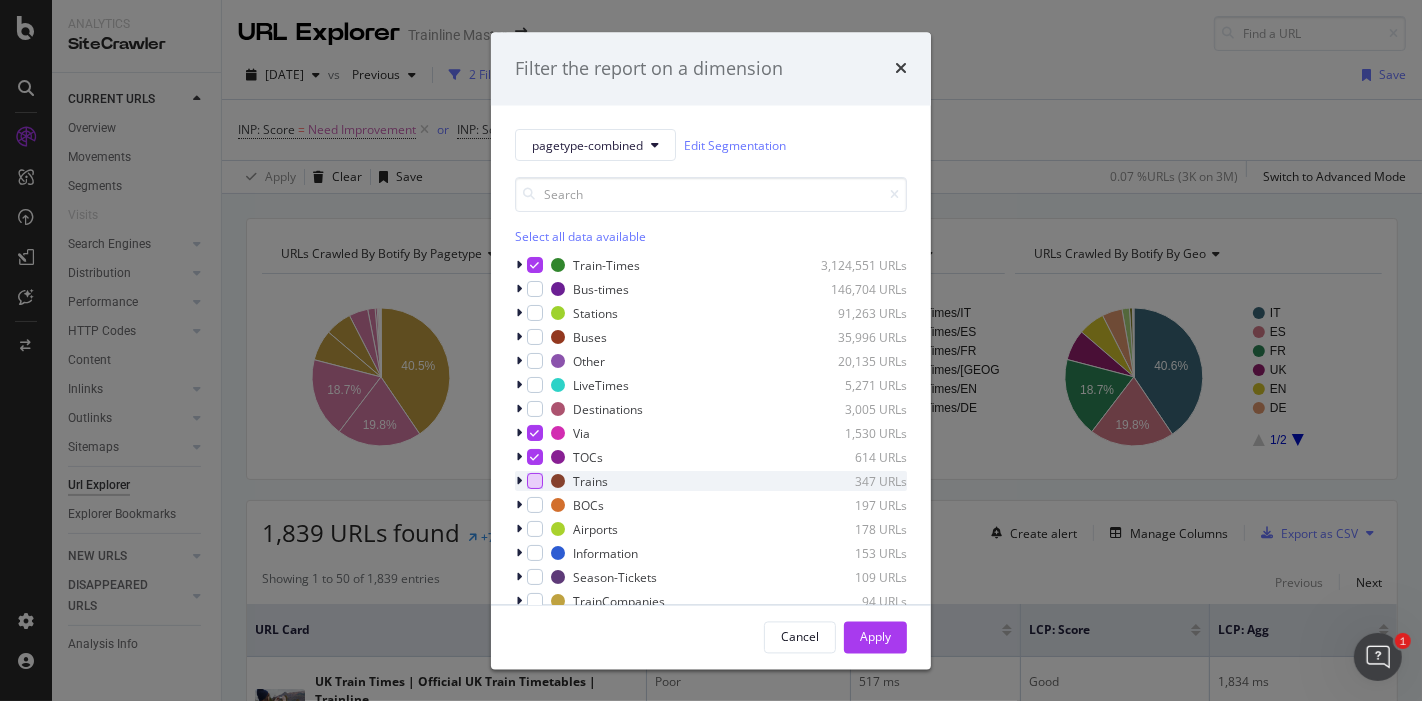 click at bounding box center [535, 482] 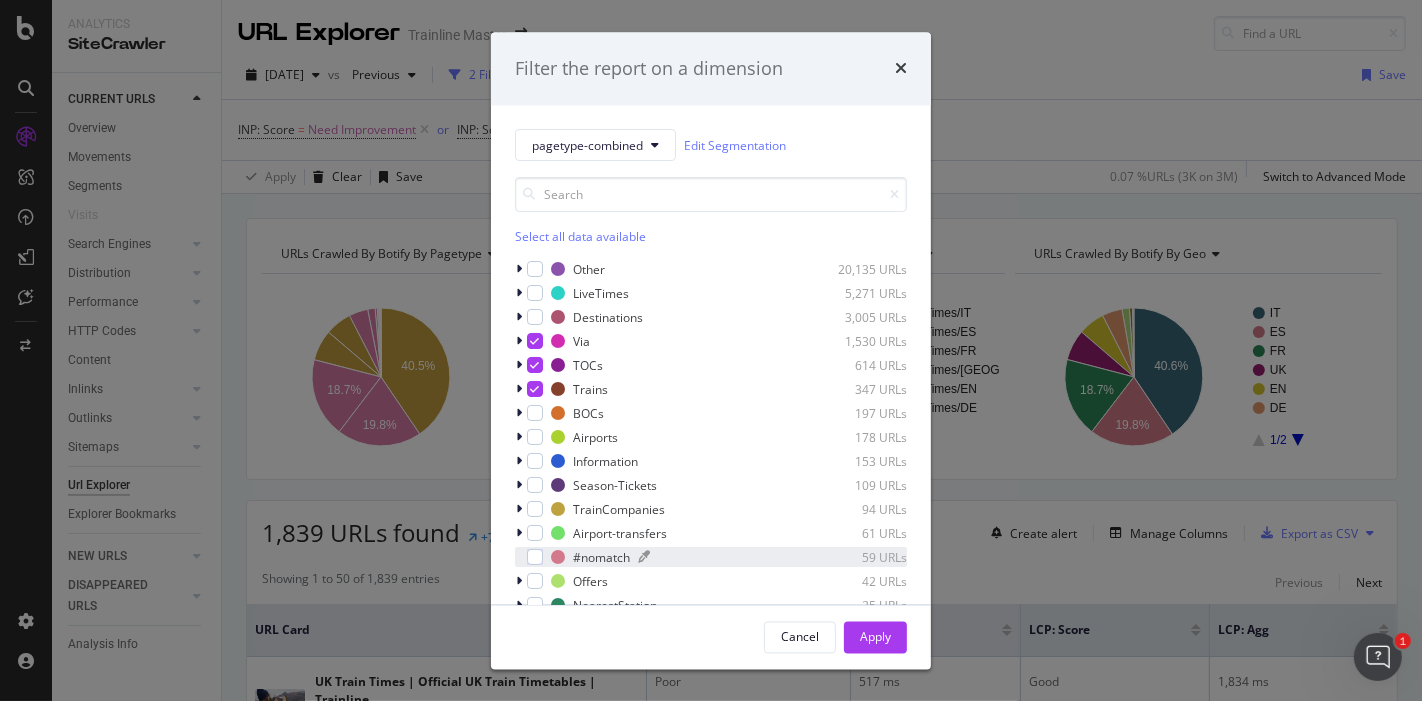scroll, scrollTop: 0, scrollLeft: 0, axis: both 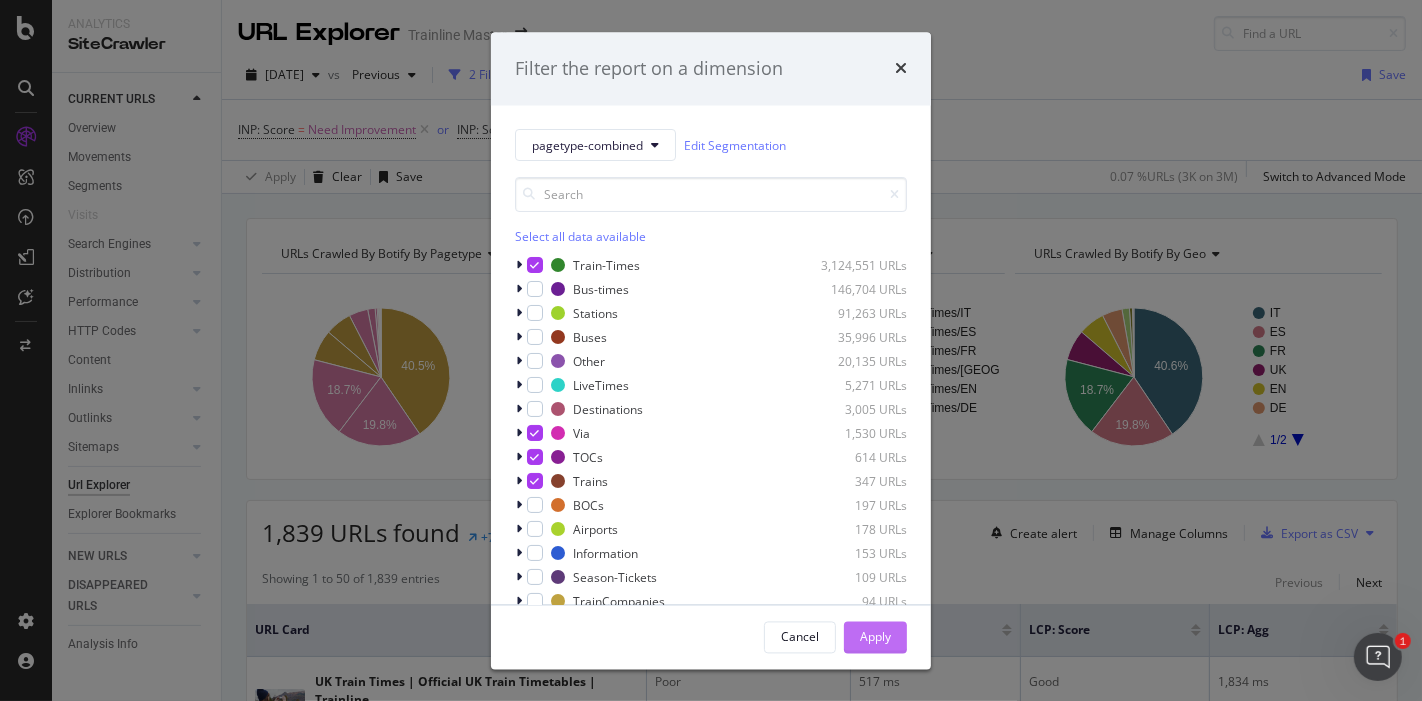 click on "Apply" at bounding box center [875, 636] 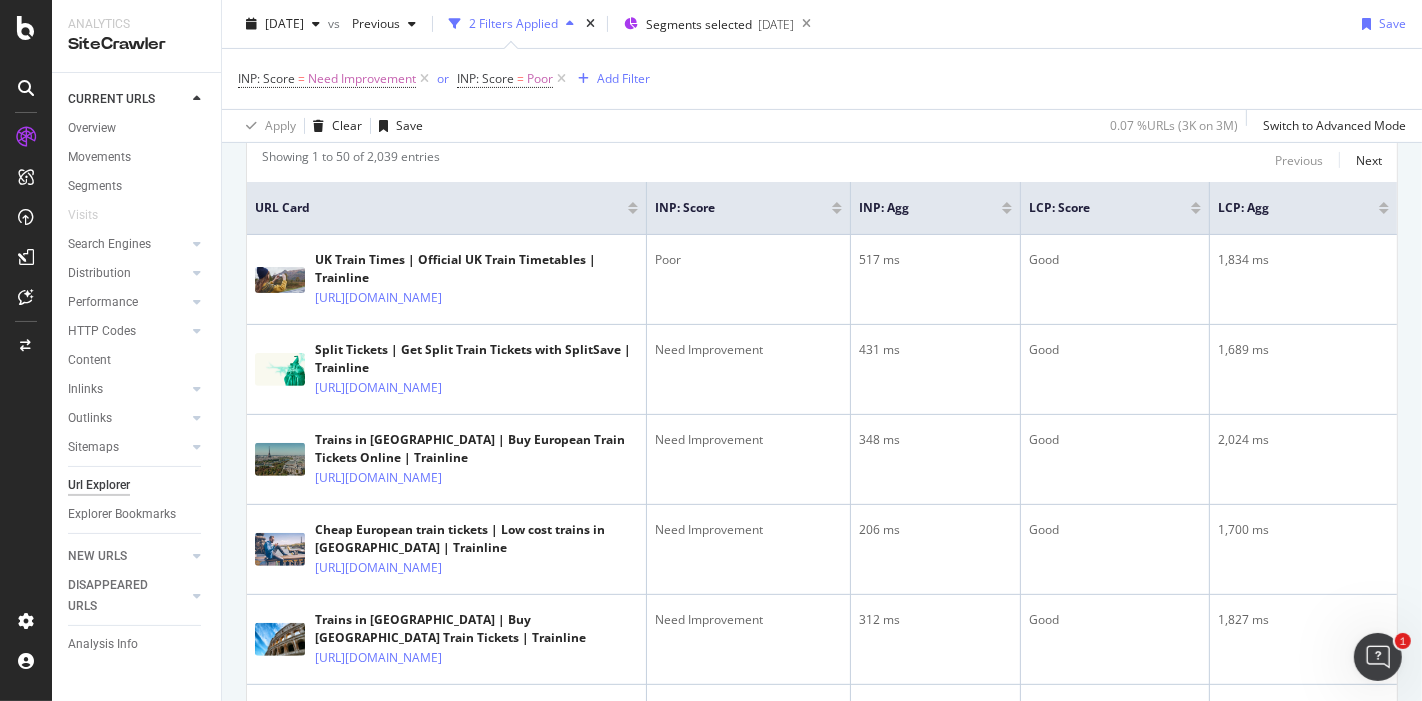 scroll, scrollTop: 0, scrollLeft: 0, axis: both 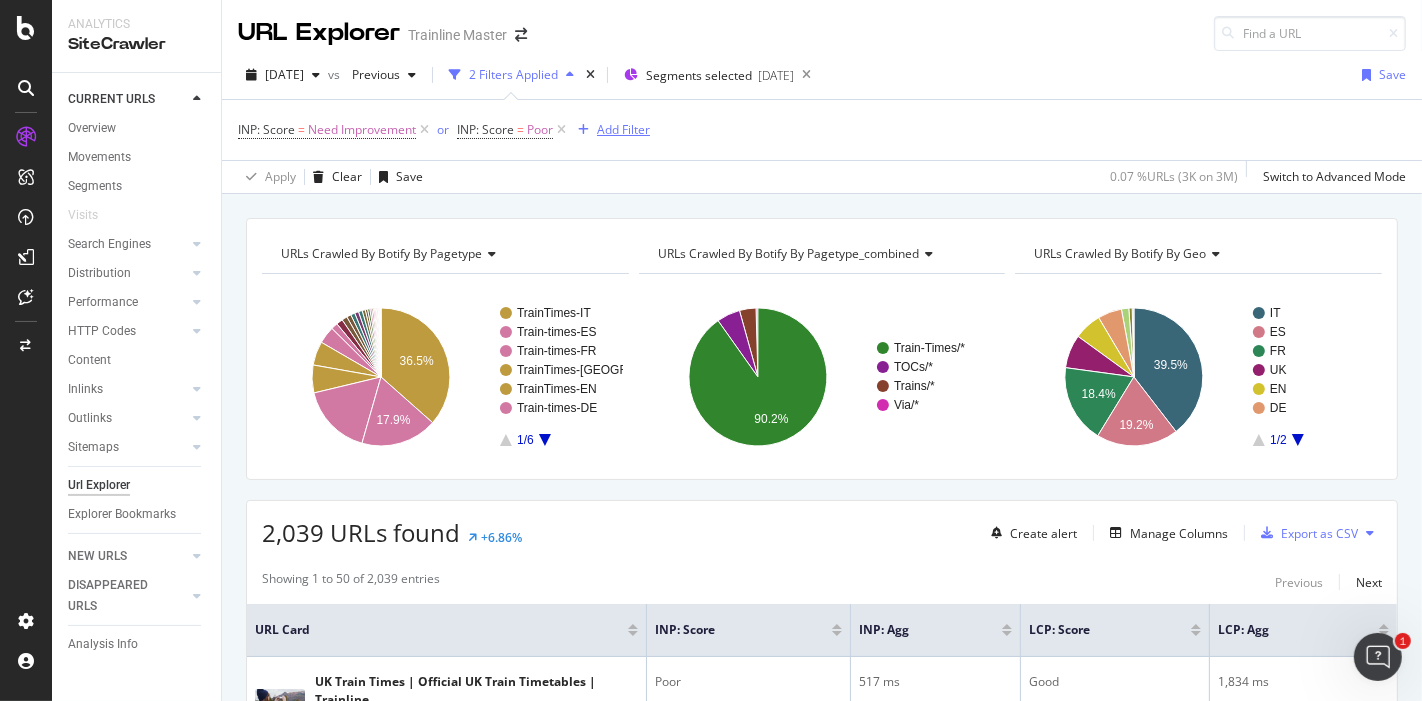 click on "Add Filter" at bounding box center (623, 129) 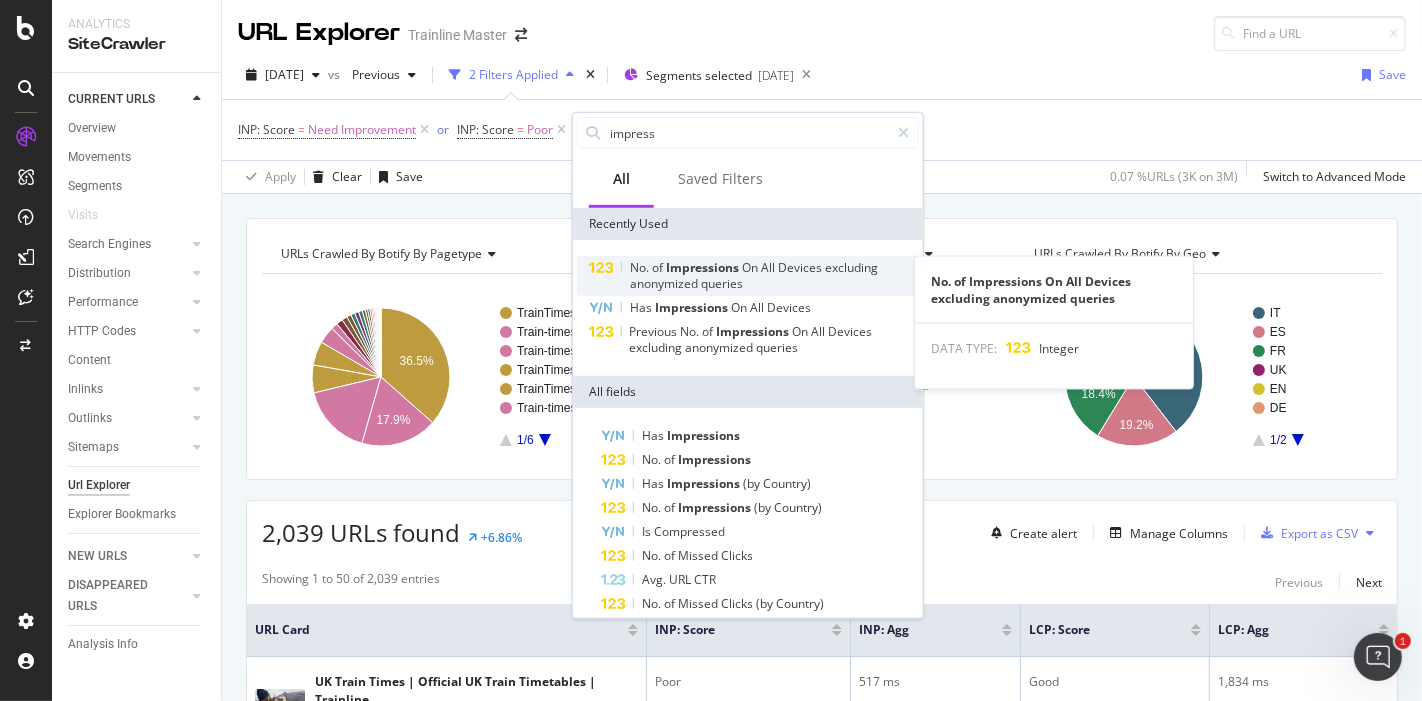 type on "impress" 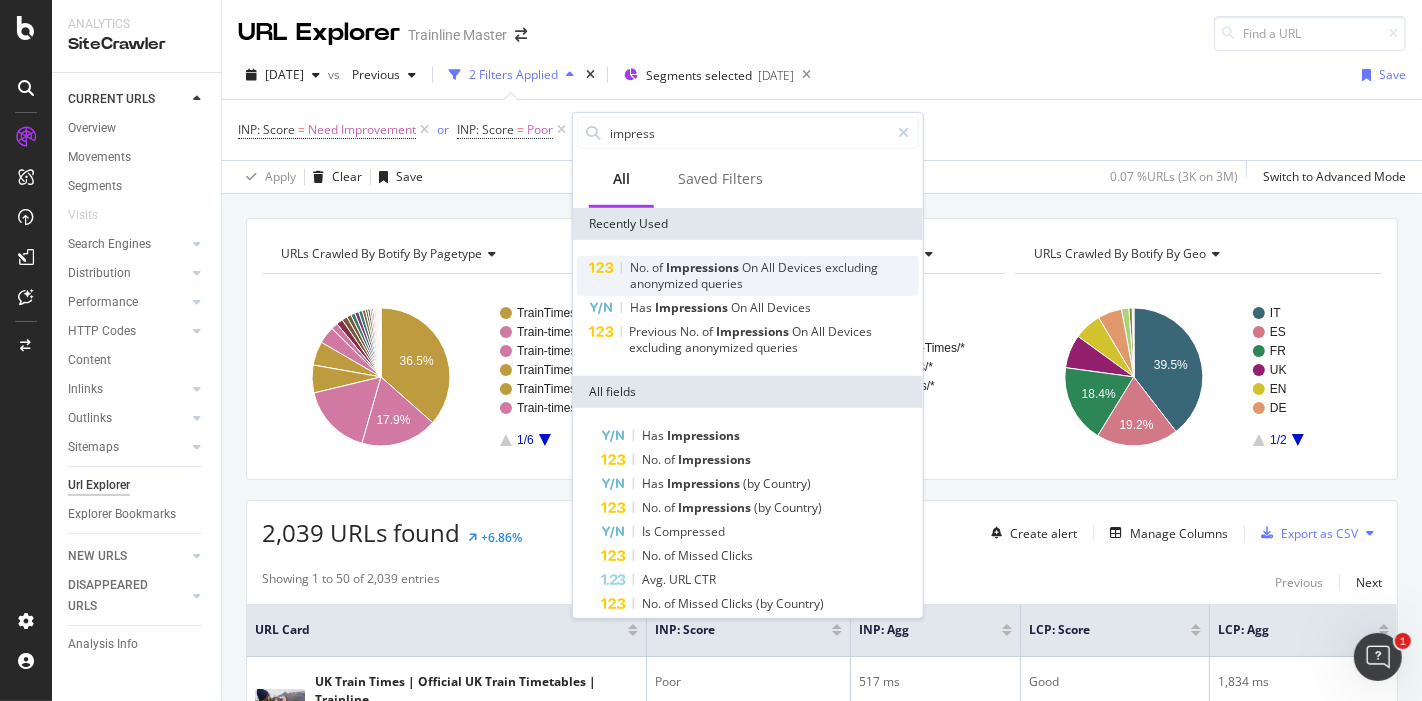 click on "anonymized" at bounding box center [665, 283] 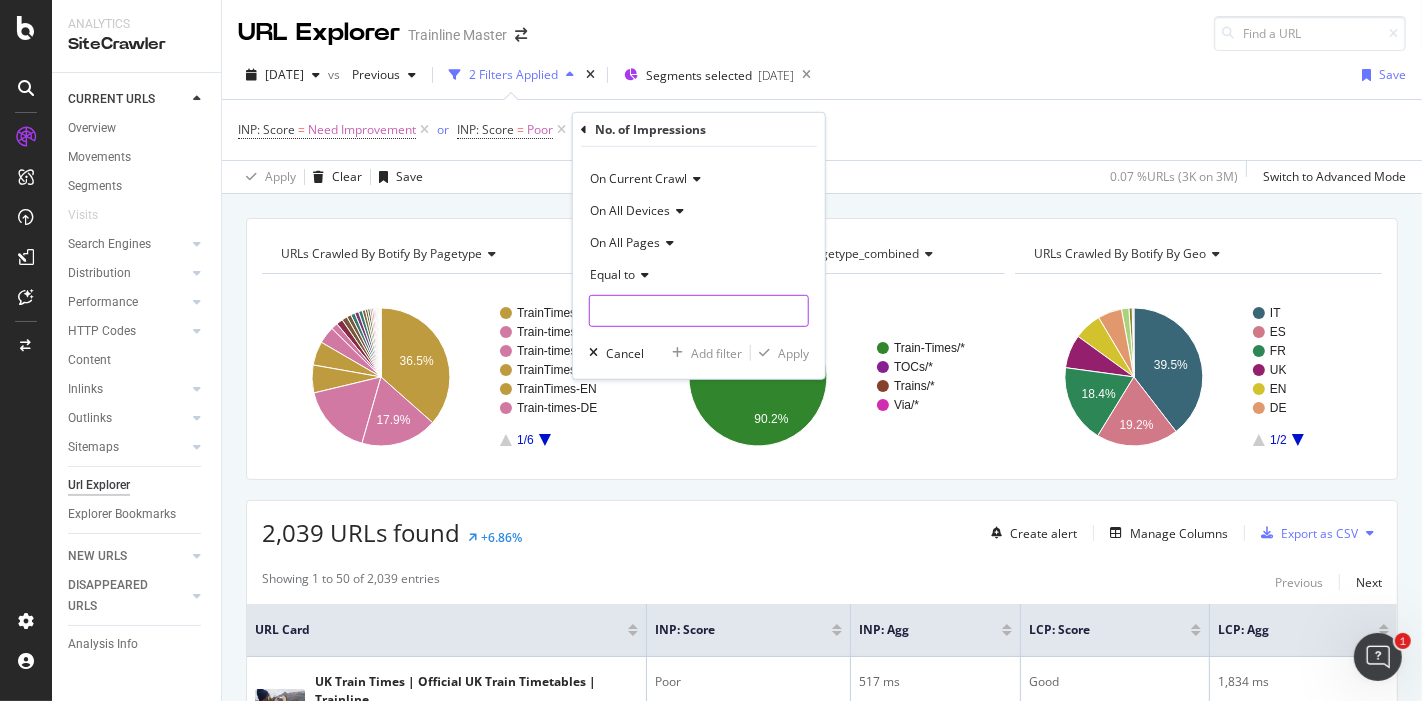 click at bounding box center [699, 311] 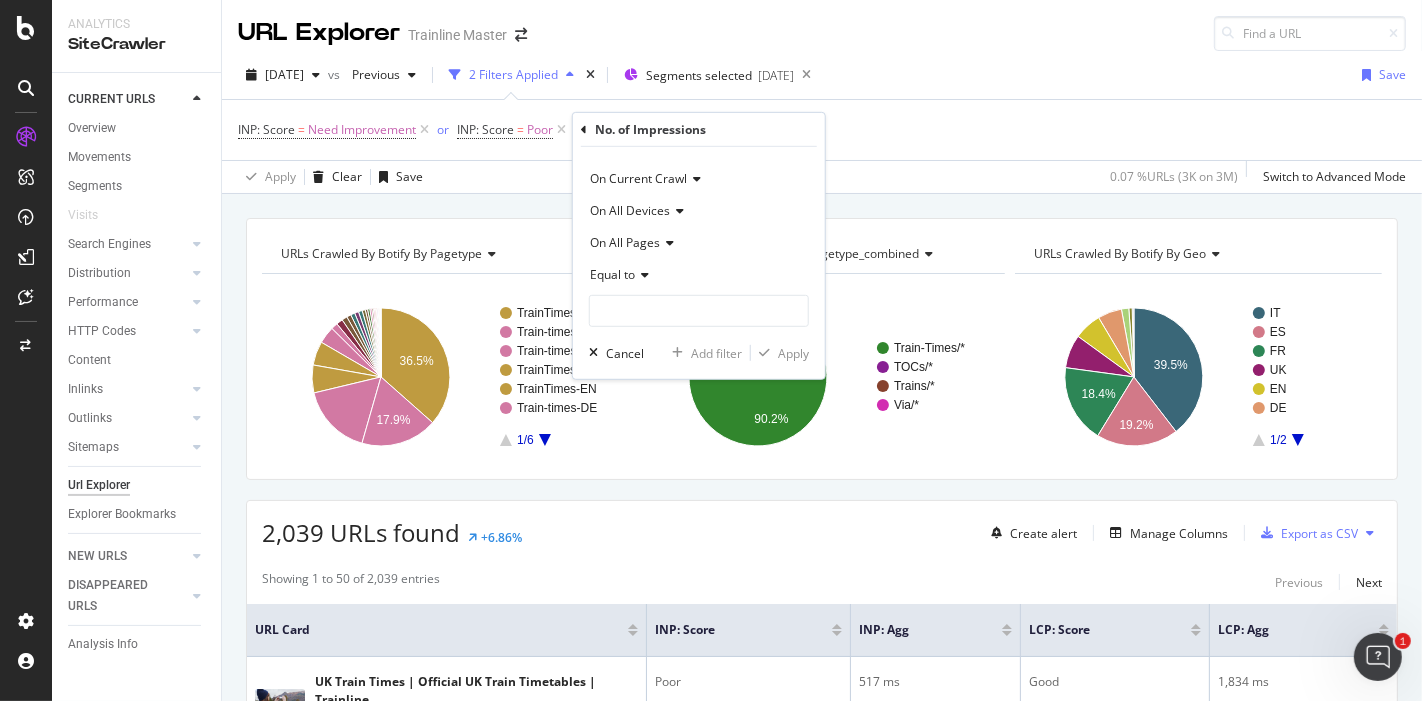 click at bounding box center (642, 275) 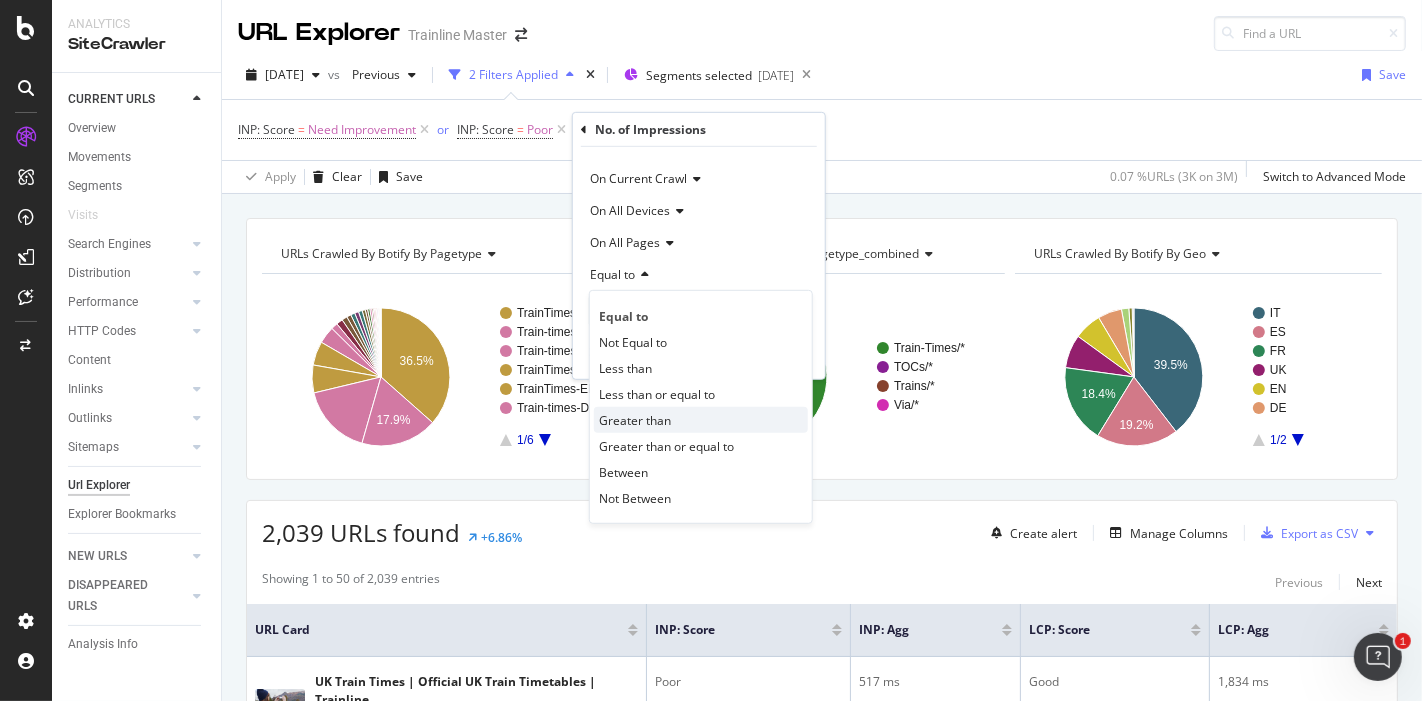 click on "Greater than" at bounding box center (701, 420) 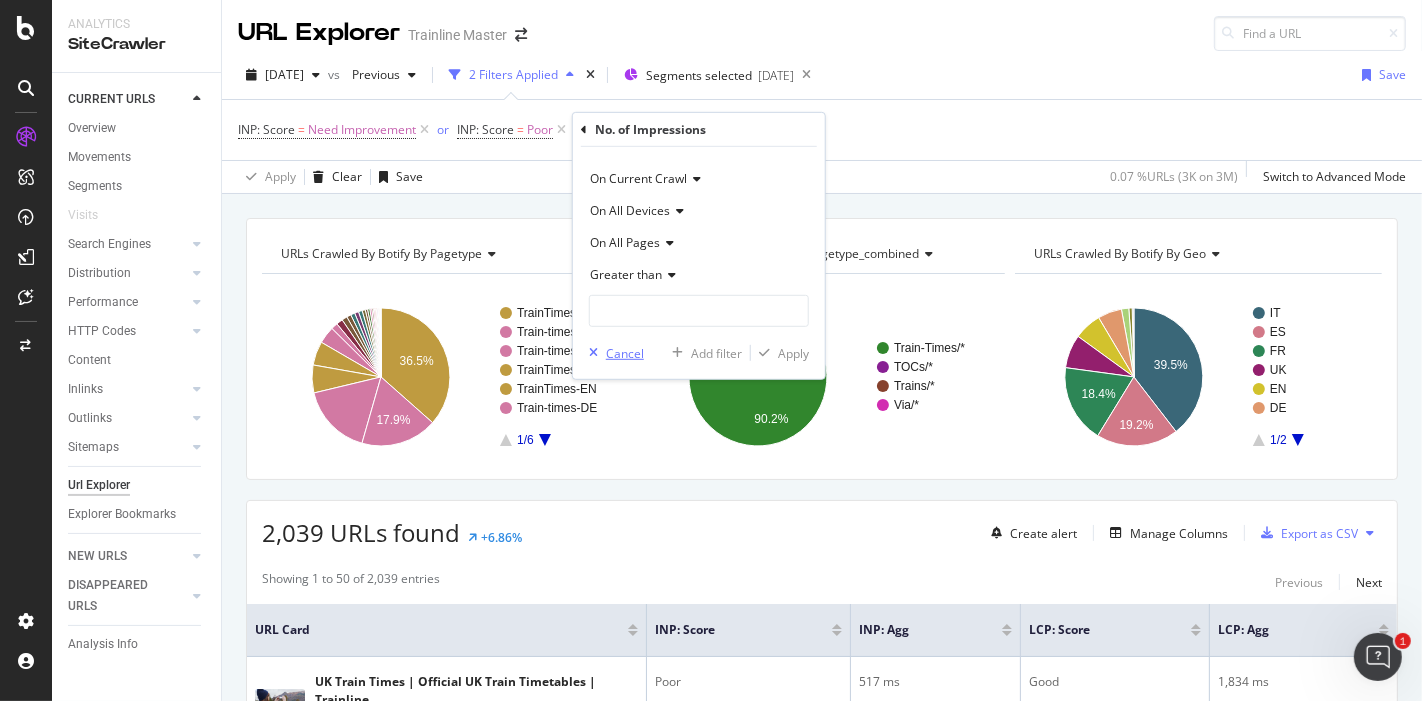 click on "Cancel" at bounding box center [625, 352] 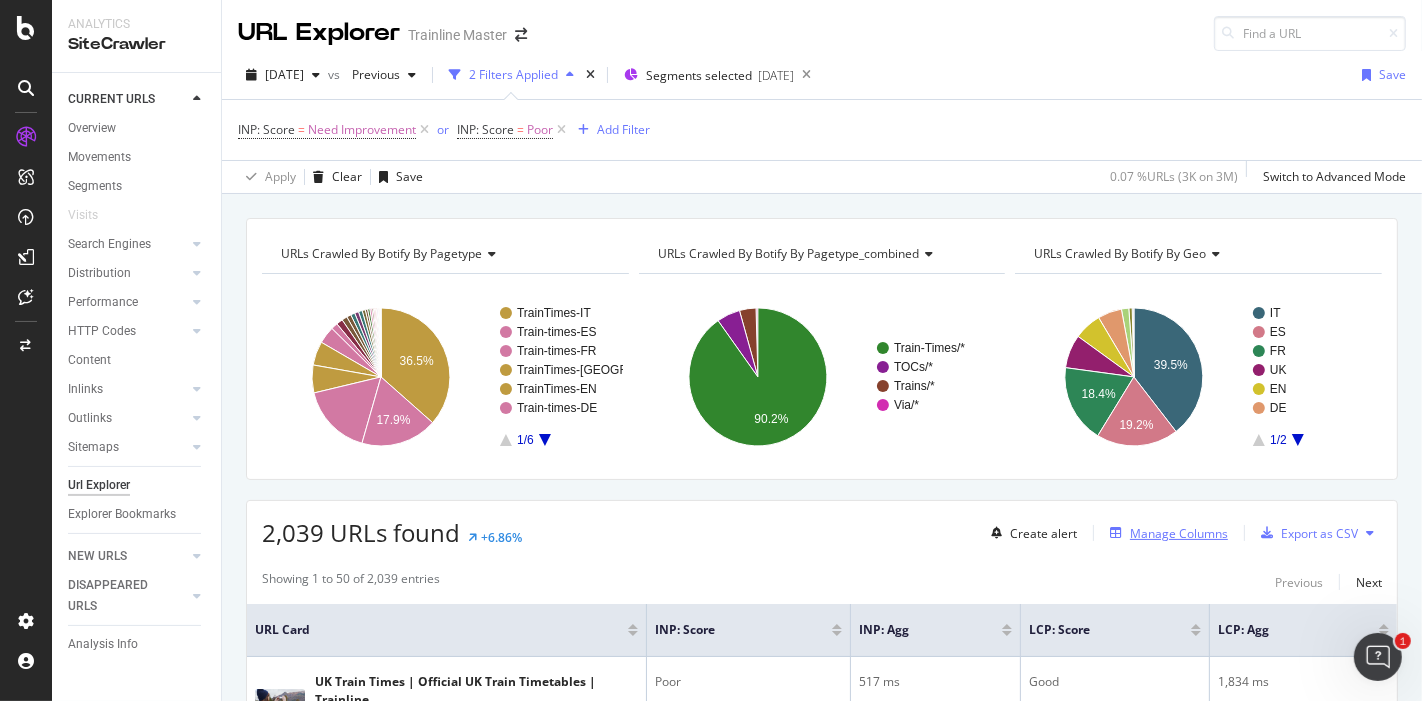 click on "Manage Columns" at bounding box center [1179, 533] 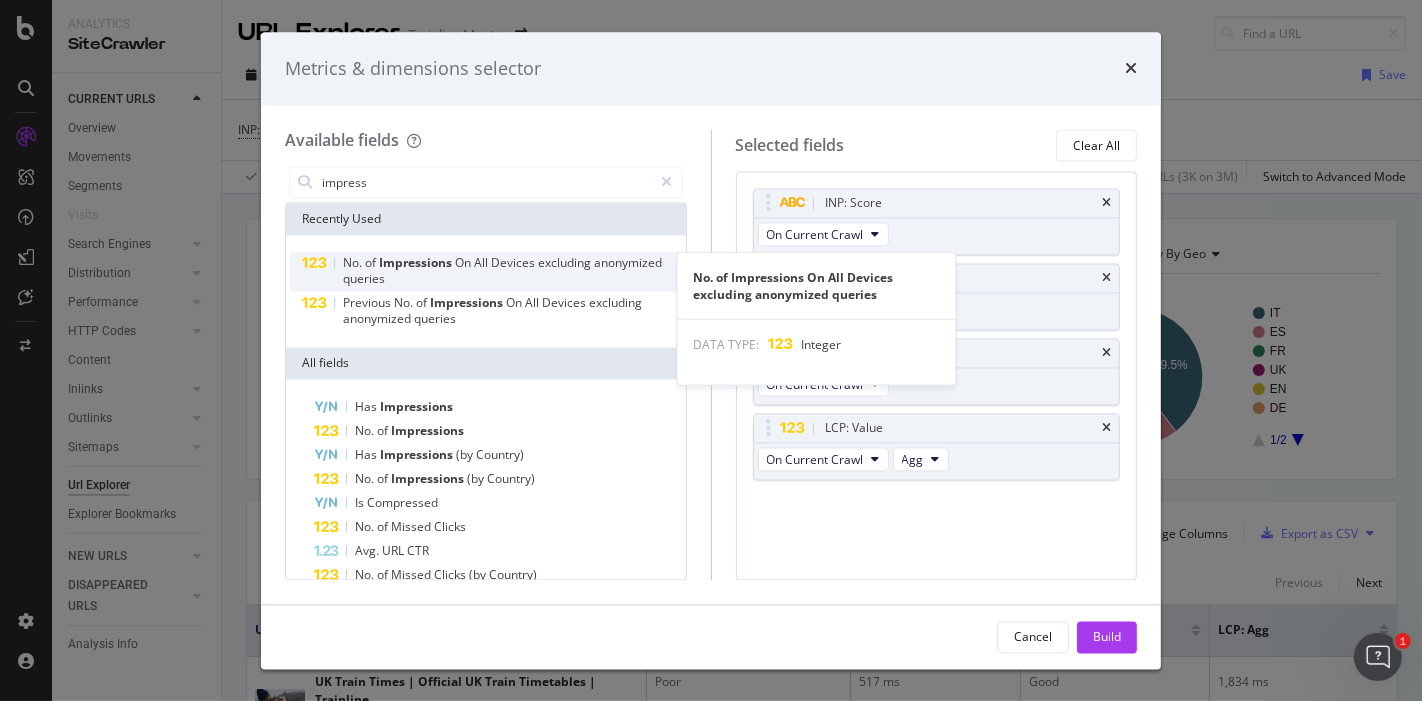 type on "impress" 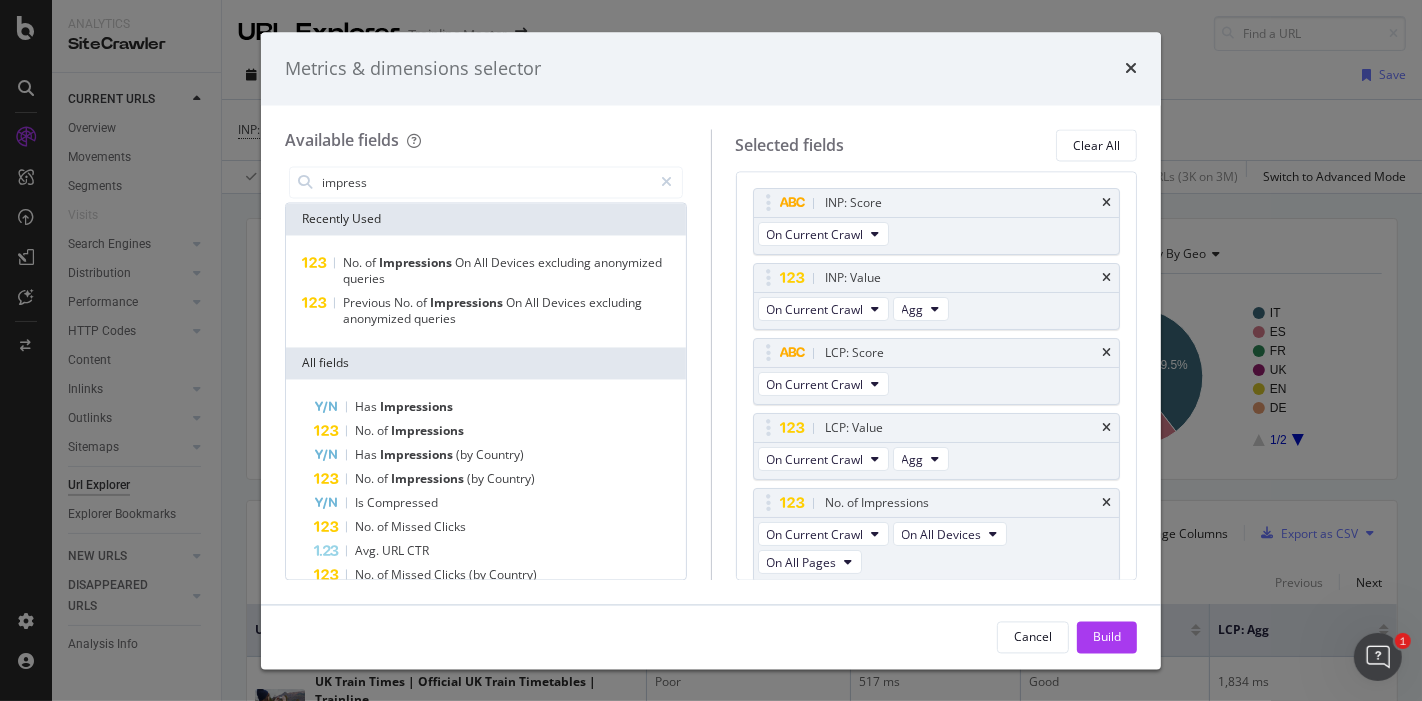 scroll, scrollTop: 0, scrollLeft: 0, axis: both 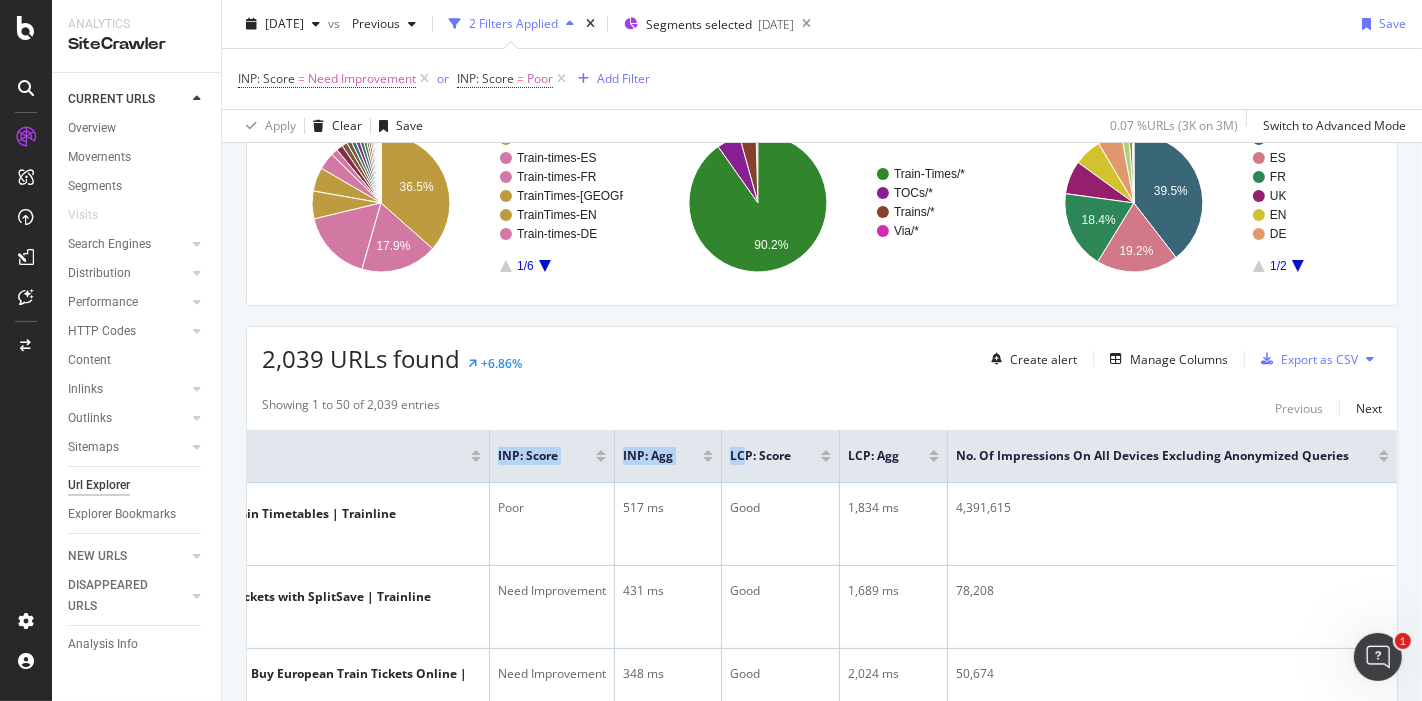 drag, startPoint x: 1000, startPoint y: 450, endPoint x: 1421, endPoint y: 446, distance: 421.019 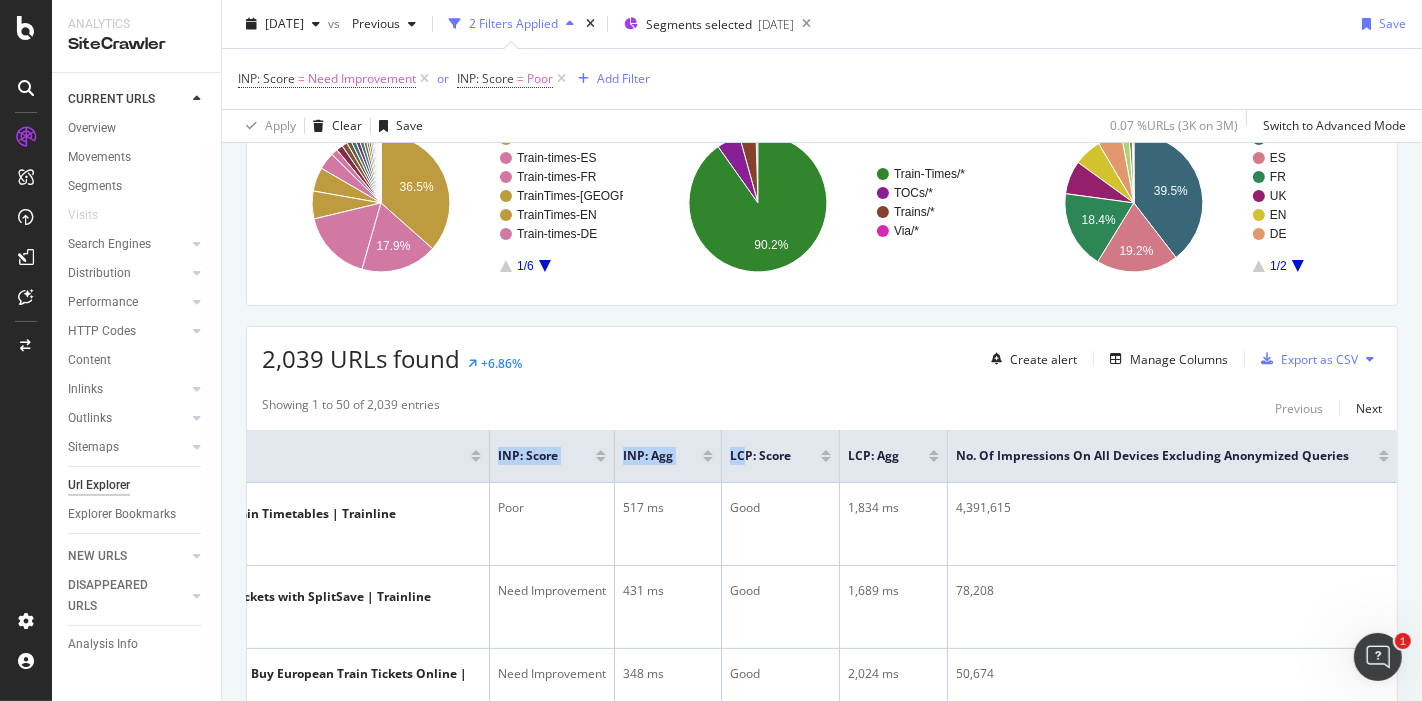 click at bounding box center [1384, 452] 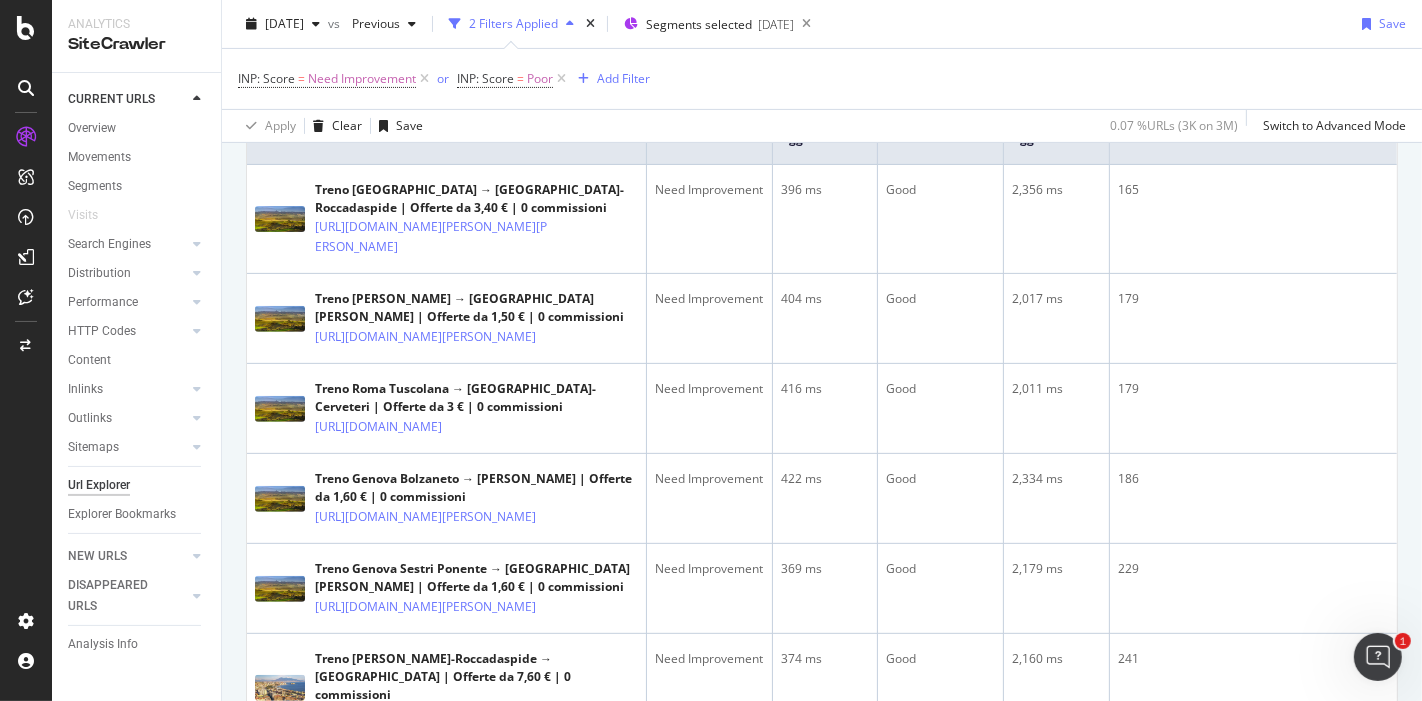scroll, scrollTop: 285, scrollLeft: 0, axis: vertical 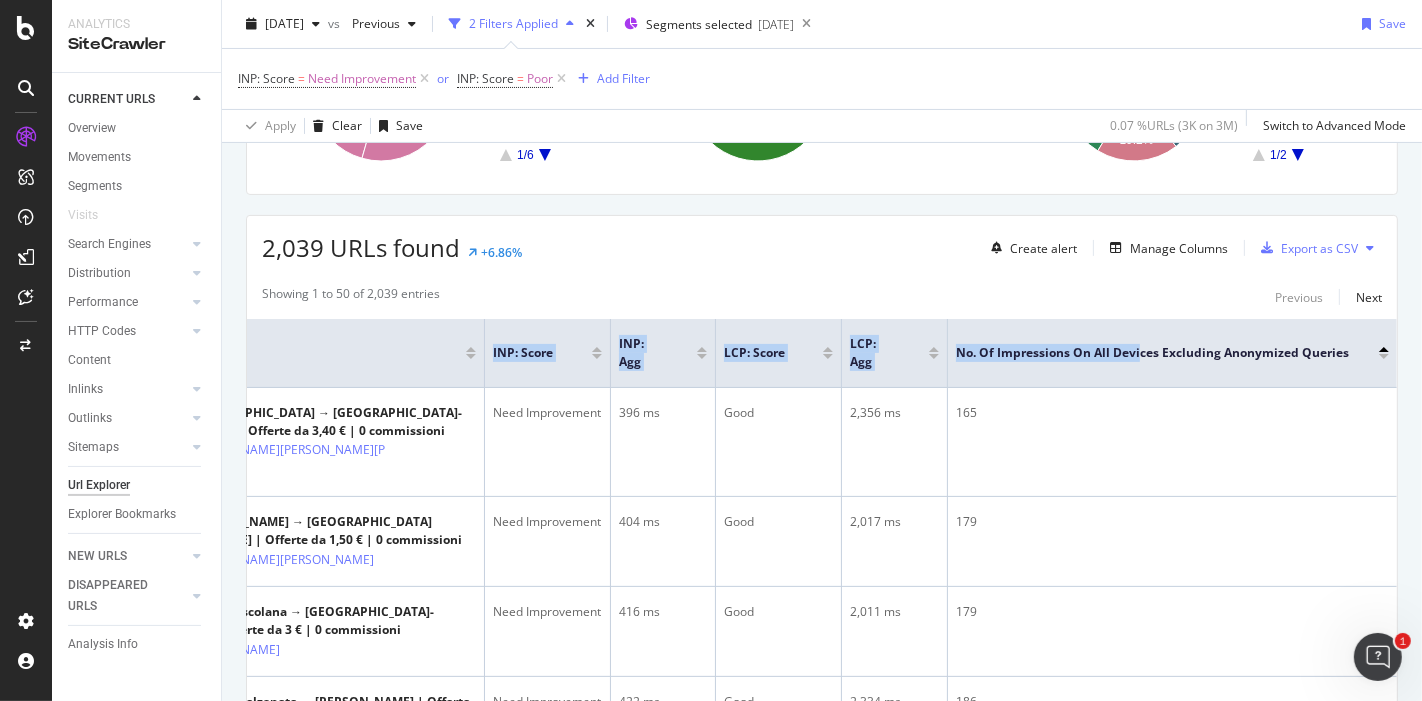 drag, startPoint x: 1302, startPoint y: 344, endPoint x: 1394, endPoint y: 342, distance: 92.021736 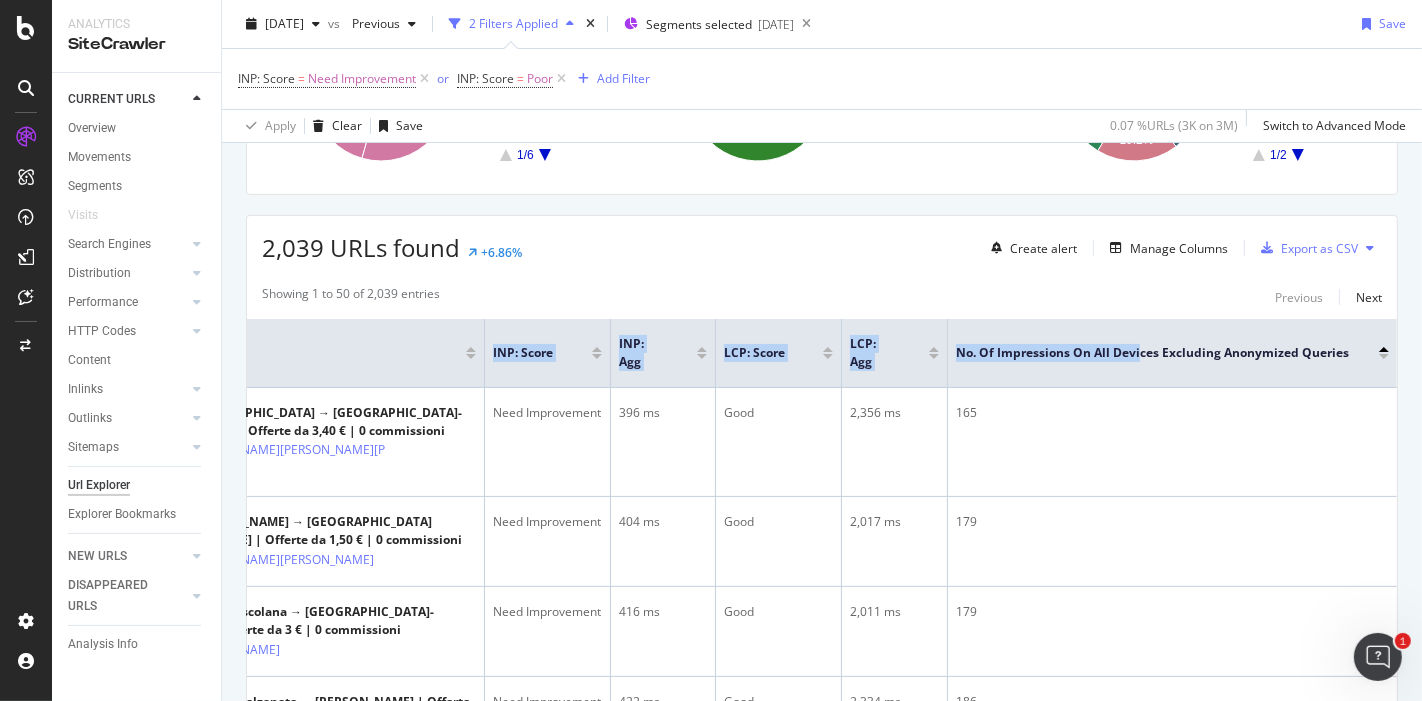 click at bounding box center [1384, 349] 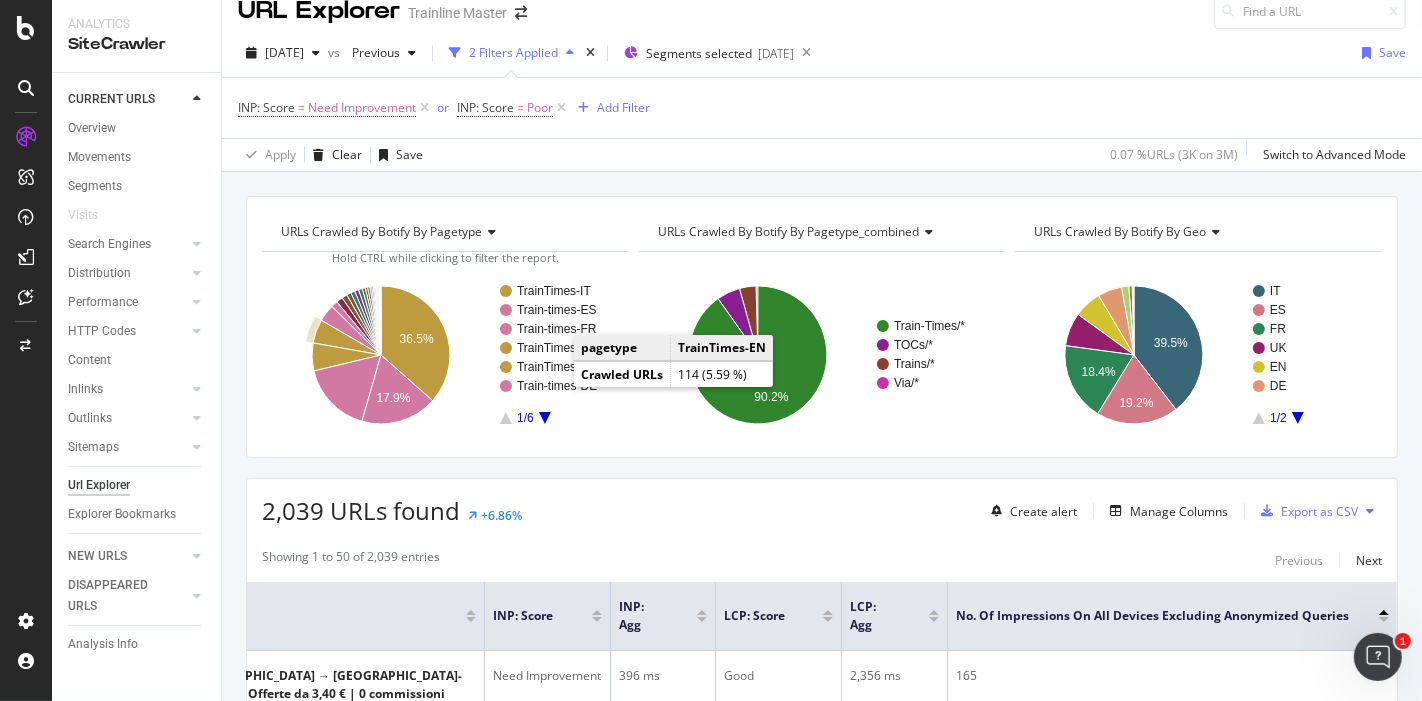 scroll, scrollTop: 0, scrollLeft: 0, axis: both 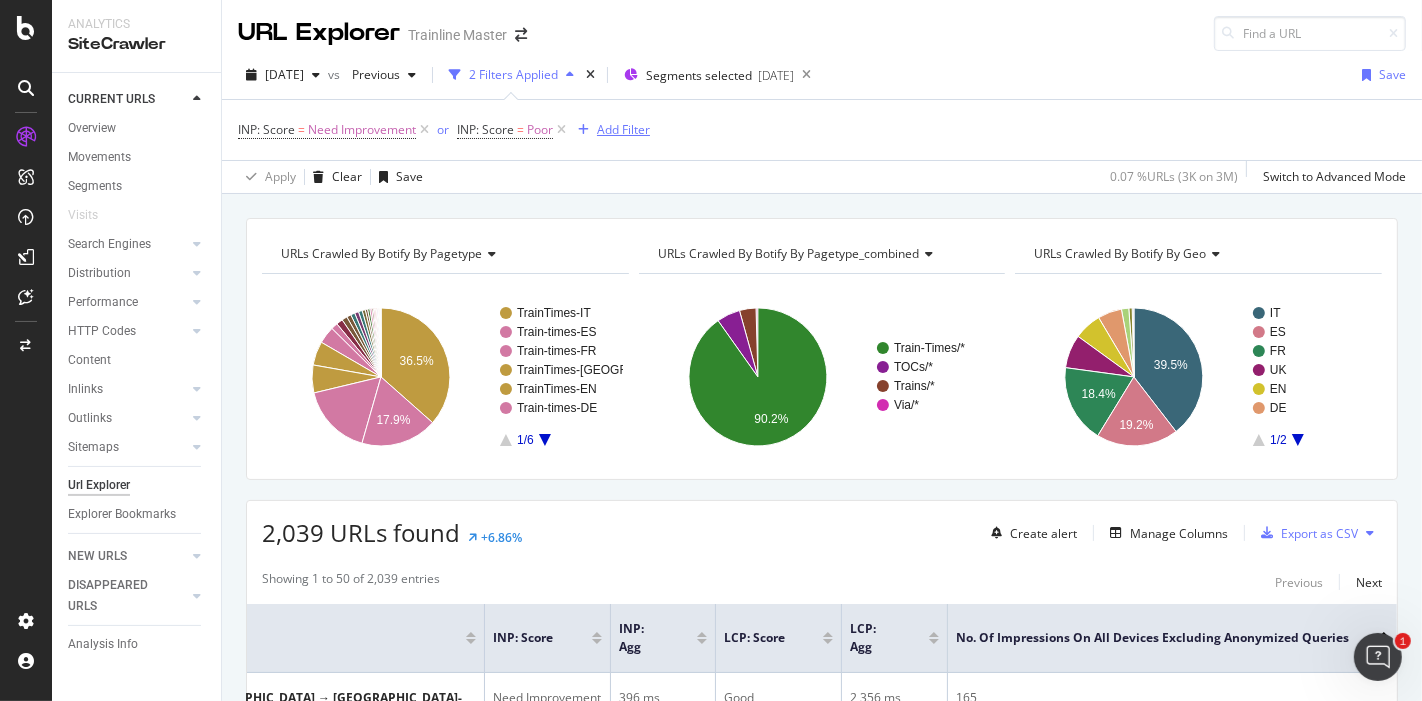 click on "Add Filter" at bounding box center (610, 130) 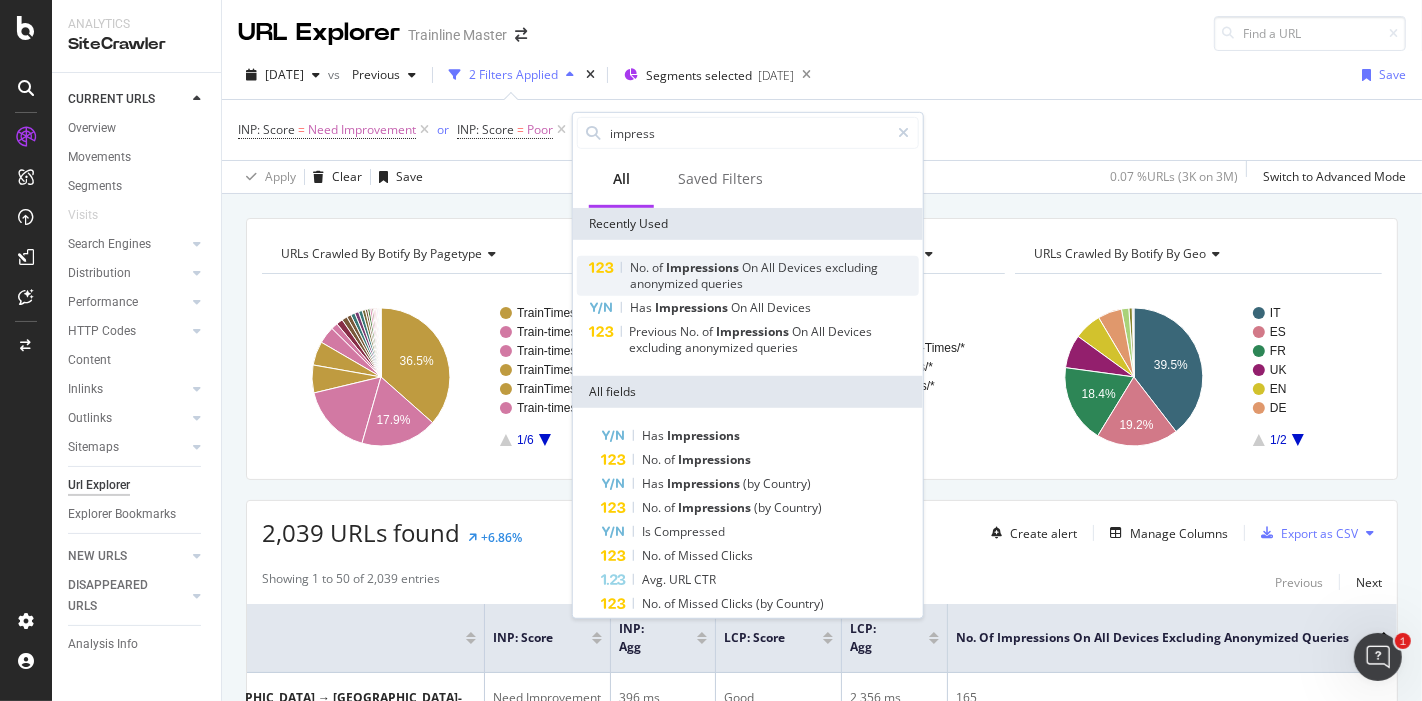 click on "No.   of   Impressions   On   All   Devices   excluding   anonymized   queries" at bounding box center (748, 276) 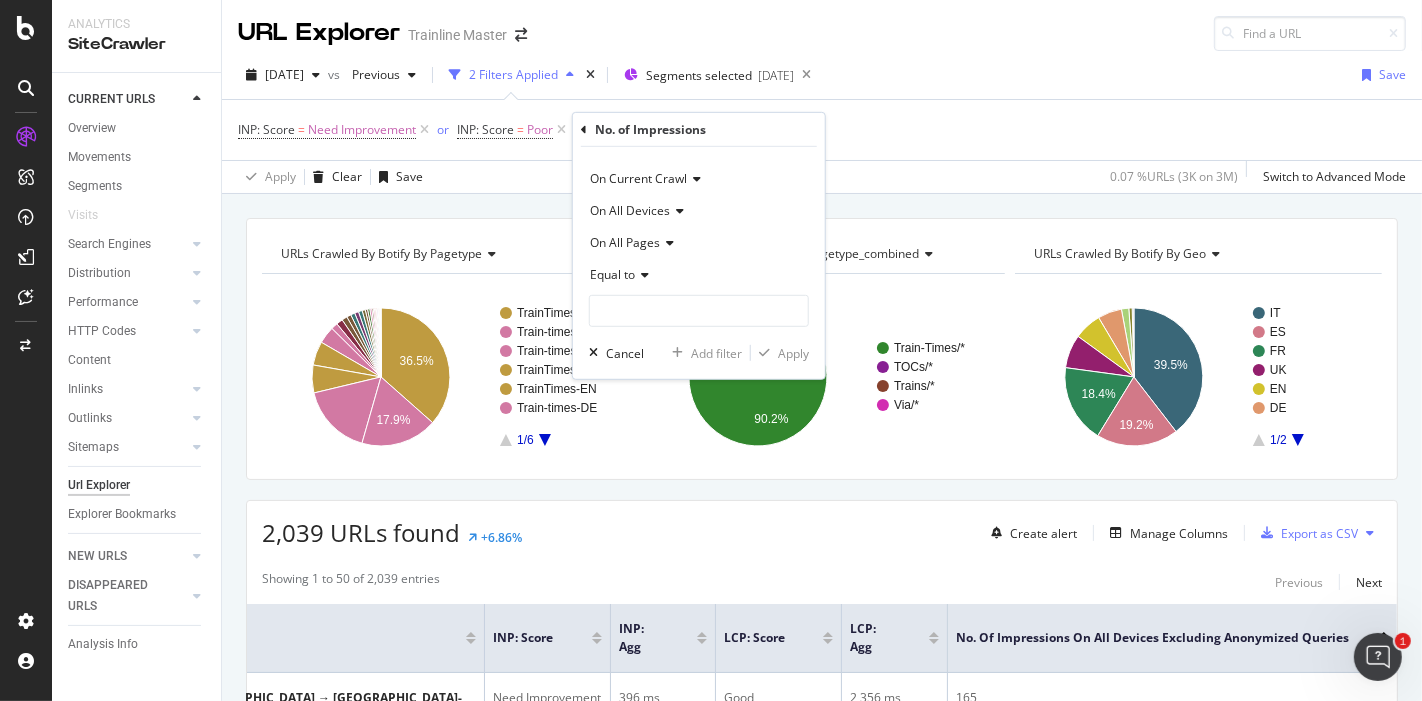 click on "Equal to" at bounding box center [699, 275] 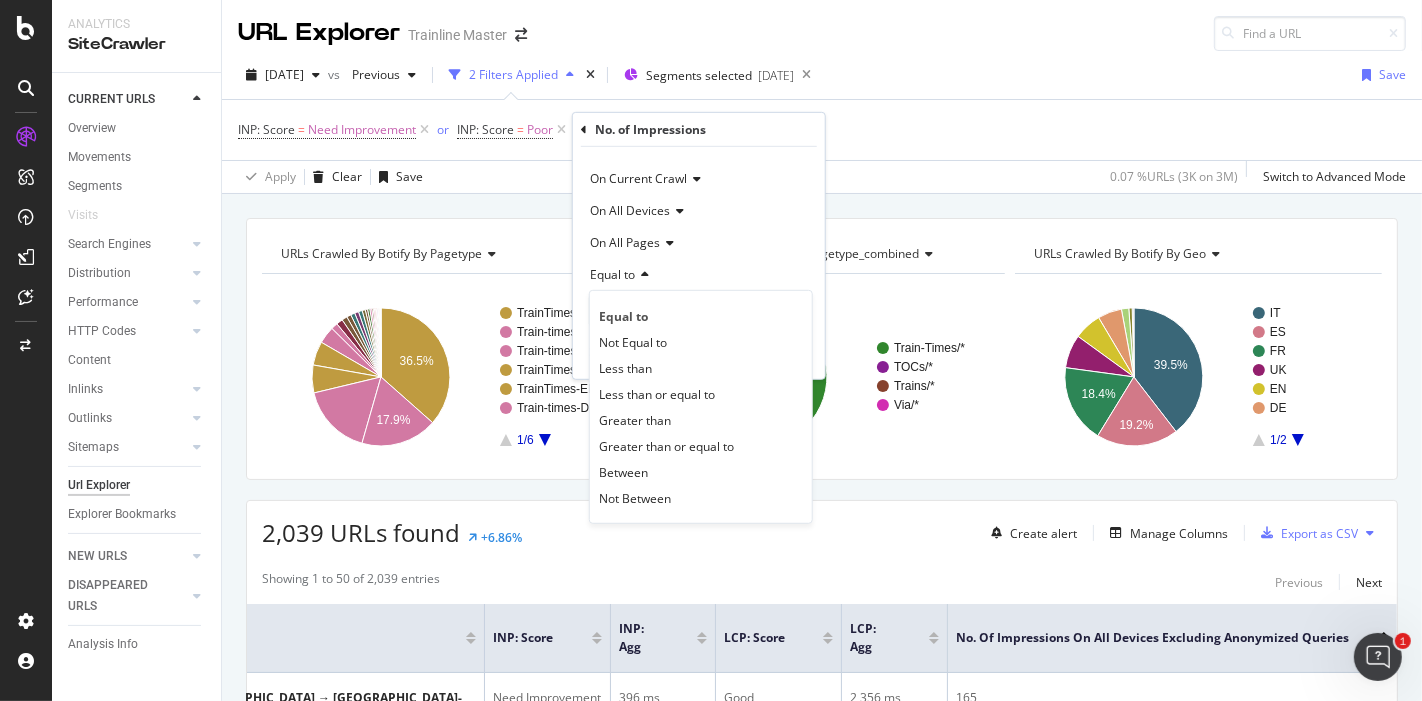 click on "Greater than" at bounding box center [635, 419] 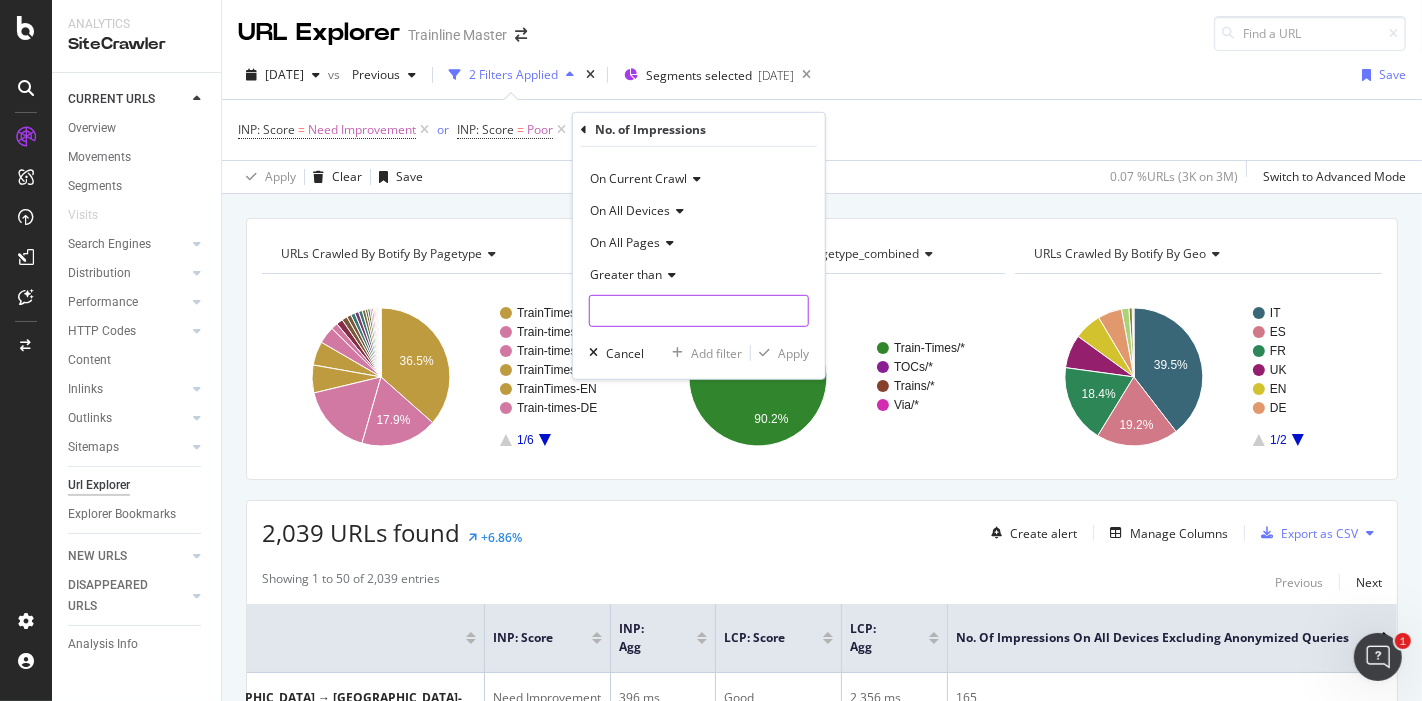 click at bounding box center (699, 311) 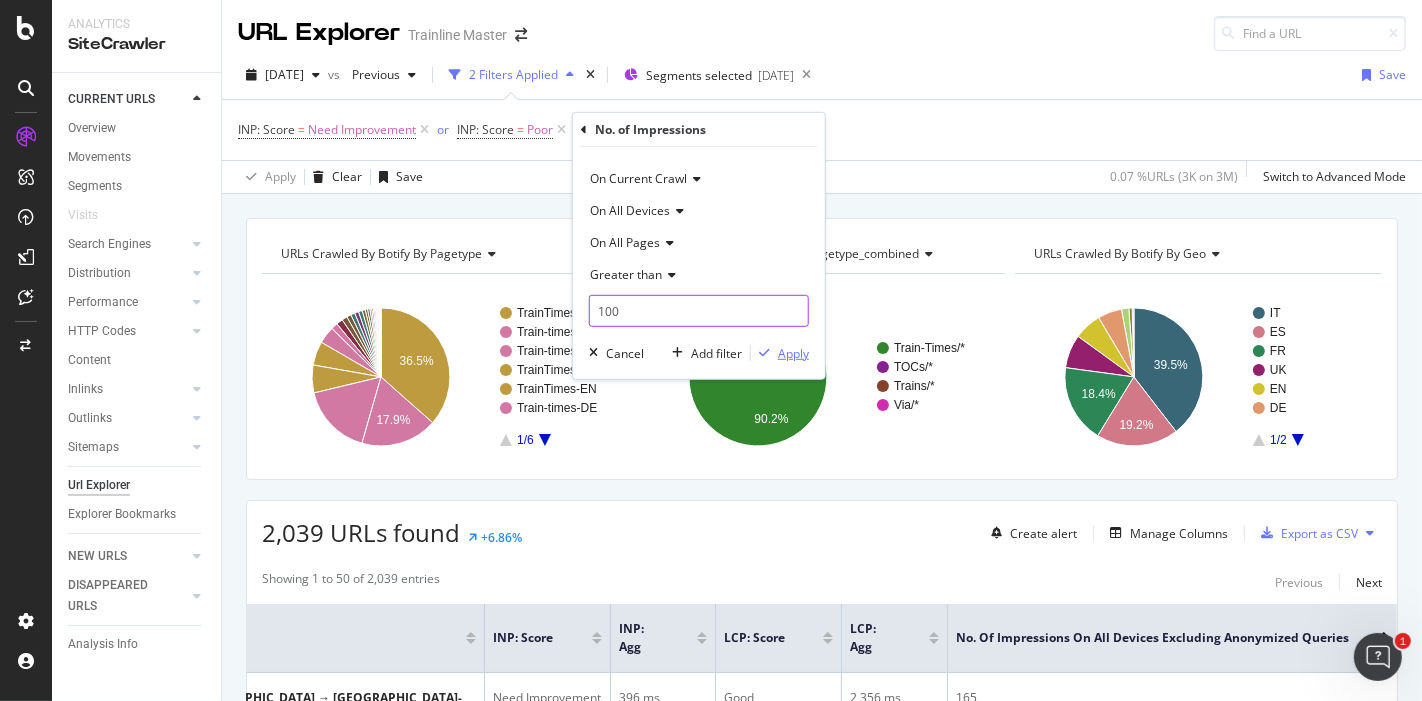 type on "100" 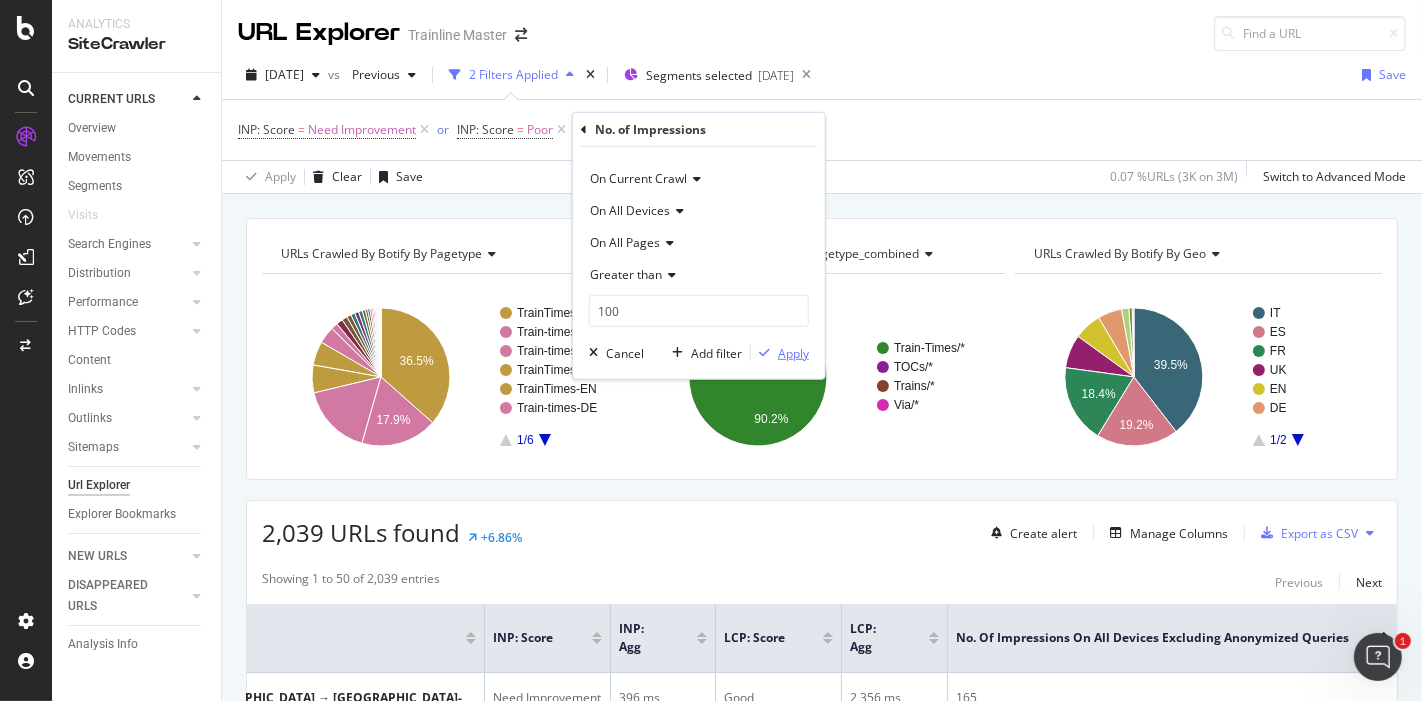click on "Apply" at bounding box center (793, 352) 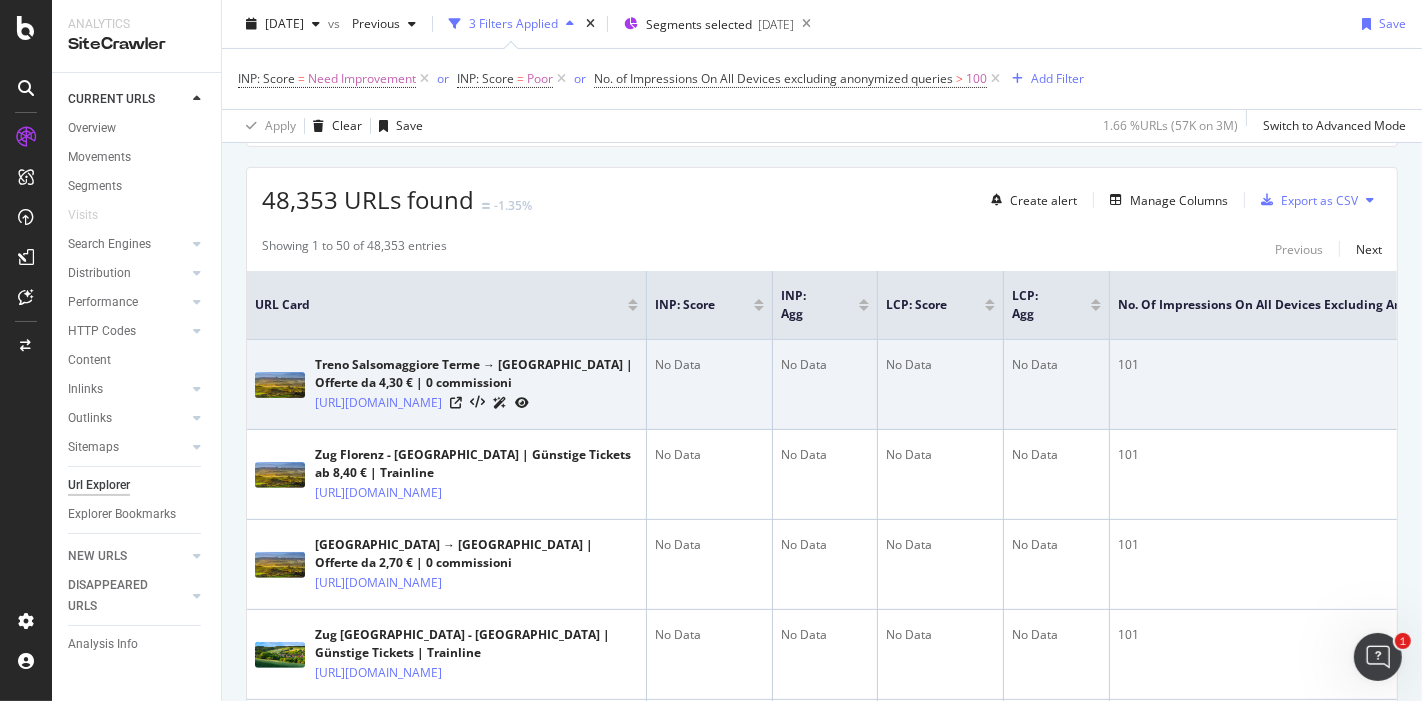scroll, scrollTop: 0, scrollLeft: 0, axis: both 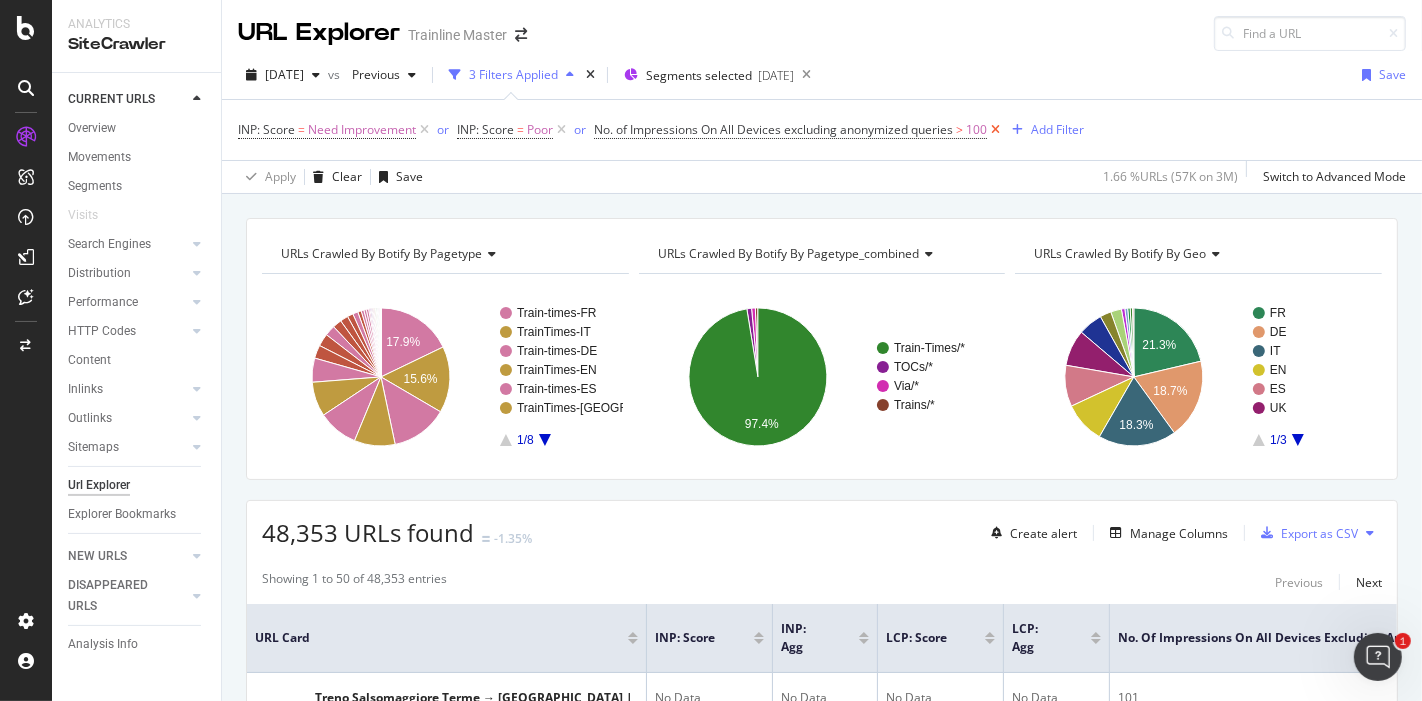 click at bounding box center (995, 130) 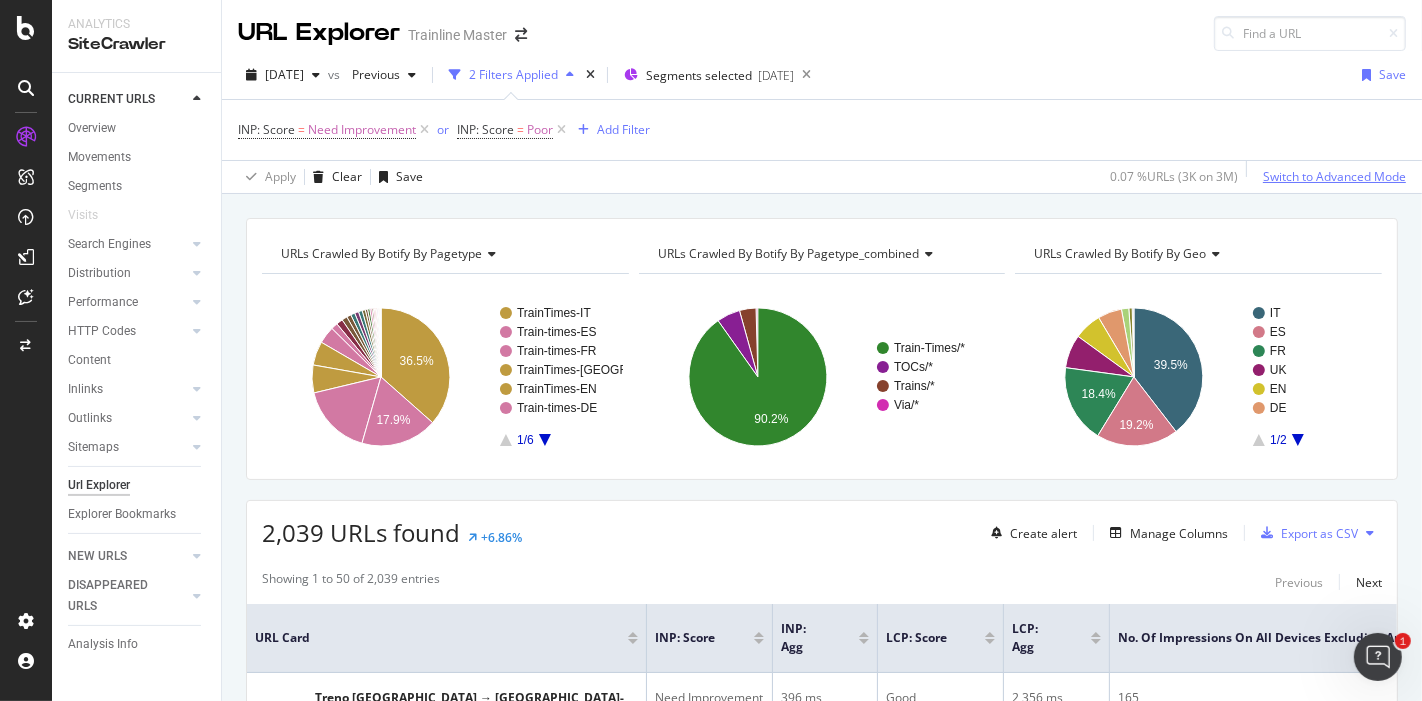 click on "Switch to Advanced Mode" at bounding box center (1334, 176) 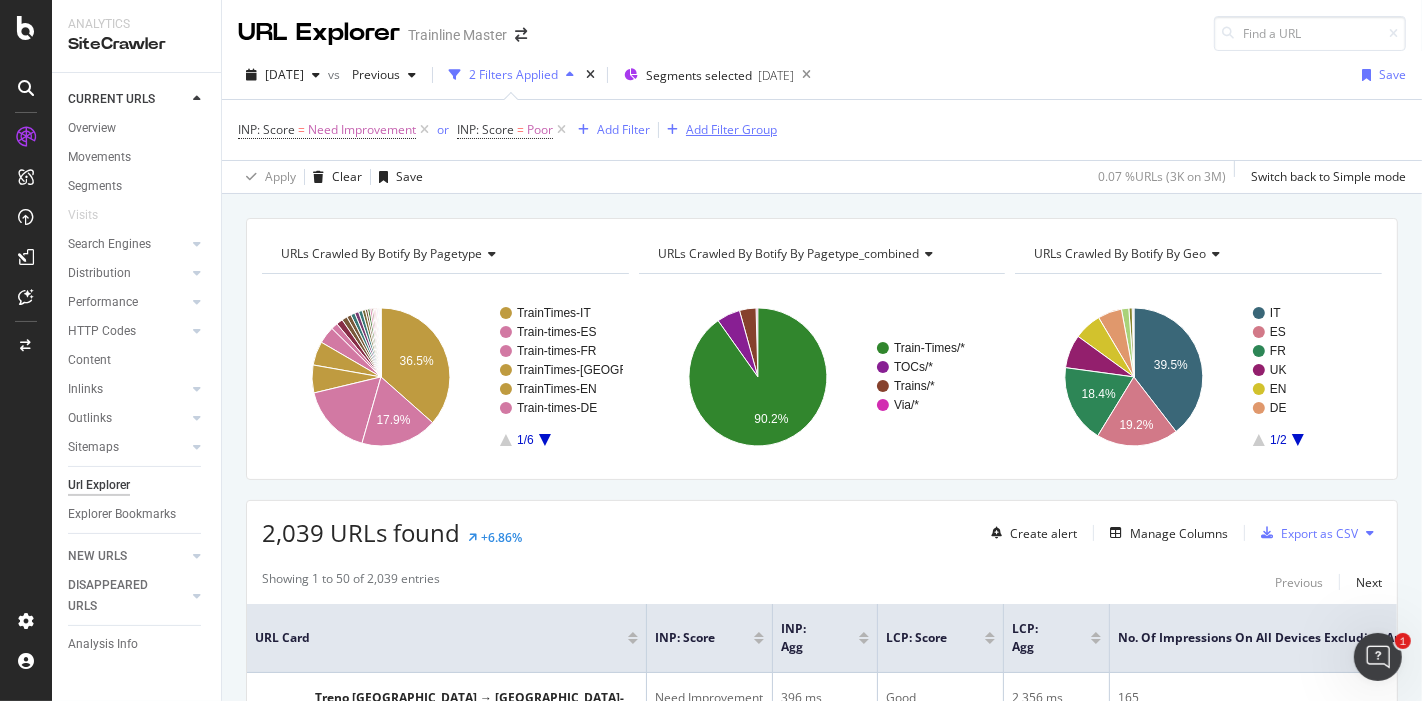click on "Add Filter Group" at bounding box center [731, 129] 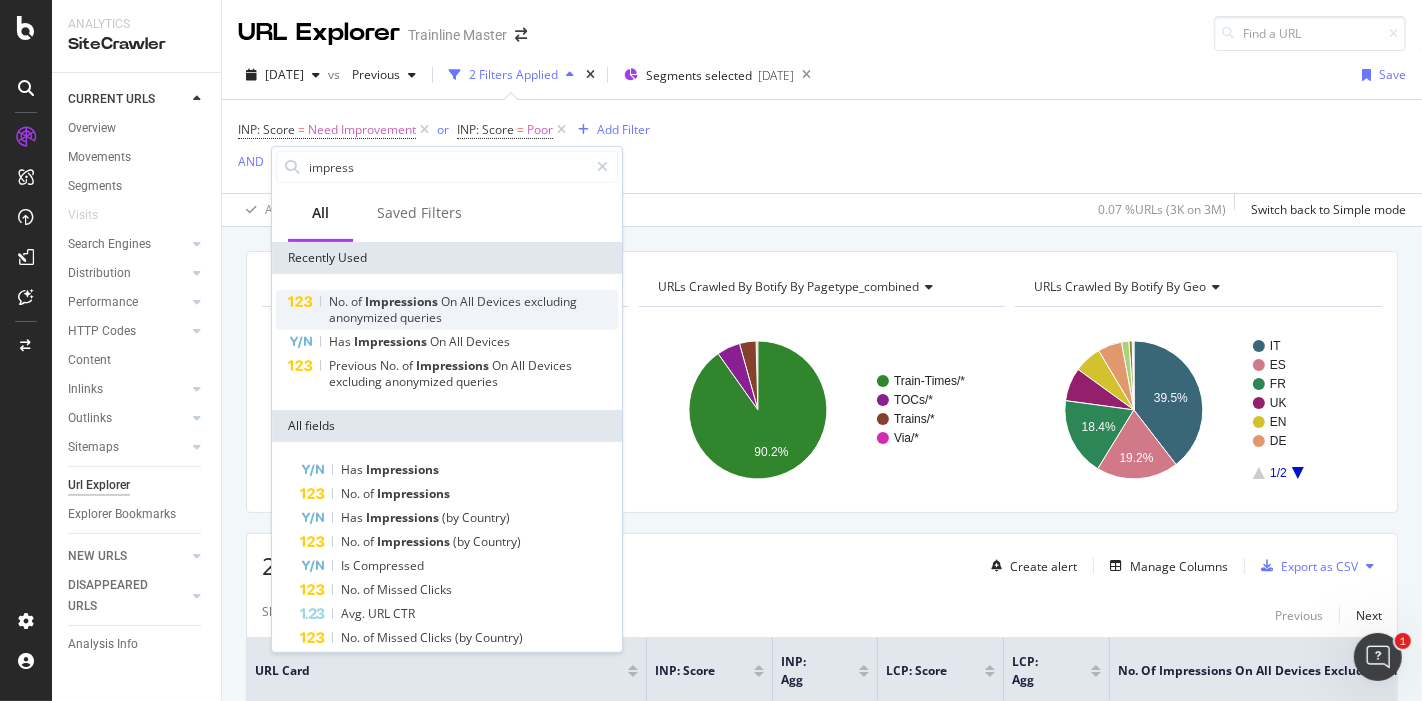 click on "queries" at bounding box center [421, 317] 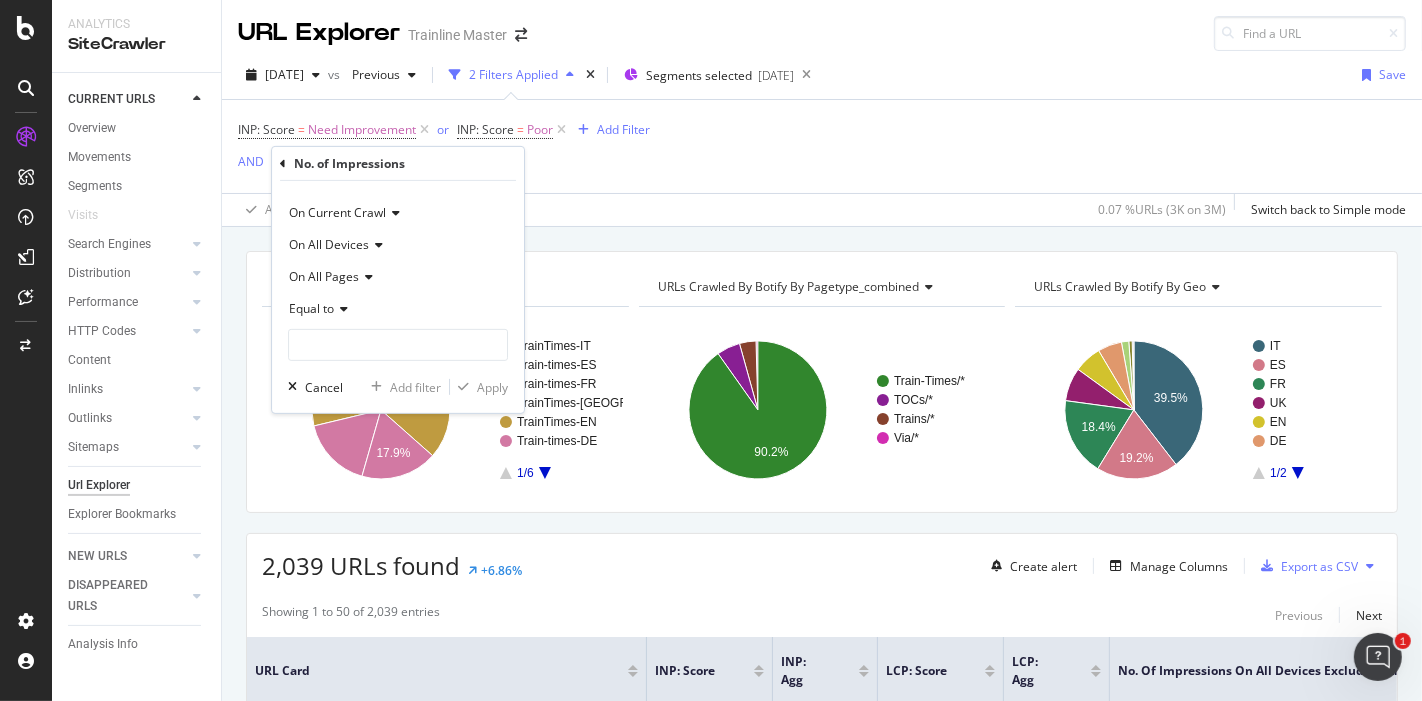 click at bounding box center (341, 309) 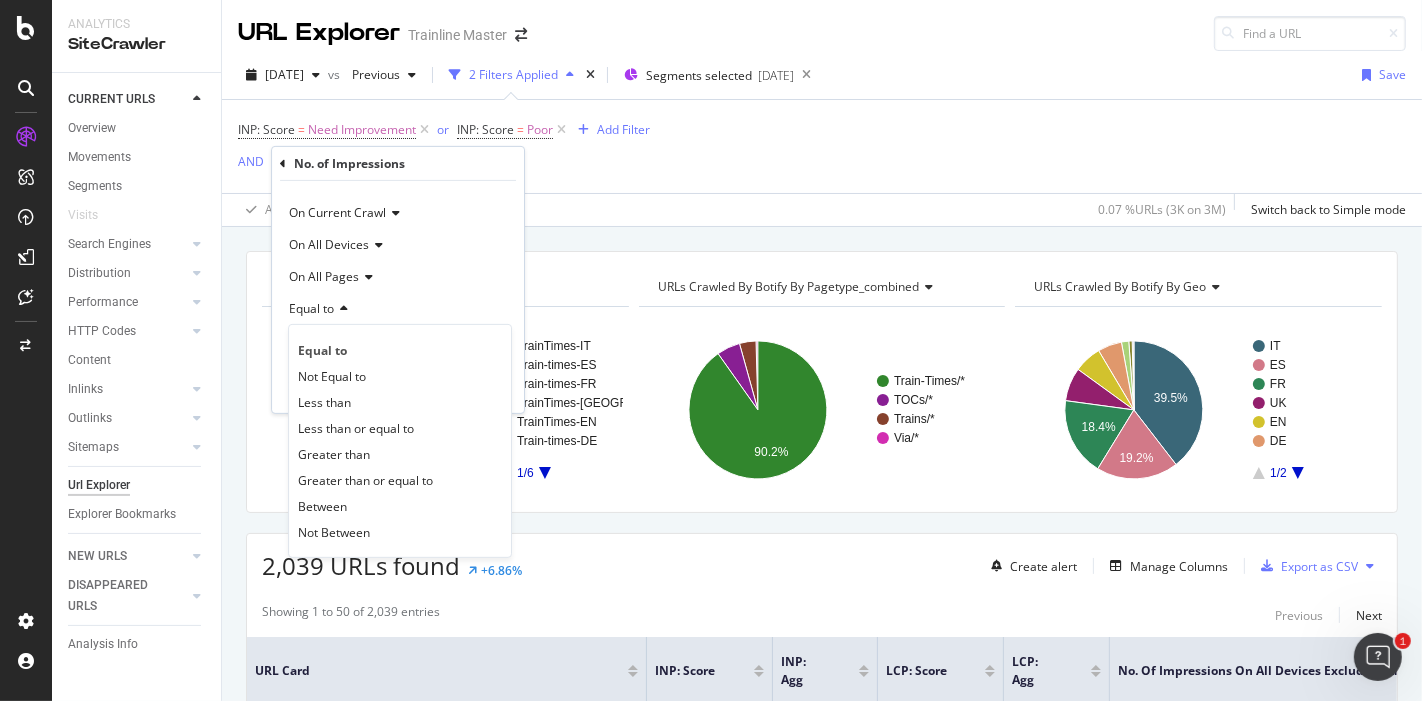 click on "Less than or equal to" at bounding box center (400, 428) 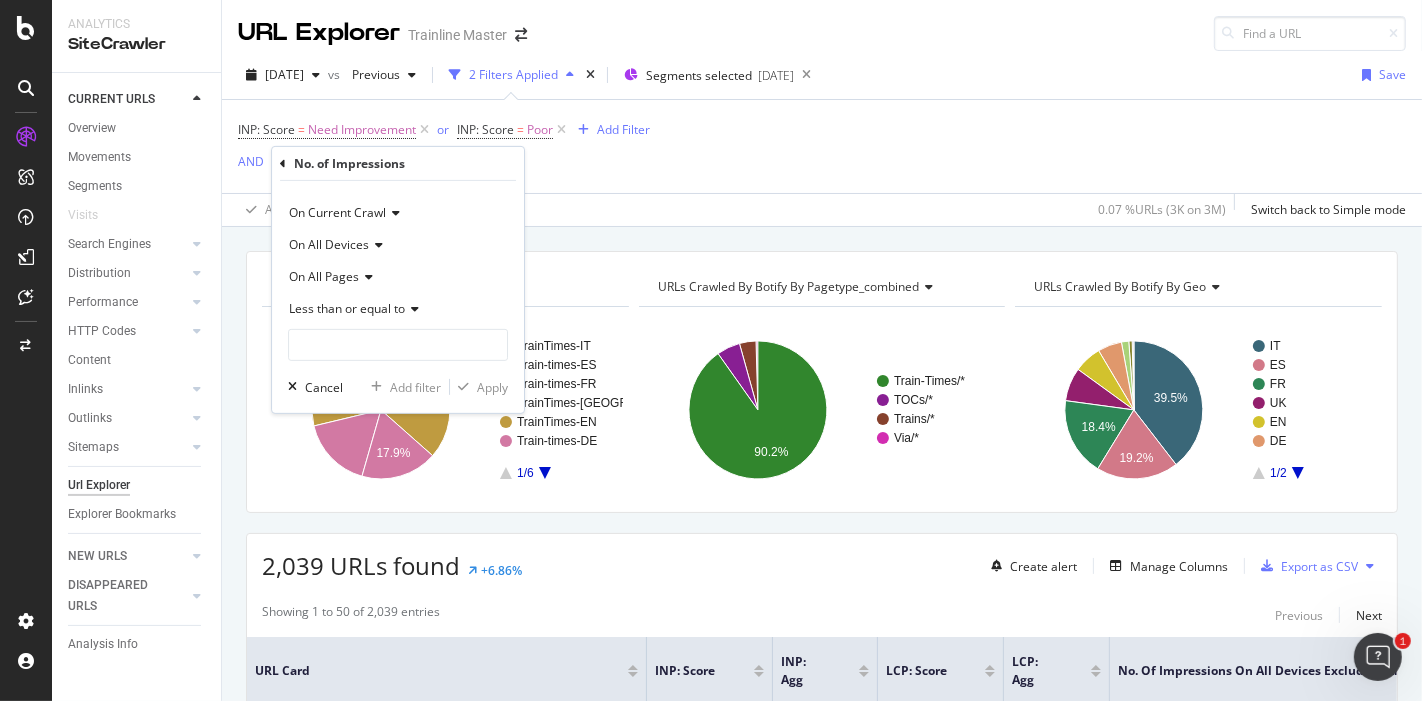 click on "Less than or equal to" at bounding box center [398, 309] 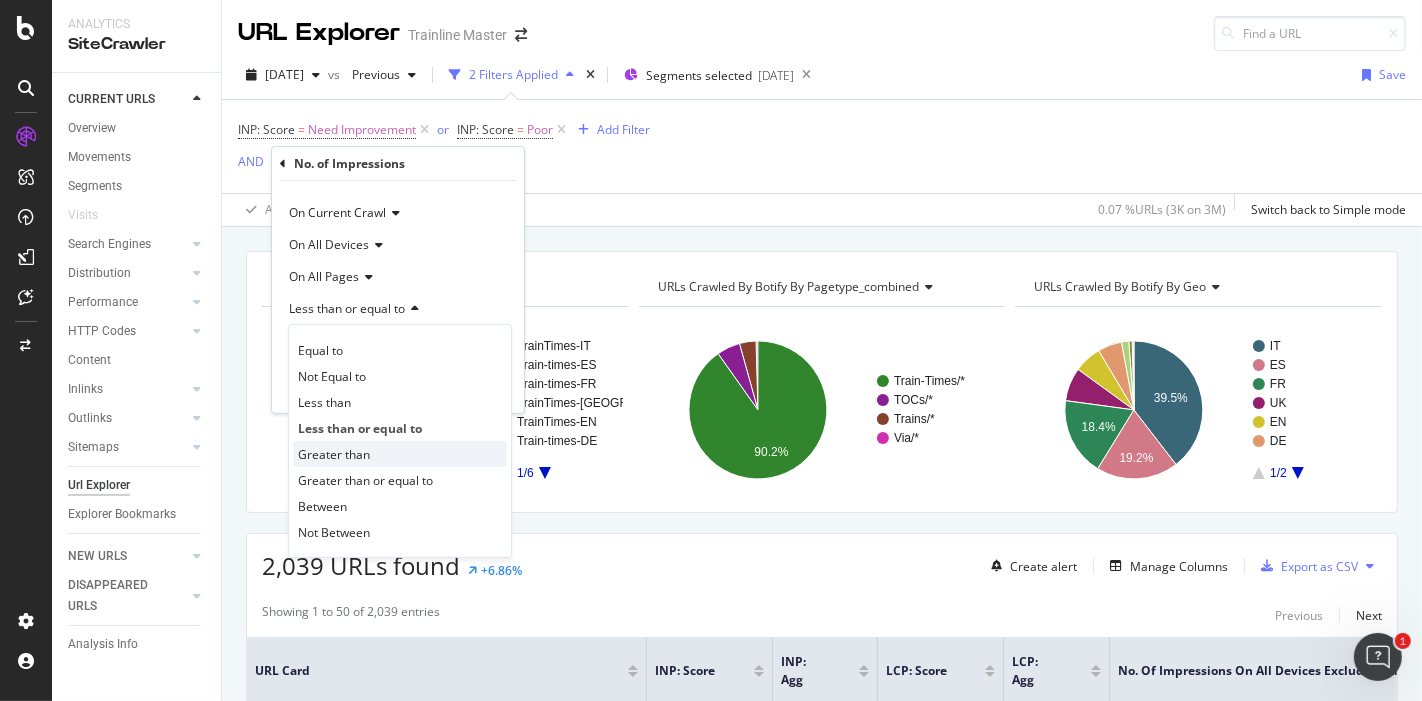 click on "Greater than" at bounding box center [334, 453] 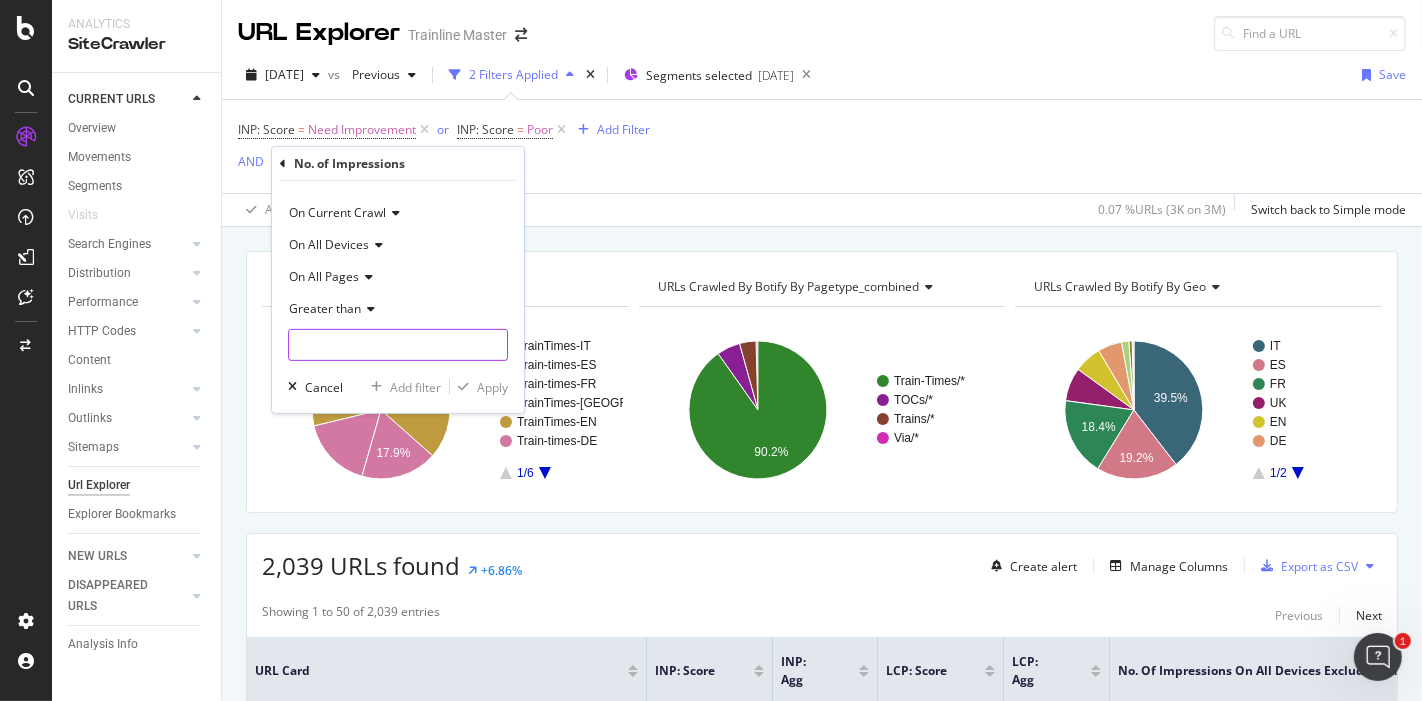 click at bounding box center (398, 345) 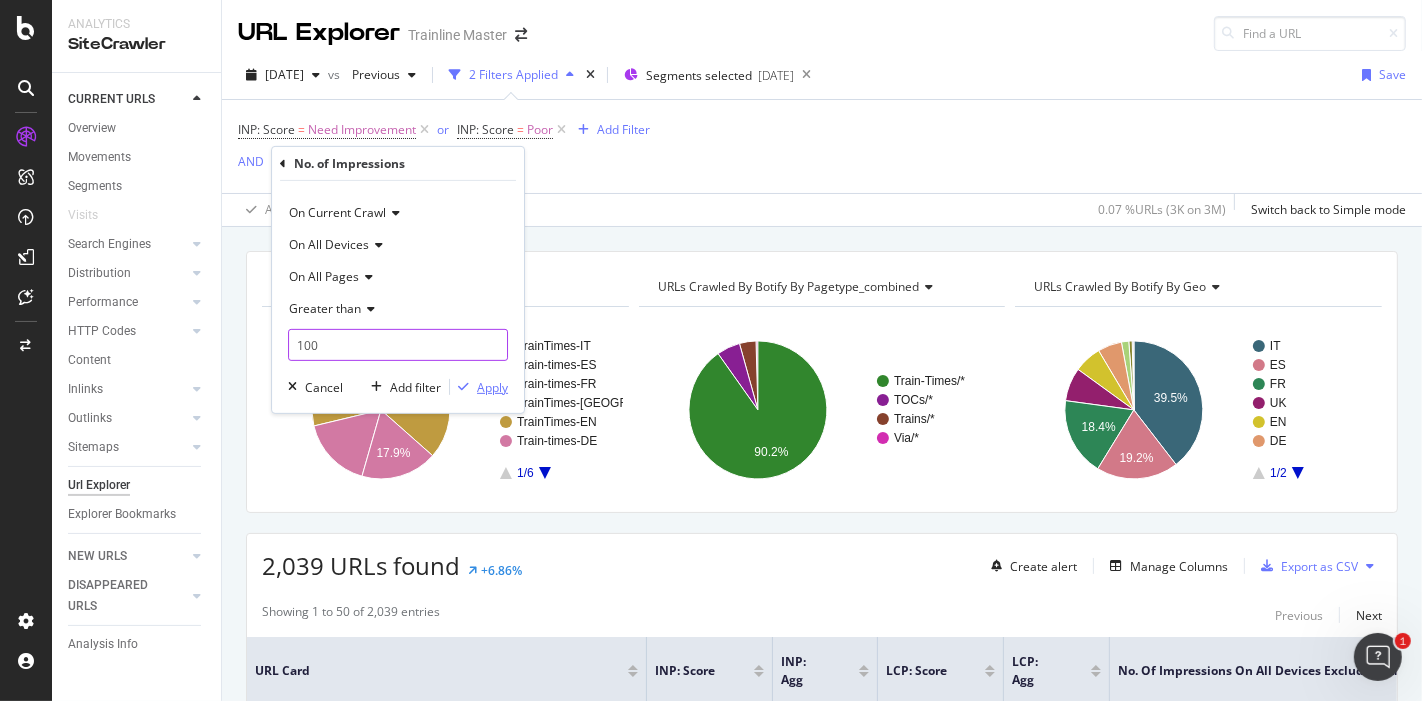 type on "100" 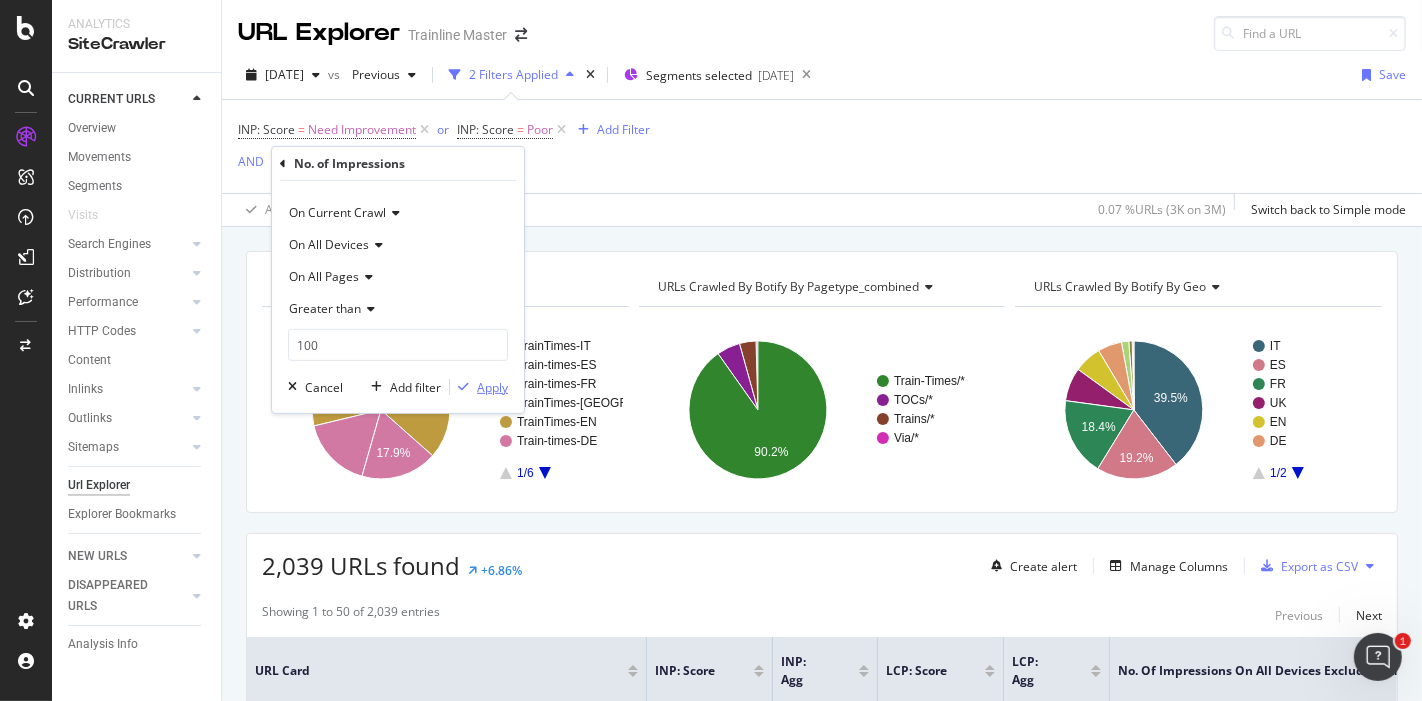 click on "Apply" at bounding box center (492, 386) 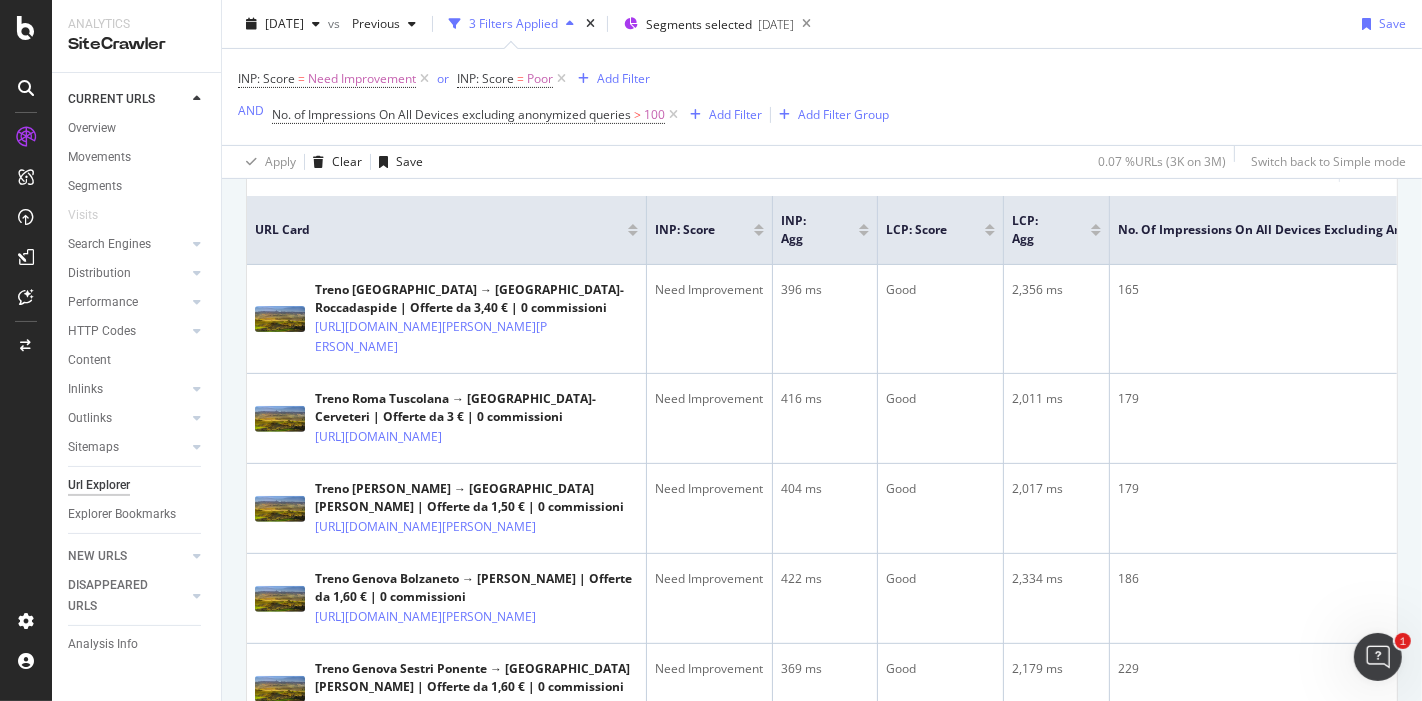scroll, scrollTop: 333, scrollLeft: 0, axis: vertical 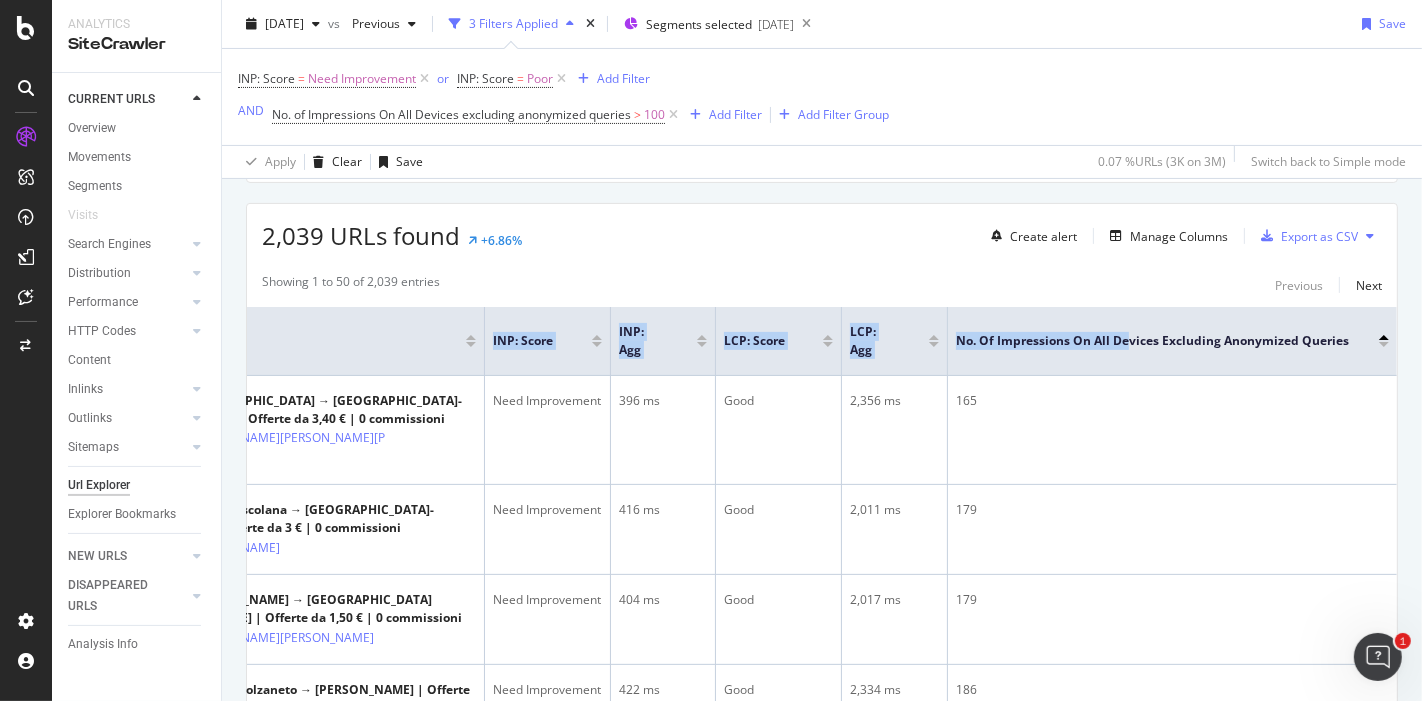 drag, startPoint x: 1291, startPoint y: 342, endPoint x: 1397, endPoint y: 343, distance: 106.004715 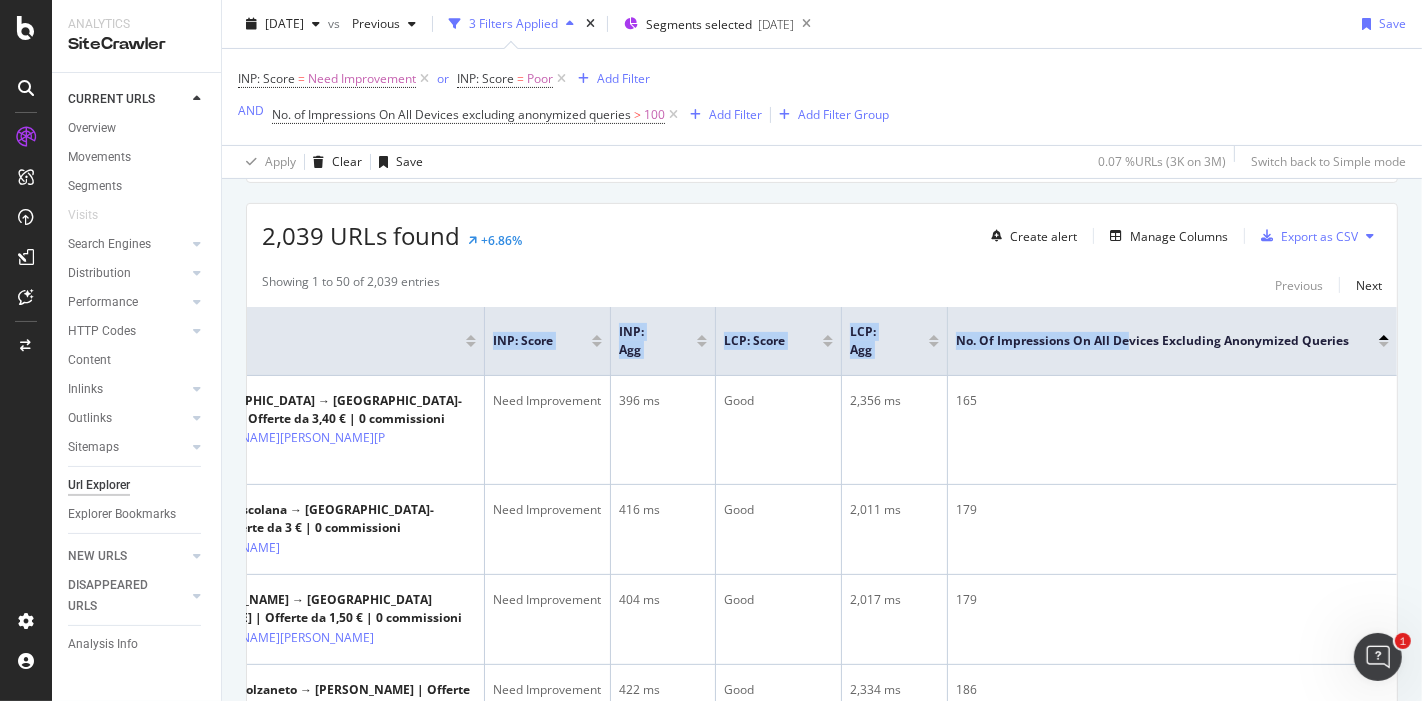 click at bounding box center [1384, 337] 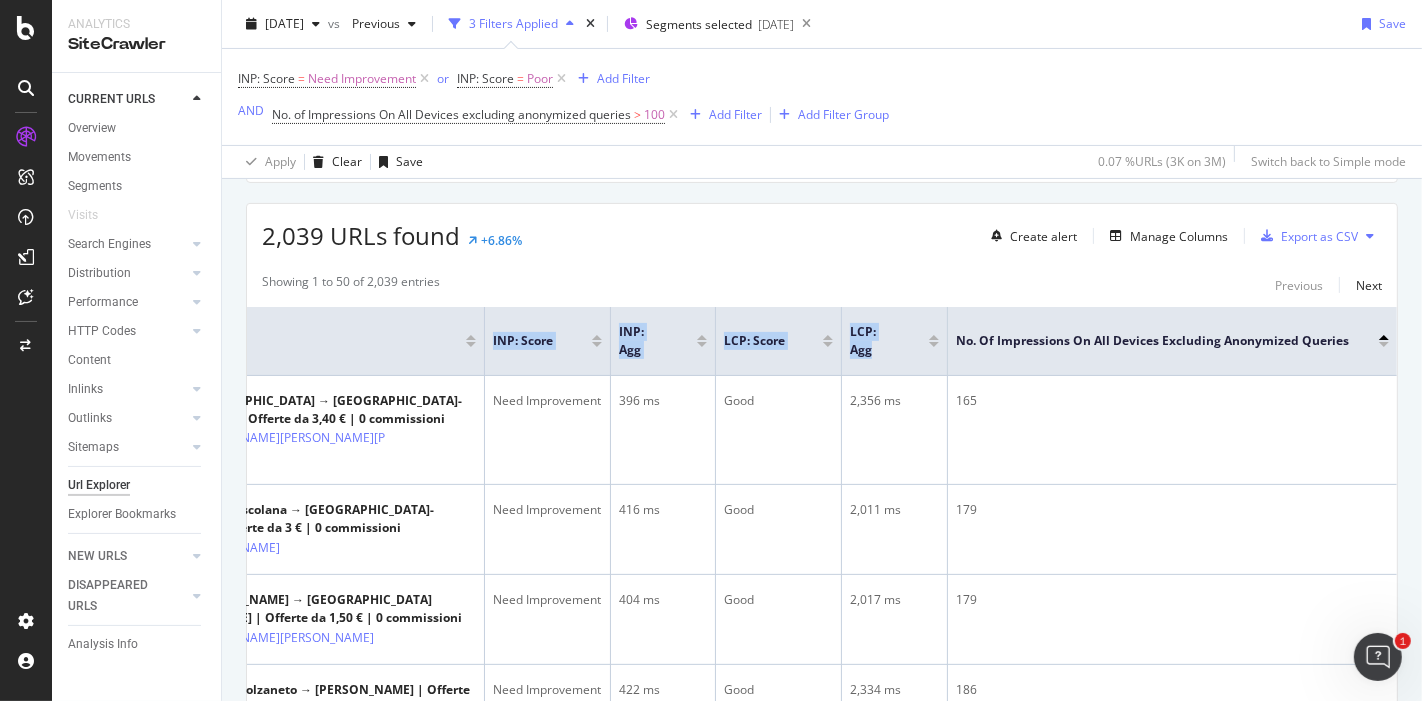 click at bounding box center (1384, 337) 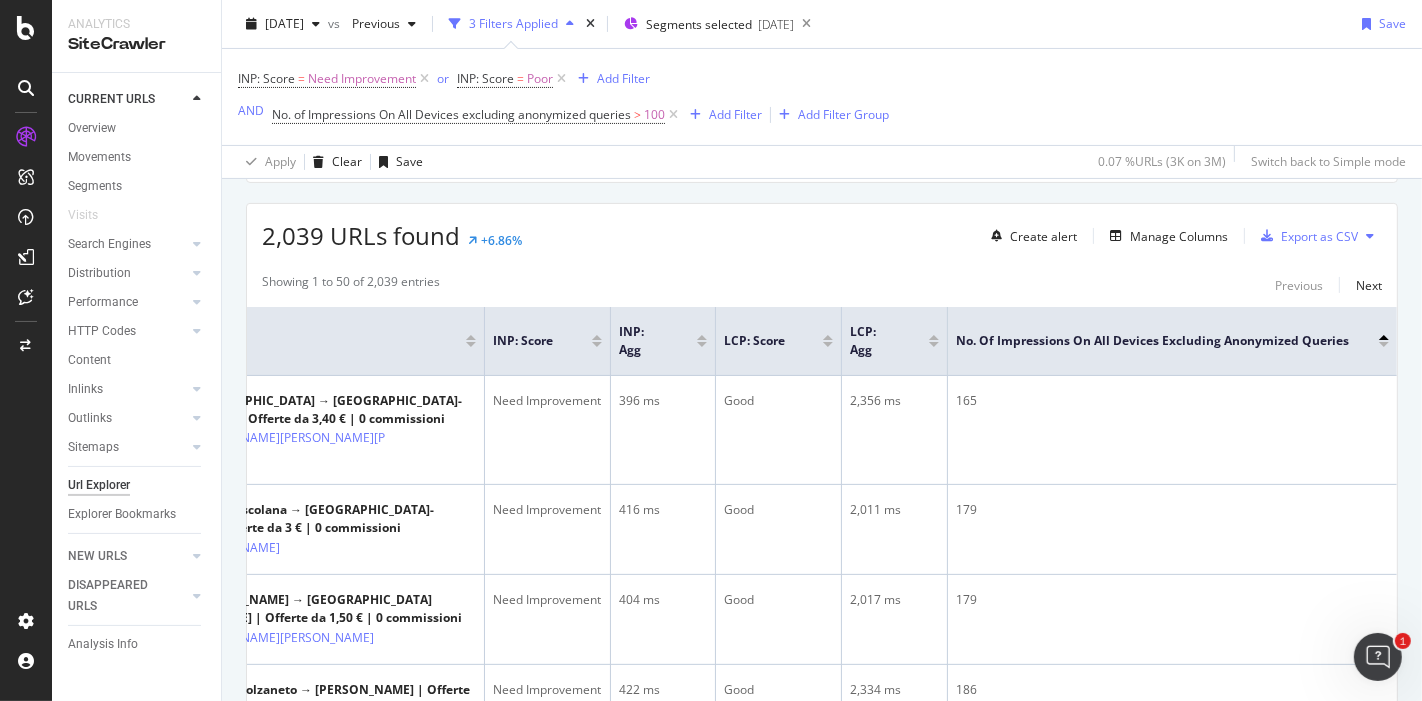 click at bounding box center (1384, 344) 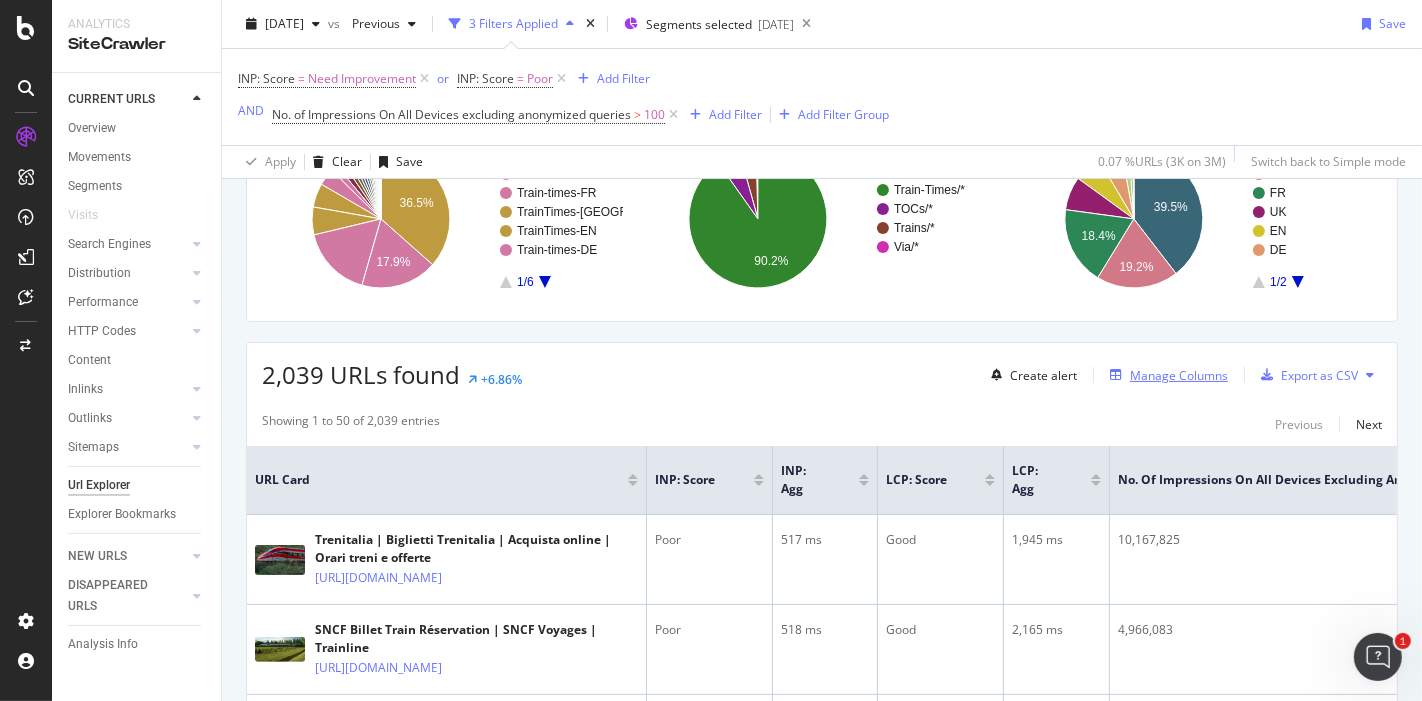 scroll, scrollTop: 229, scrollLeft: 0, axis: vertical 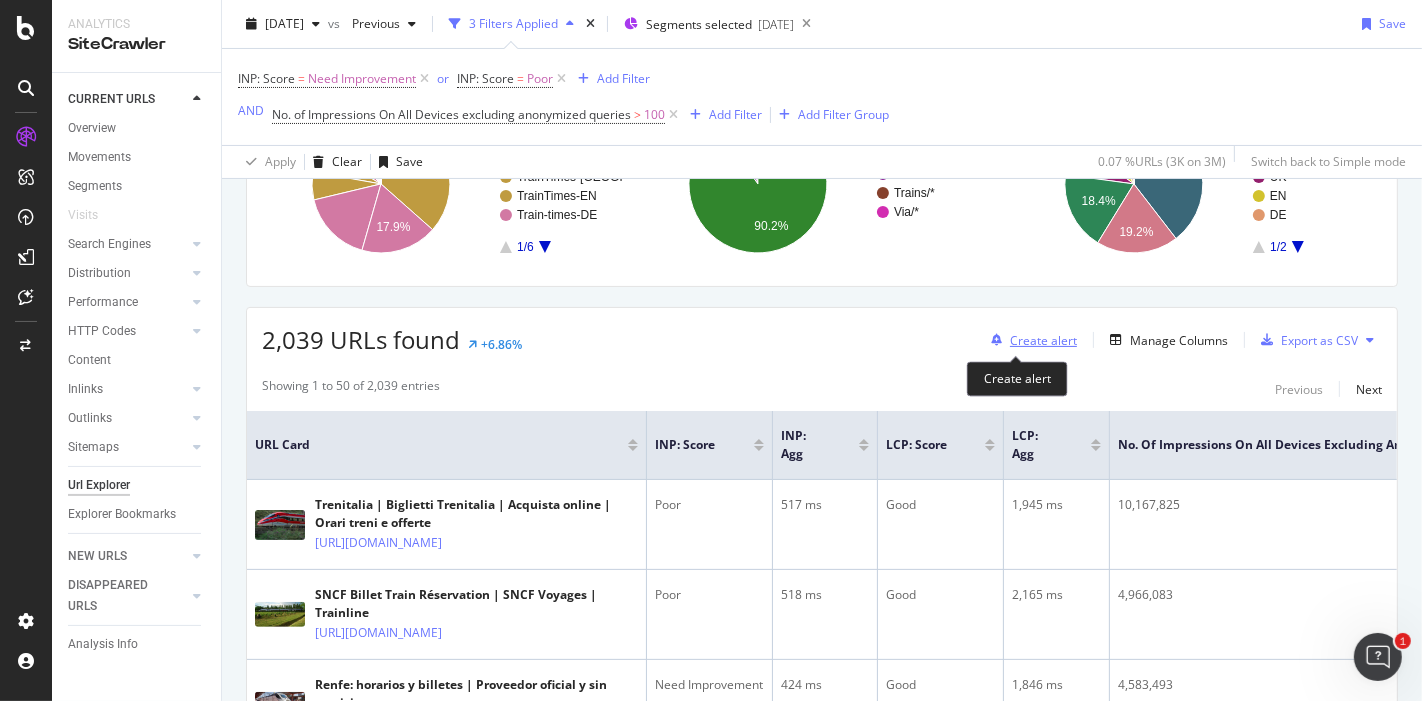 click on "Create alert" at bounding box center (1043, 340) 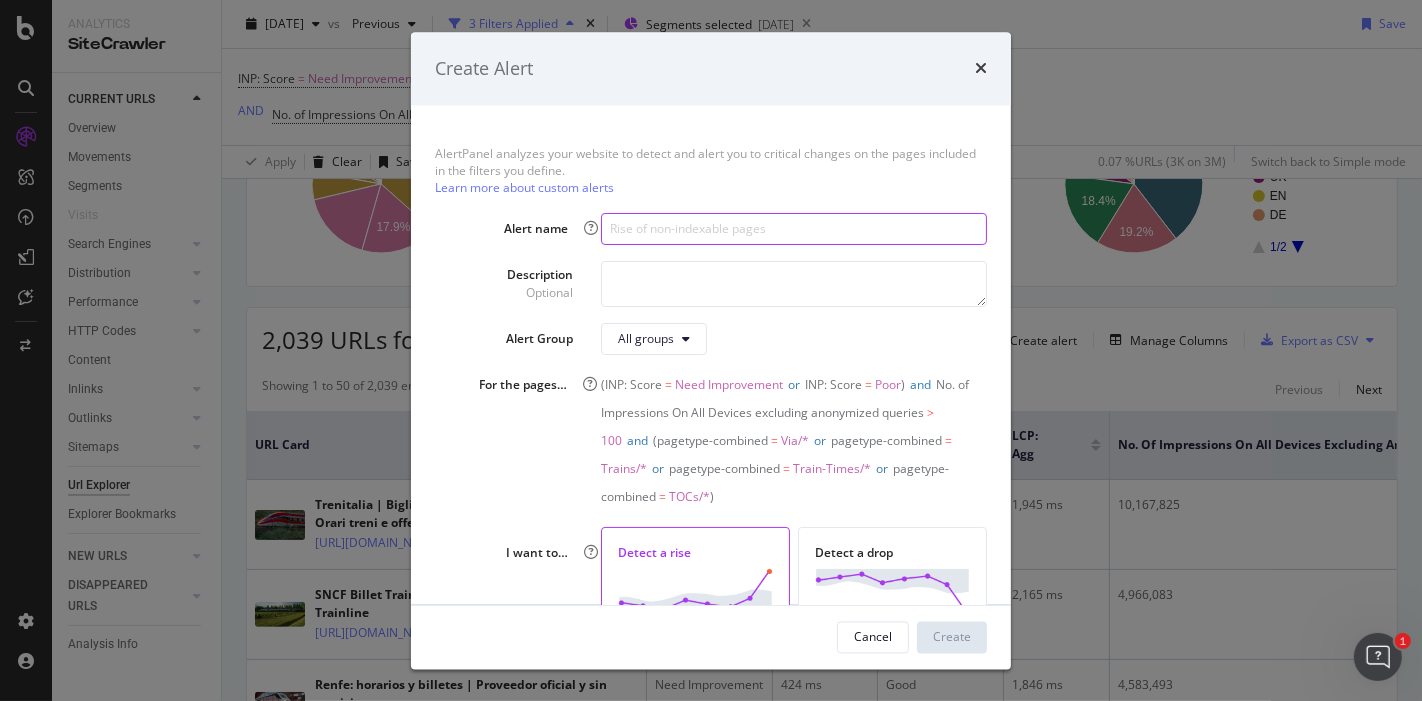 click at bounding box center [794, 229] 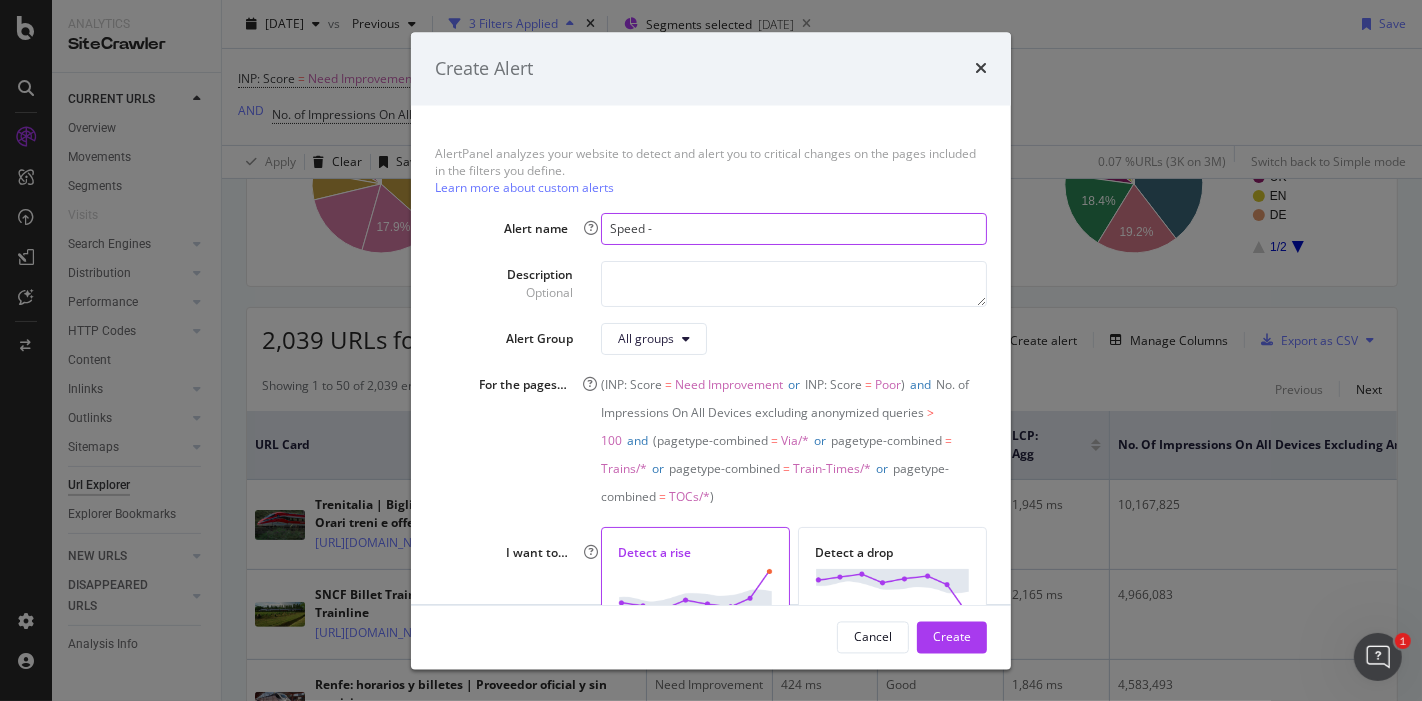 type on "Speed -" 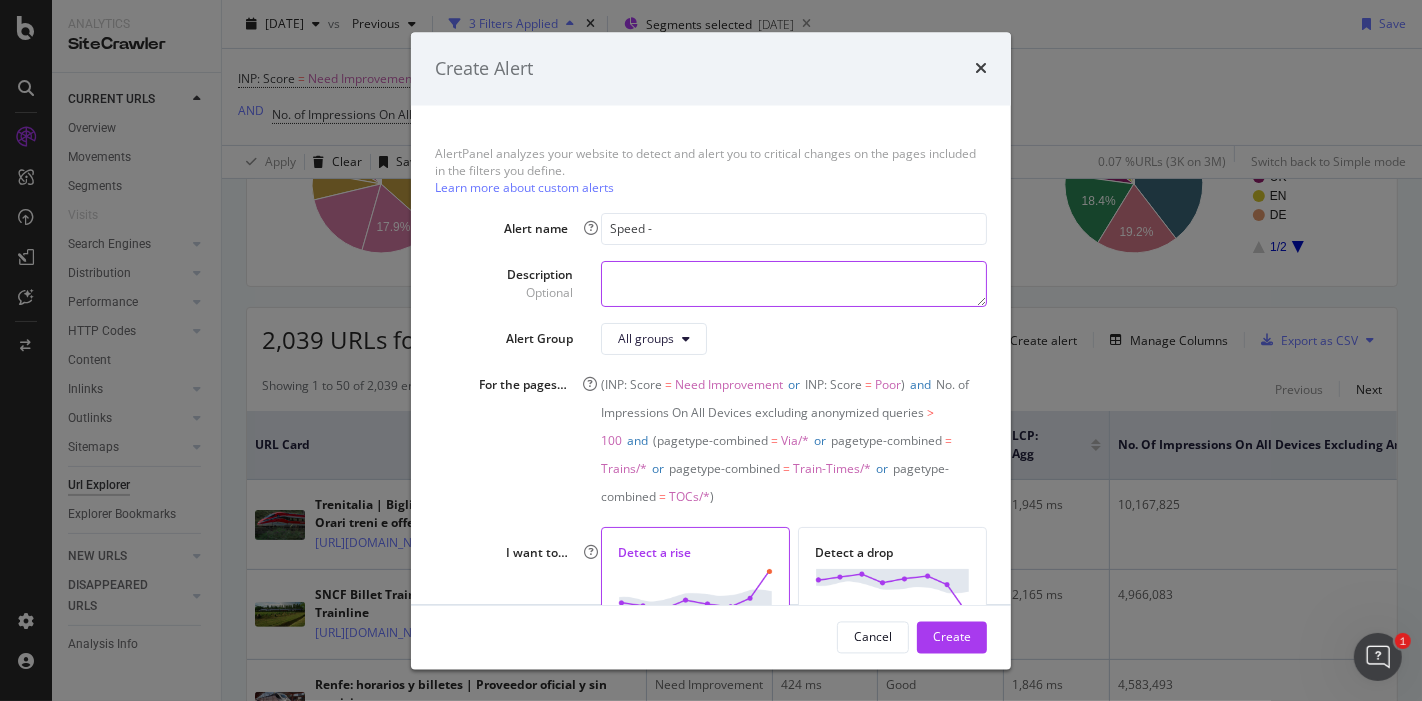 click at bounding box center [794, 284] 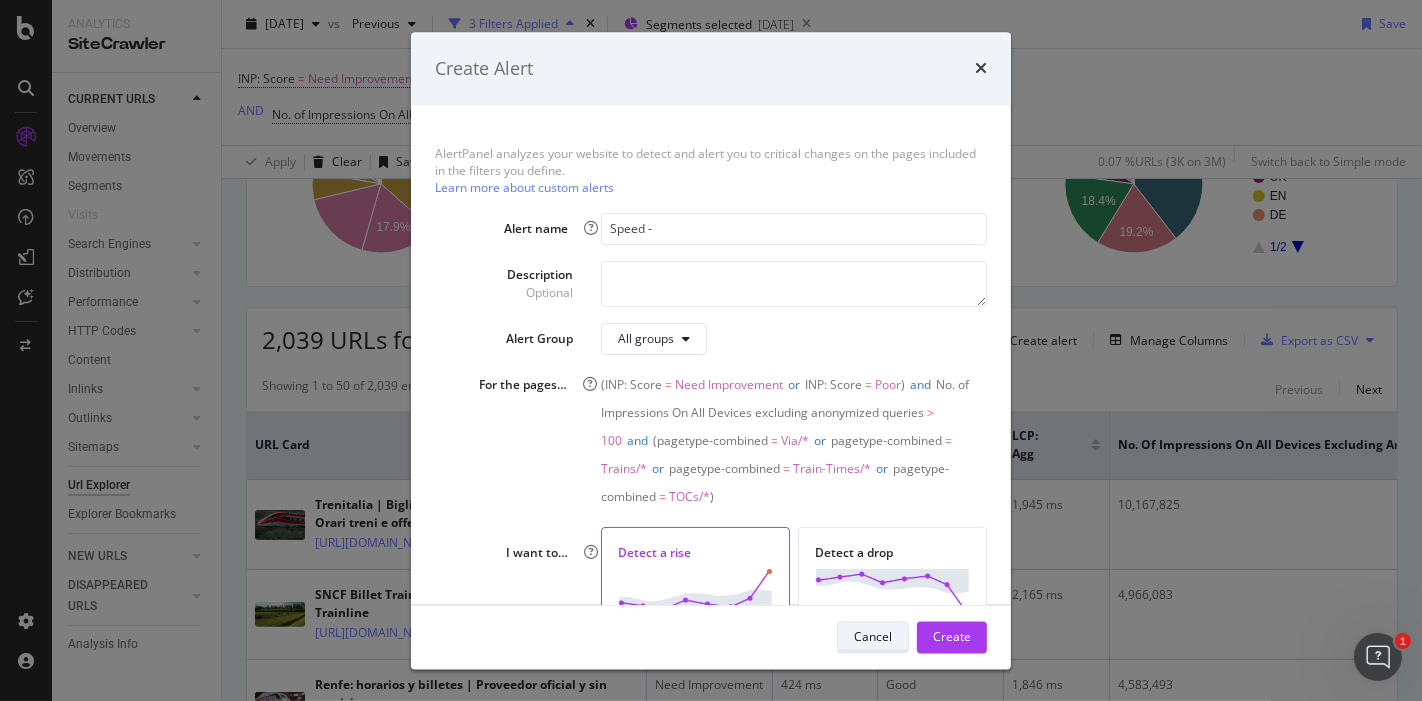 click on "Cancel" at bounding box center (873, 636) 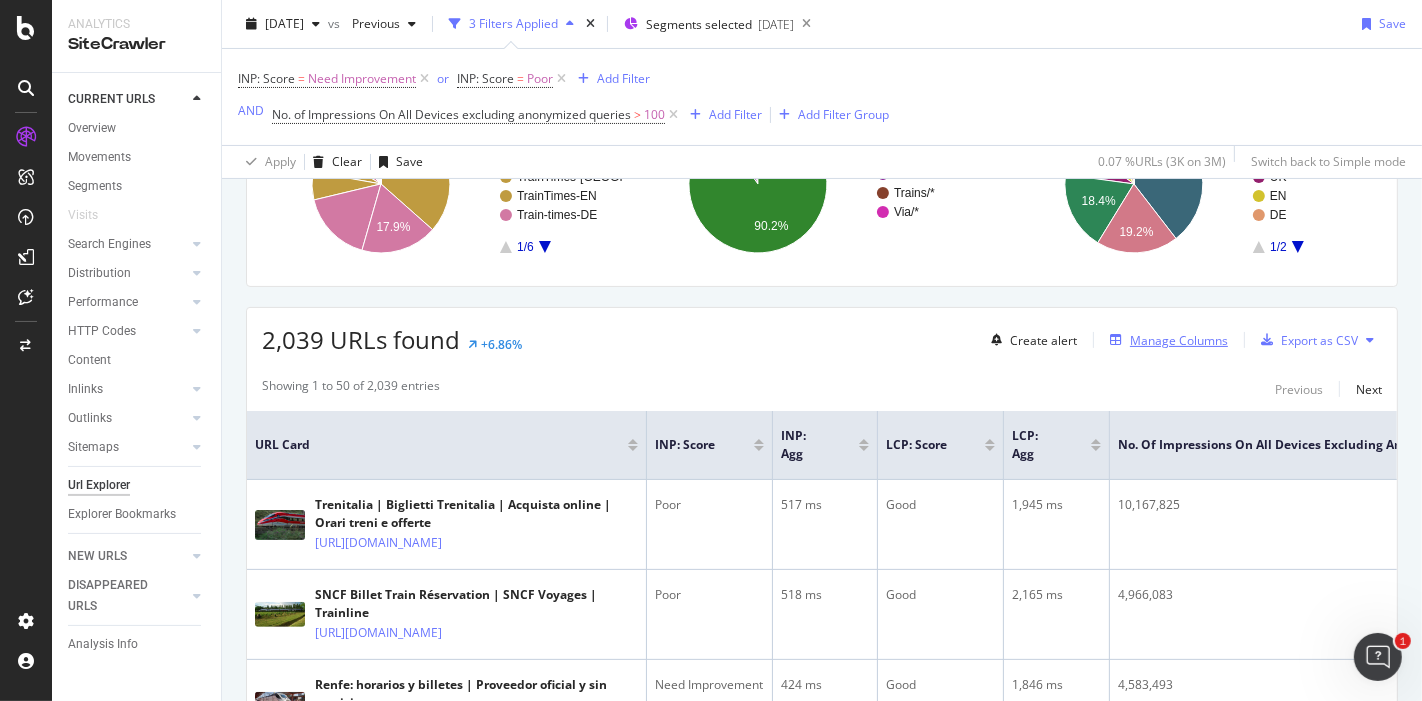 click on "Manage Columns" at bounding box center (1179, 340) 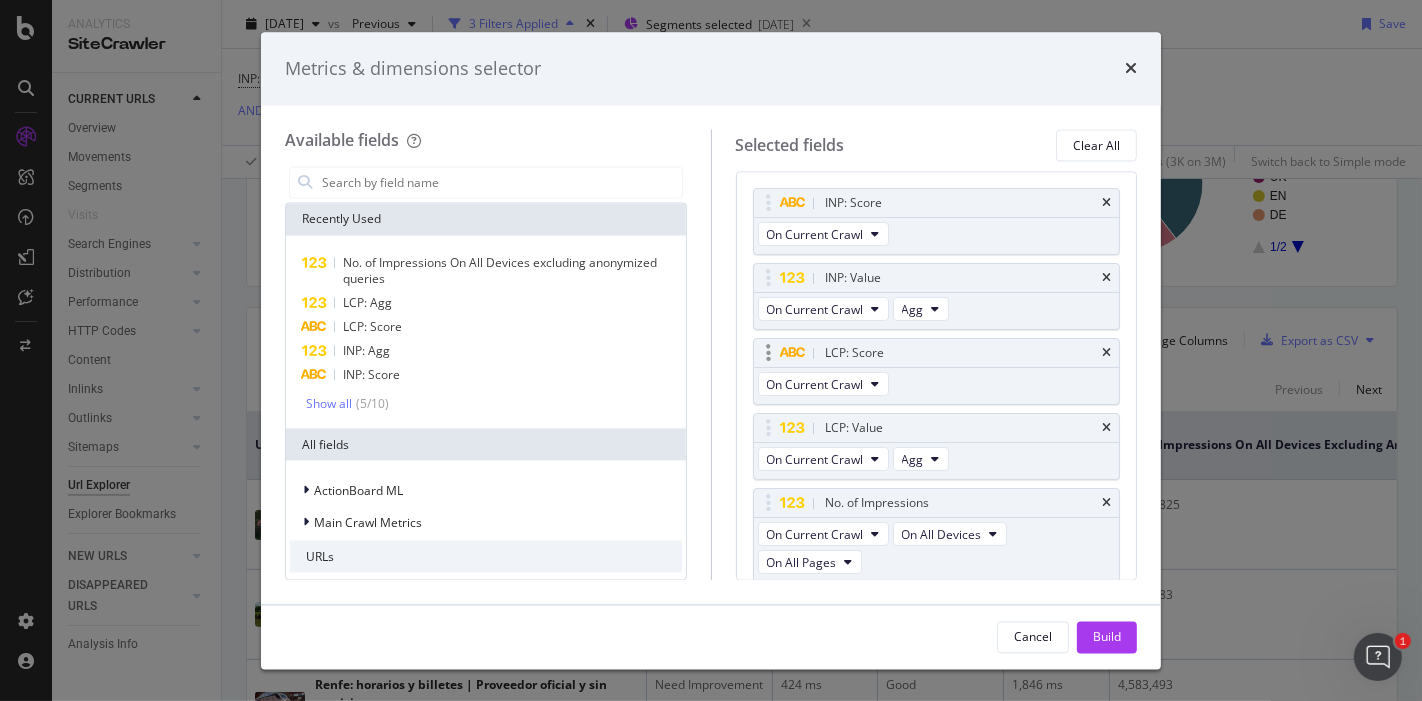 click on "LCP: Score" at bounding box center [937, 354] 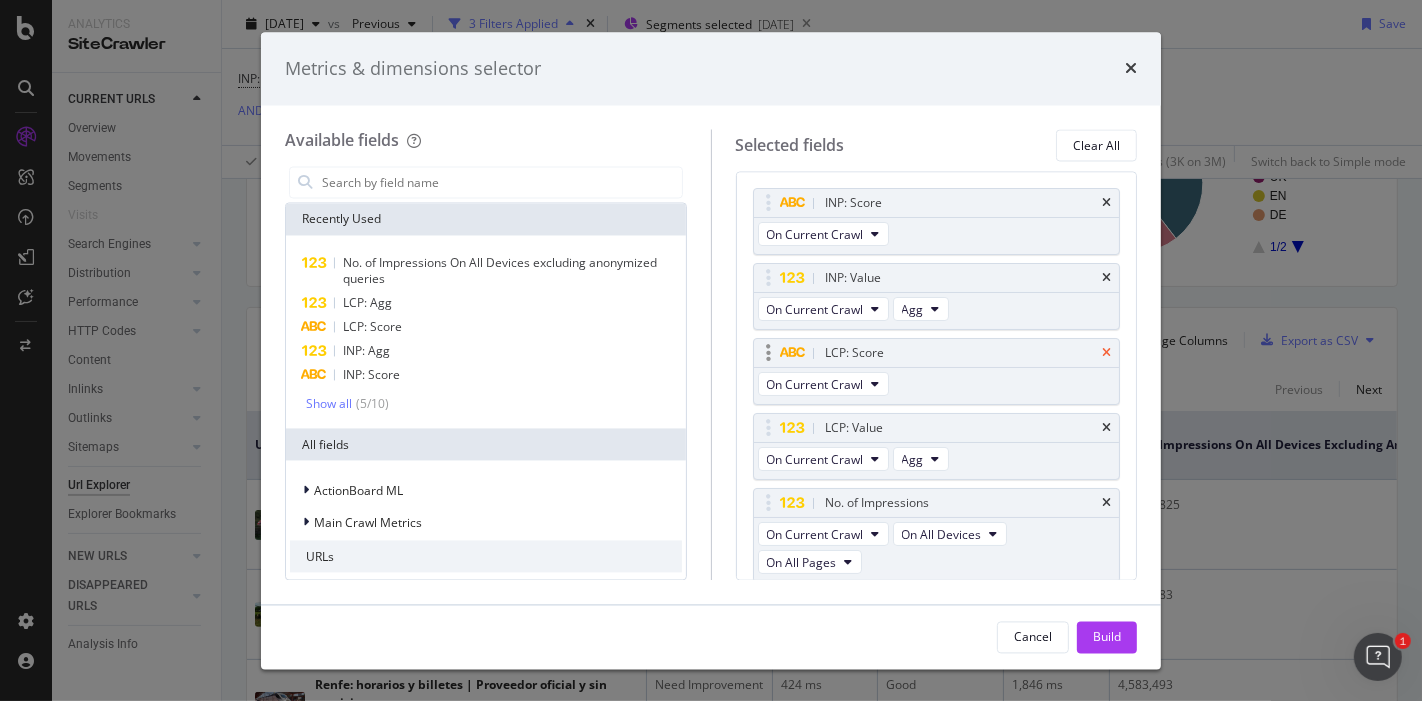 click at bounding box center (1106, 354) 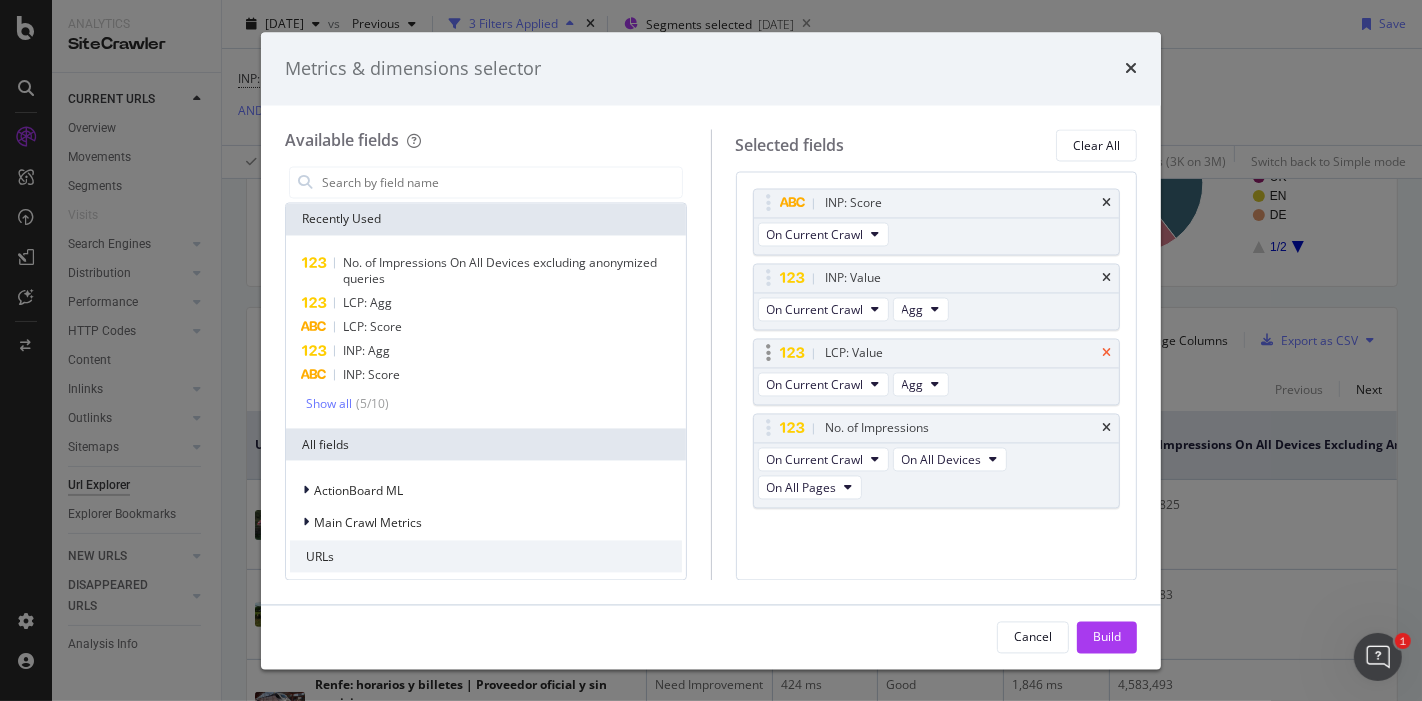 click on "LCP: Value" at bounding box center (937, 354) 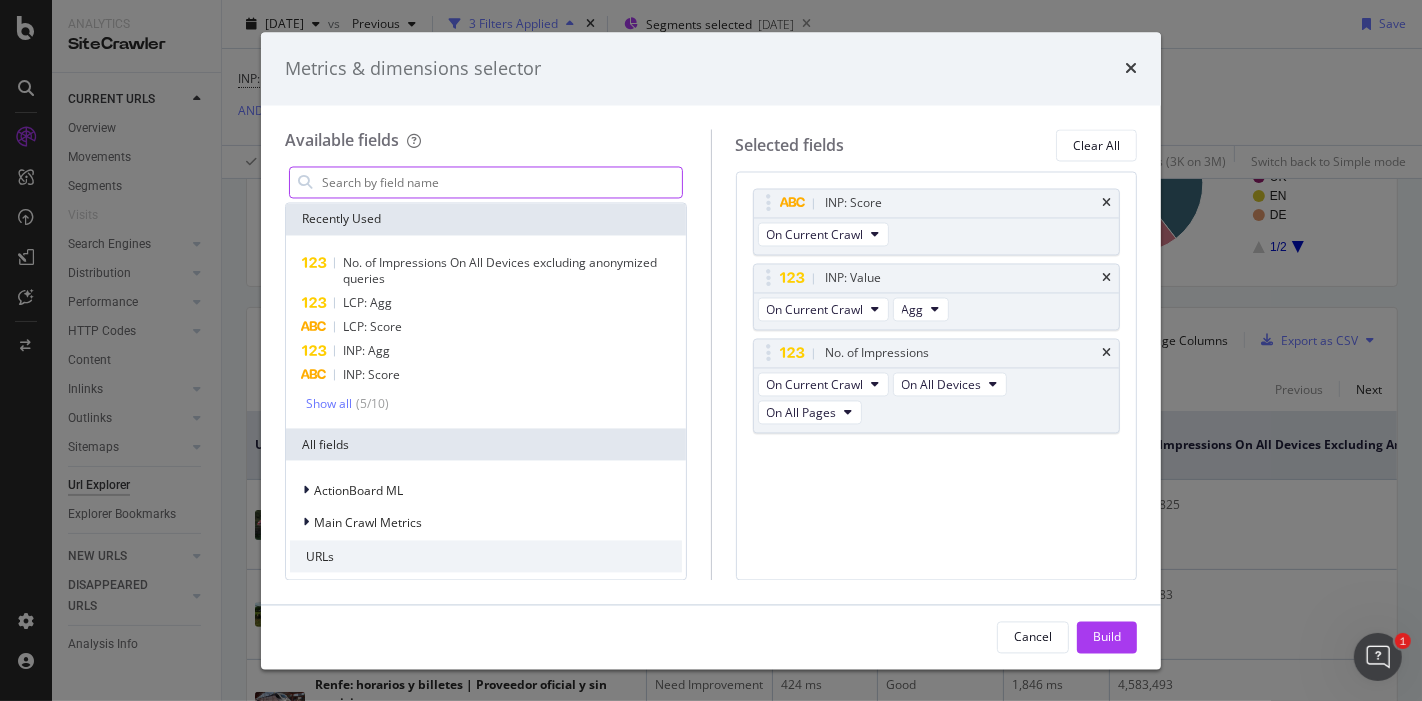 click at bounding box center [501, 183] 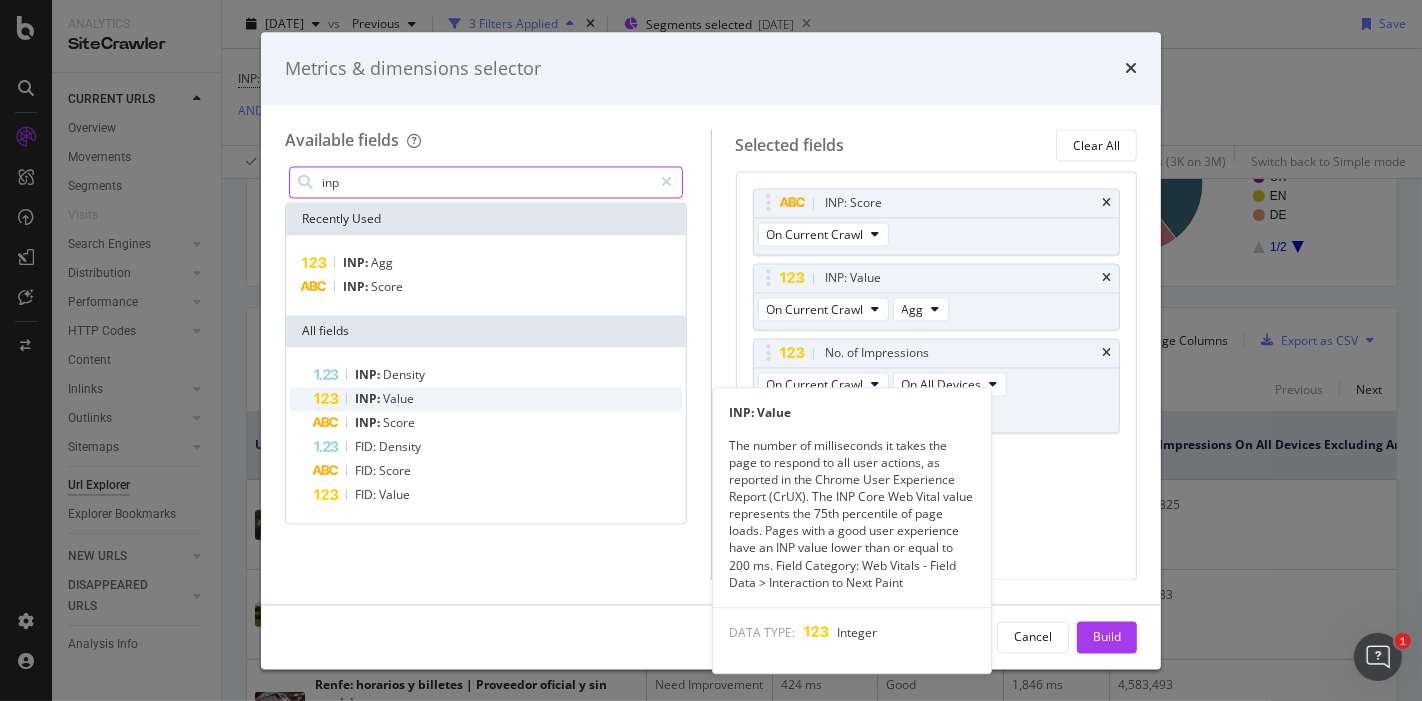 type on "inp" 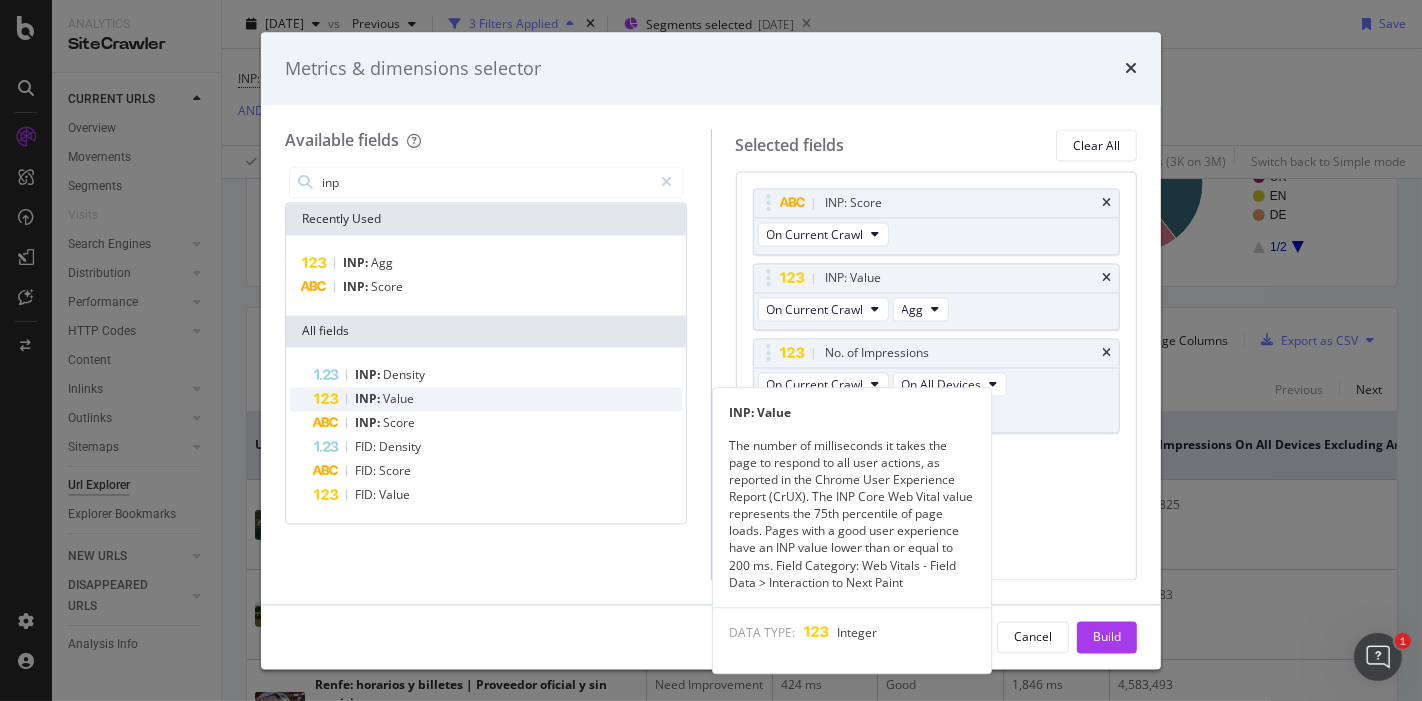 click on "INP:   Value" at bounding box center [498, 400] 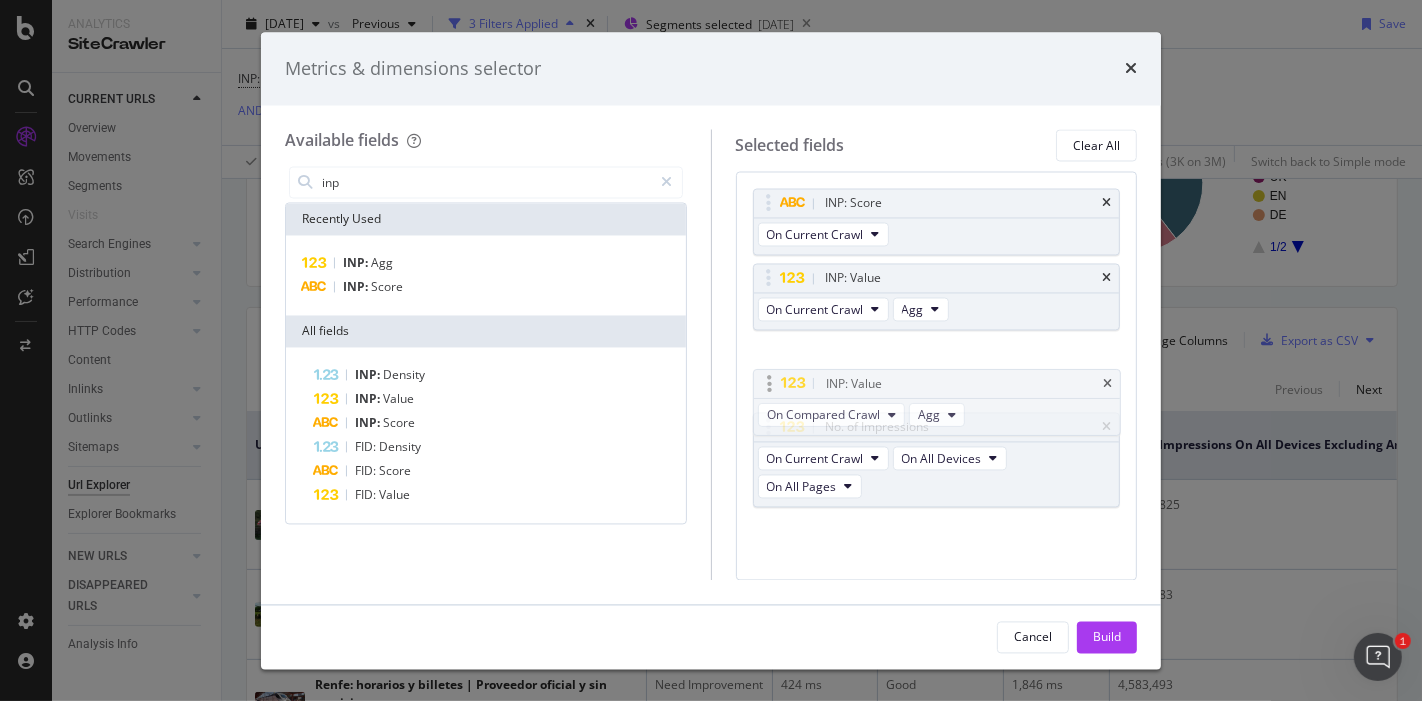 drag, startPoint x: 774, startPoint y: 432, endPoint x: 775, endPoint y: 388, distance: 44.011364 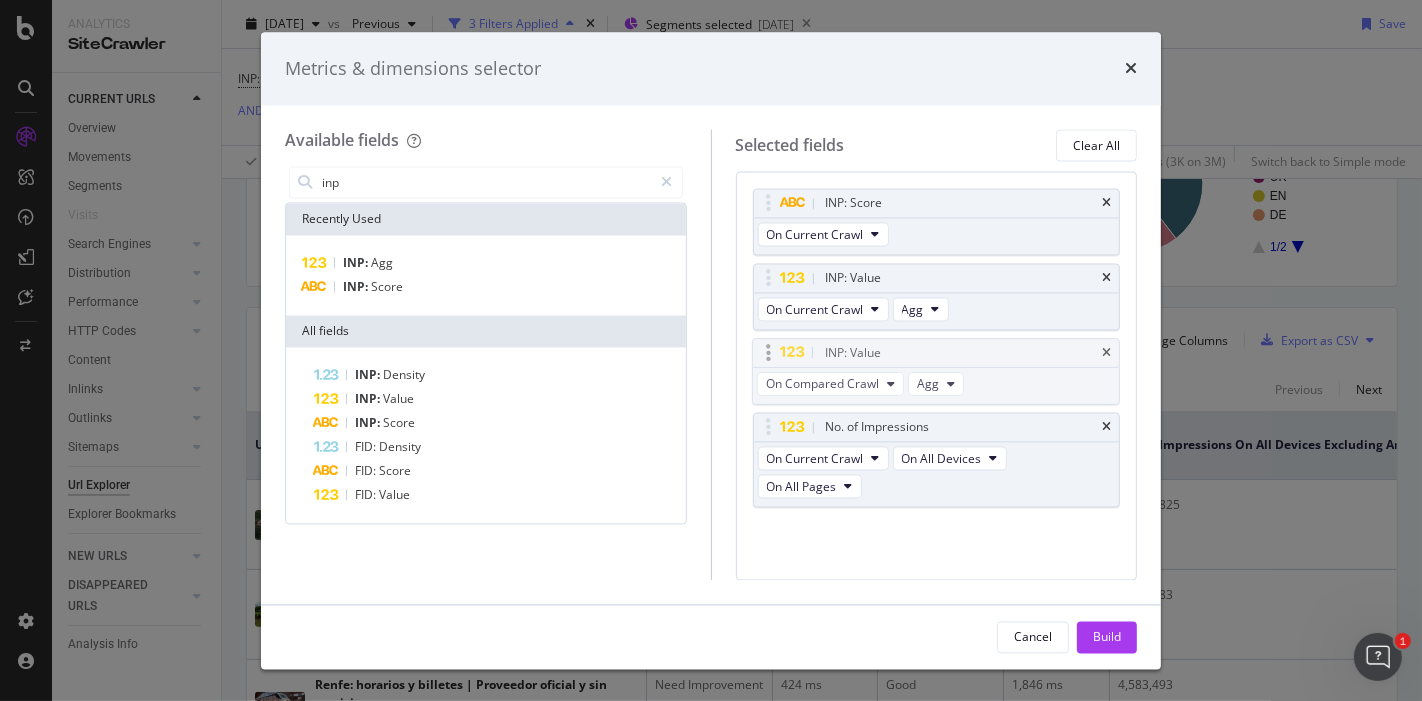 click on "Analytics SiteCrawler CURRENT URLS Overview Movements Segments Visits Search Engines Top Charts Segments Conversion Insights Orphans Explorer Distribution Top Charts Segments Insights Internationalization Performance Top Charts Segments Insights HTTP Codes Top Charts Segments Insights Content Inlinks Top Charts Segments Insights Outlinks Top Charts Segments Insights Sitemaps Top Charts Insights Url Explorer Explorer Bookmarks NEW URLS Overview Segments Search Engines Top Charts Segments Conversion Insights Distribution Top Charts Segments Insights Internationalization Performance Top Charts Segments Insights HTTP Codes Top Charts Segments Insights Content Inlinks Top Charts Segments Insights Outlinks Top Charts Segments Insights Sitemaps Top Charts Insights Url Explorer Explorer Bookmarks DISAPPEARED URLS Overview Segments Search Engines Top Charts Segments Conversion Insights Distribution Top Charts Segments Insights Internationalization Performance Top Charts Segments Insights HTTP Codes Top Charts Segments" at bounding box center (711, 350) 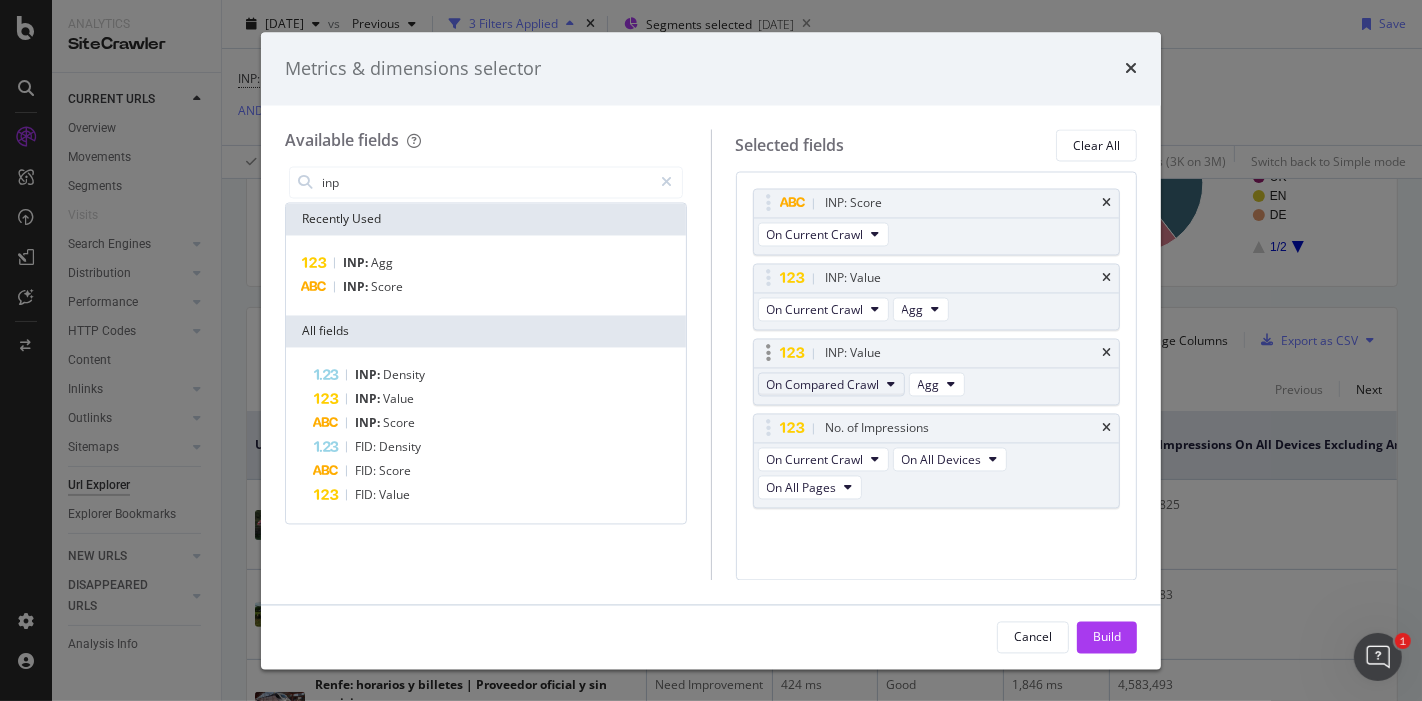 click on "On Compared Crawl" at bounding box center [823, 384] 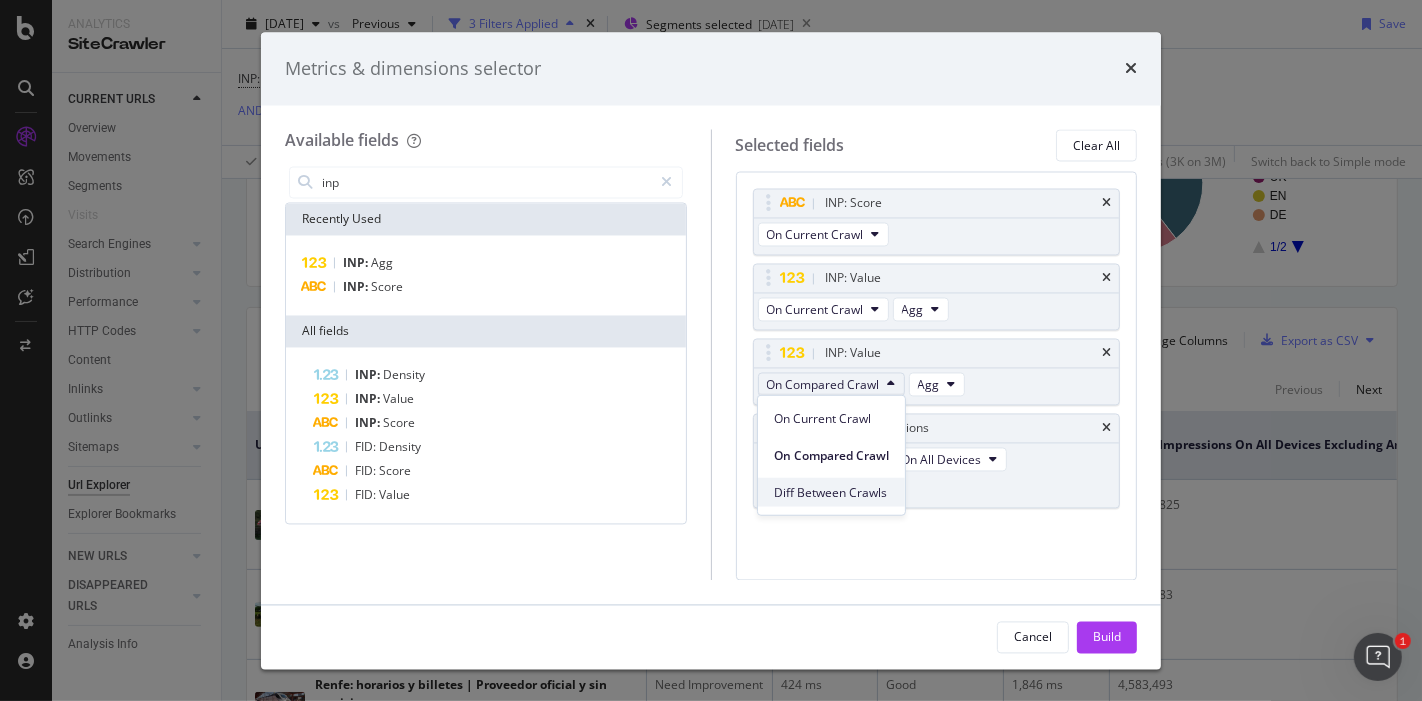 click on "Diff Between Crawls" at bounding box center [831, 492] 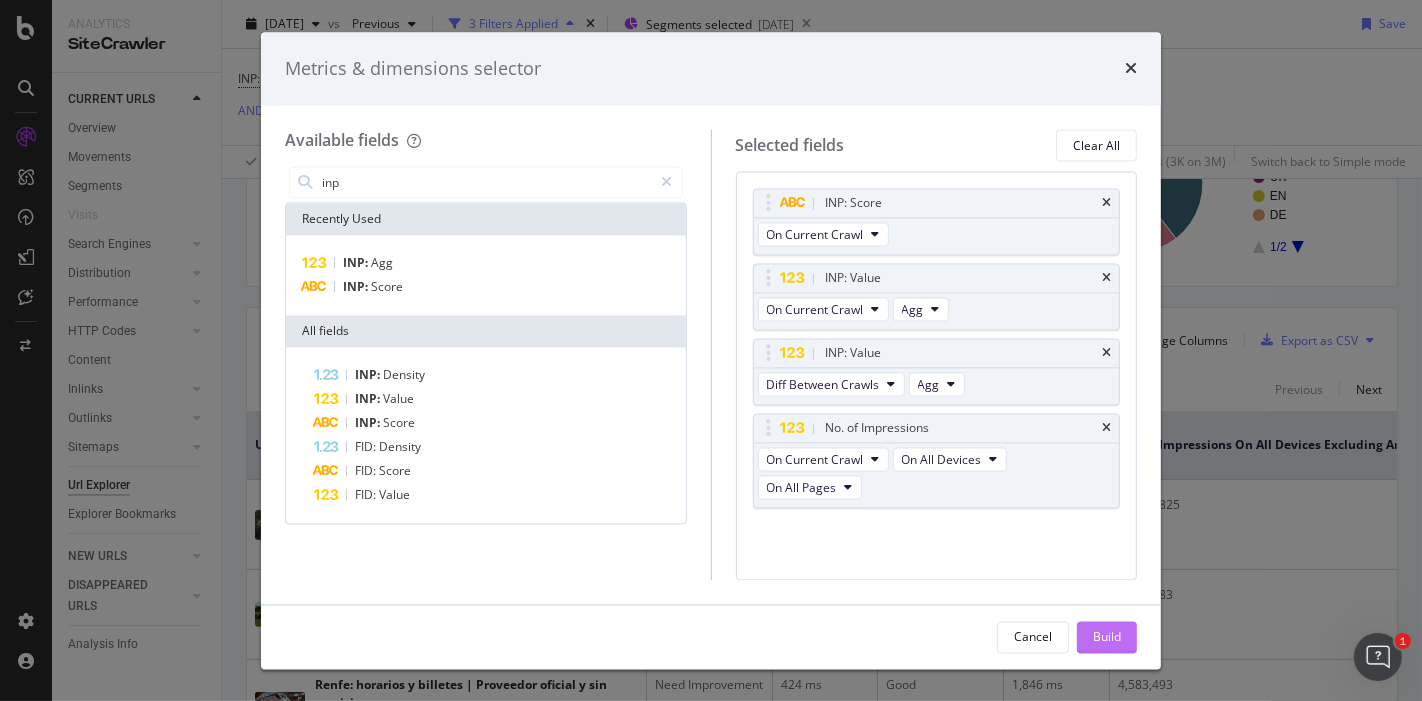 click on "Build" at bounding box center (1107, 637) 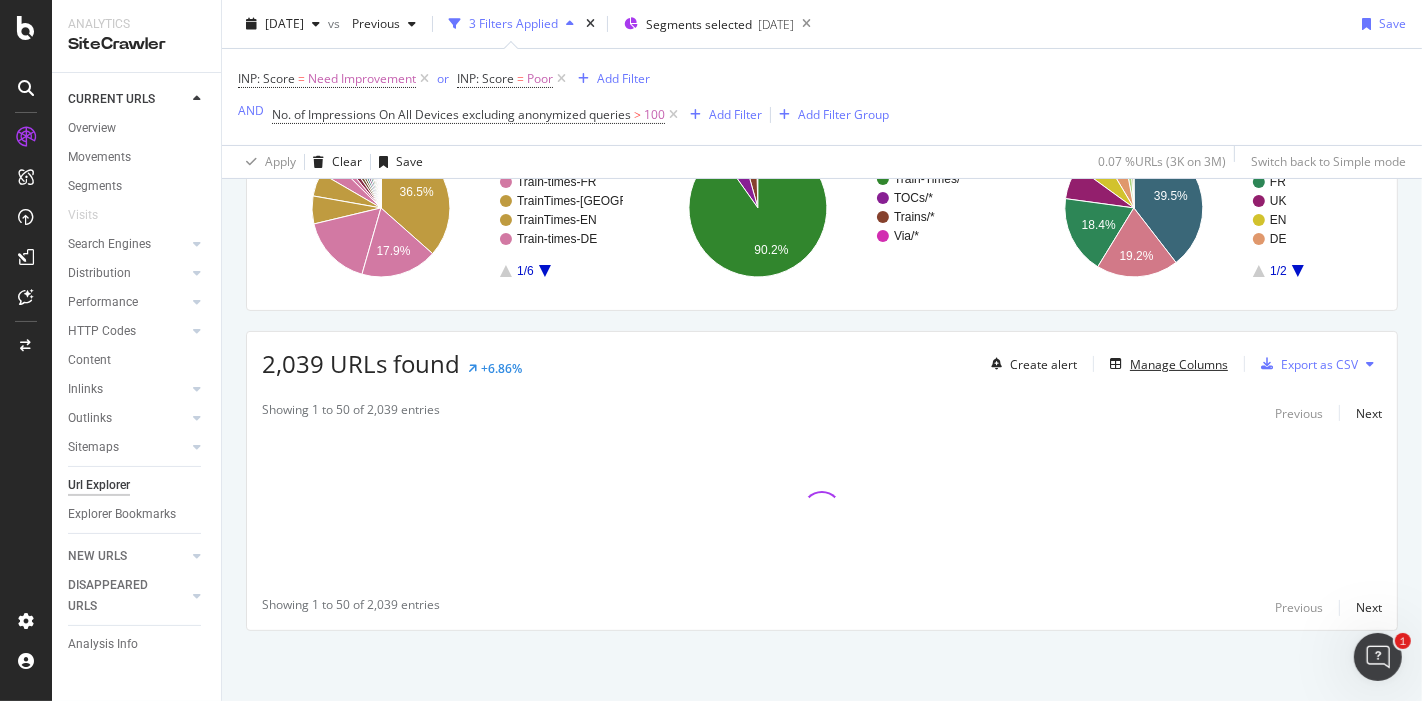 scroll, scrollTop: 202, scrollLeft: 0, axis: vertical 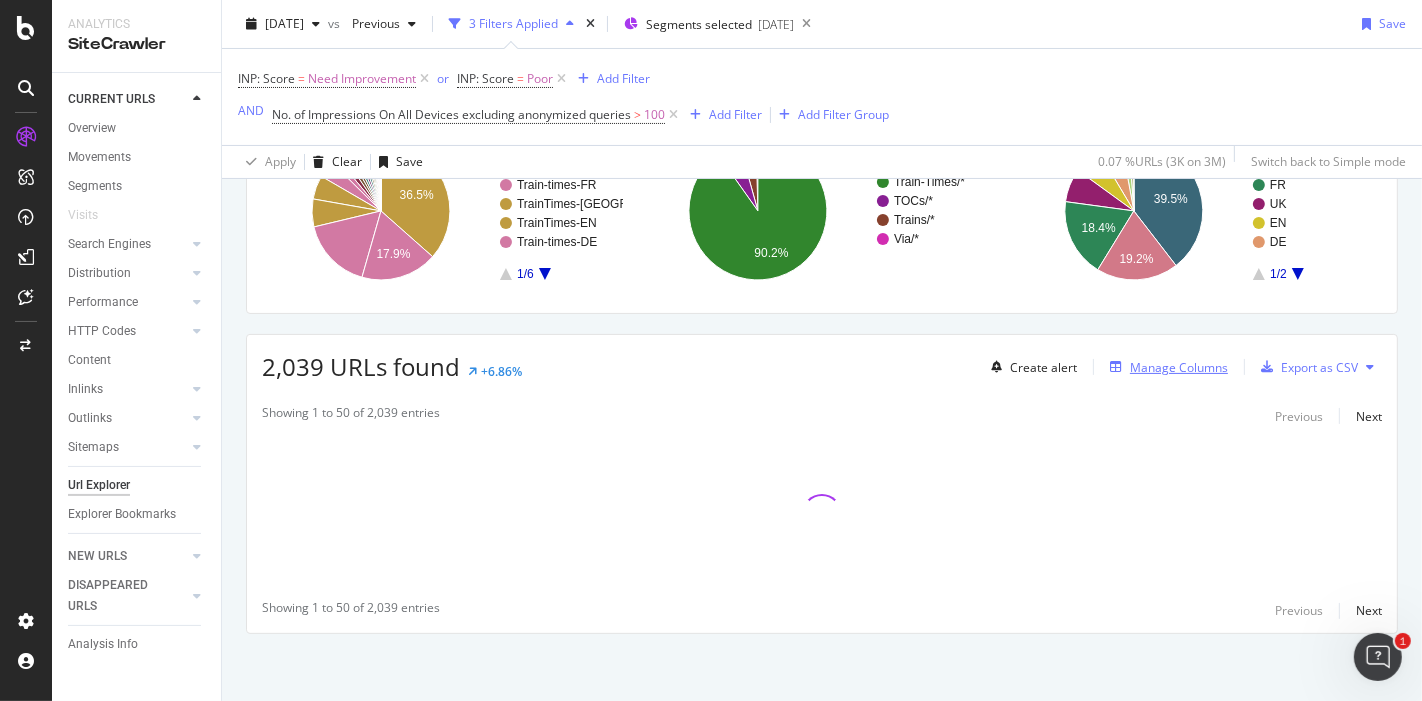 click on "Manage Columns" at bounding box center [1179, 367] 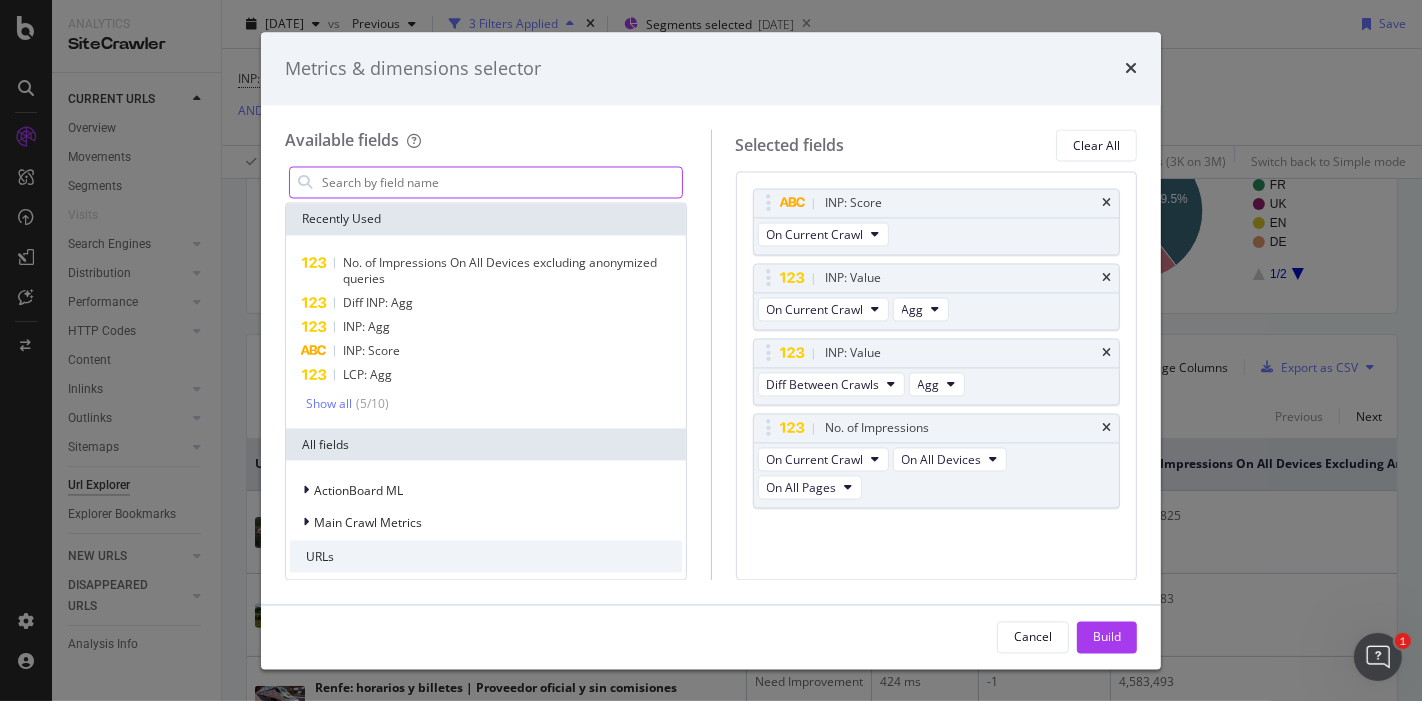 click at bounding box center (501, 183) 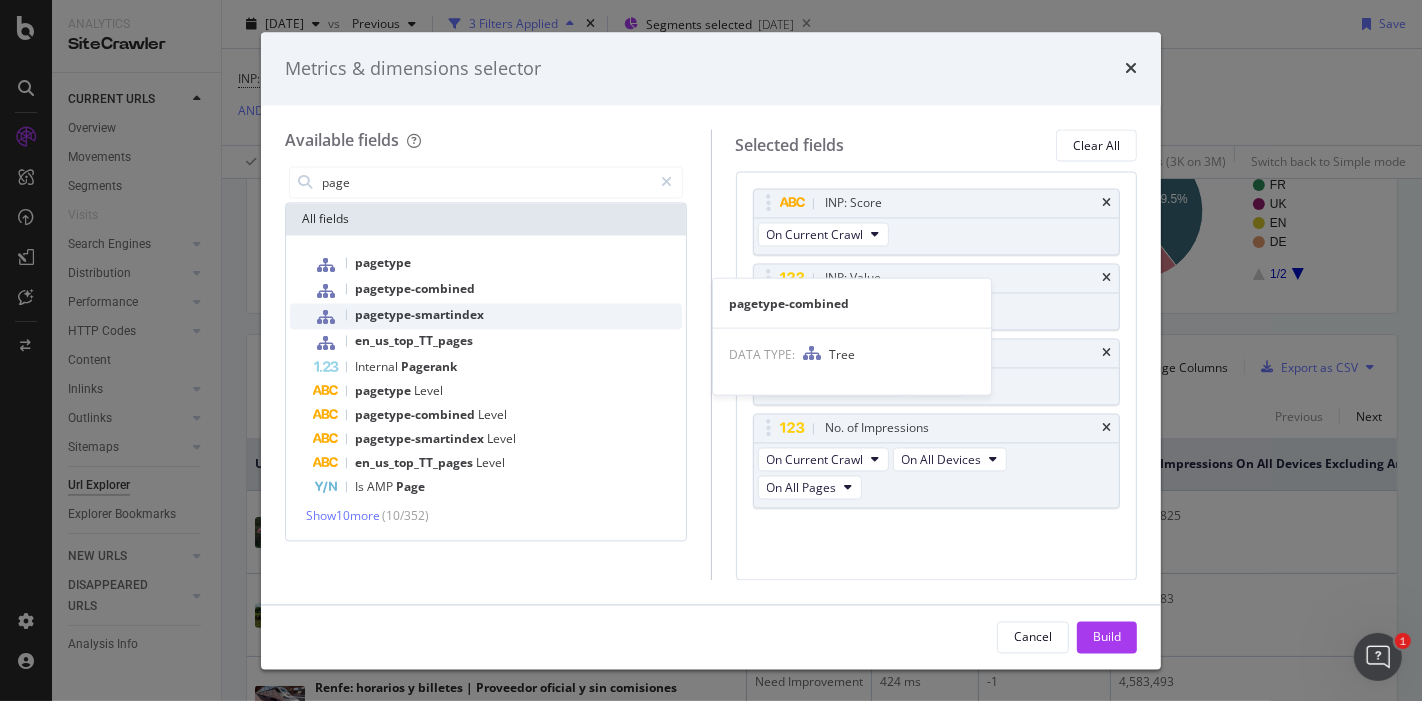 type on "page" 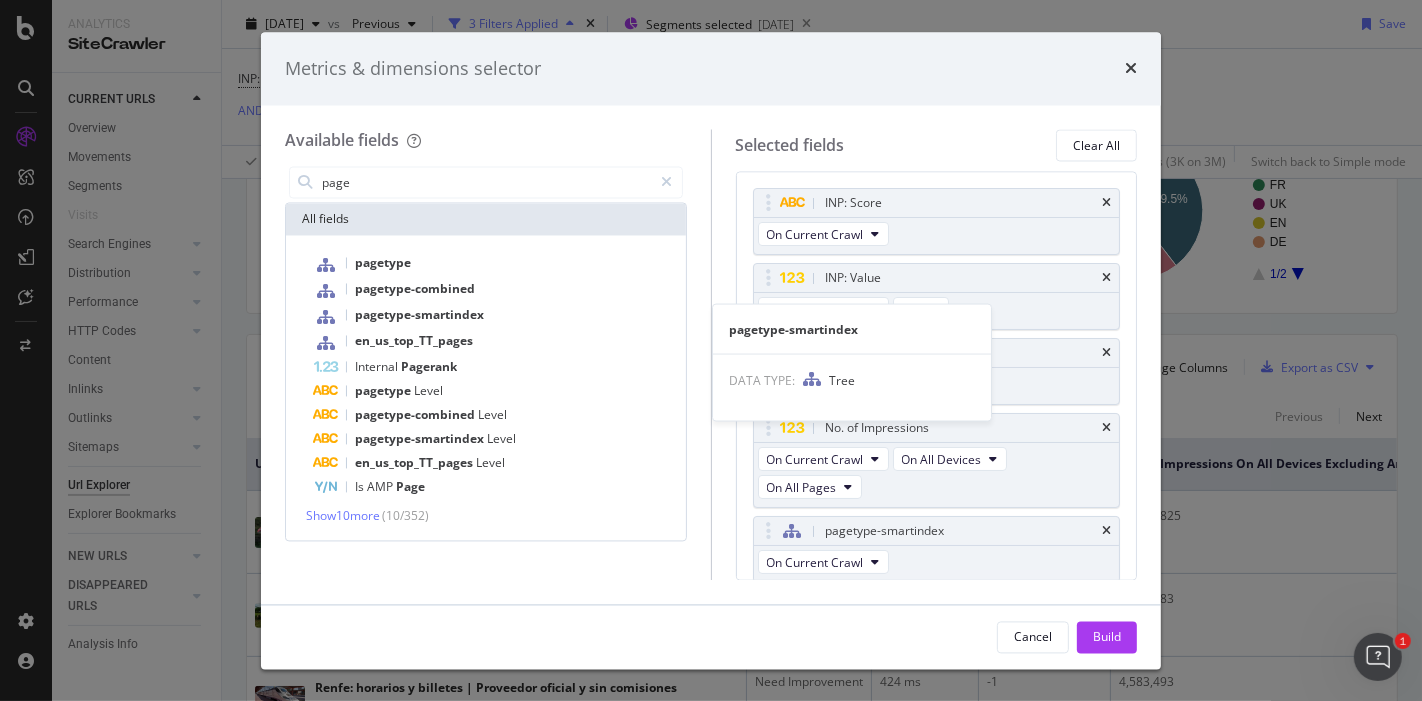 scroll, scrollTop: 0, scrollLeft: 0, axis: both 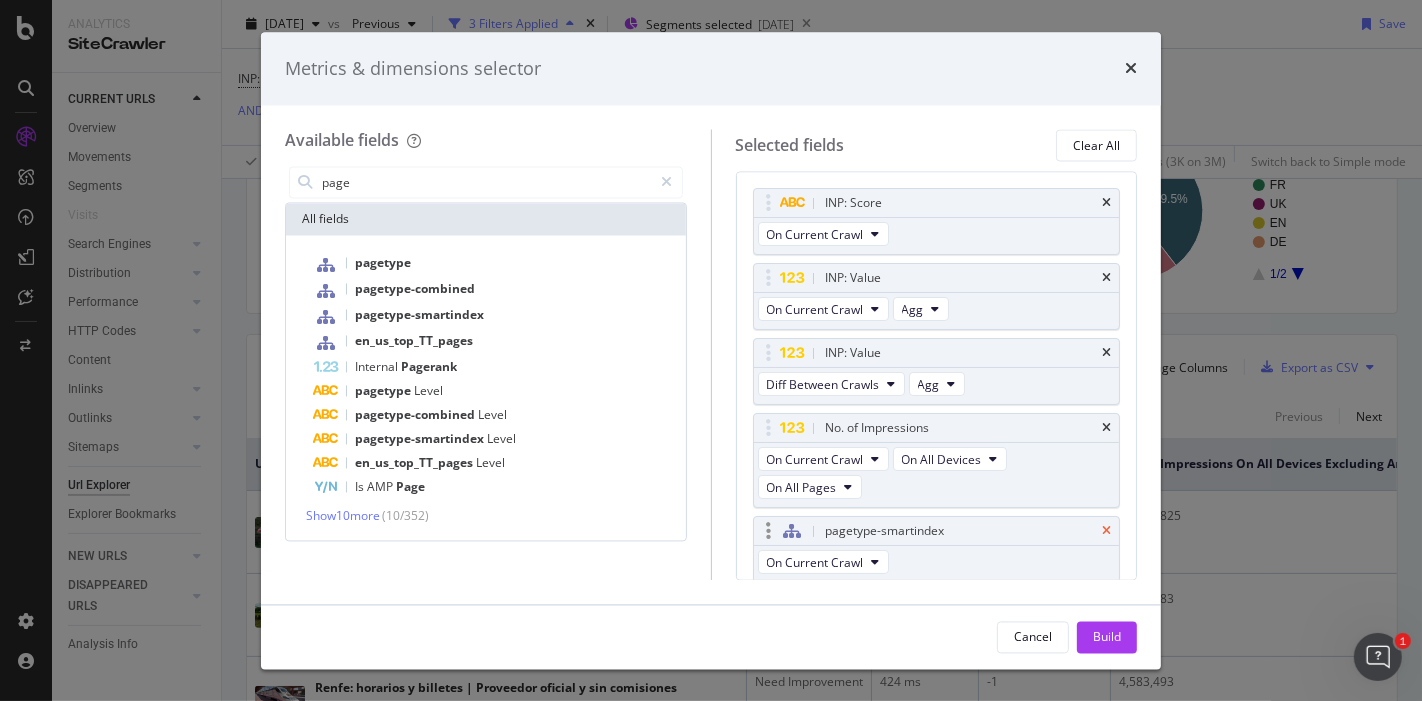 click at bounding box center (1106, 532) 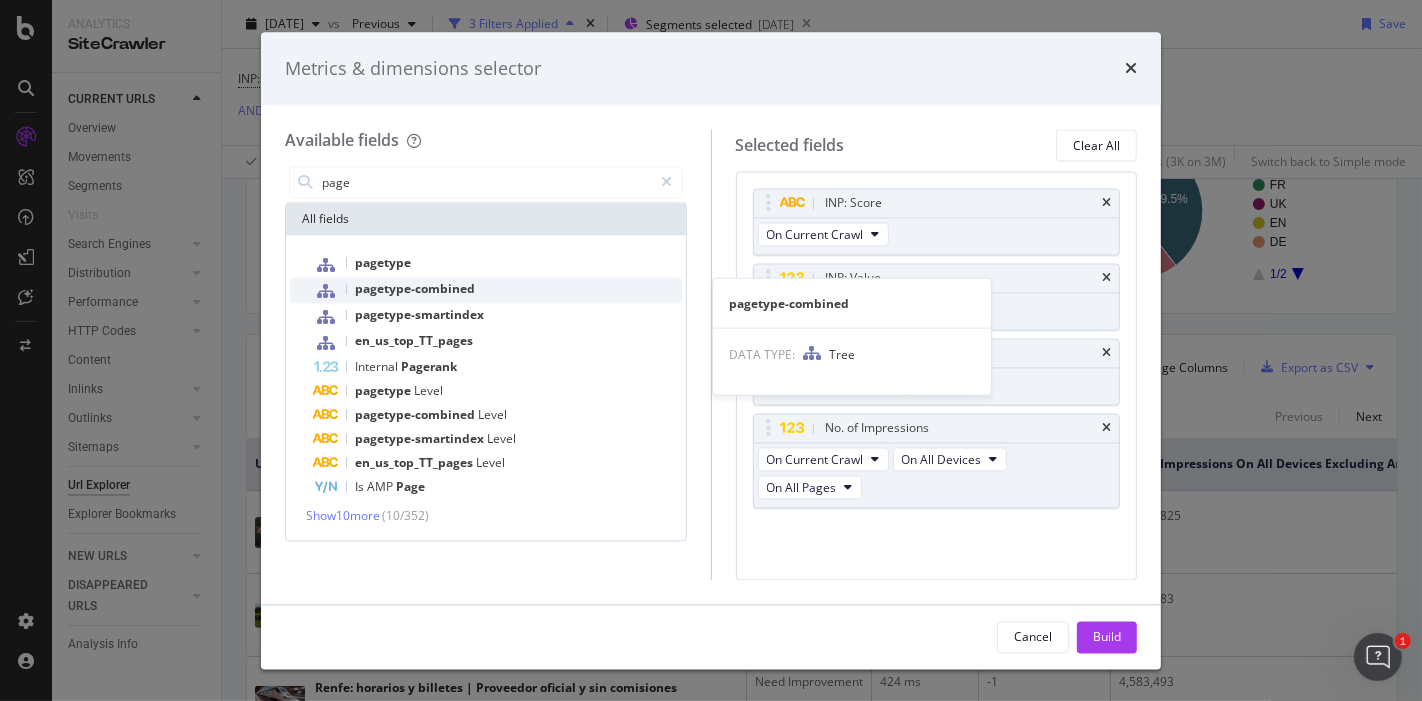 click on "pagetype-combined" at bounding box center [415, 289] 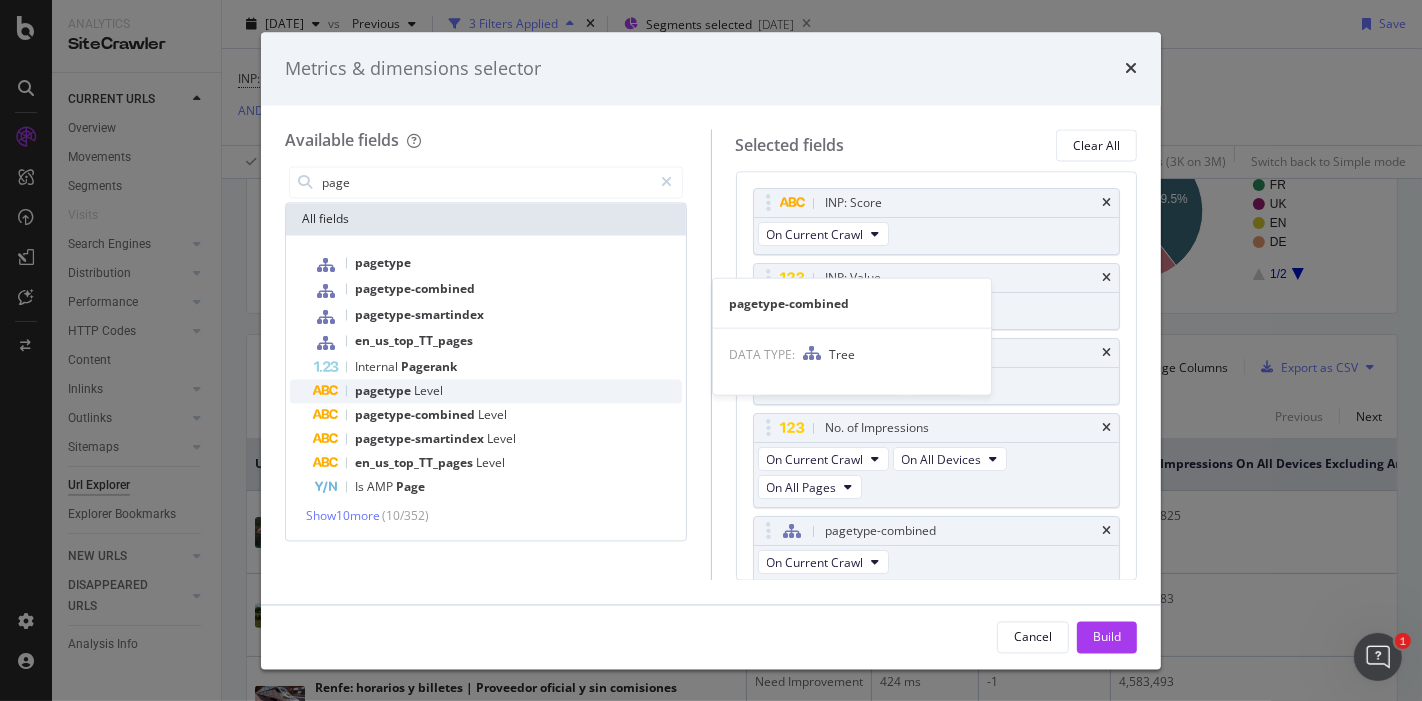 scroll, scrollTop: 0, scrollLeft: 0, axis: both 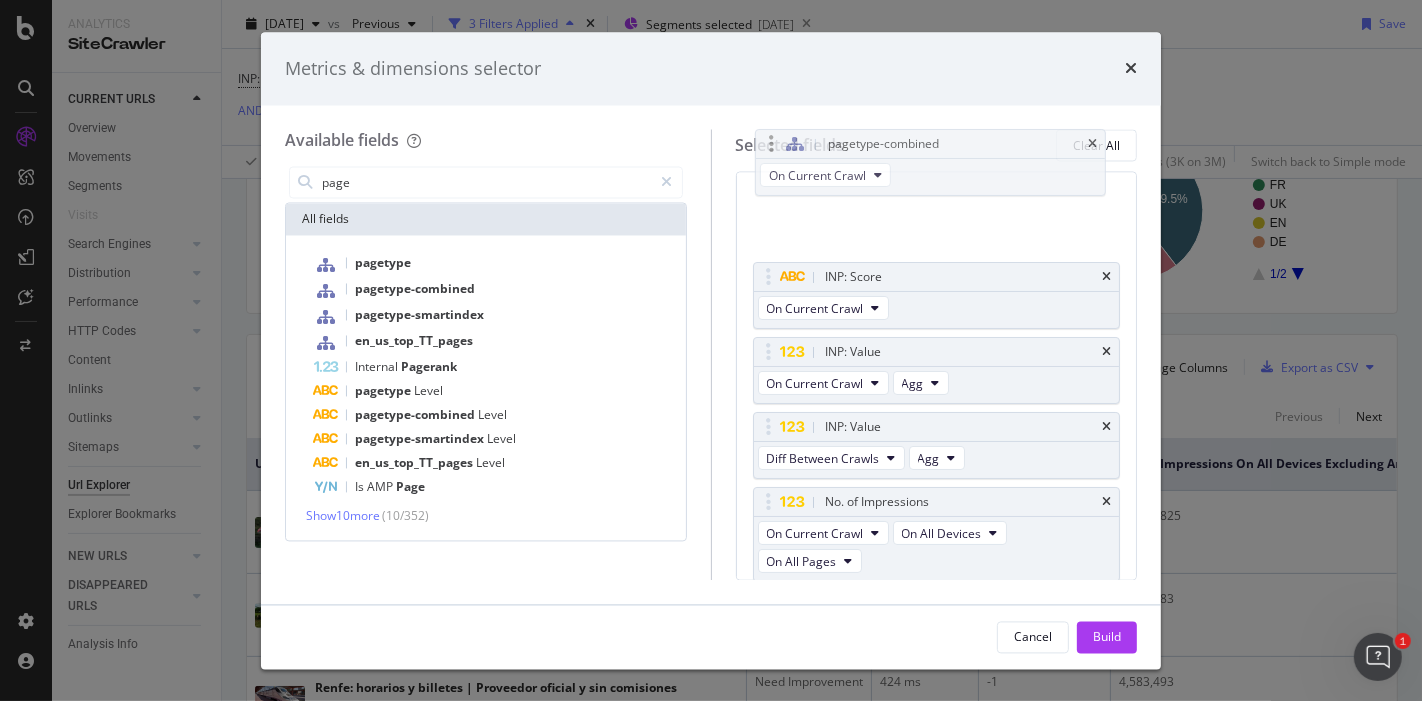 drag, startPoint x: 771, startPoint y: 530, endPoint x: 774, endPoint y: 146, distance: 384.01172 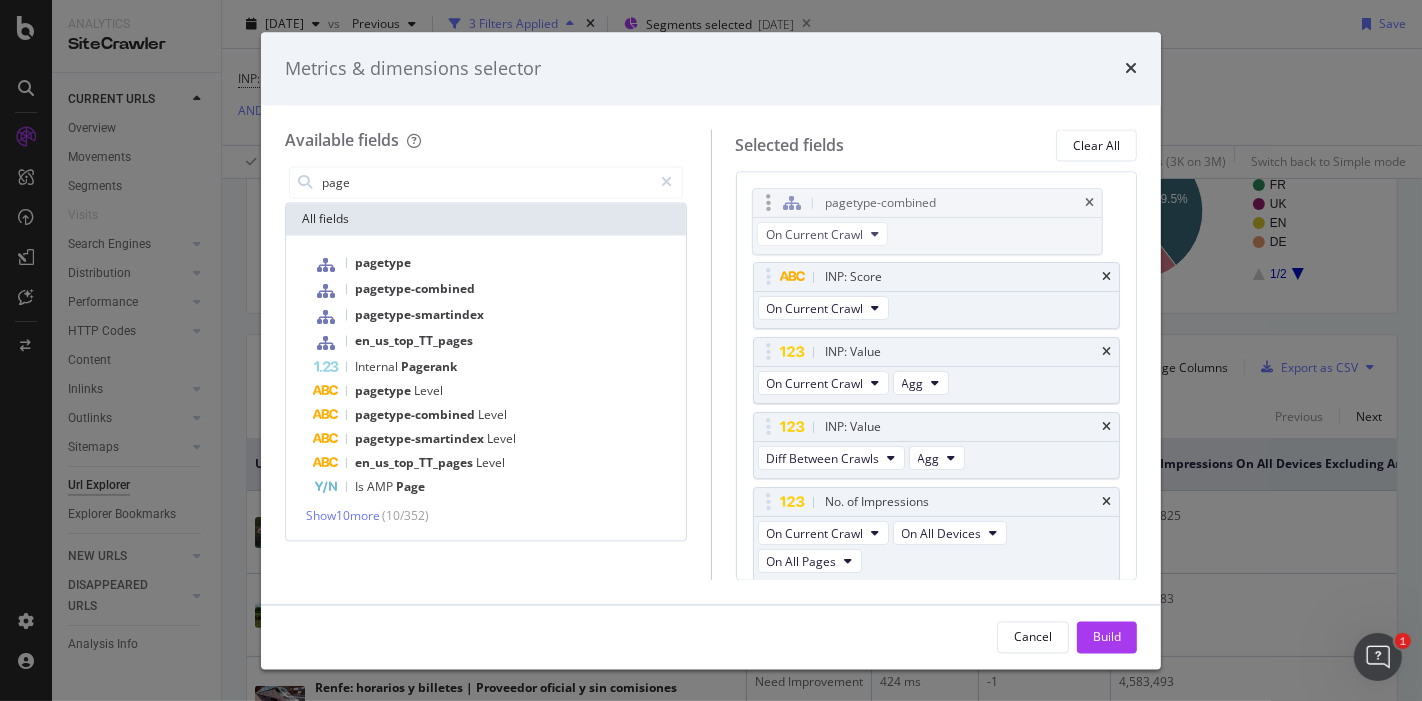 click on "Analytics SiteCrawler CURRENT URLS Overview Movements Segments Visits Search Engines Top Charts Segments Conversion Insights Orphans Explorer Distribution Top Charts Segments Insights Internationalization Performance Top Charts Segments Insights HTTP Codes Top Charts Segments Insights Content Inlinks Top Charts Segments Insights Outlinks Top Charts Segments Insights Sitemaps Top Charts Insights Url Explorer Explorer Bookmarks NEW URLS Overview Segments Search Engines Top Charts Segments Conversion Insights Distribution Top Charts Segments Insights Internationalization Performance Top Charts Segments Insights HTTP Codes Top Charts Segments Insights Content Inlinks Top Charts Segments Insights Outlinks Top Charts Segments Insights Sitemaps Top Charts Insights Url Explorer Explorer Bookmarks DISAPPEARED URLS Overview Segments Search Engines Top Charts Segments Conversion Insights Distribution Top Charts Segments Insights Internationalization Performance Top Charts Segments Insights HTTP Codes Top Charts Segments" at bounding box center [711, 350] 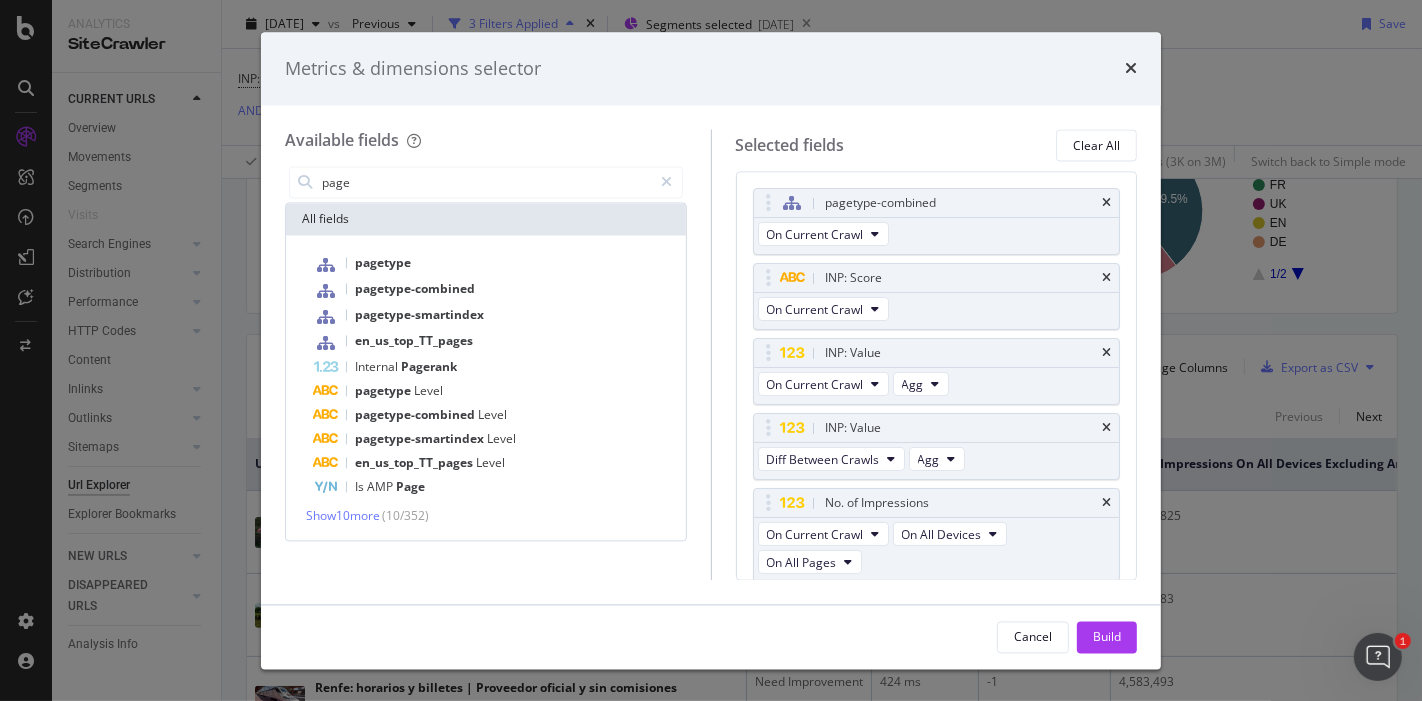 click on "Build" at bounding box center (1107, 637) 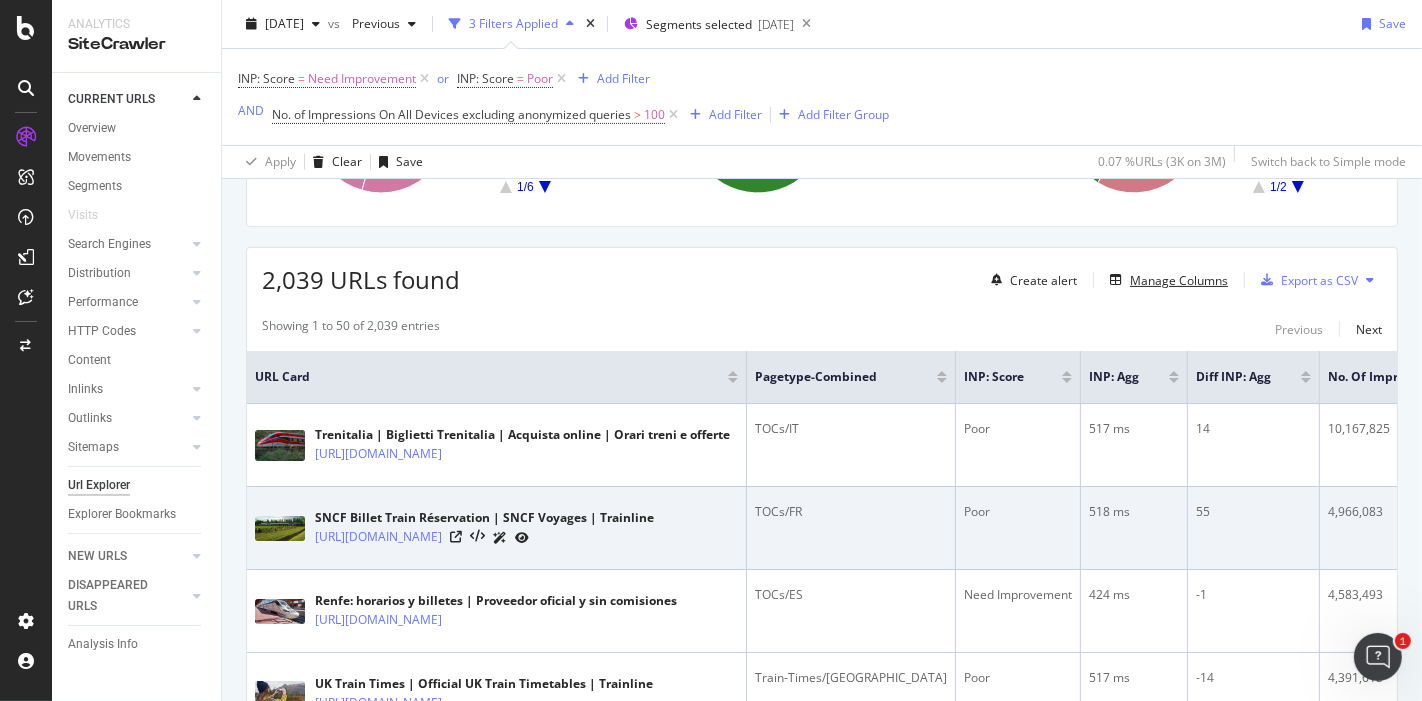 scroll, scrollTop: 424, scrollLeft: 0, axis: vertical 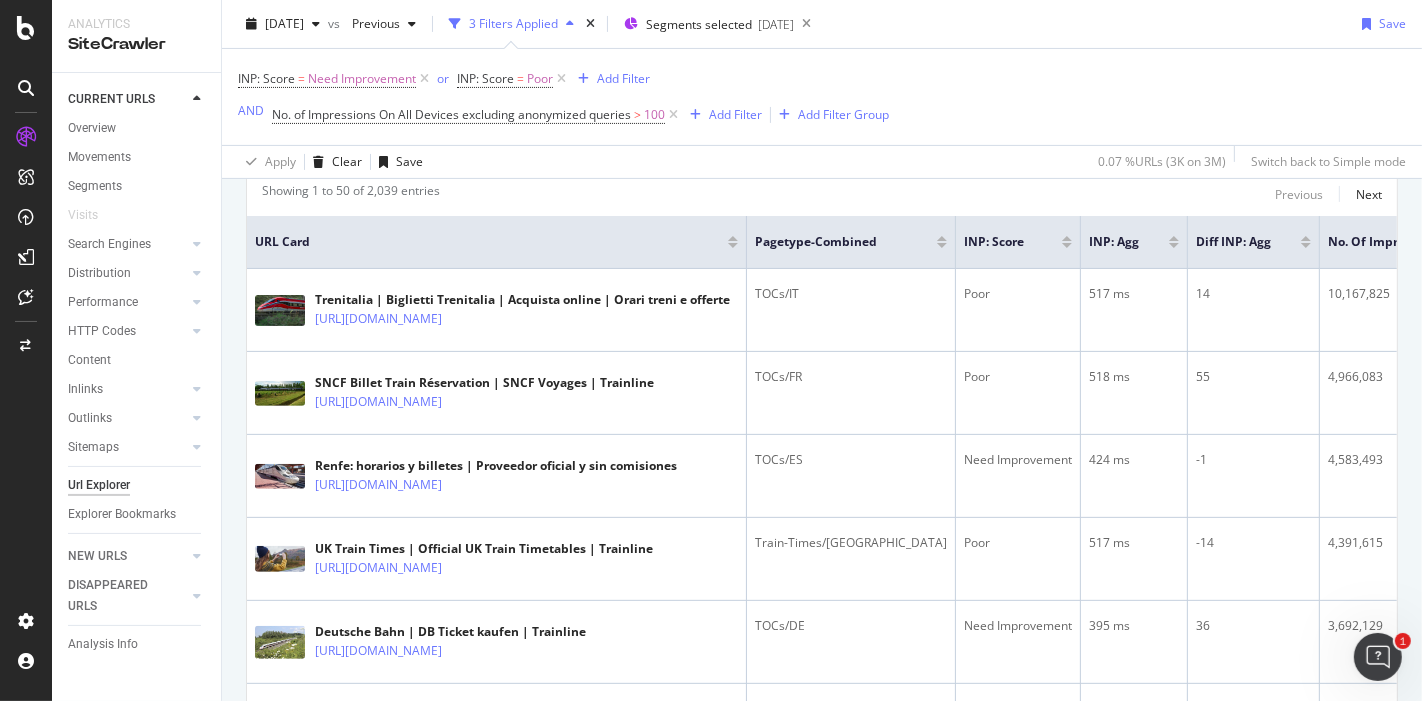 click at bounding box center [1306, 245] 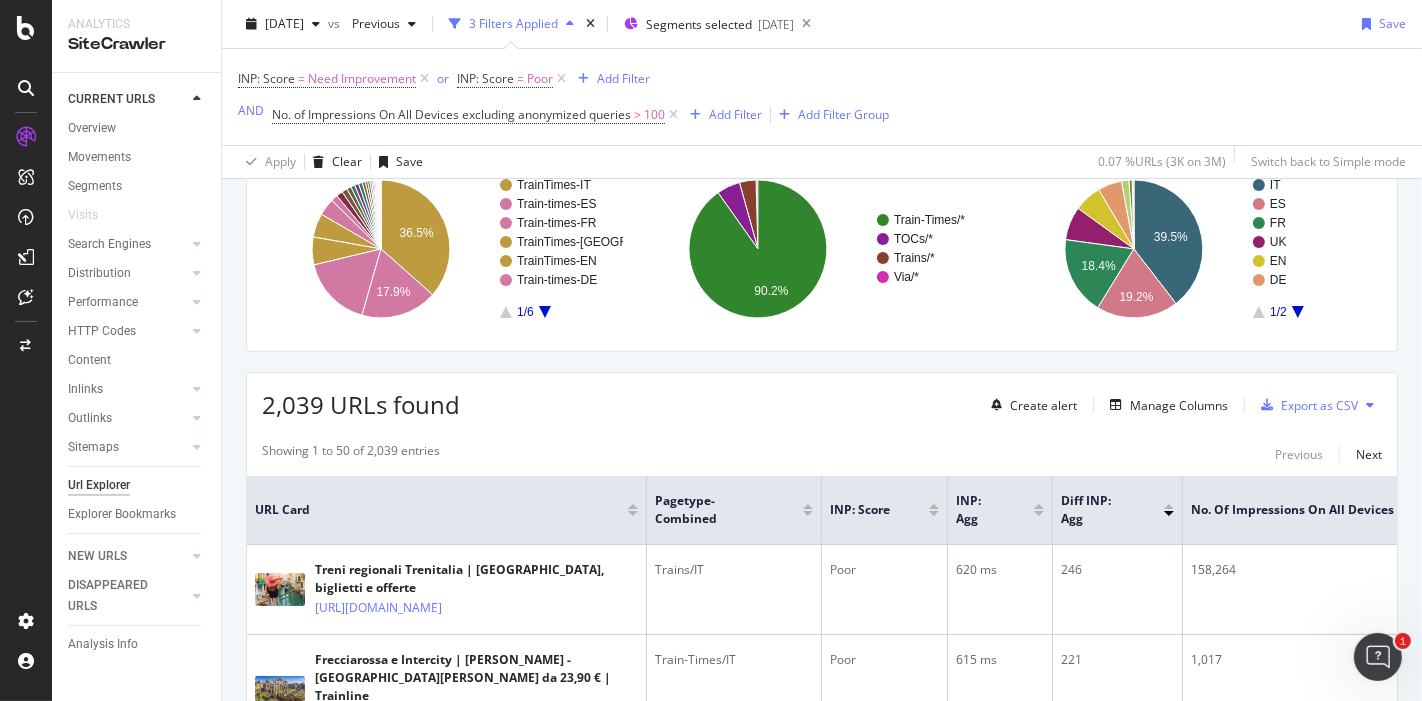 scroll, scrollTop: 222, scrollLeft: 0, axis: vertical 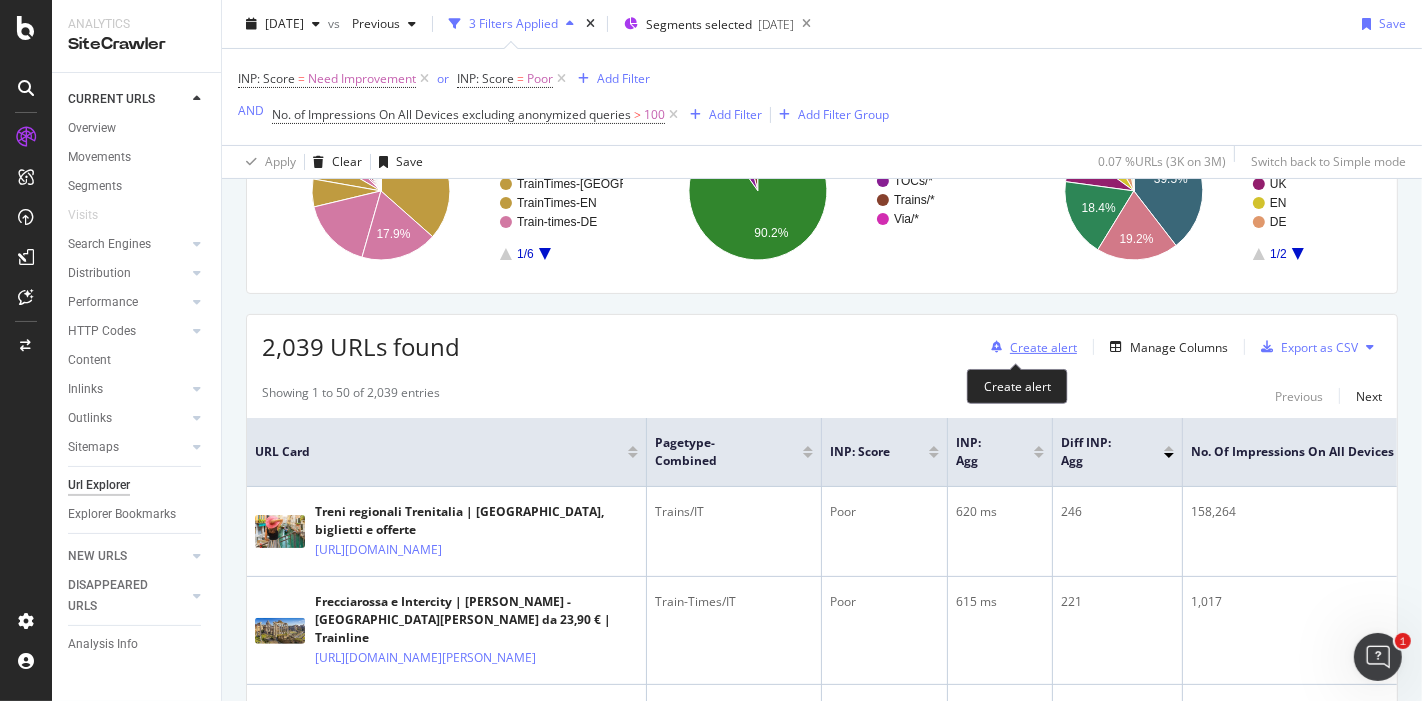 click on "Create alert" at bounding box center [1043, 347] 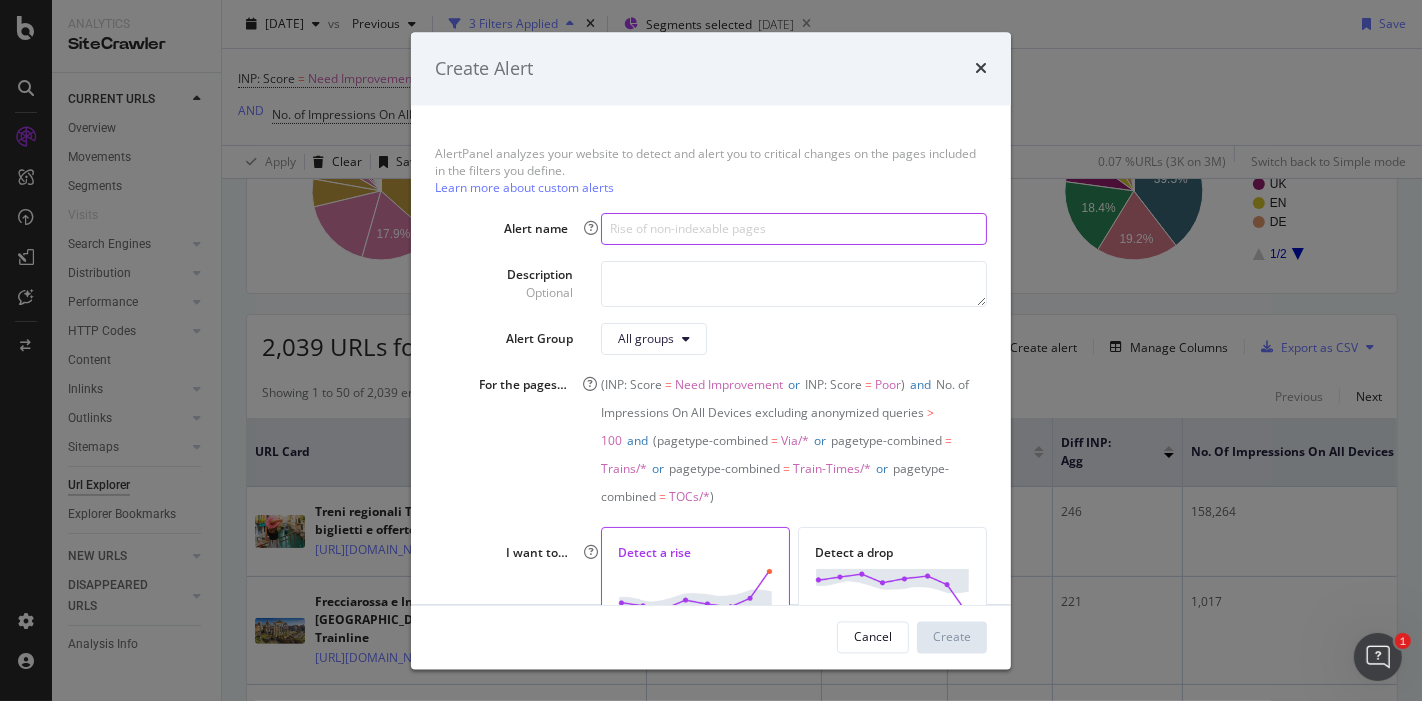 click at bounding box center [794, 229] 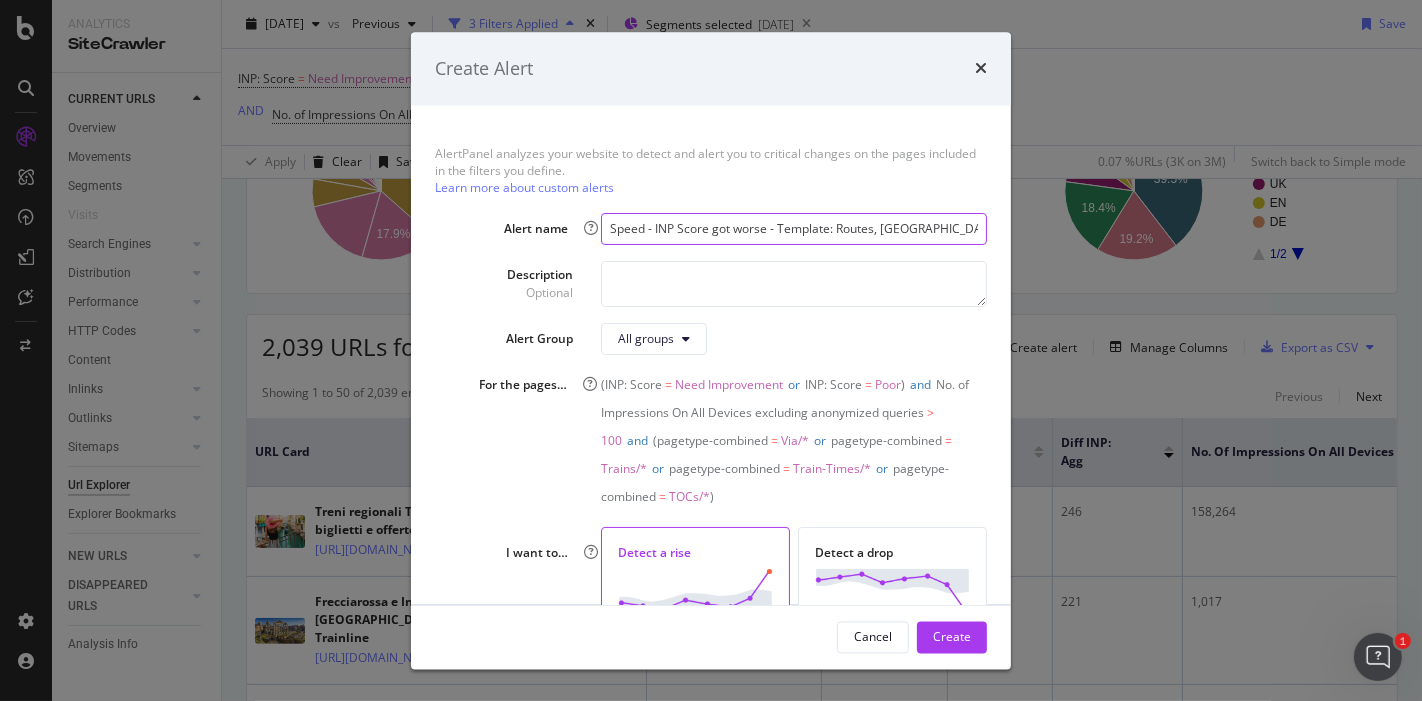 scroll, scrollTop: 0, scrollLeft: 8, axis: horizontal 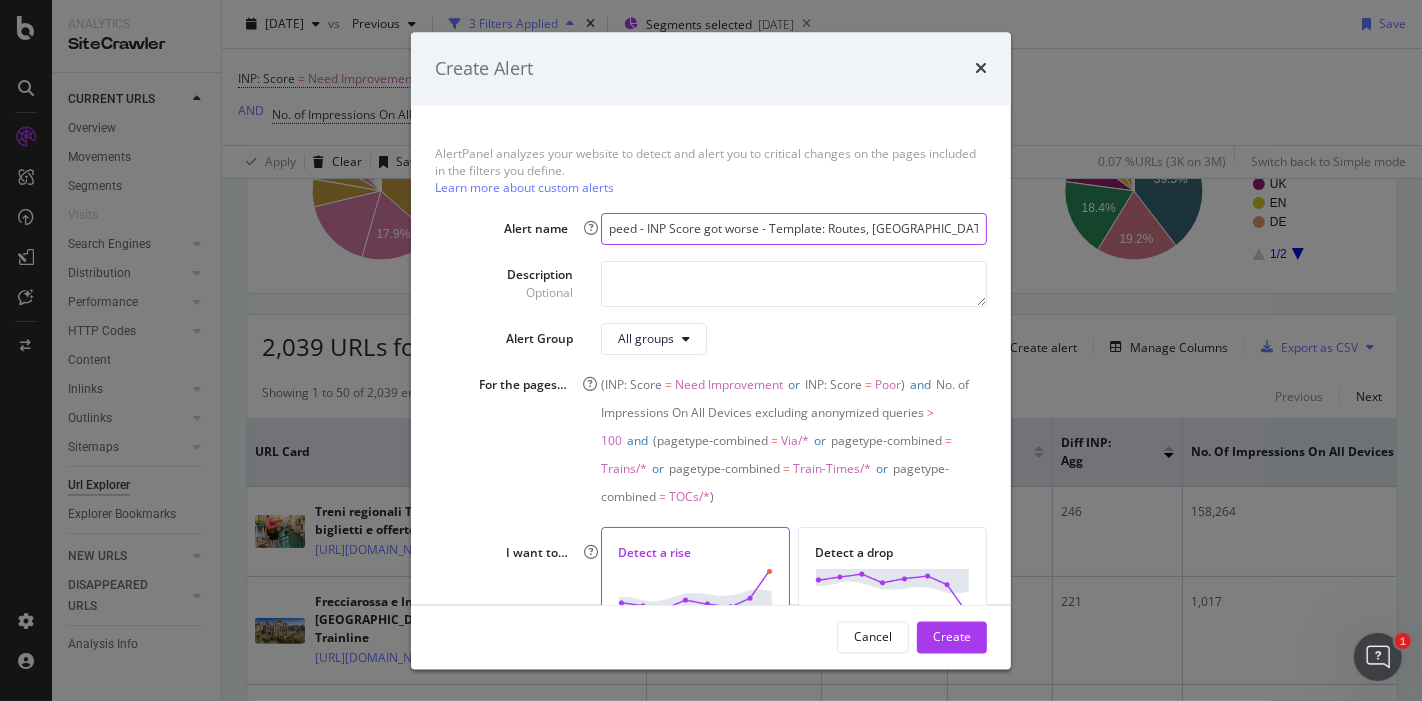 type on "Speed - INP Score got worse - Template: Routes, TOC, VIA, TRAINS" 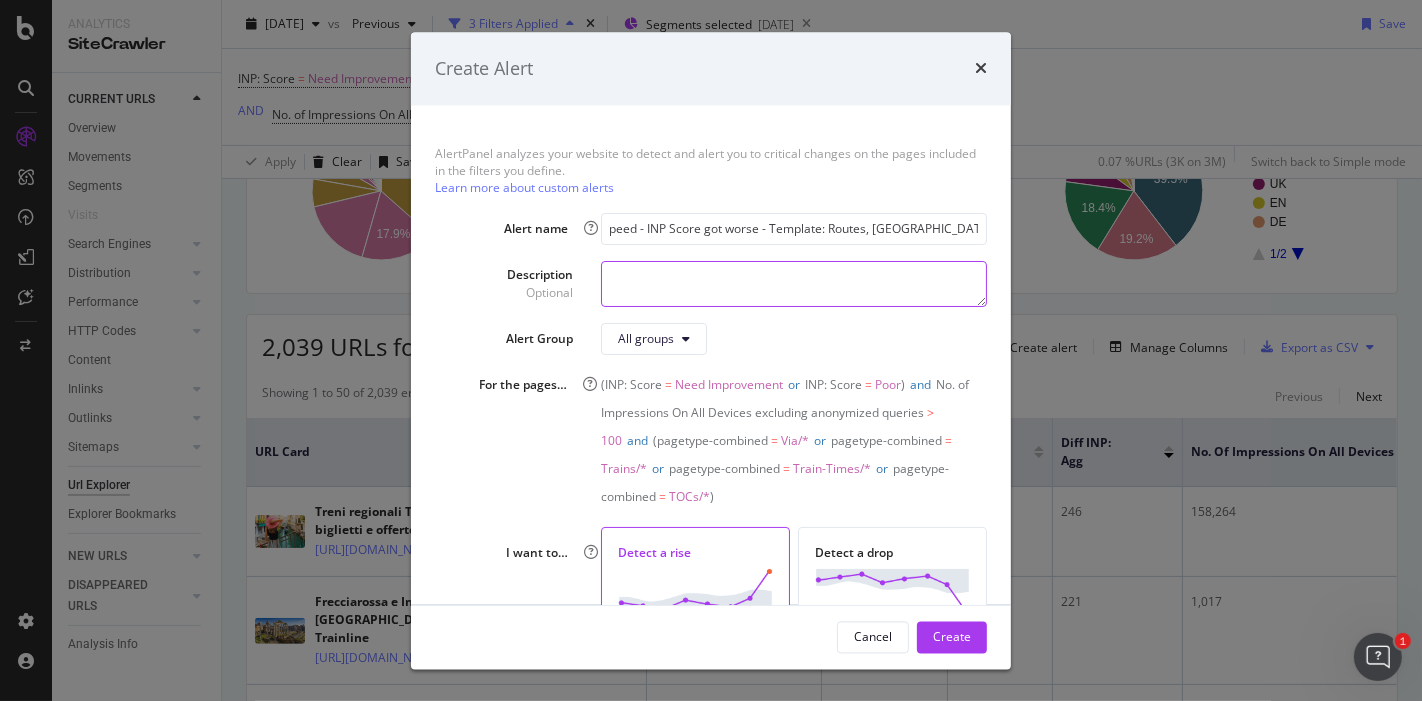 click at bounding box center (794, 284) 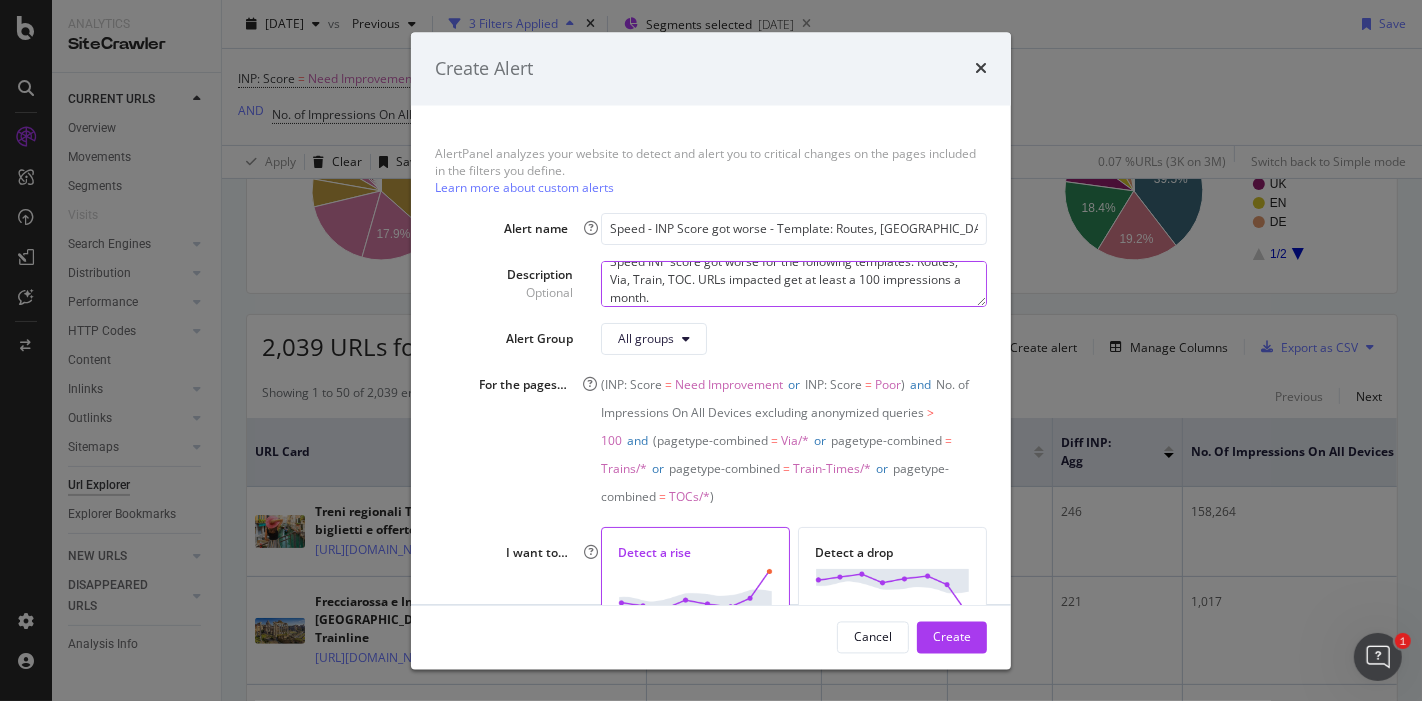 scroll, scrollTop: 17, scrollLeft: 0, axis: vertical 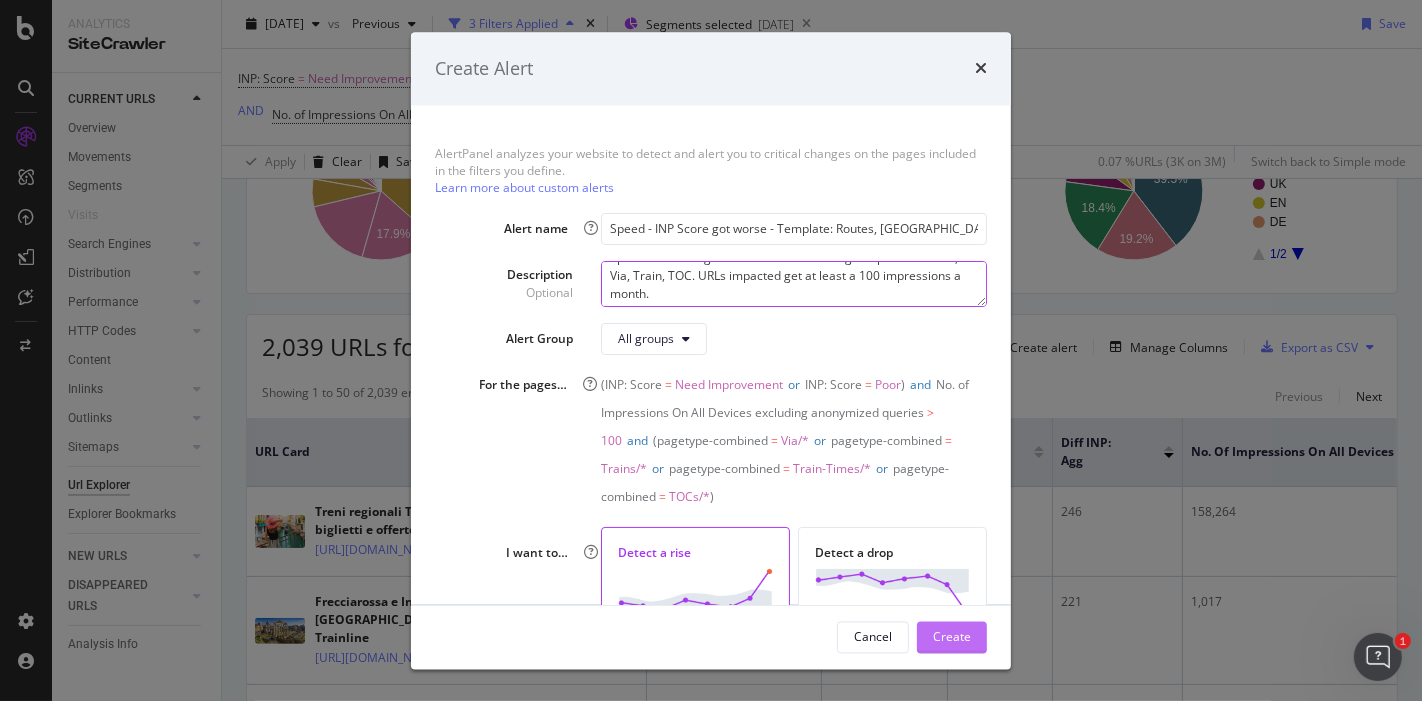 type on "Speed INP score got worse for the following templates: Routes, Via, Train, TOC. URLs impacted get at least a 100 impressions a month." 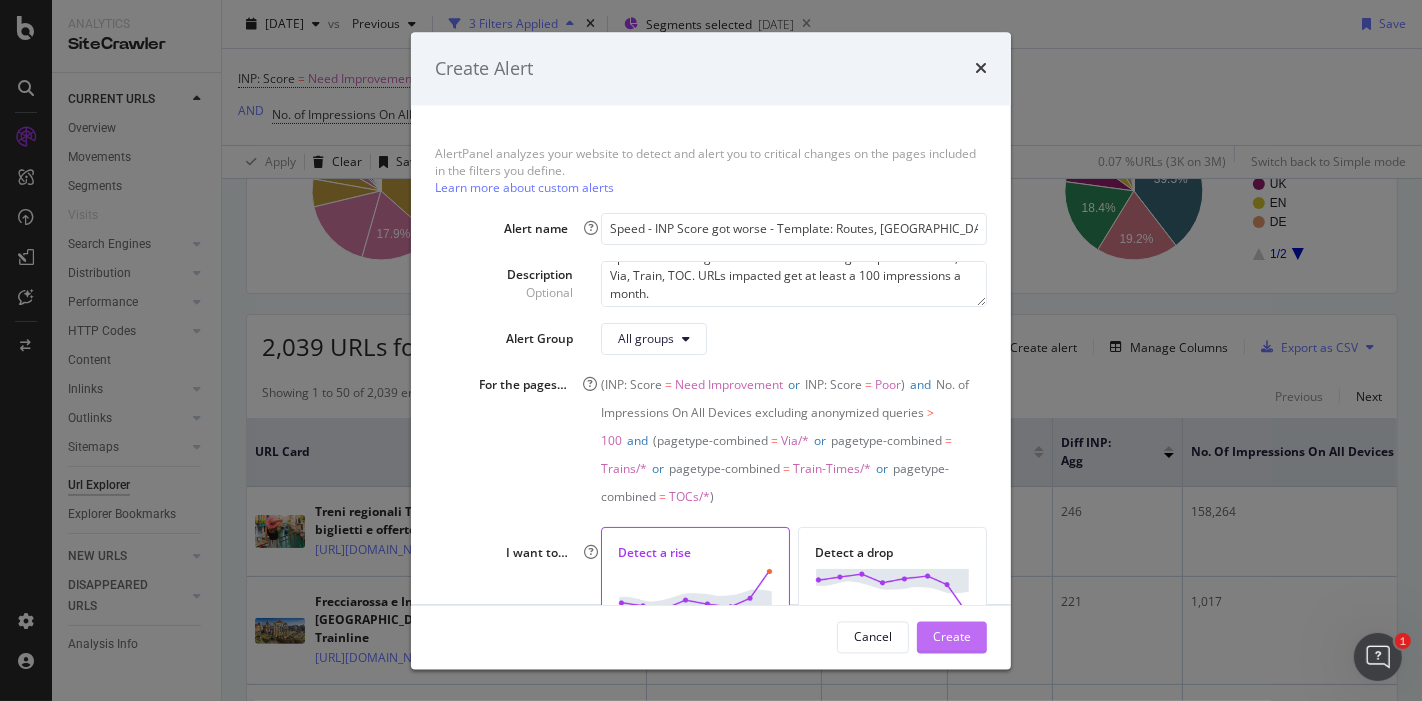 click on "Create" at bounding box center (952, 637) 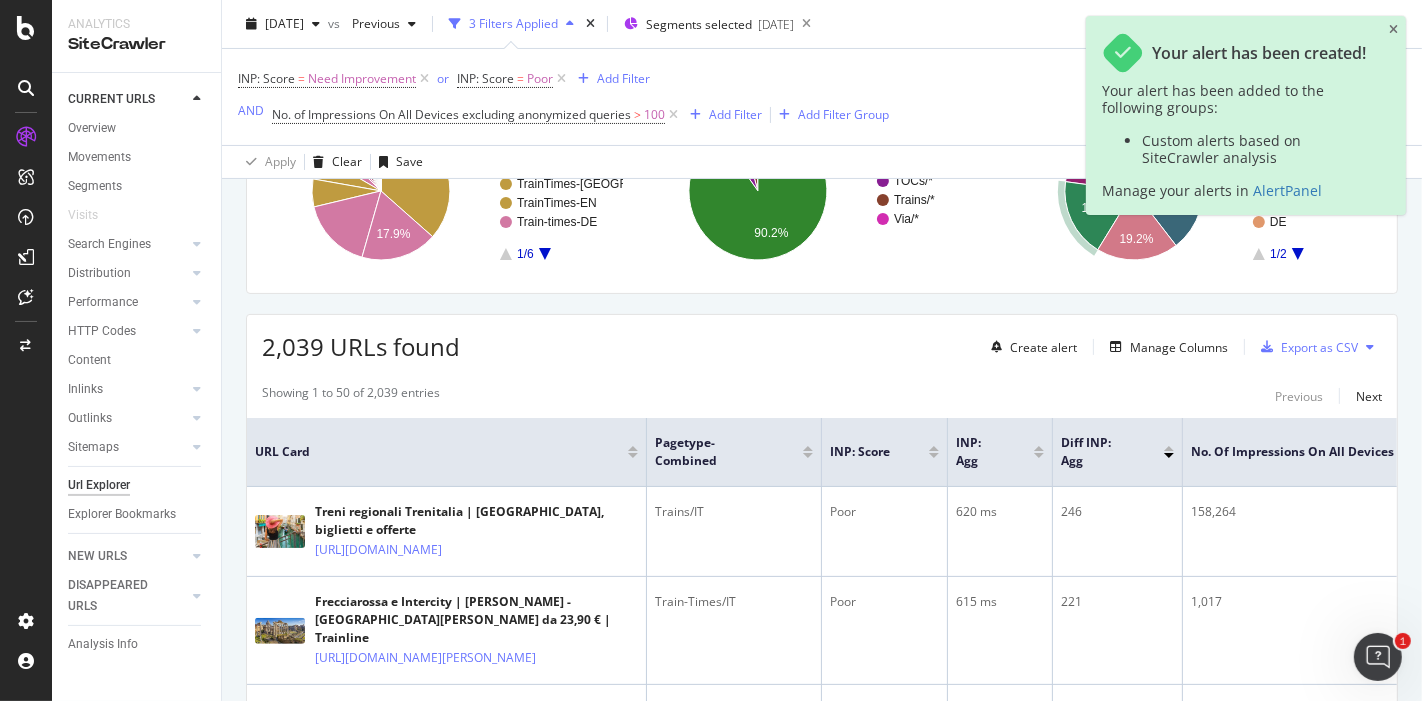 click at bounding box center [1393, 30] 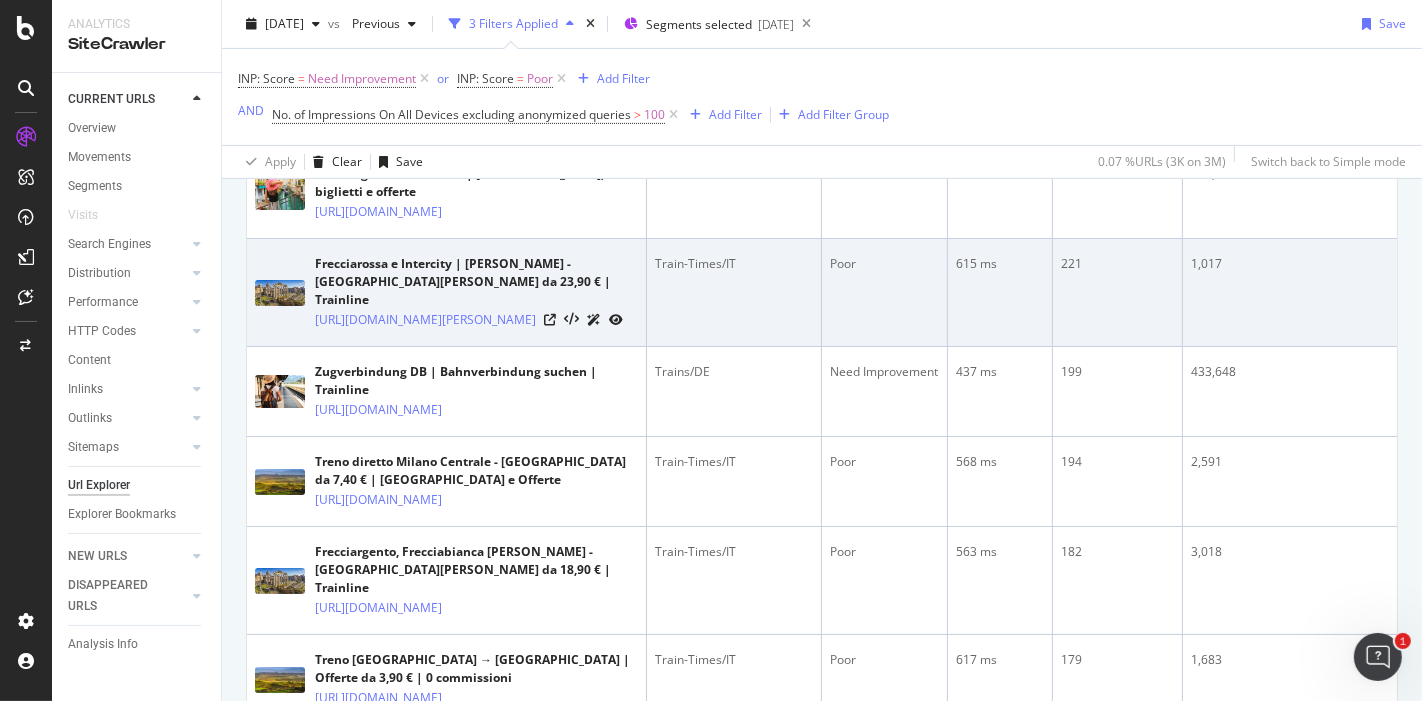 scroll, scrollTop: 333, scrollLeft: 0, axis: vertical 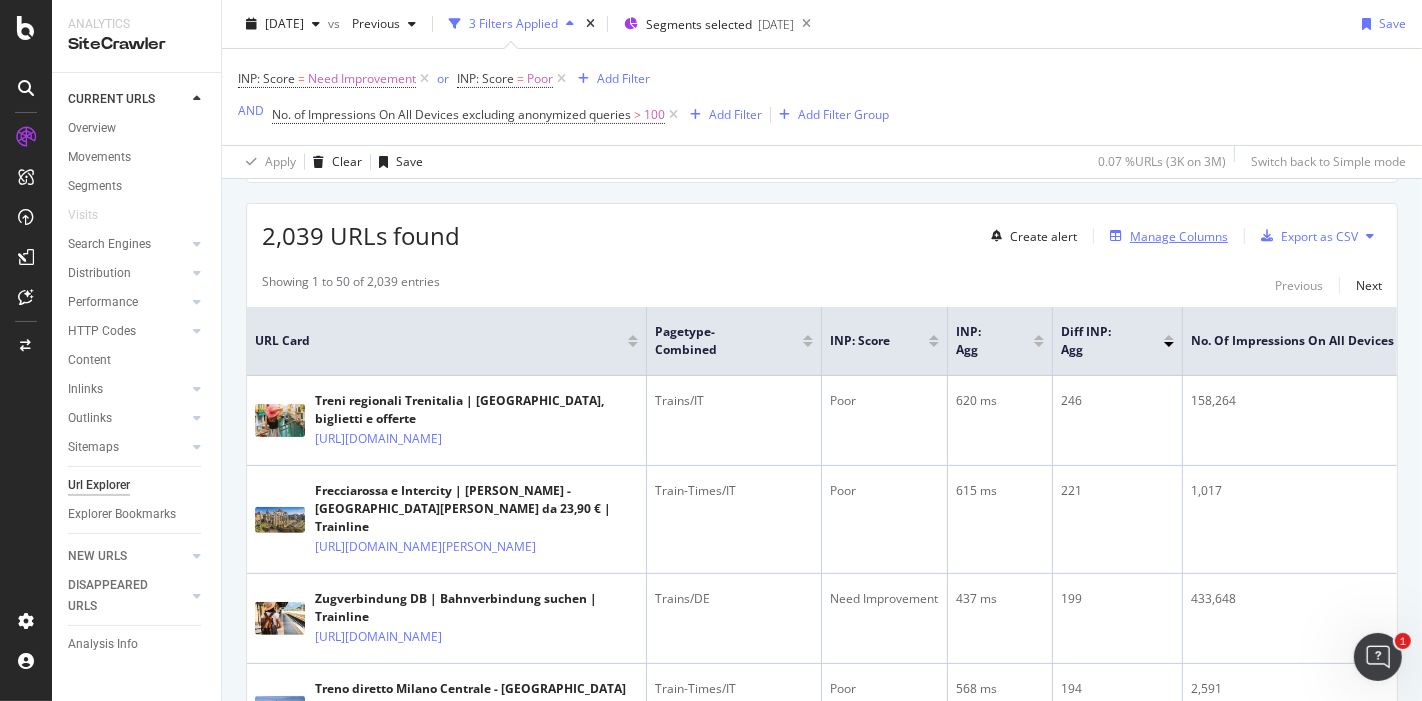 click on "Manage Columns" at bounding box center [1179, 236] 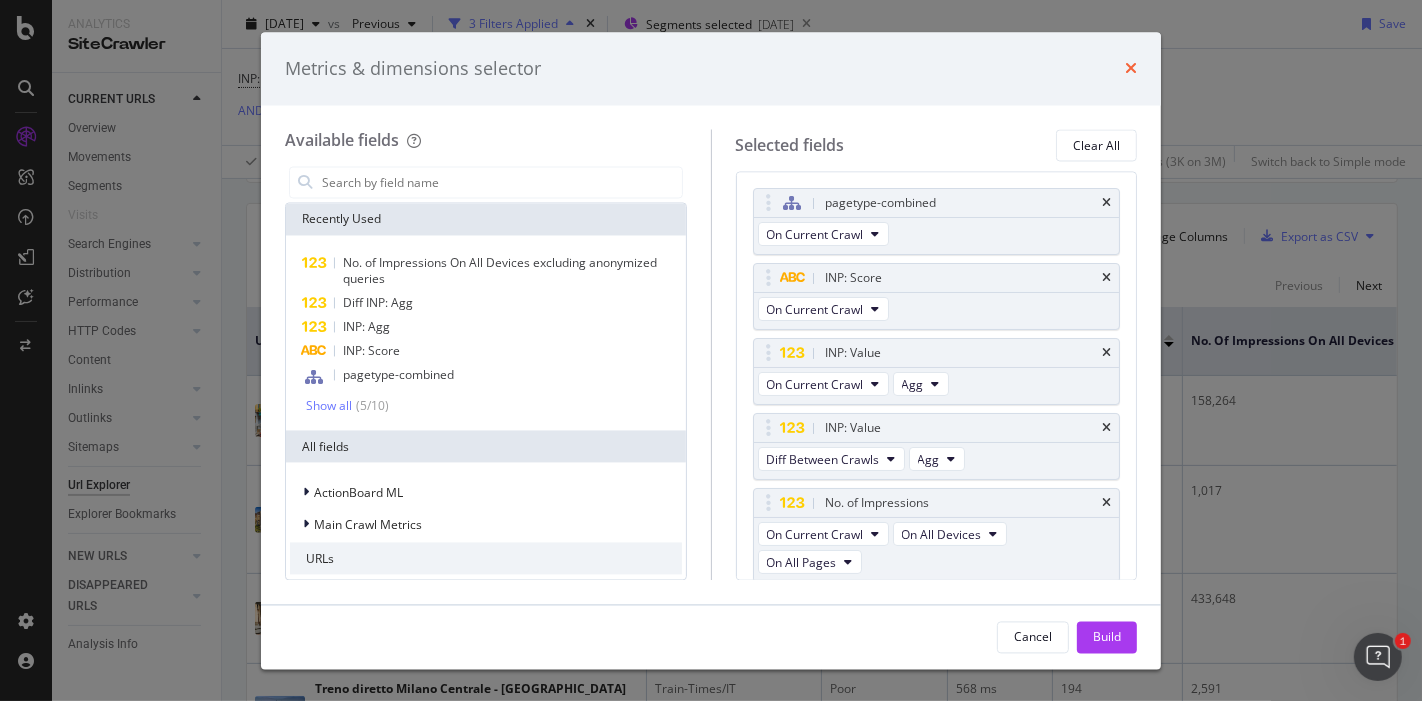 click at bounding box center [1131, 69] 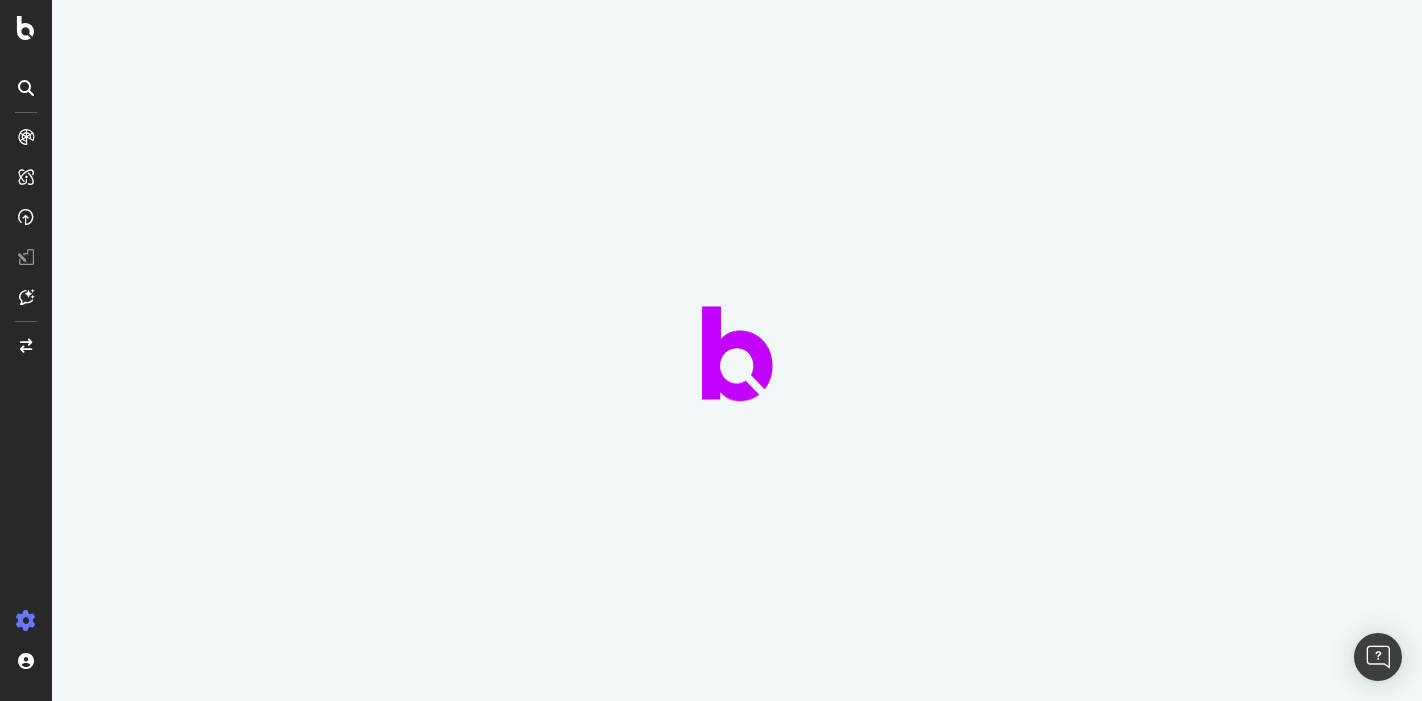 scroll, scrollTop: 0, scrollLeft: 0, axis: both 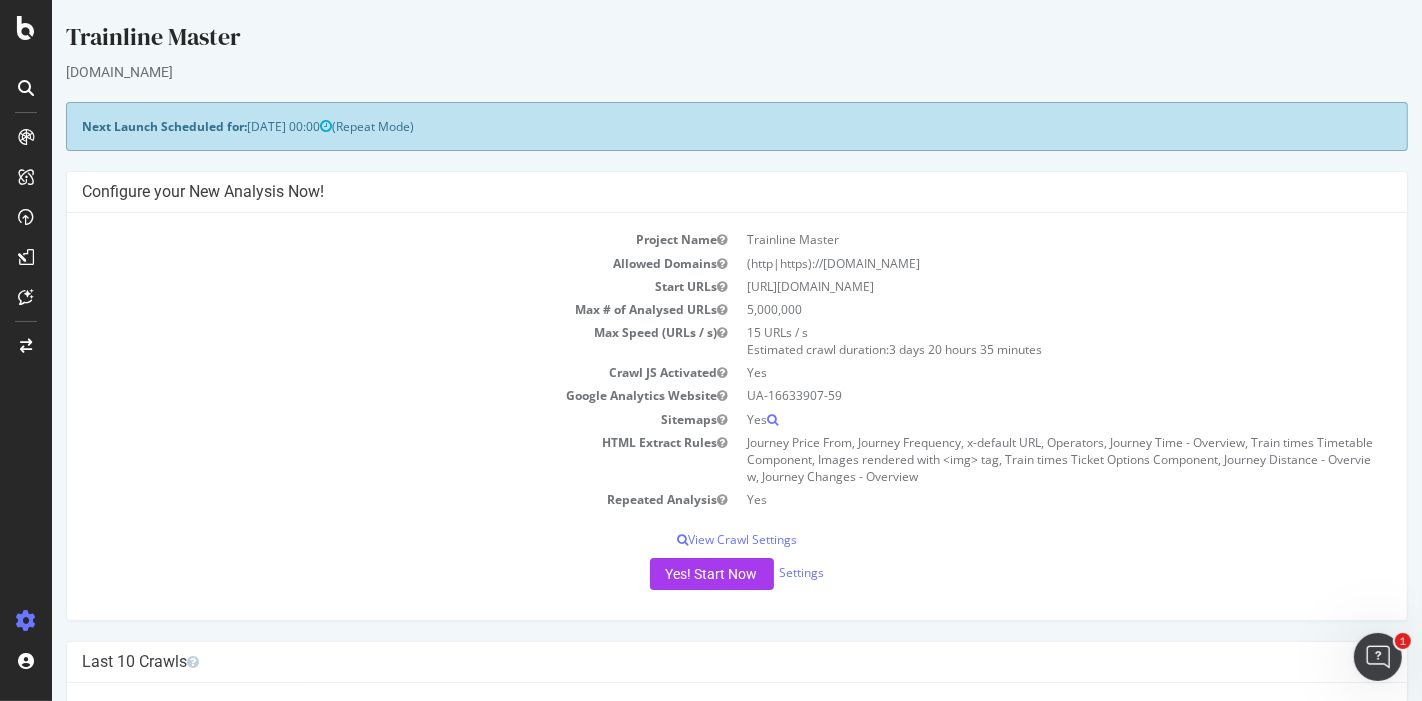 click on "www.thetrainline.com" at bounding box center (736, 72) 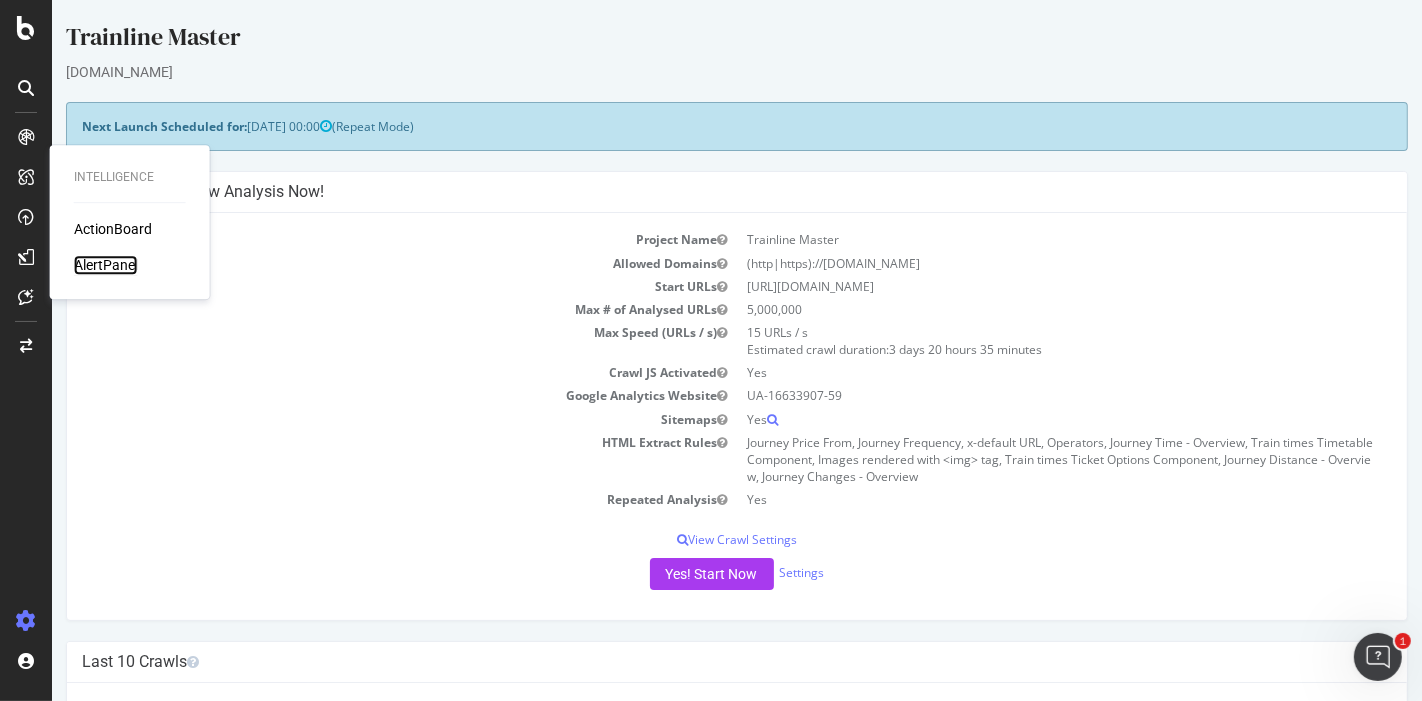 click on "AlertPanel" at bounding box center (106, 265) 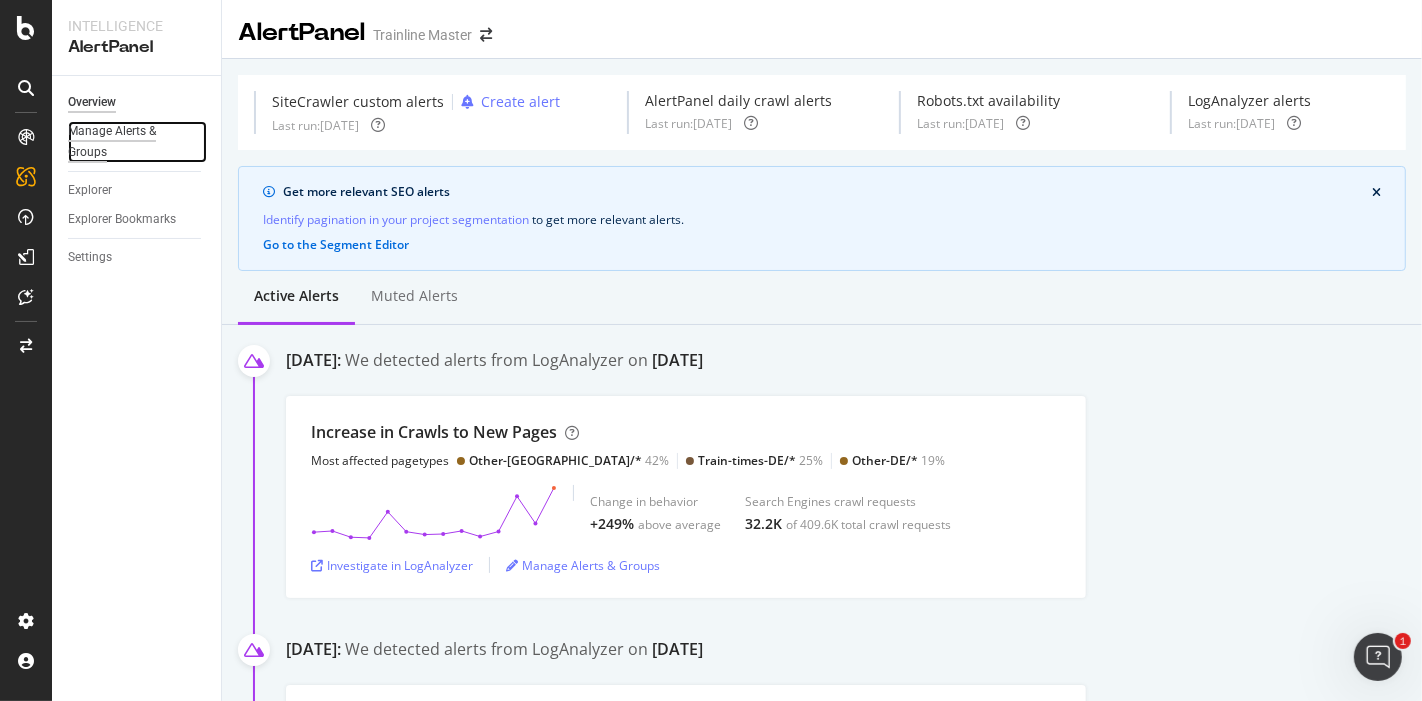 click on "Manage Alerts & Groups" at bounding box center [128, 142] 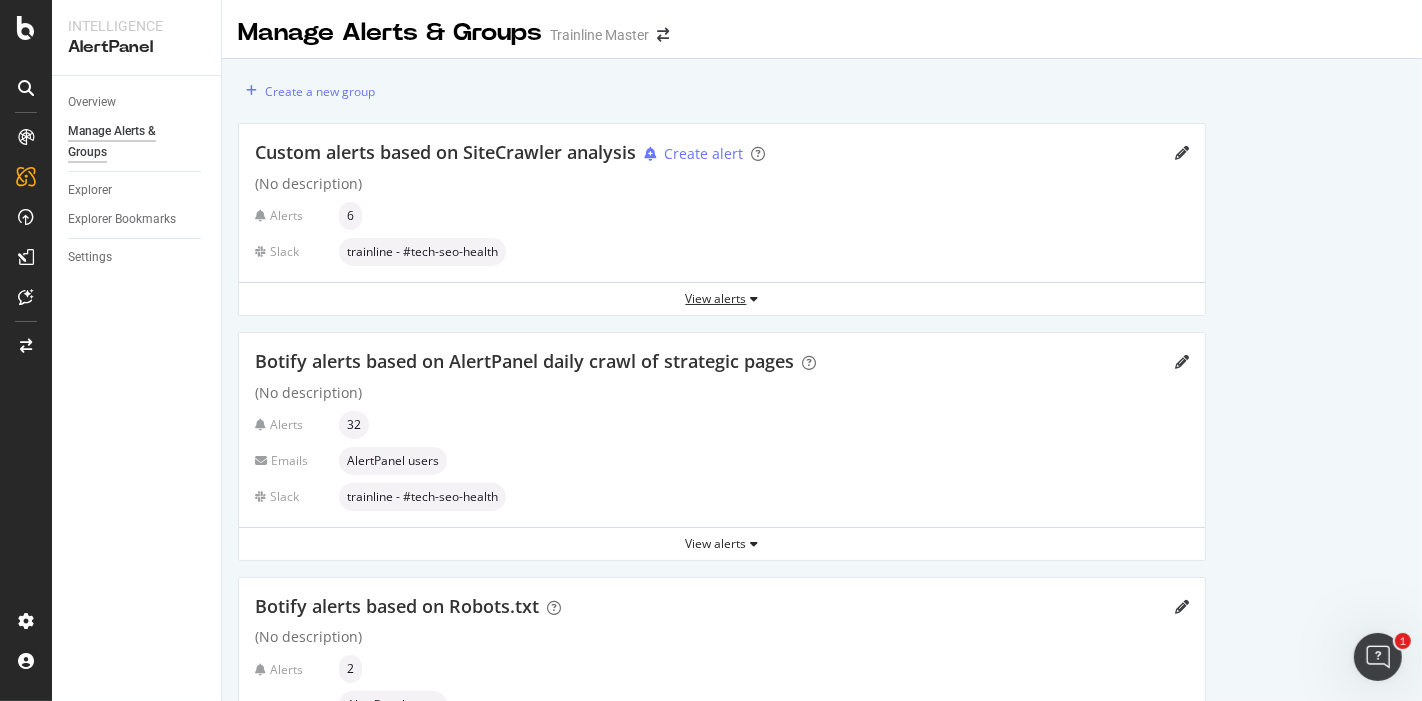 click on "View alerts" at bounding box center [722, 298] 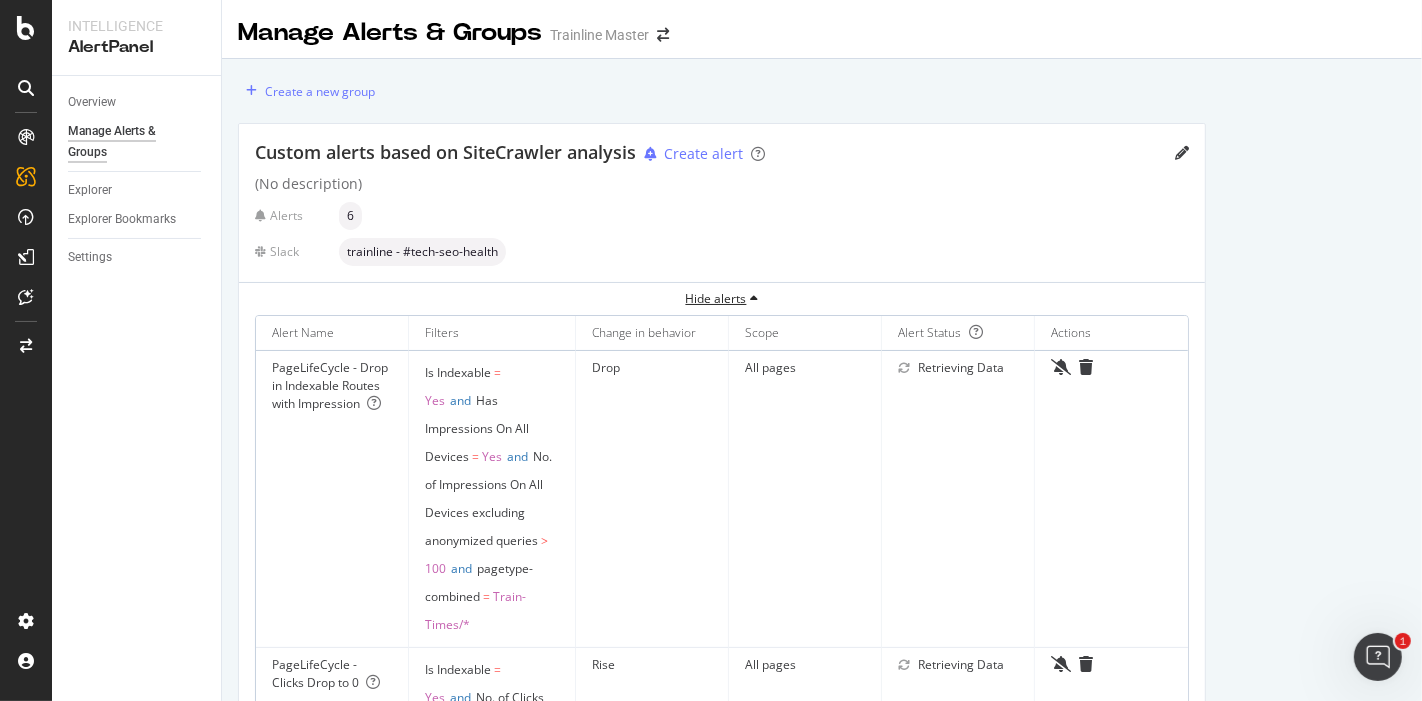 scroll, scrollTop: 333, scrollLeft: 0, axis: vertical 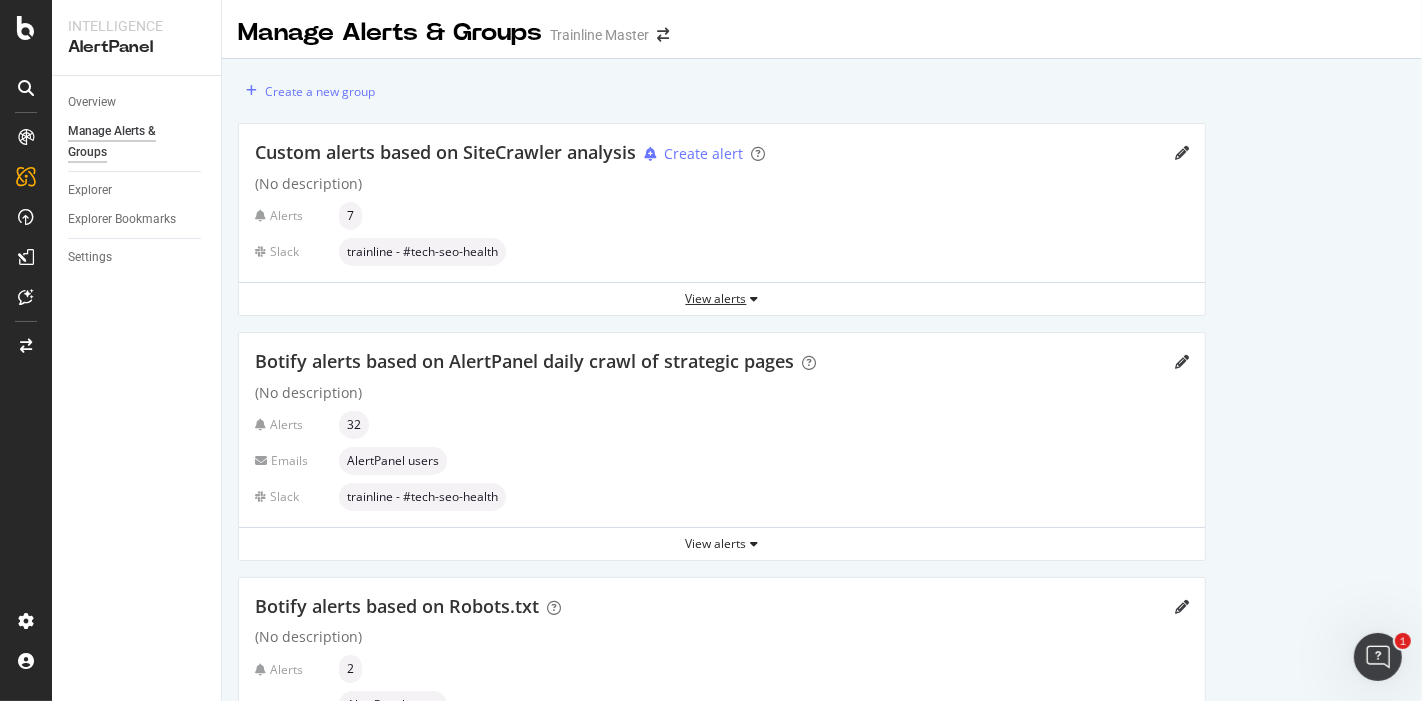 click on "View alerts" at bounding box center (722, 298) 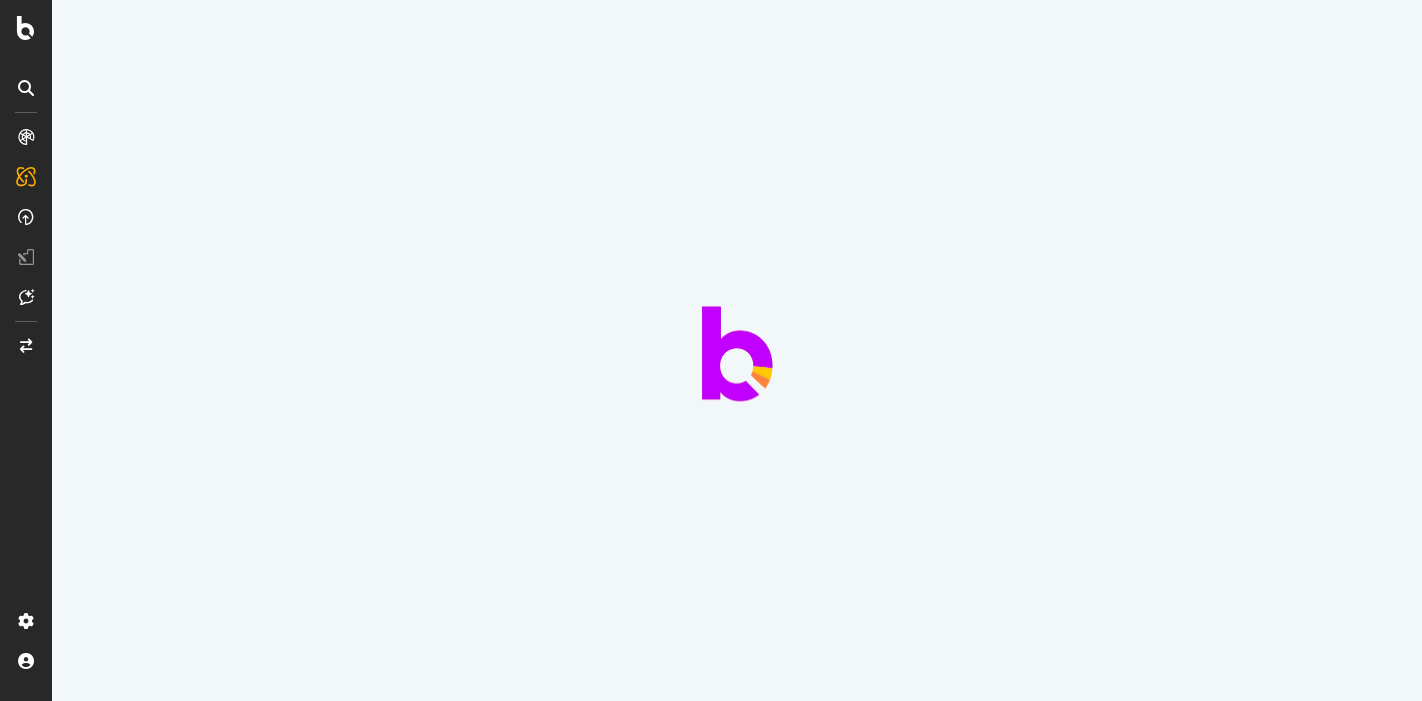 scroll, scrollTop: 0, scrollLeft: 0, axis: both 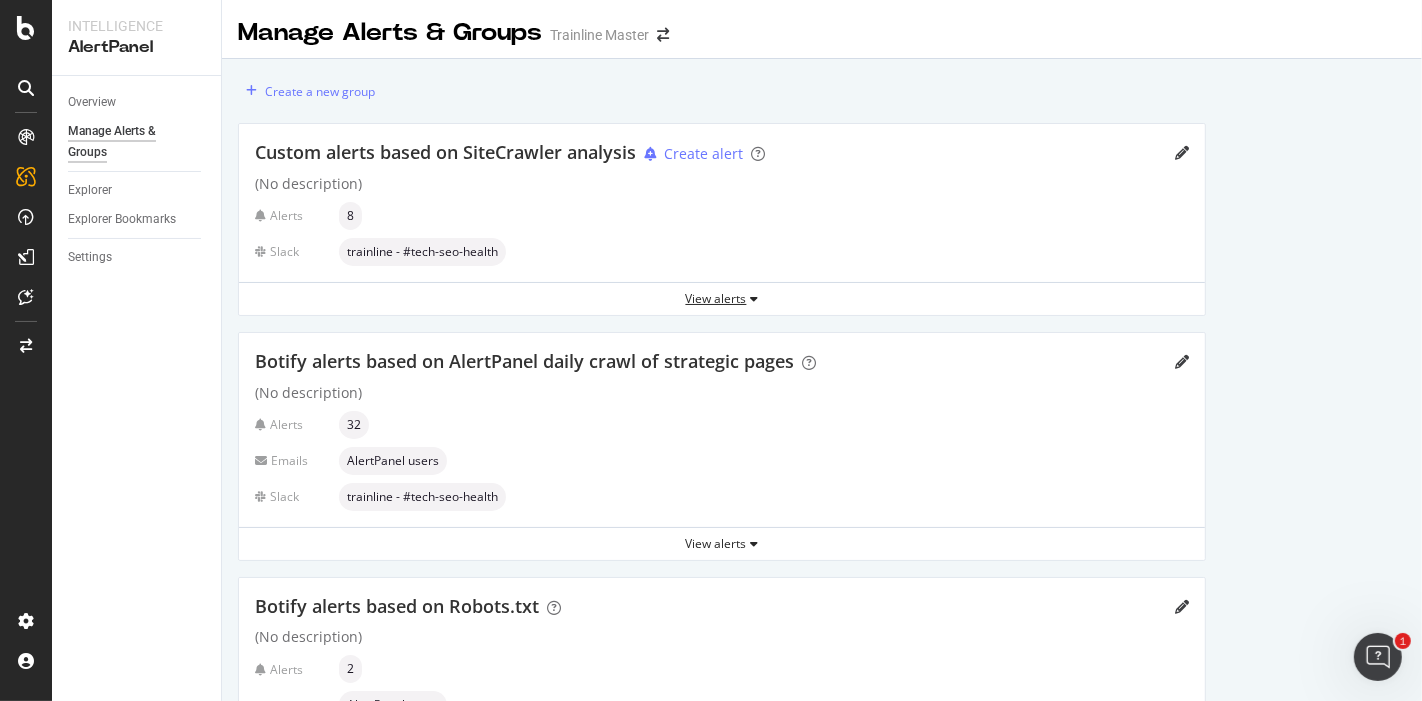 click on "View alerts" at bounding box center [722, 298] 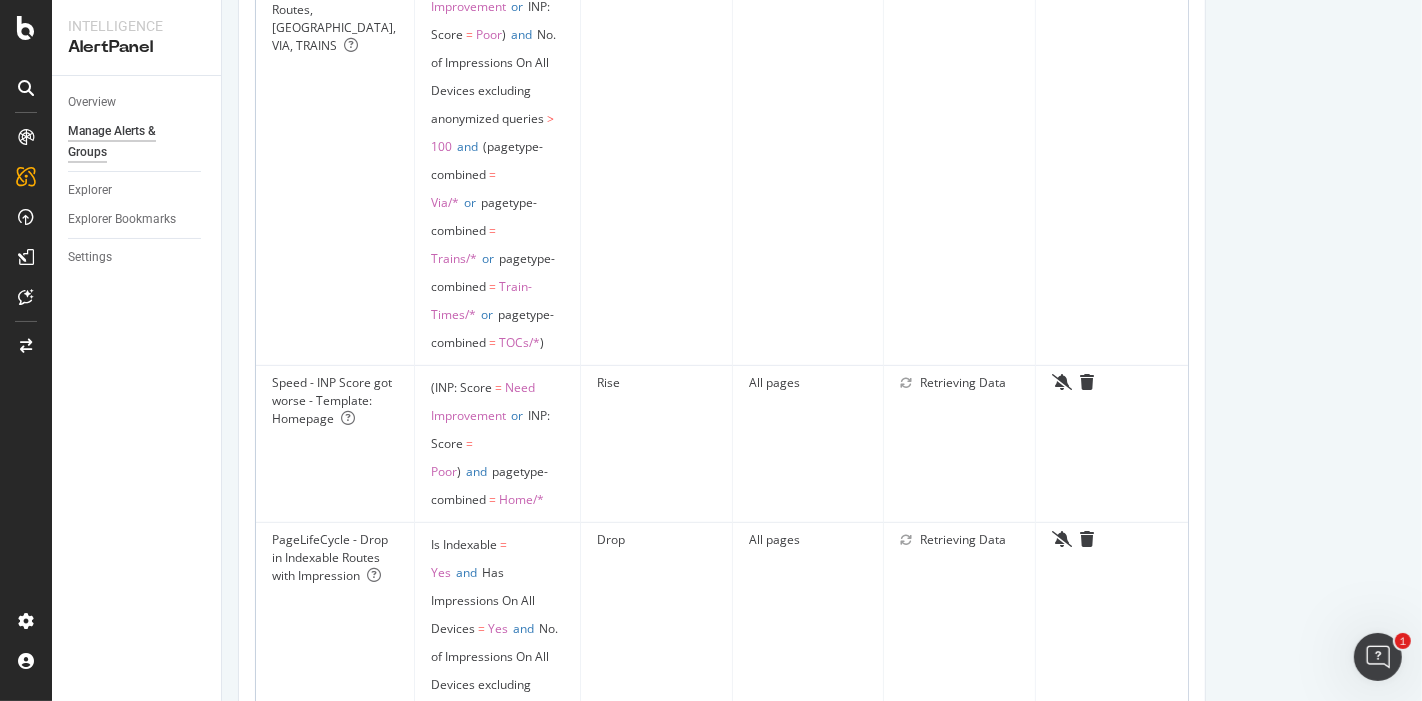 scroll, scrollTop: 333, scrollLeft: 0, axis: vertical 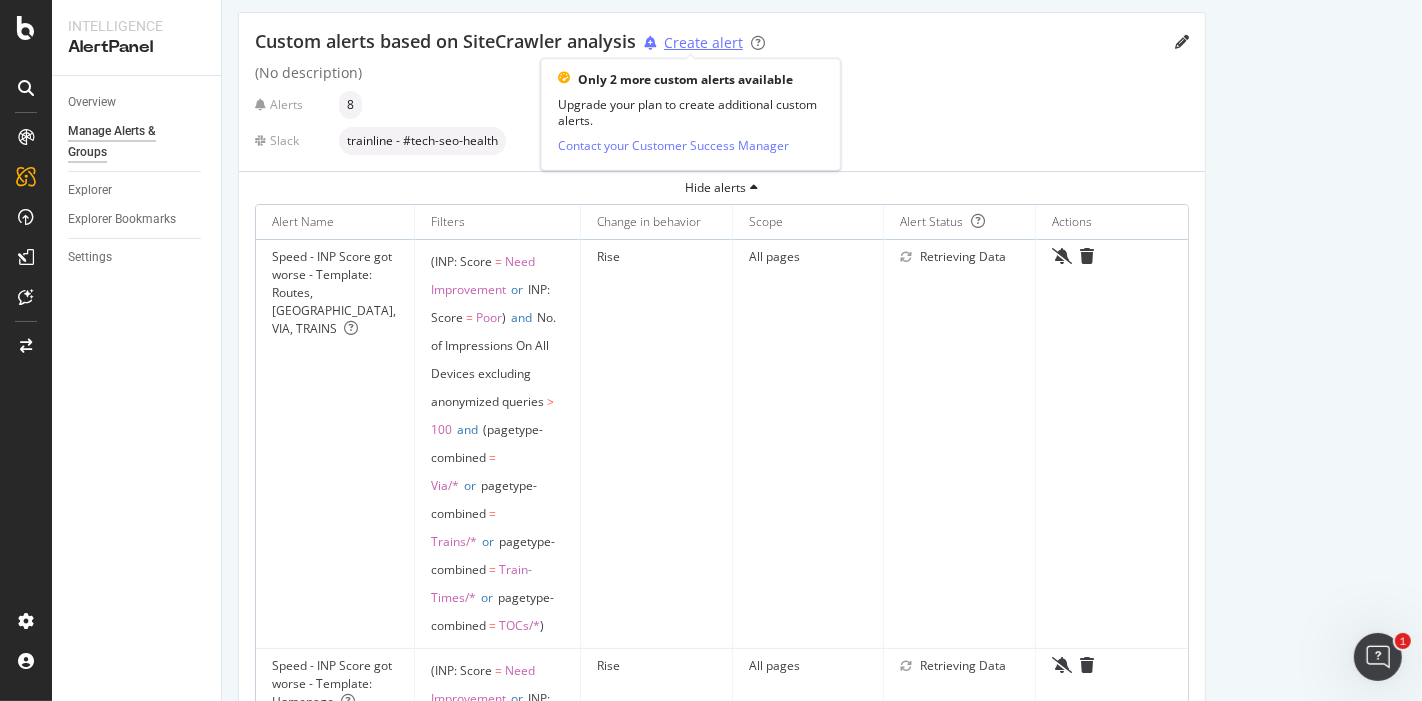 click on "Create alert" at bounding box center (703, 43) 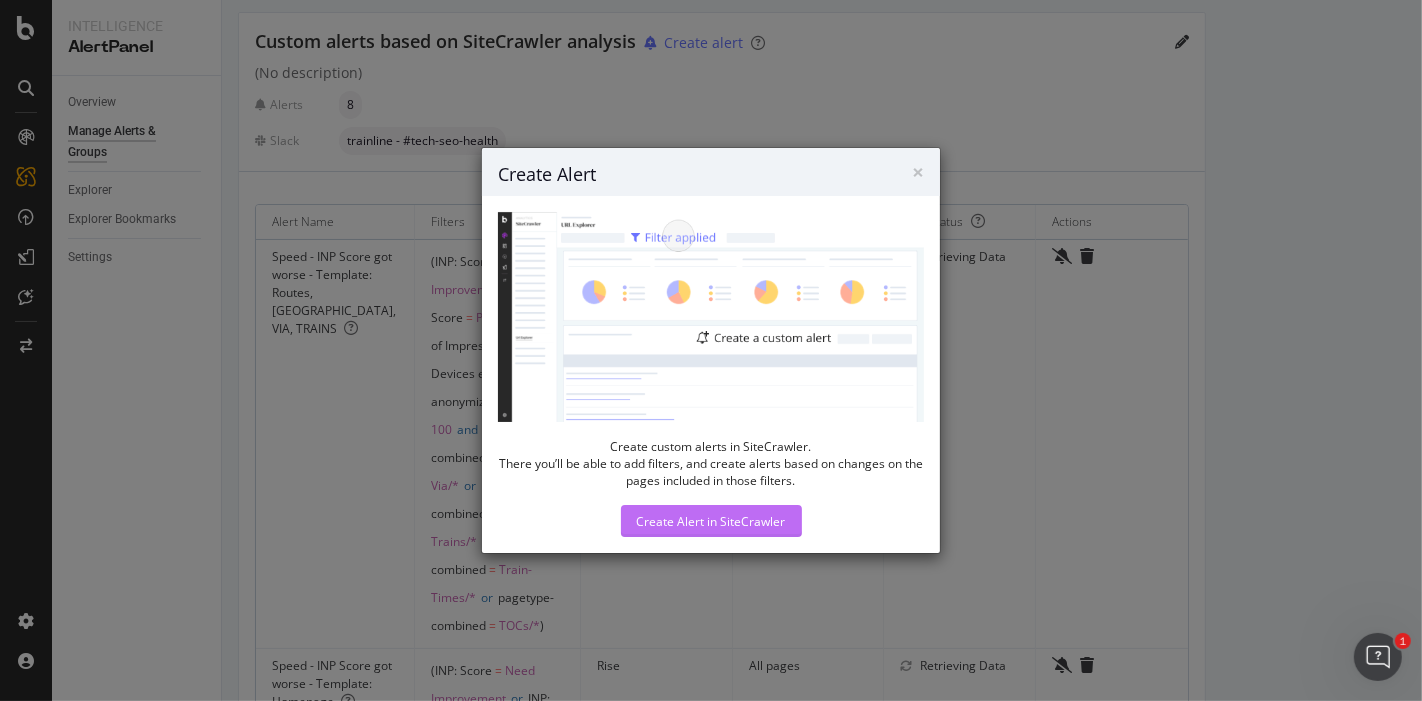 click on "Create Alert in SiteCrawler" at bounding box center [711, 521] 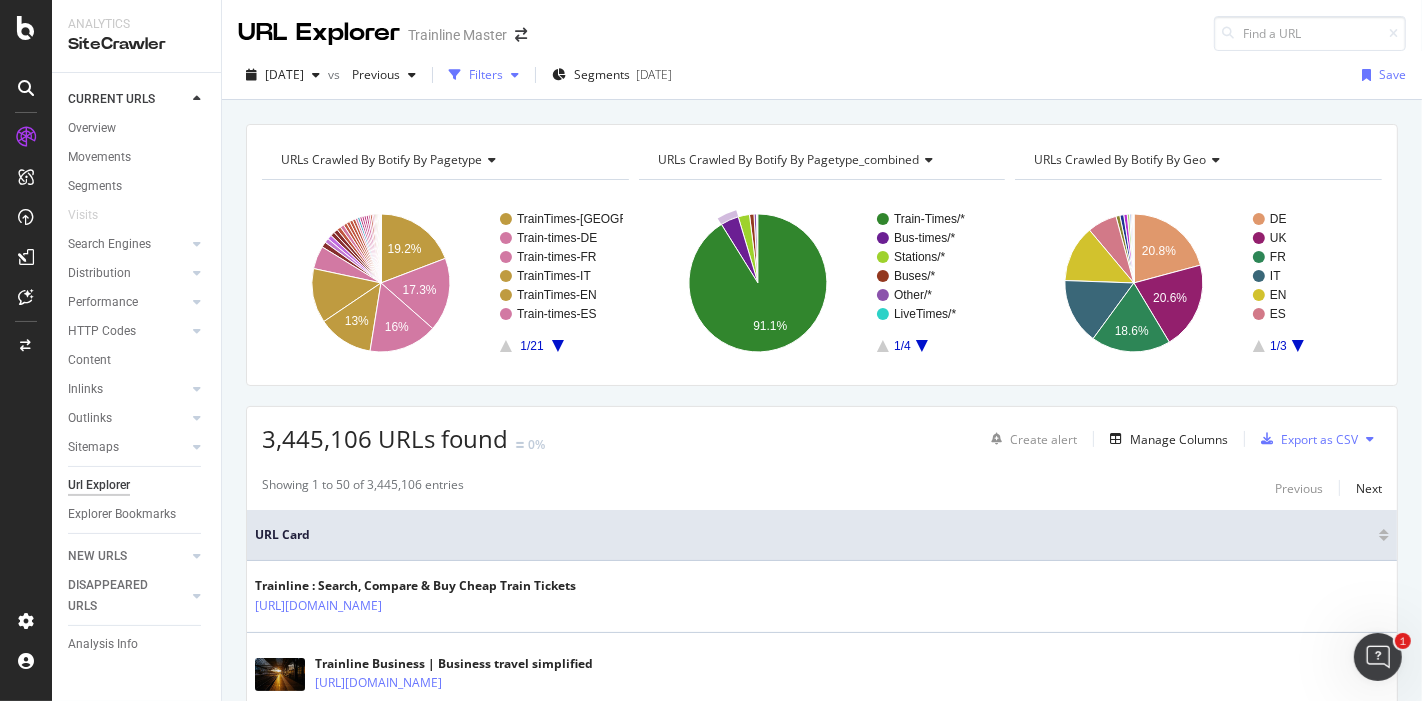 click at bounding box center (455, 75) 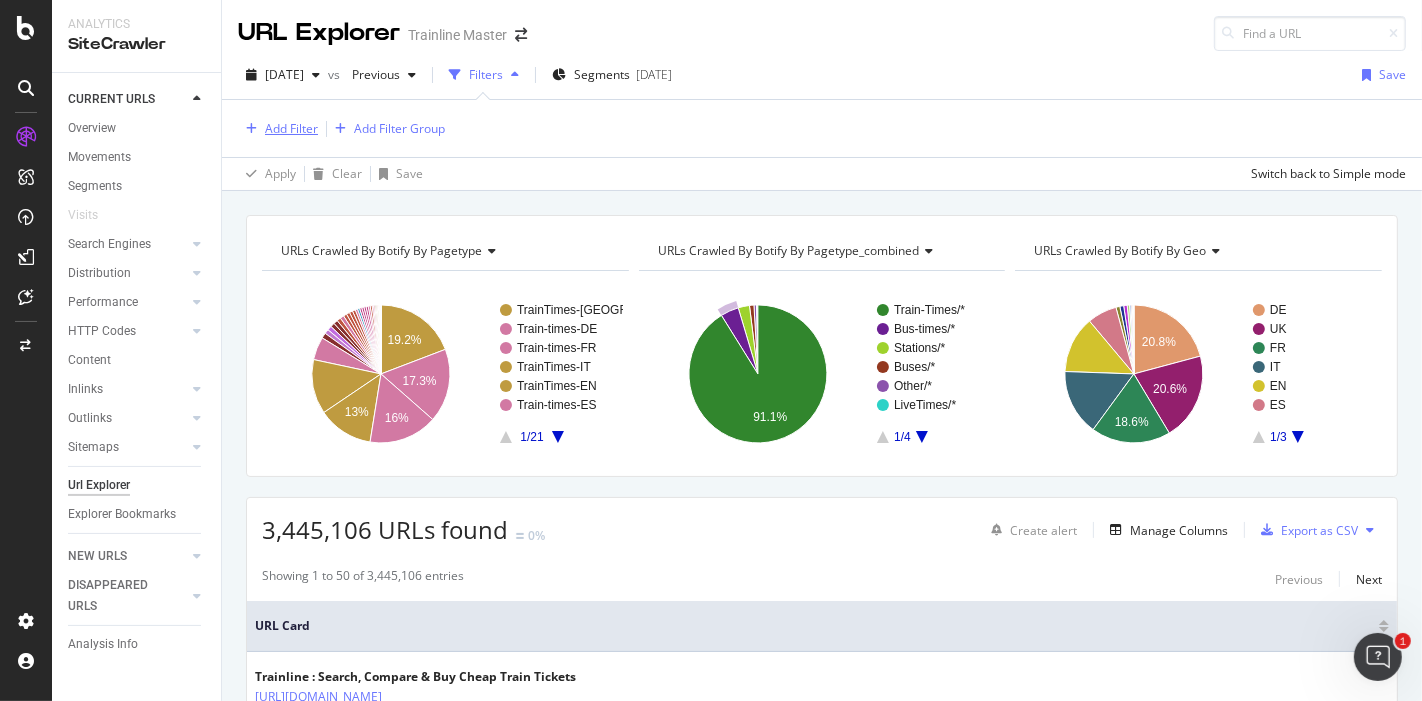 click on "Add Filter" at bounding box center [291, 128] 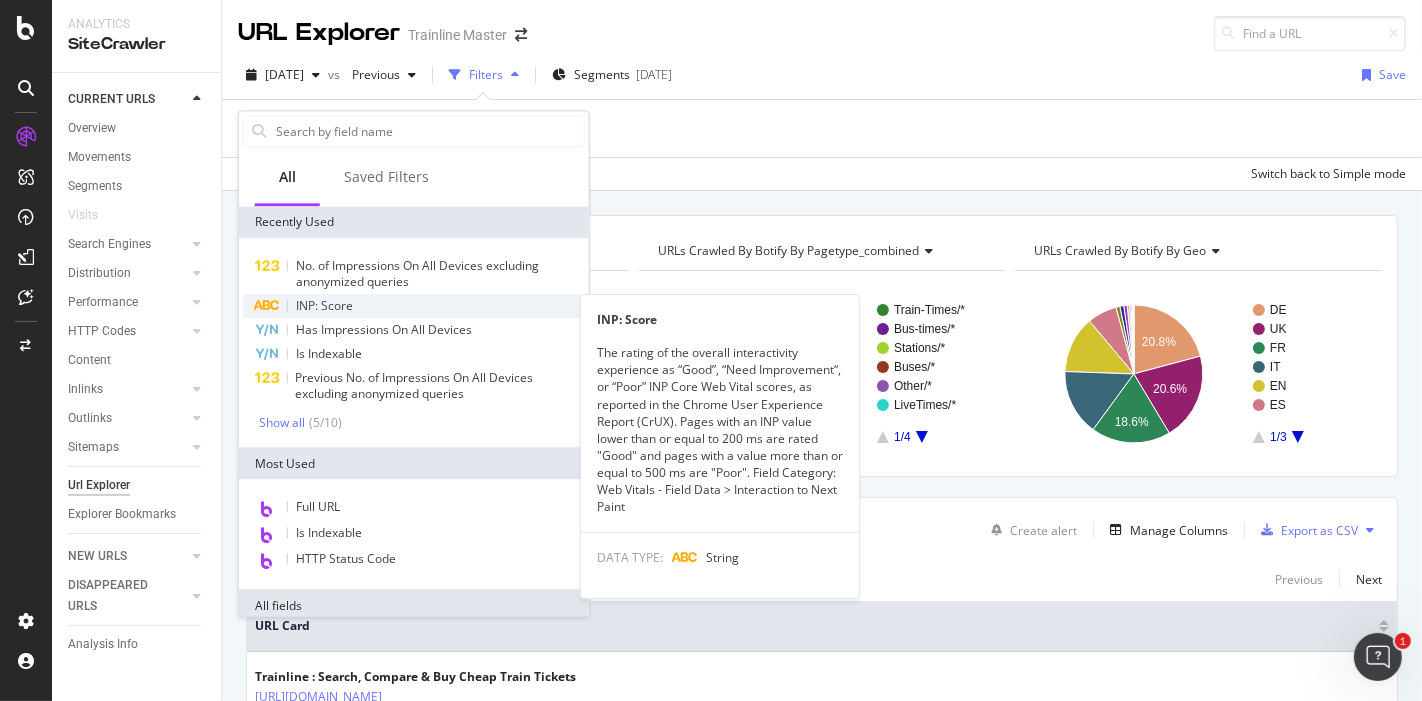 click on "INP: Score" at bounding box center (414, 306) 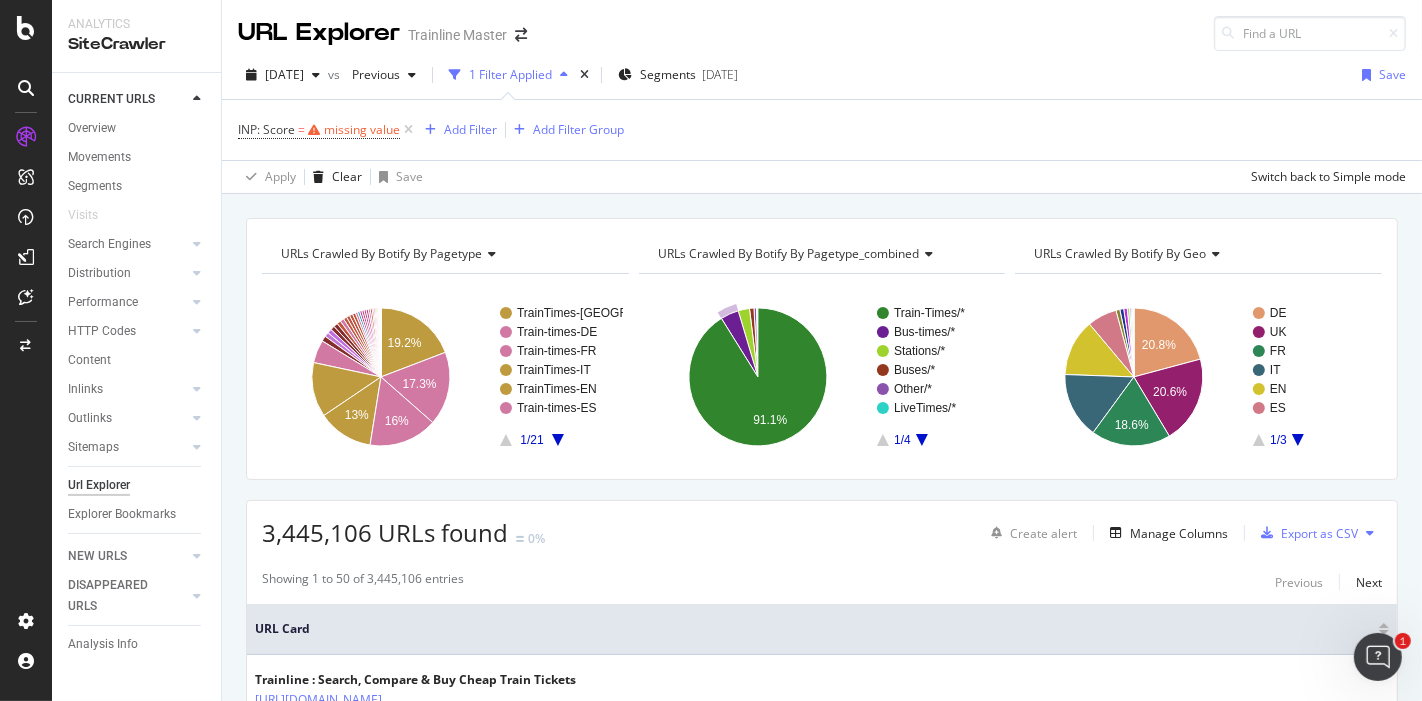 click on "INP: Score   =   missing value Add Filter Add Filter Group" at bounding box center (822, 130) 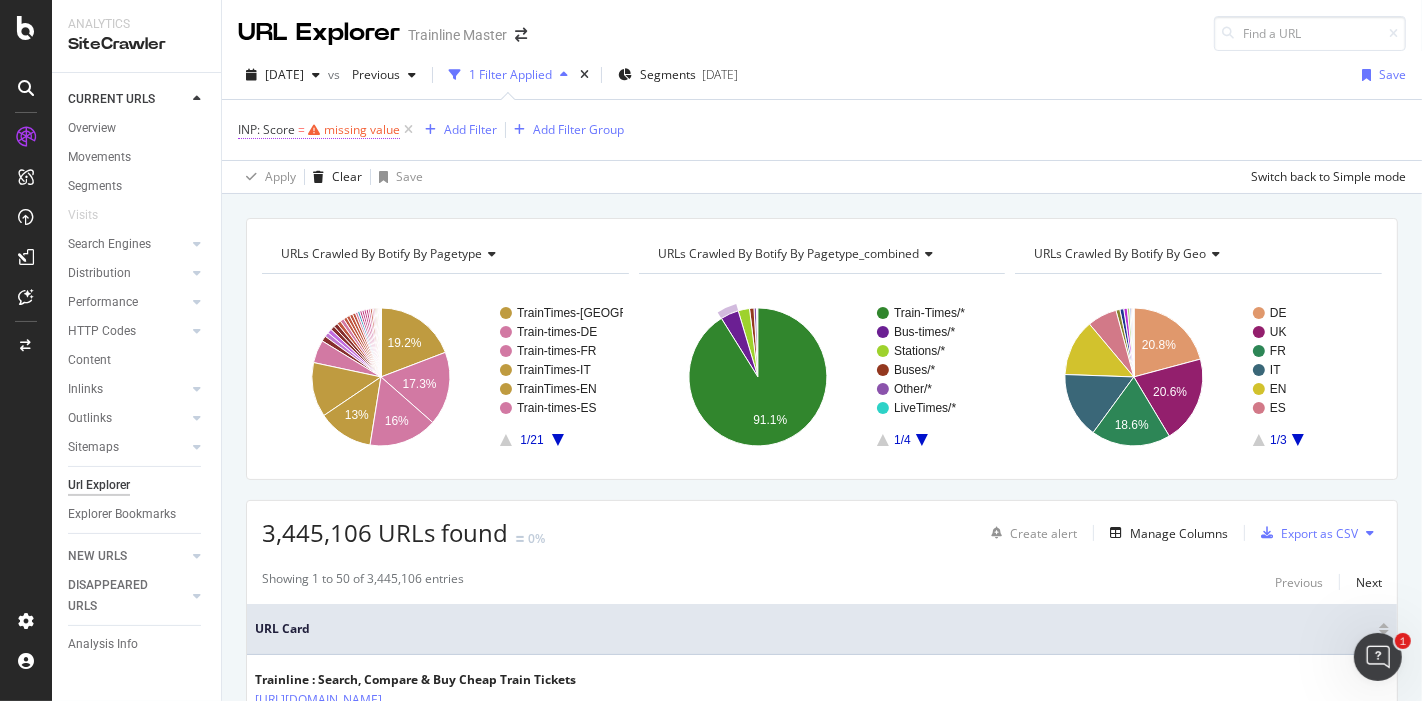 click on "missing value" at bounding box center [362, 129] 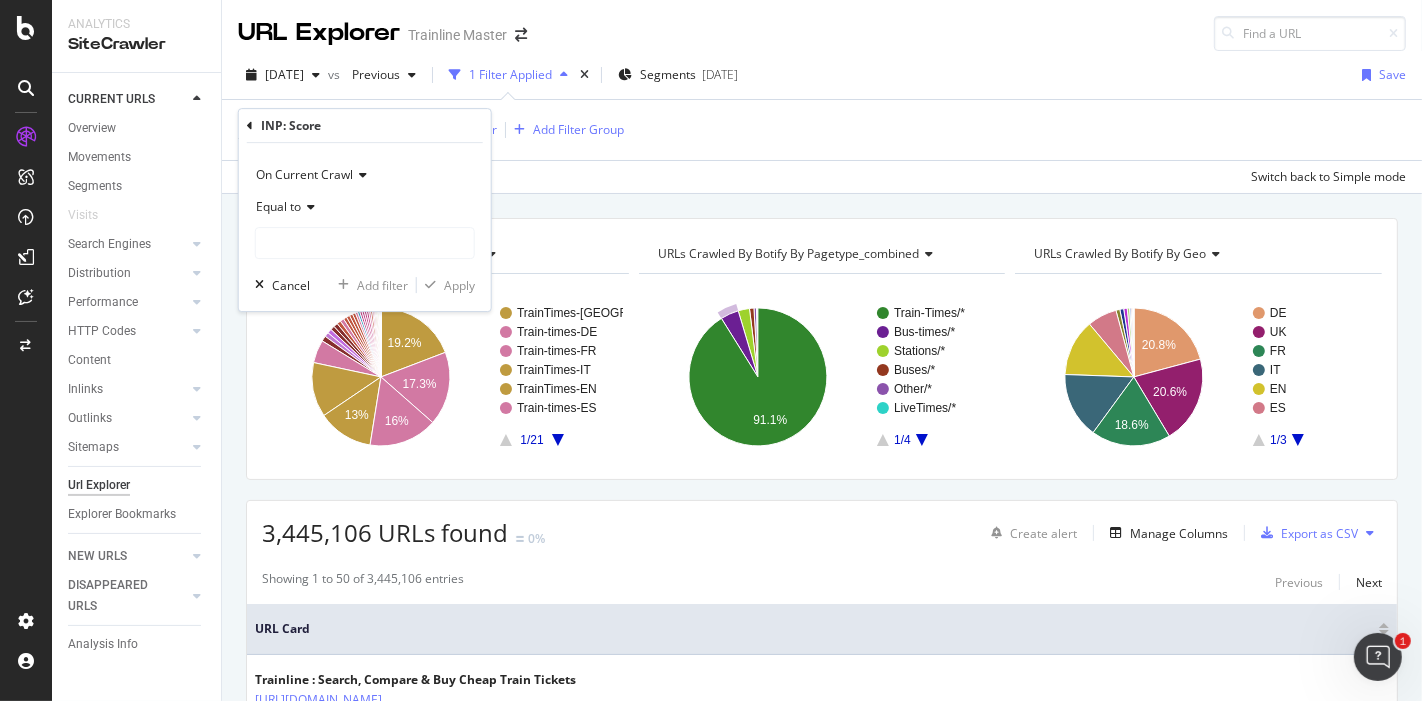 click on "Apply Clear Save Switch back to Simple mode" at bounding box center (822, 176) 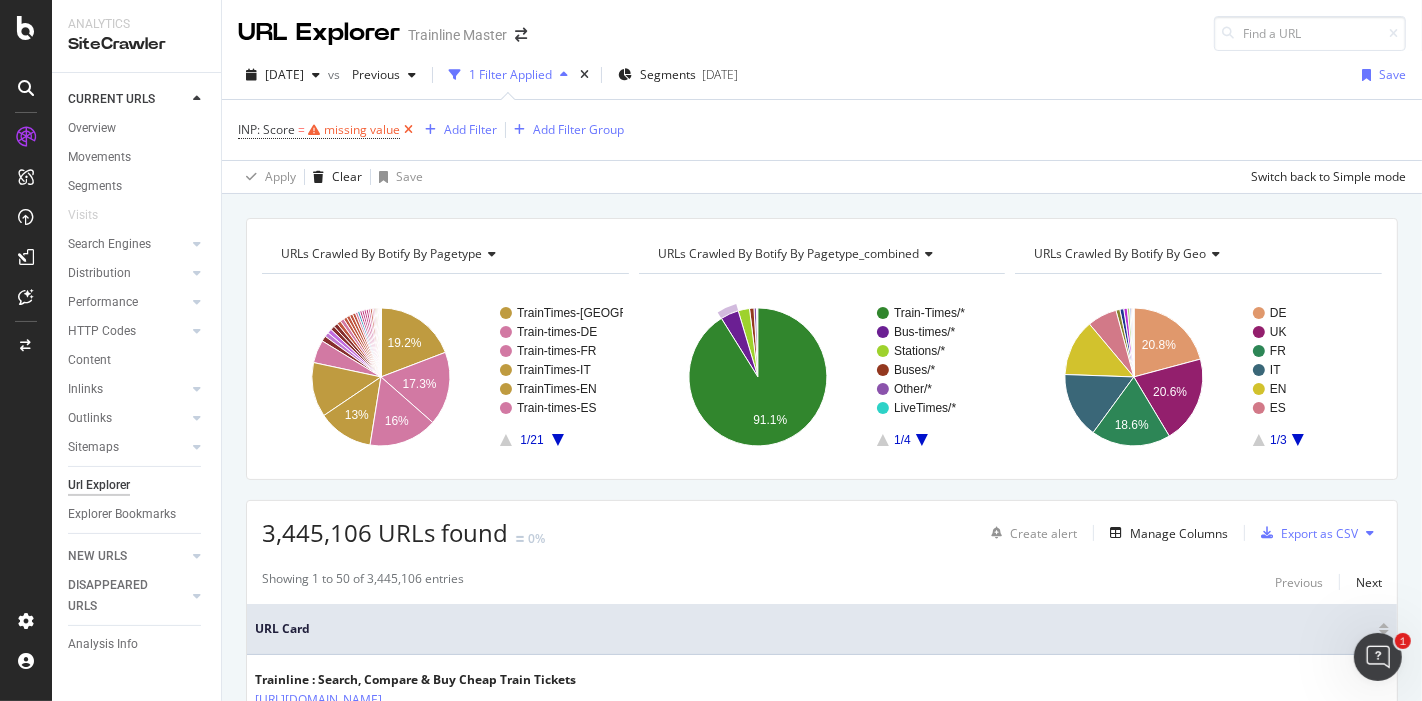 click at bounding box center [408, 130] 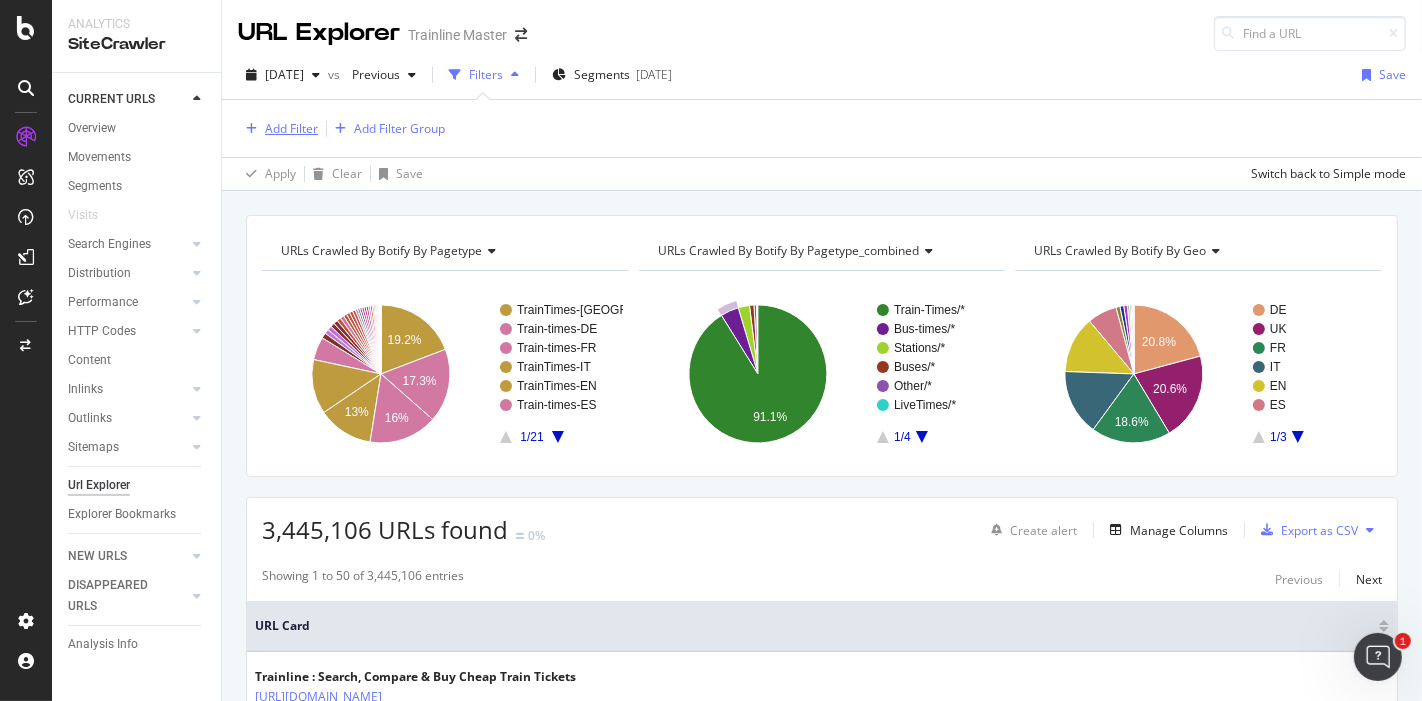 click on "Add Filter" at bounding box center [291, 128] 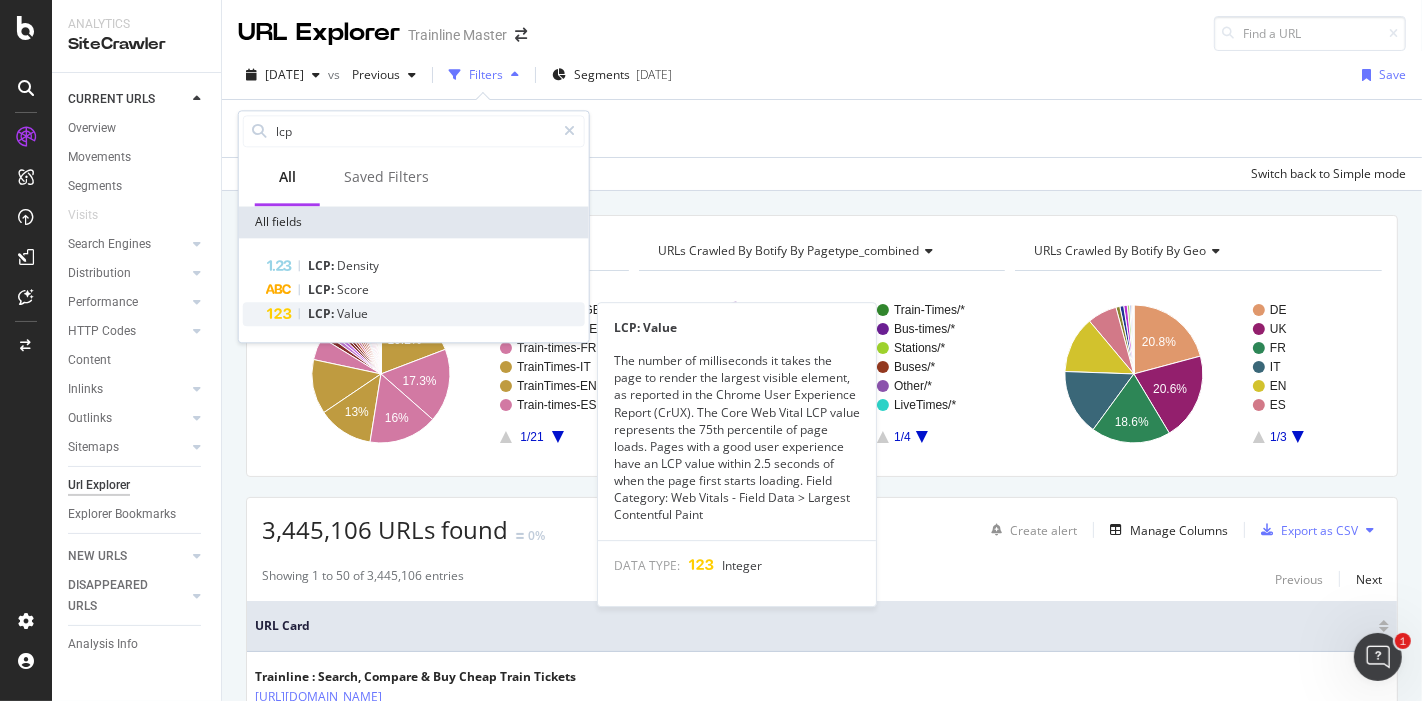 type on "lcp" 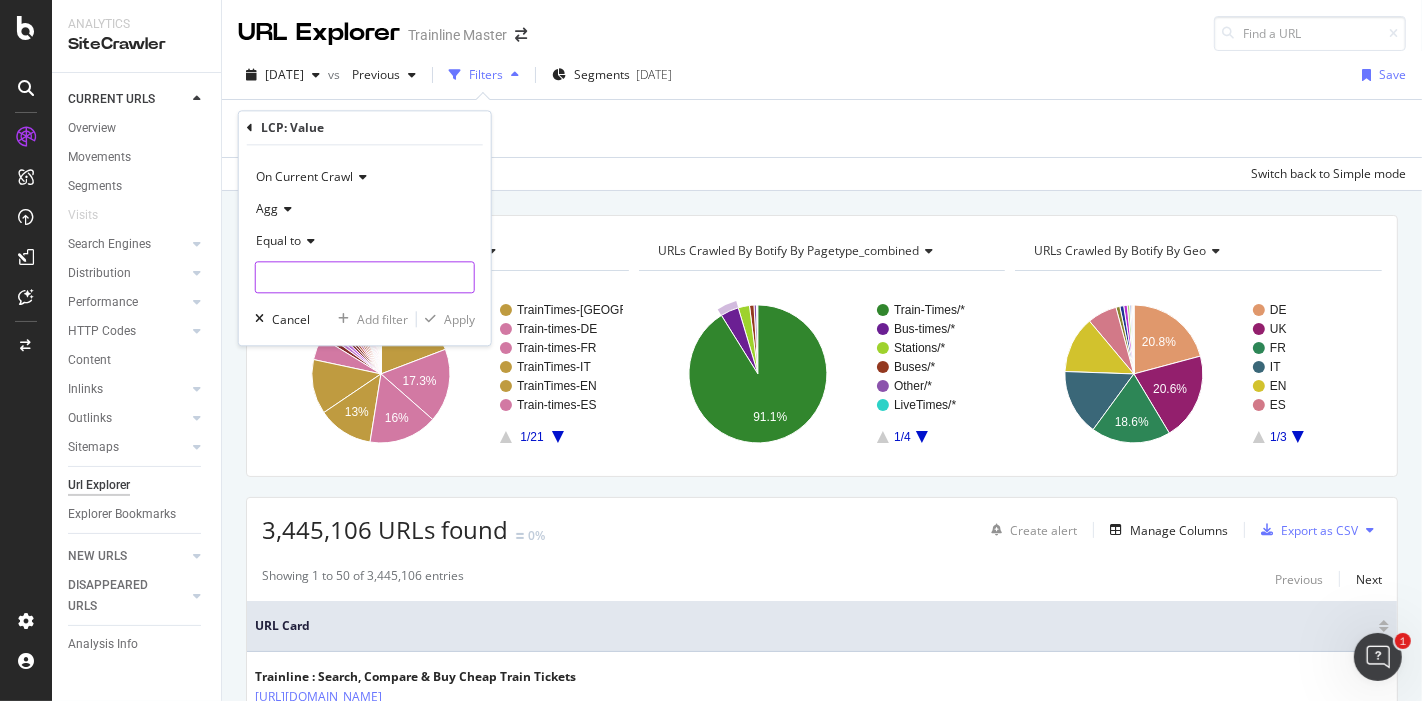 click at bounding box center [365, 278] 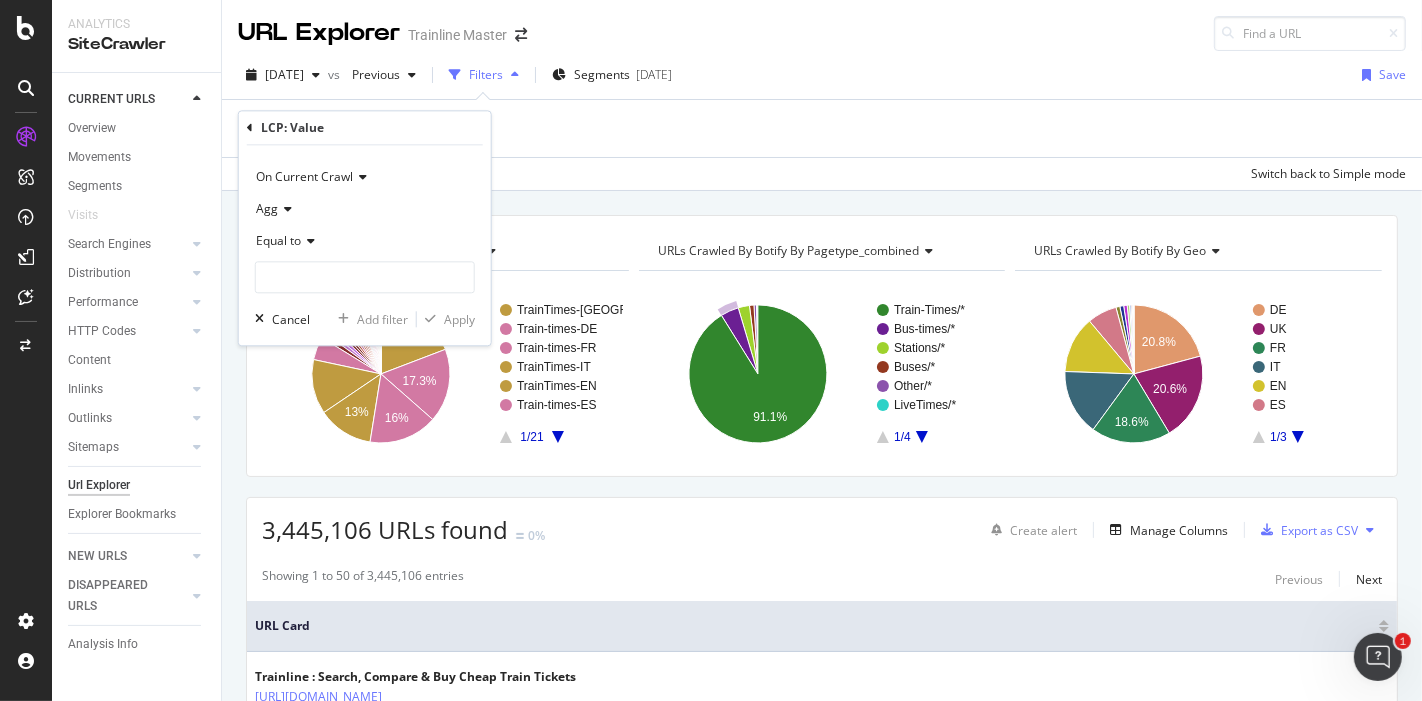click on "URLs Crawled By Botify By pagetype
Chart (by Value) Table Expand Export as CSV Export as PNG Add to Custom Report
×
TrainTimes-UK Train-times-DE Train-times-FR TrainTimes-IT TrainTimes-EN Train-times-ES 1/21 19.2% 17.3% 13% 16% pagetype Crawled URLs TrainTimes-UK 661,367 Train-times-DE 595,658 Train-times-FR 552,663 TrainTimes-IT 448,278 TrainTimes-EN 441,078 Train-times-ES 186,163 Bus-times-DE 43,384 Buses-UK 35,697 BusTimes-IT 35,433 Bus-times-ES 34,066 Bus-times-FR 33,992 Train-Times-FR-CH 31,965 Train-Times-NL 31,089 Train-Times-EN-US 27,078 Train-Times-IT-CH 26,933 Train-Times-DE-CH 26,422 Train-Times-DE-AT 23,845 Train-Times-PL 18,786 Stations-DE 17,679 Stations-FR 17,673 Stations-IT 17,673 Stations-EN 17,670 Stations-ES 17,658 Train-Times-PT 15,888 Train-Times-PT-BR 15,660 Train-Times-DA 11,692 Train-Times-NB 10,791 Other-DE 9,099 9,097 5,209 9" at bounding box center [822, 215] 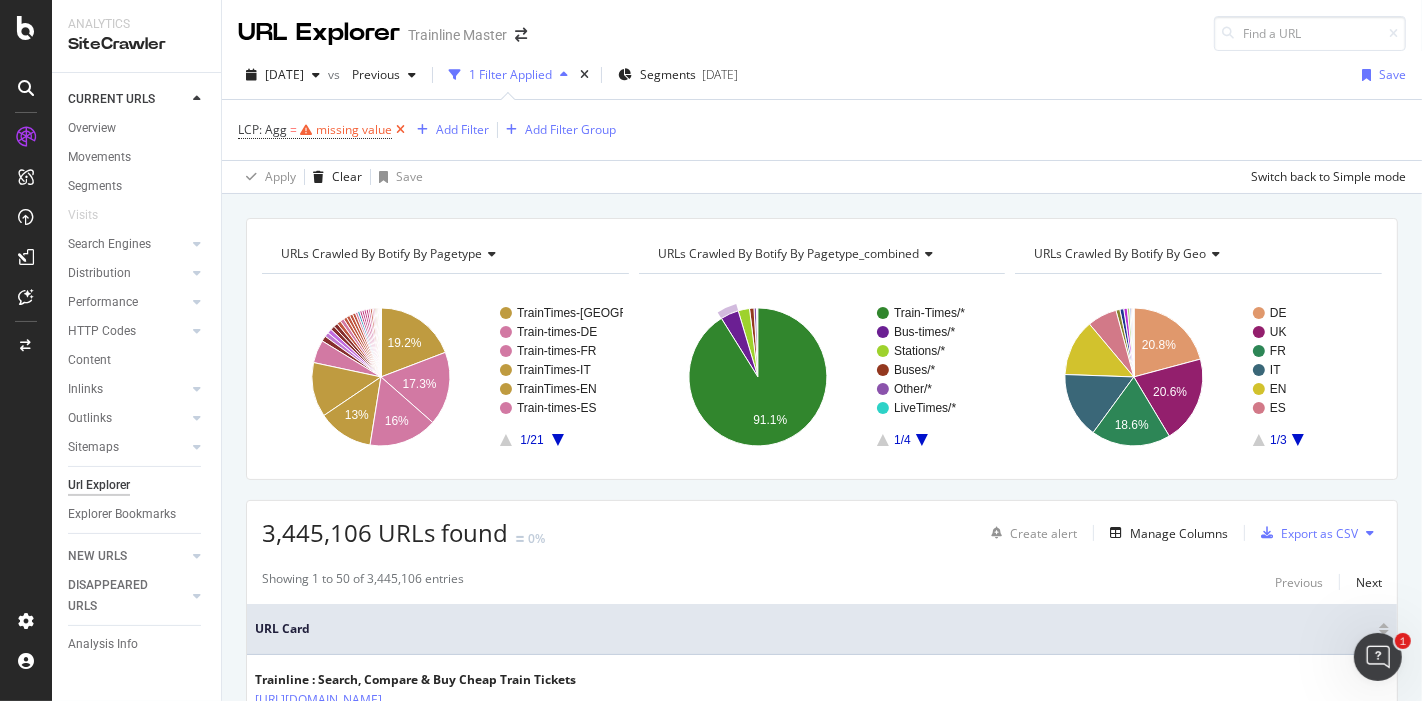 click at bounding box center [400, 130] 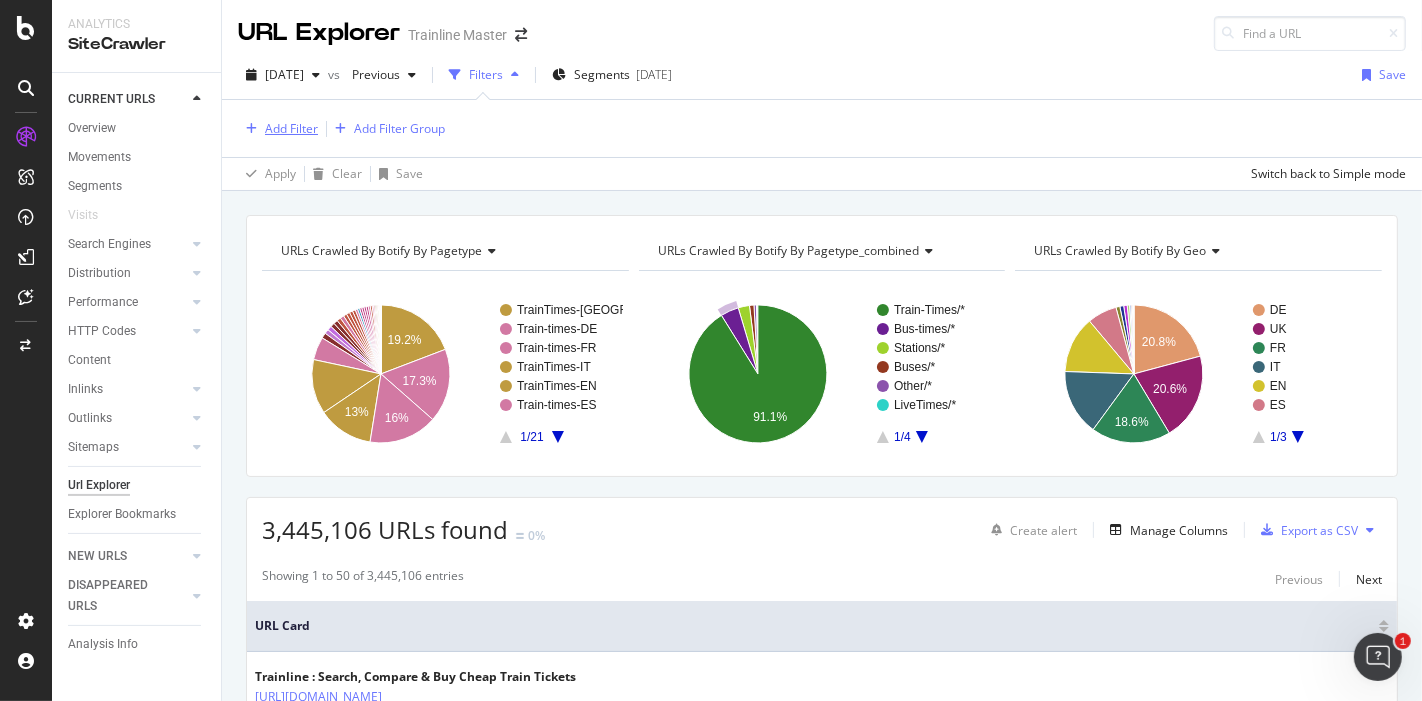 click on "Add Filter" at bounding box center (278, 129) 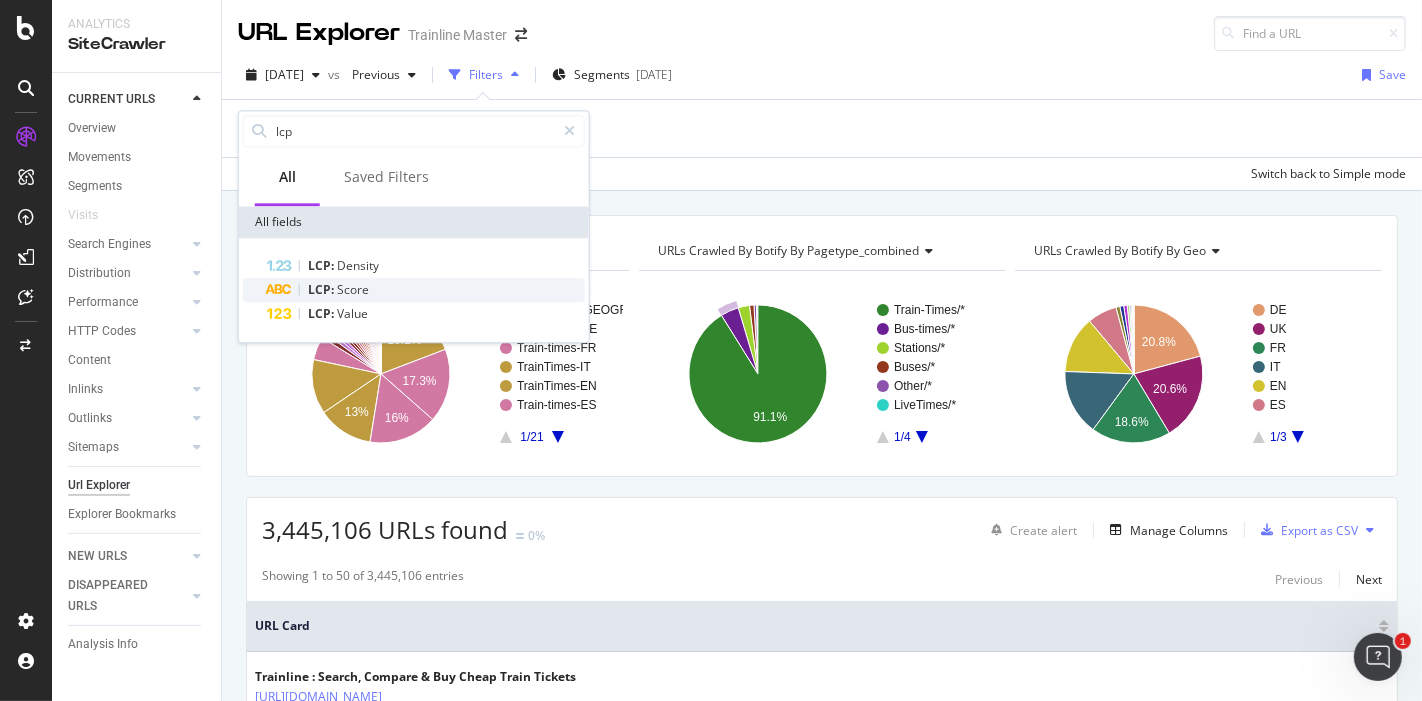 click on "LCP:   Score" at bounding box center [426, 290] 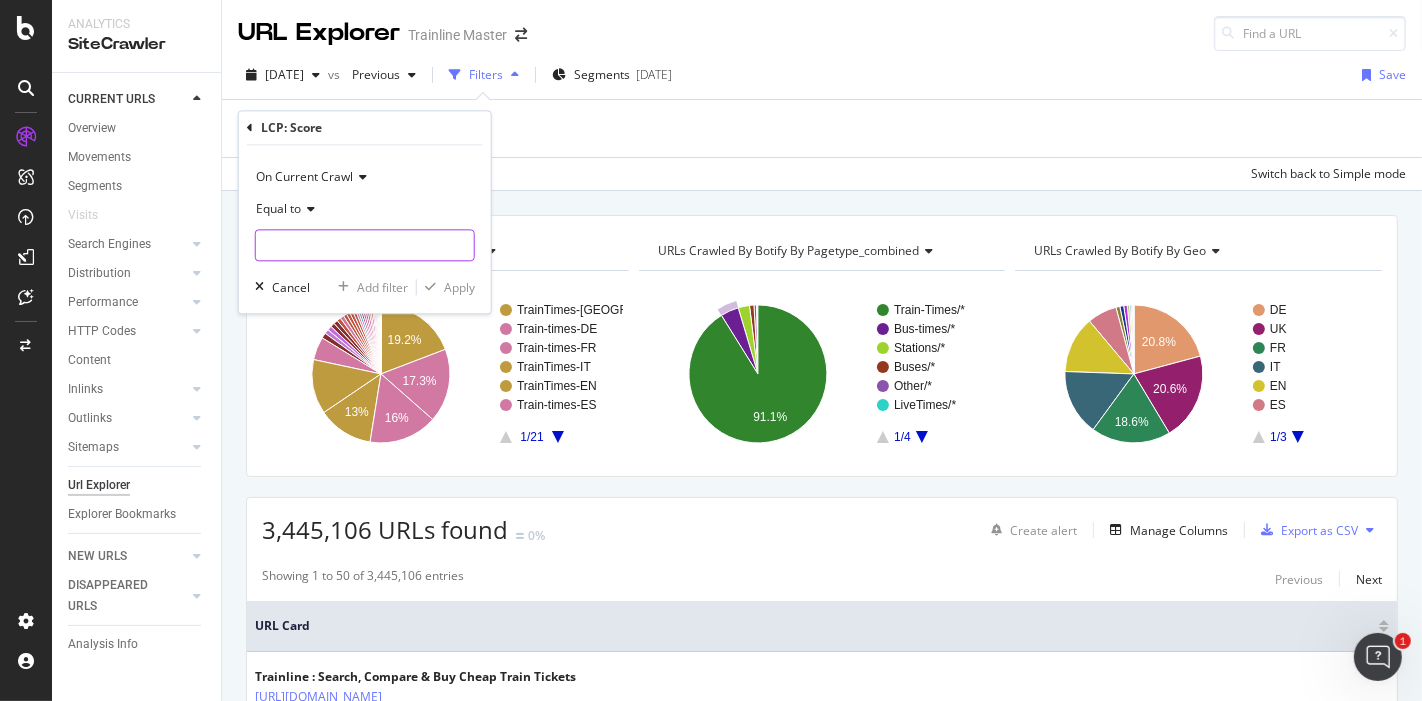 click at bounding box center (365, 246) 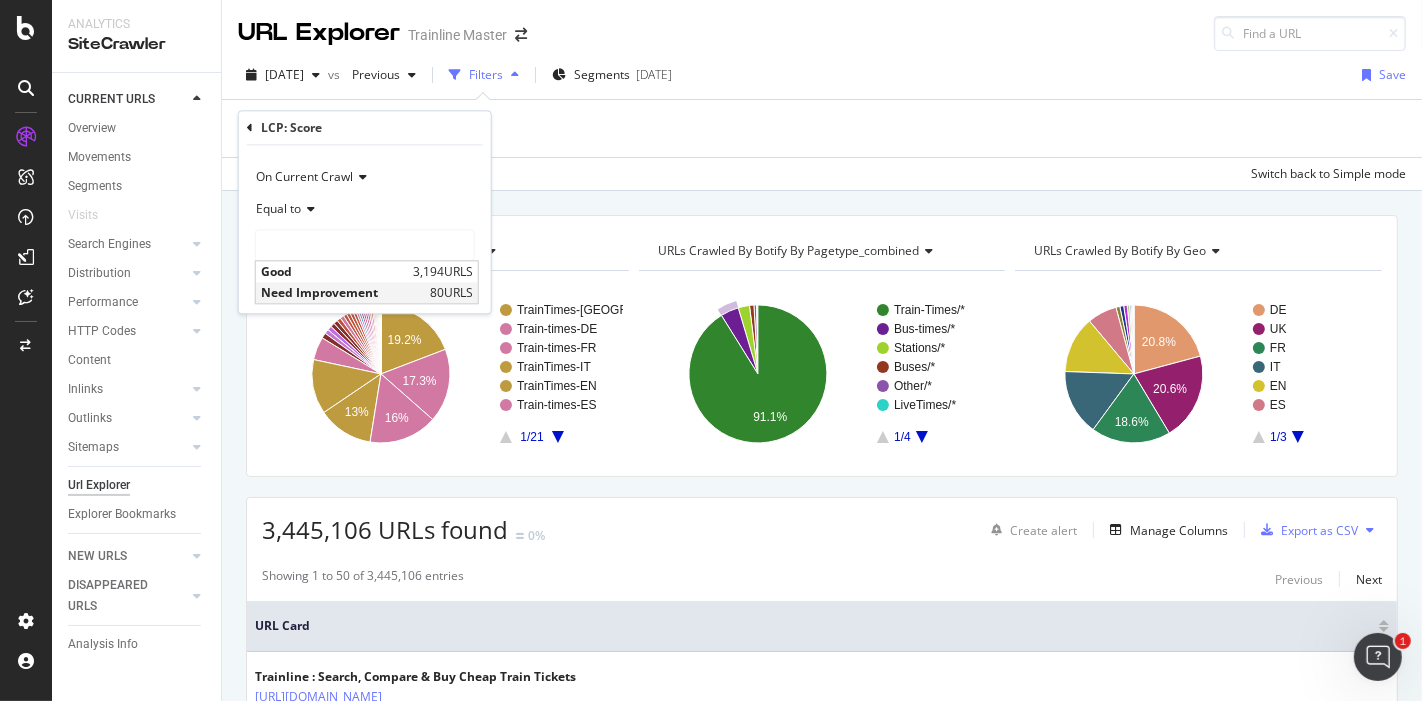 click on "Need Improvement" at bounding box center [343, 293] 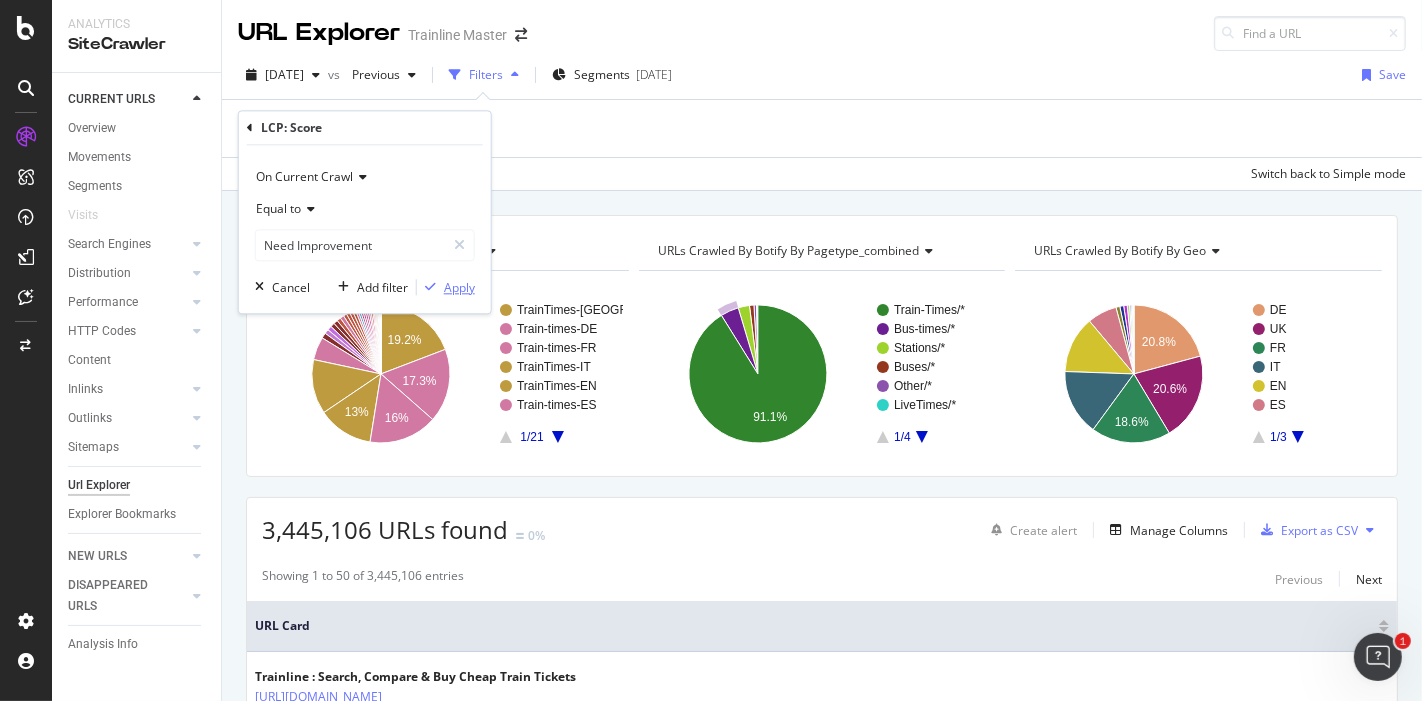 click on "Apply" at bounding box center [446, 288] 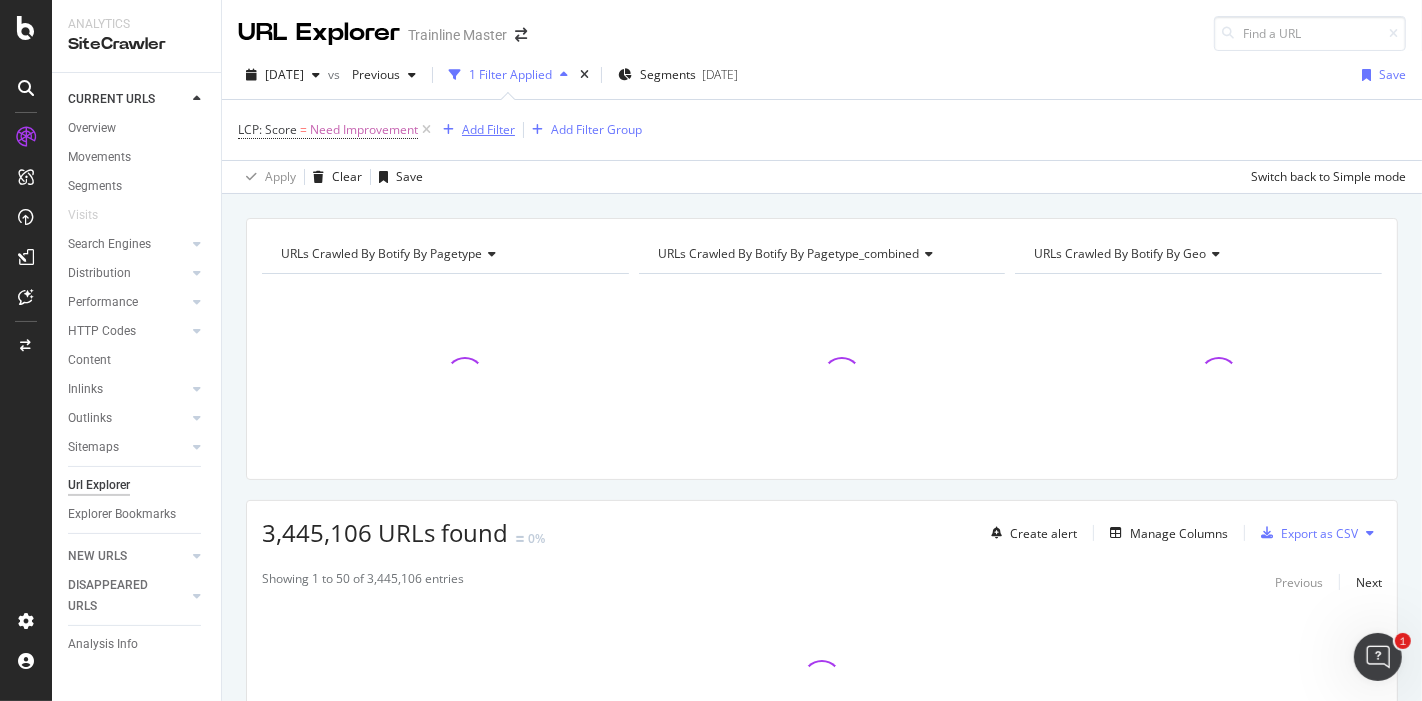 click on "Add Filter" at bounding box center (488, 129) 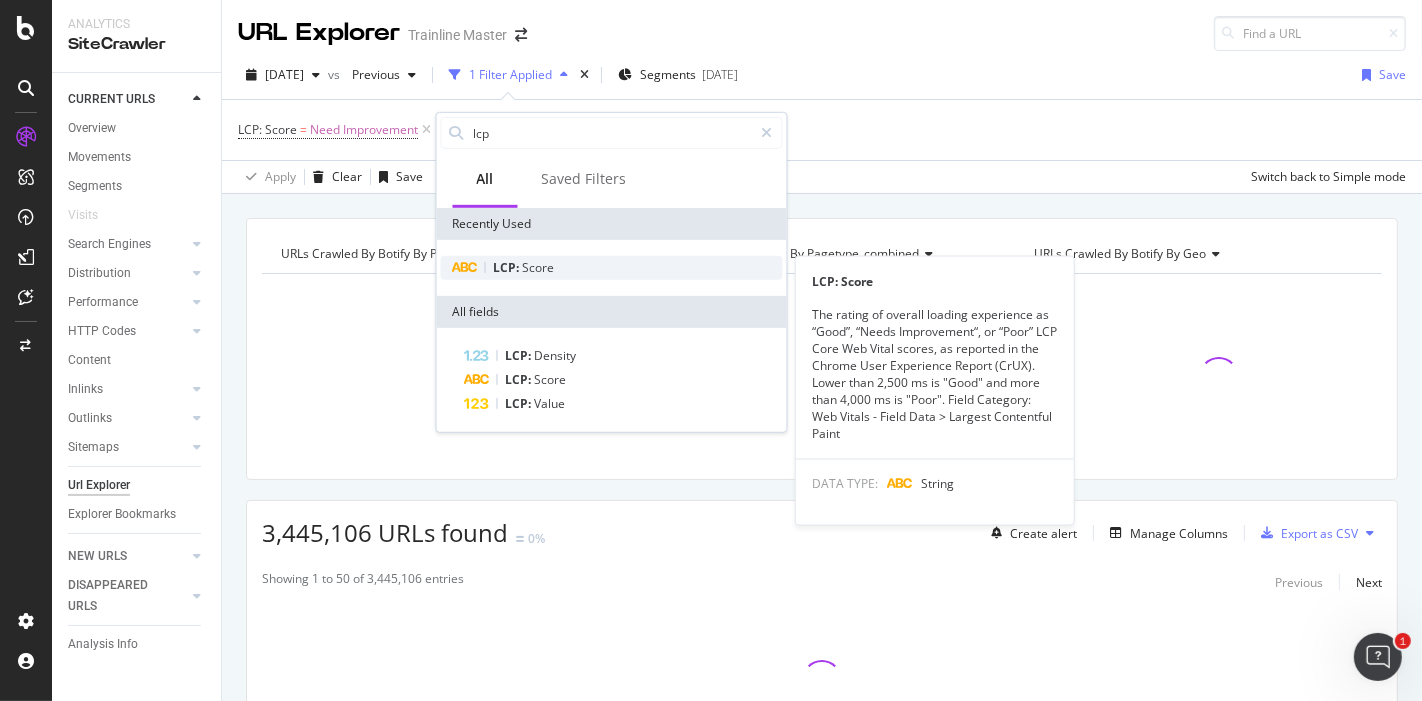 click on "LCP:   Score" at bounding box center [612, 268] 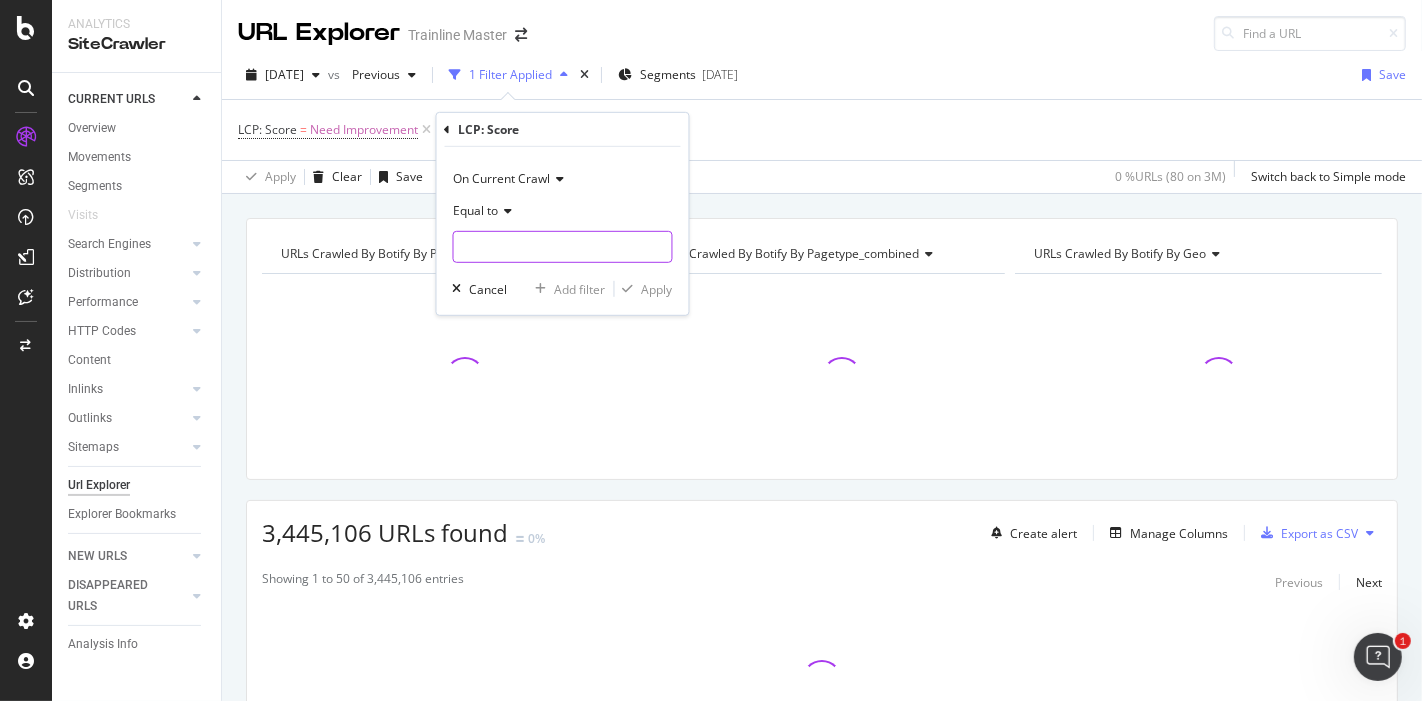 click at bounding box center [563, 247] 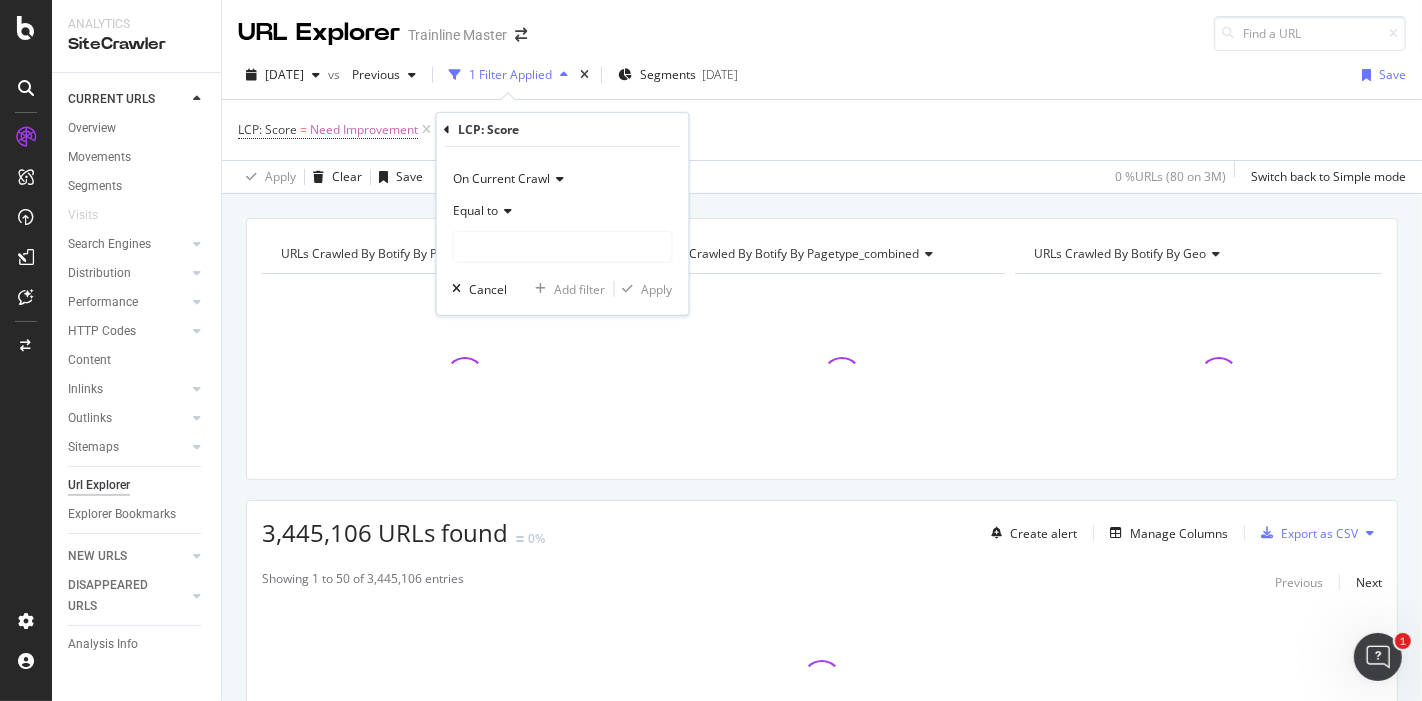 click on "Equal to" at bounding box center [563, 211] 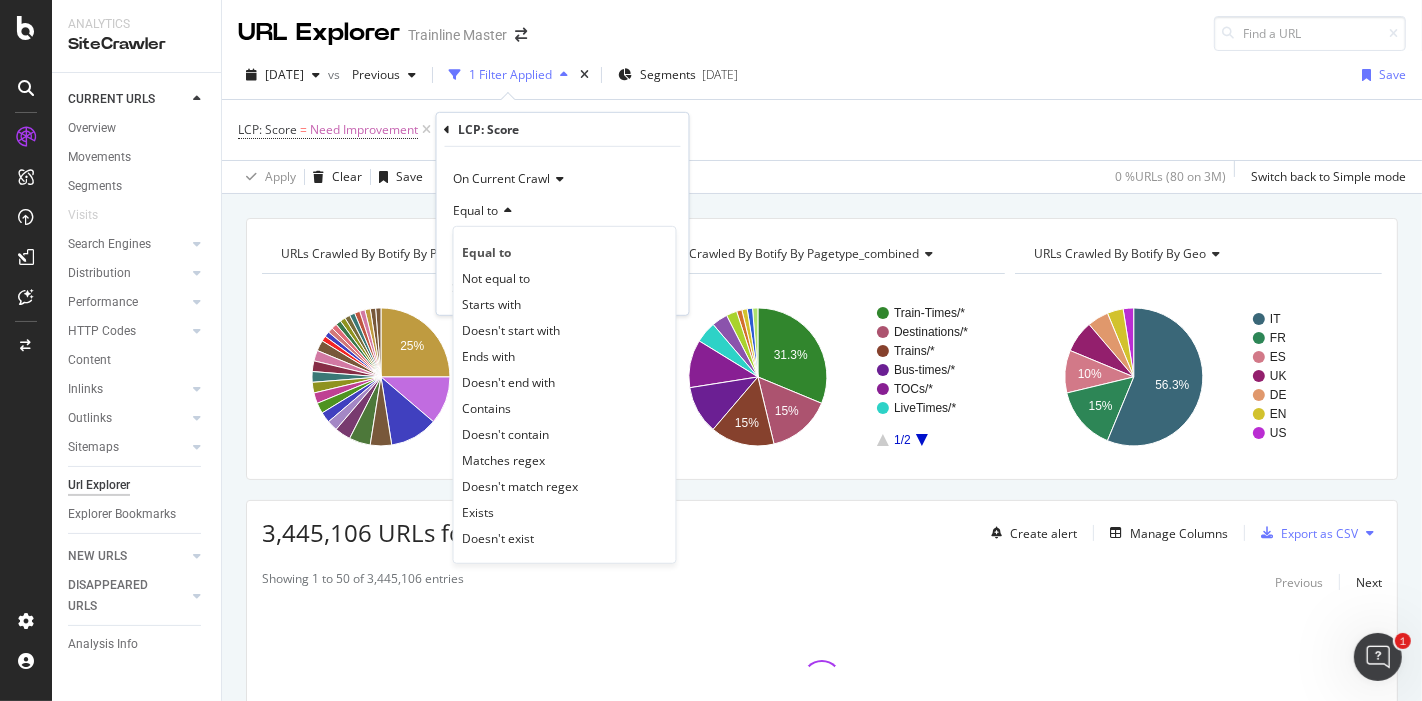click on "Equal to" at bounding box center (563, 211) 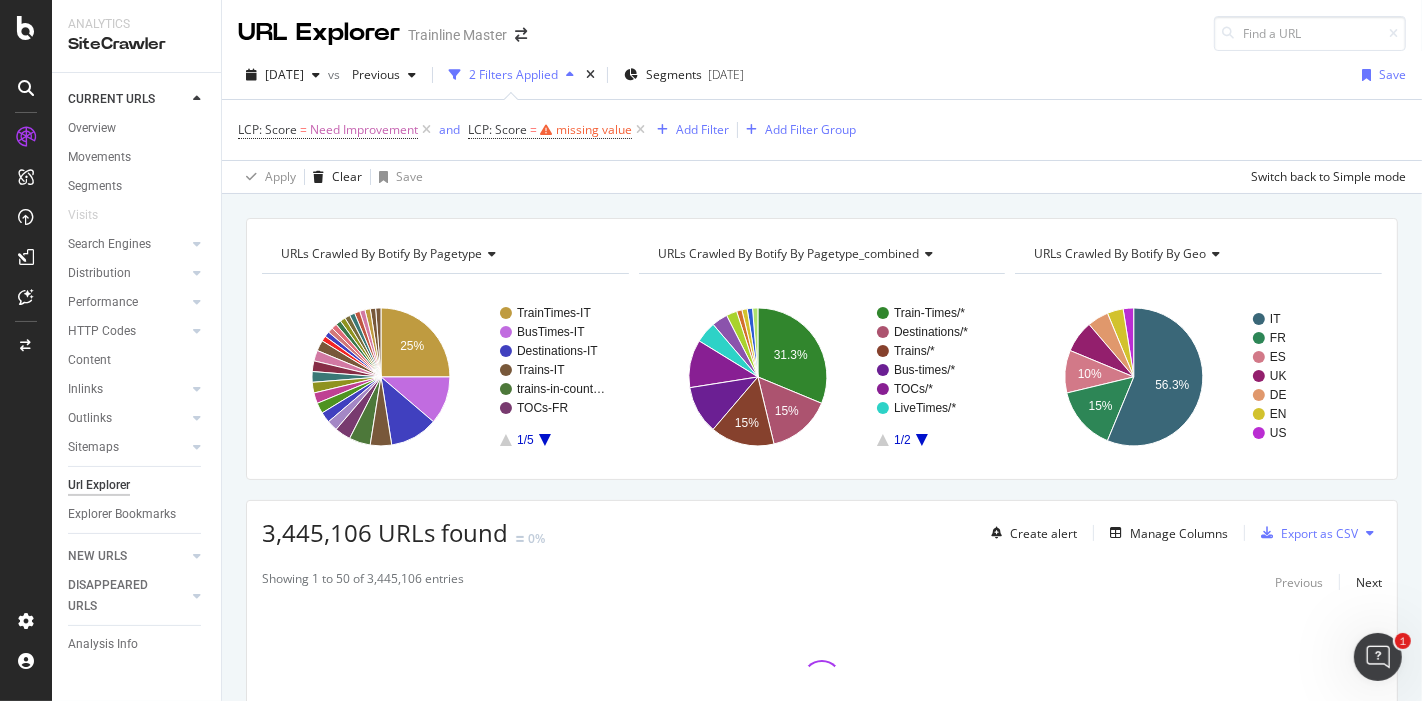 click on "URLs Crawled By Botify By pagetype
Chart (by Value) Table Expand Export as CSV Export as PNG Add to Custom Report
×
TrainTimes-IT BusTimes-IT Destinations-IT Trains-IT trains-in-count… TOCs-FR 1/5 25% pagetype Crawled URLs TrainTimes-IT 20 BusTimes-IT 9 Destinations-IT 9 Trains-IT 4 trains-in-country-FR 4 TOCs-FR 3 Airports-ES 2 Destinations-DE 2 LiveArrivals-UK 2 LiveDepartures-UK 2 Other-EN 2 TOCs-EN 2 TOCs-IT 2 Train-times-ES 2 Trains-EN 2 BOCs-ES 1 Destinations-FR 1 Discounts-ES 1 Information-FR 1 Offers-FR 1 Other-FR 1 TOCs-DE 1 TOCs-ES 1 Train-Times-IT-CH 1 Train-times-FR 1 TrainTimes-EN 1 Trains-DE 1 Trains-ES 1 0/0
URLs Crawled By Botify By pagetype_combined
Chart (by Value) Table Expand Export as CSV Export as PNG Add to Custom Report
× 9" at bounding box center (822, 218) 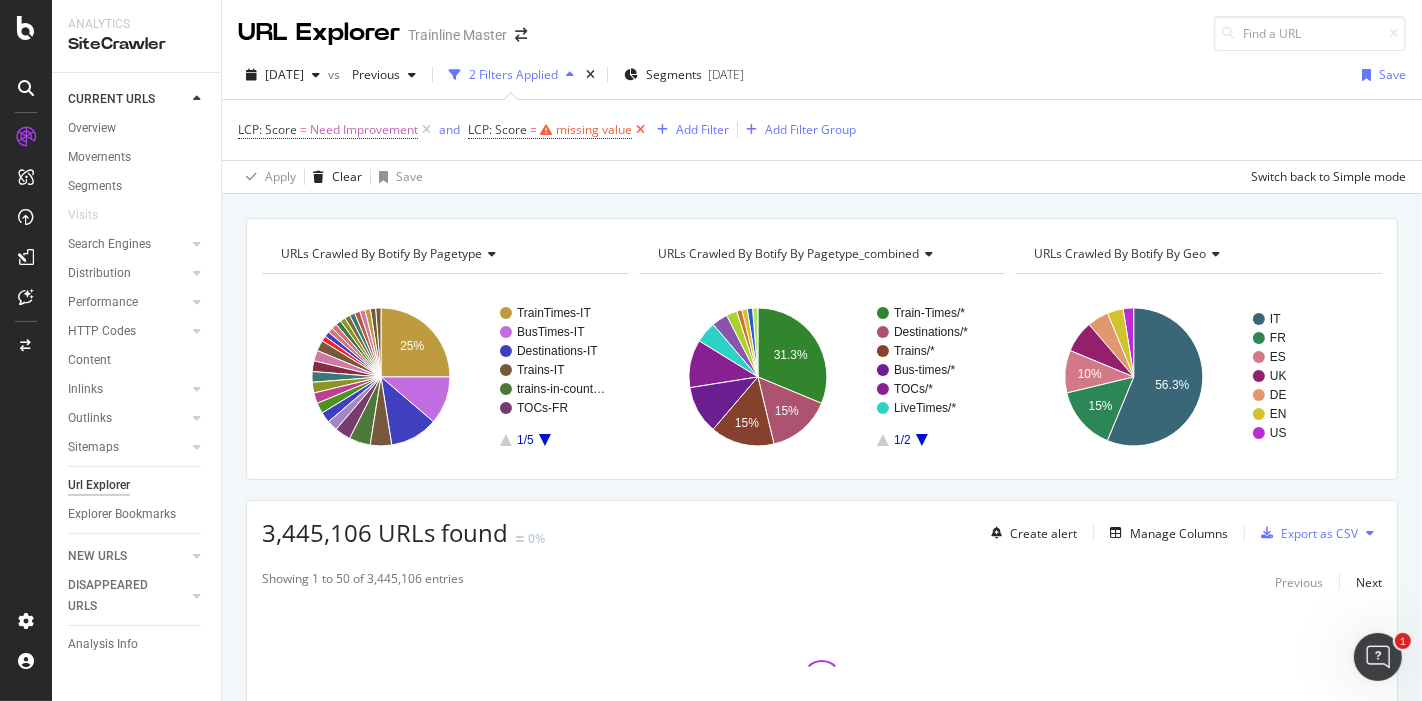 click at bounding box center [640, 130] 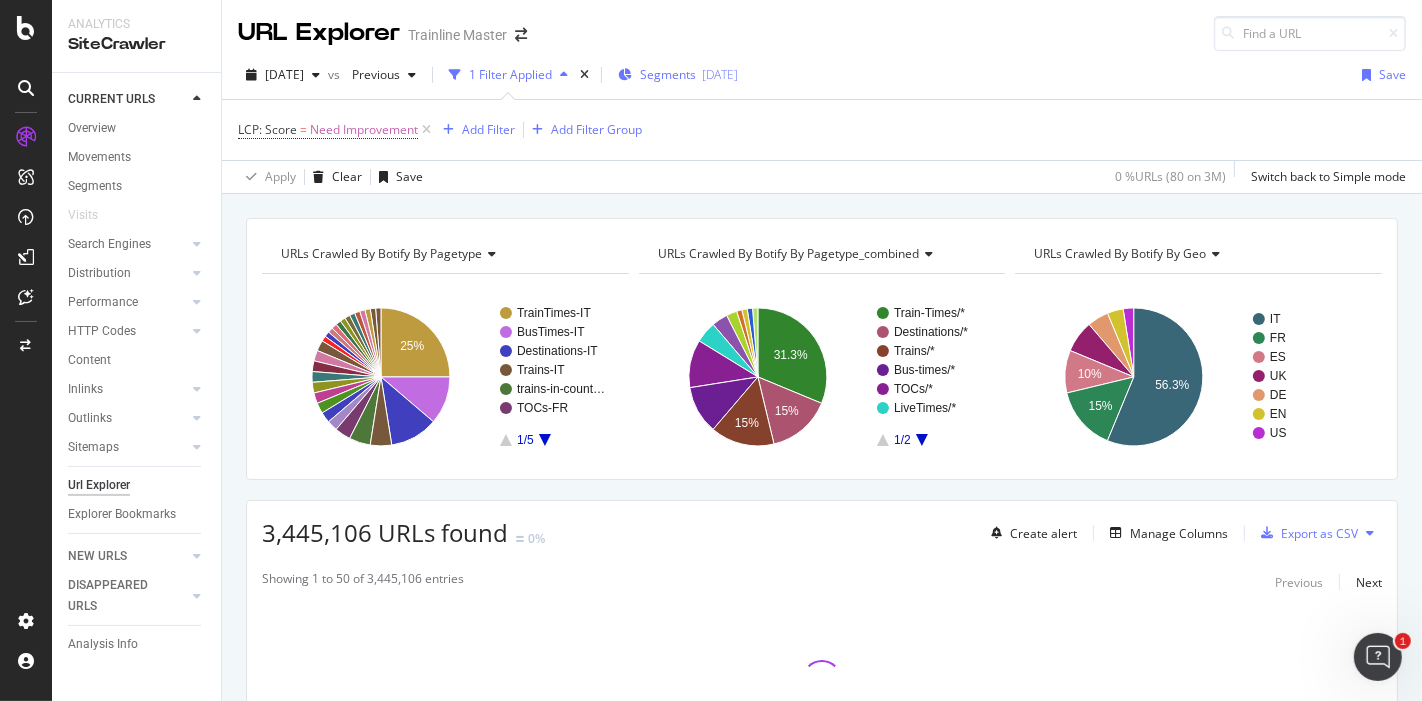 click on "Segments" at bounding box center (668, 74) 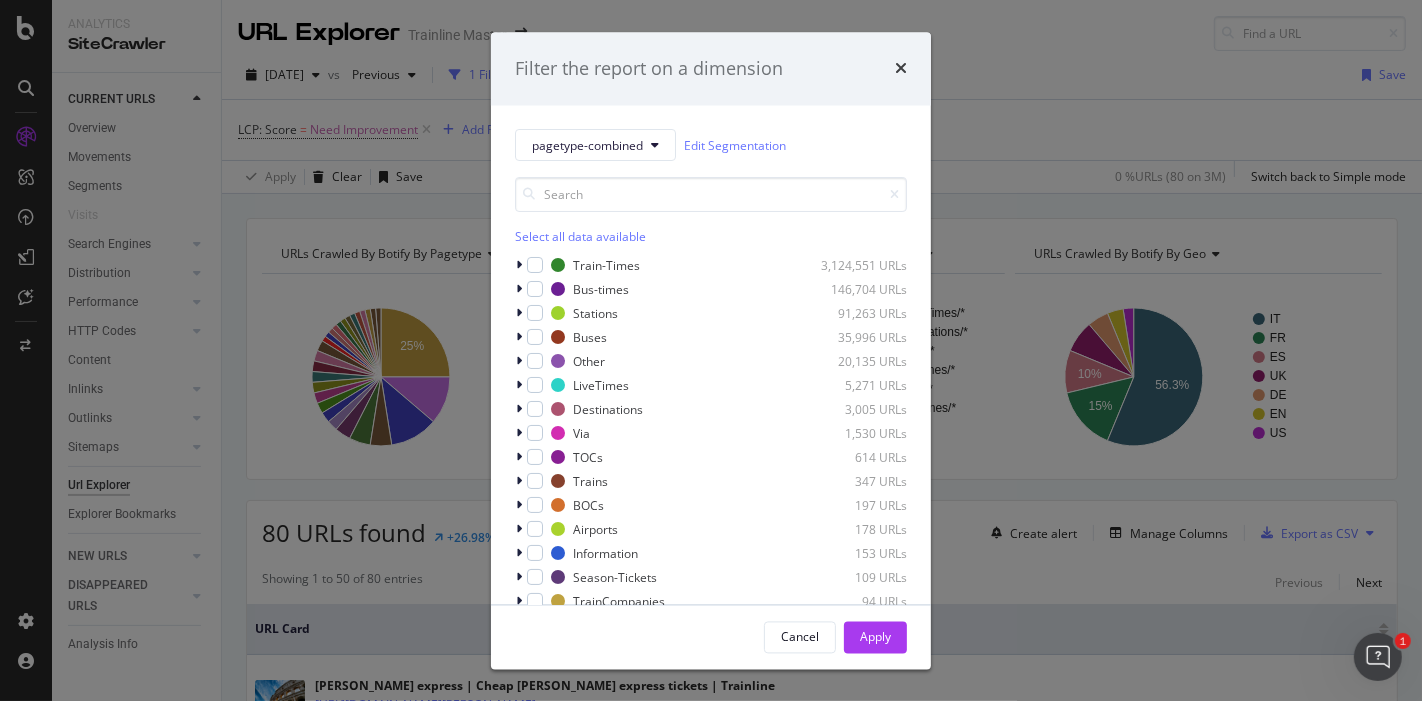 click on "Select all data available" at bounding box center (711, 237) 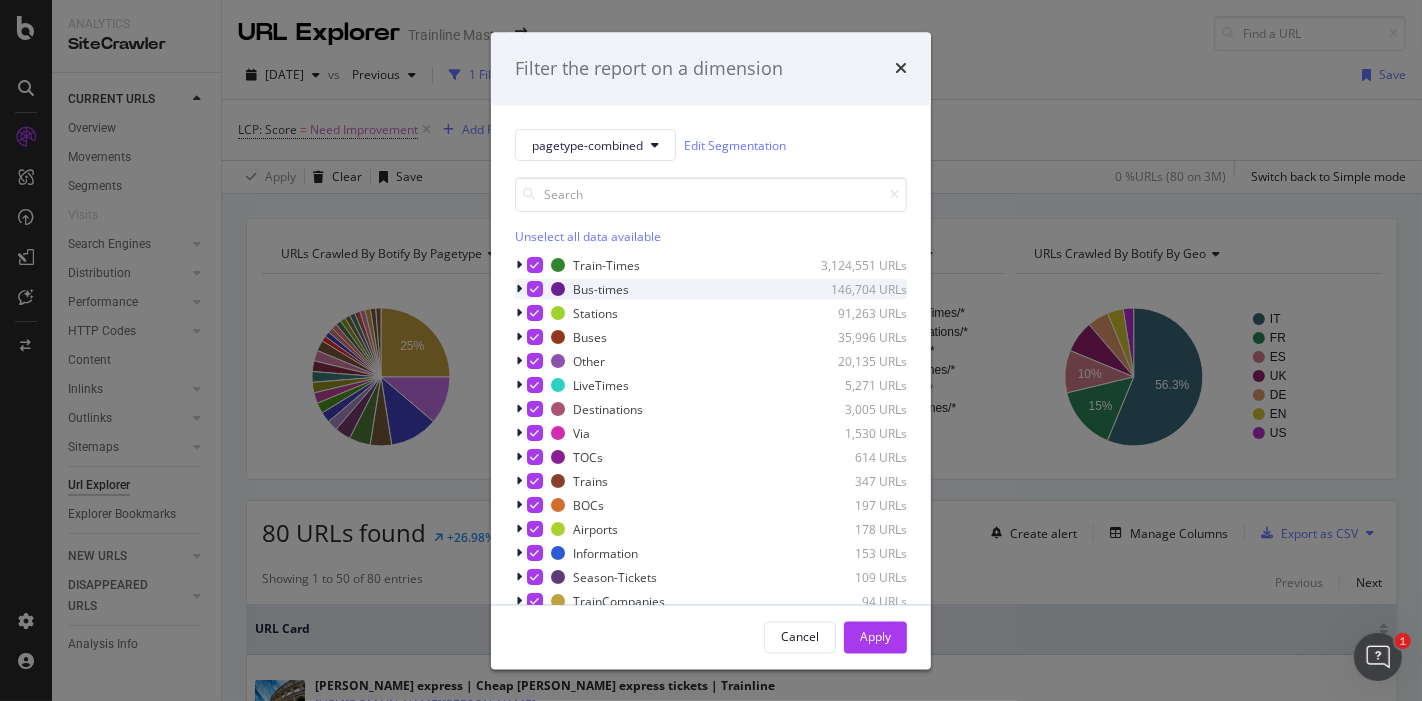 click on "Bus-times 146,704   URLs" at bounding box center [711, 290] 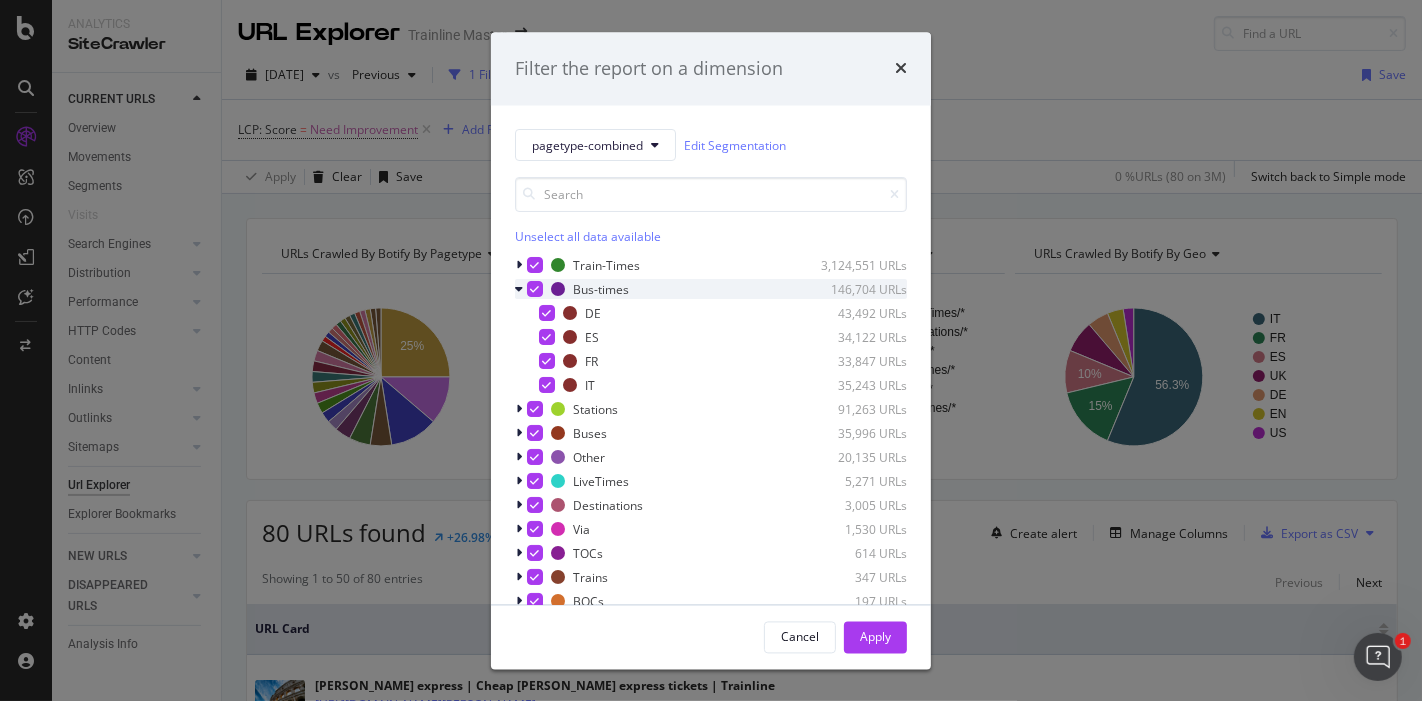 click on "Bus-times 146,704   URLs" at bounding box center [711, 290] 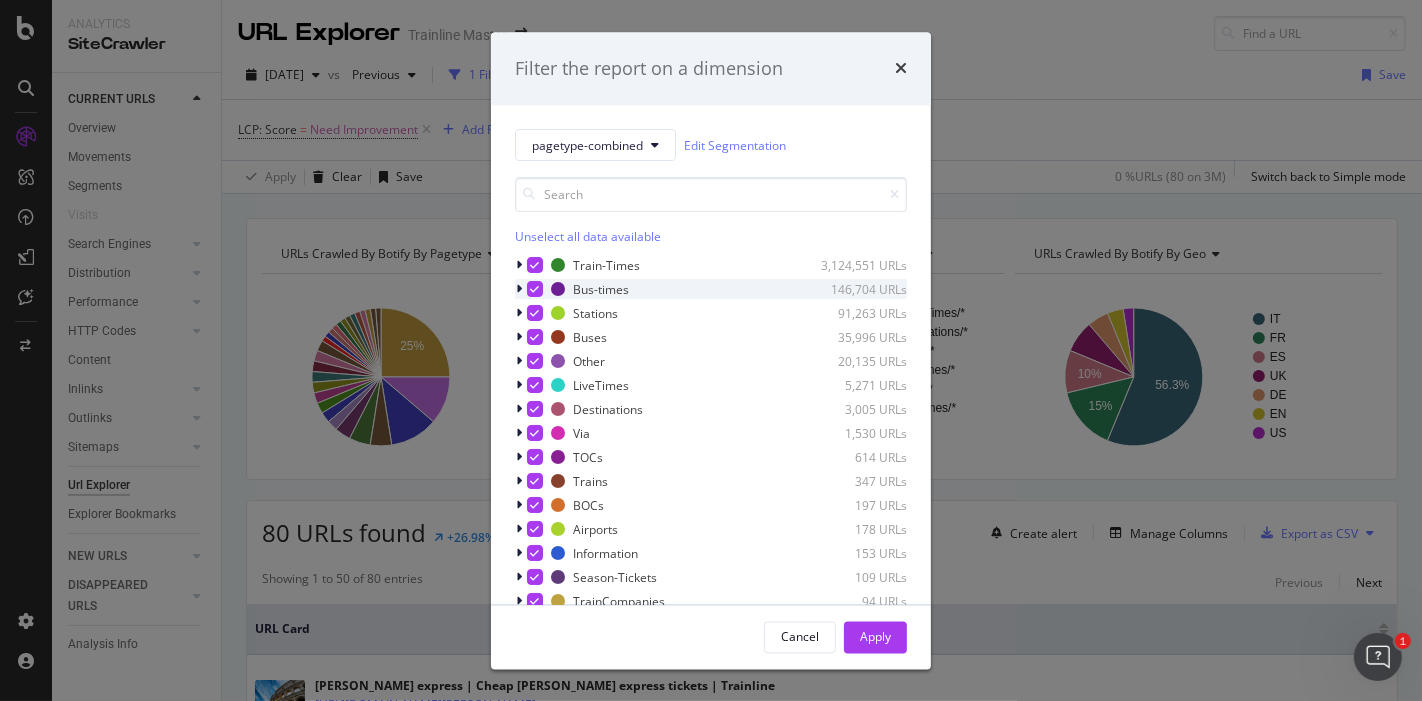 click at bounding box center [535, 290] 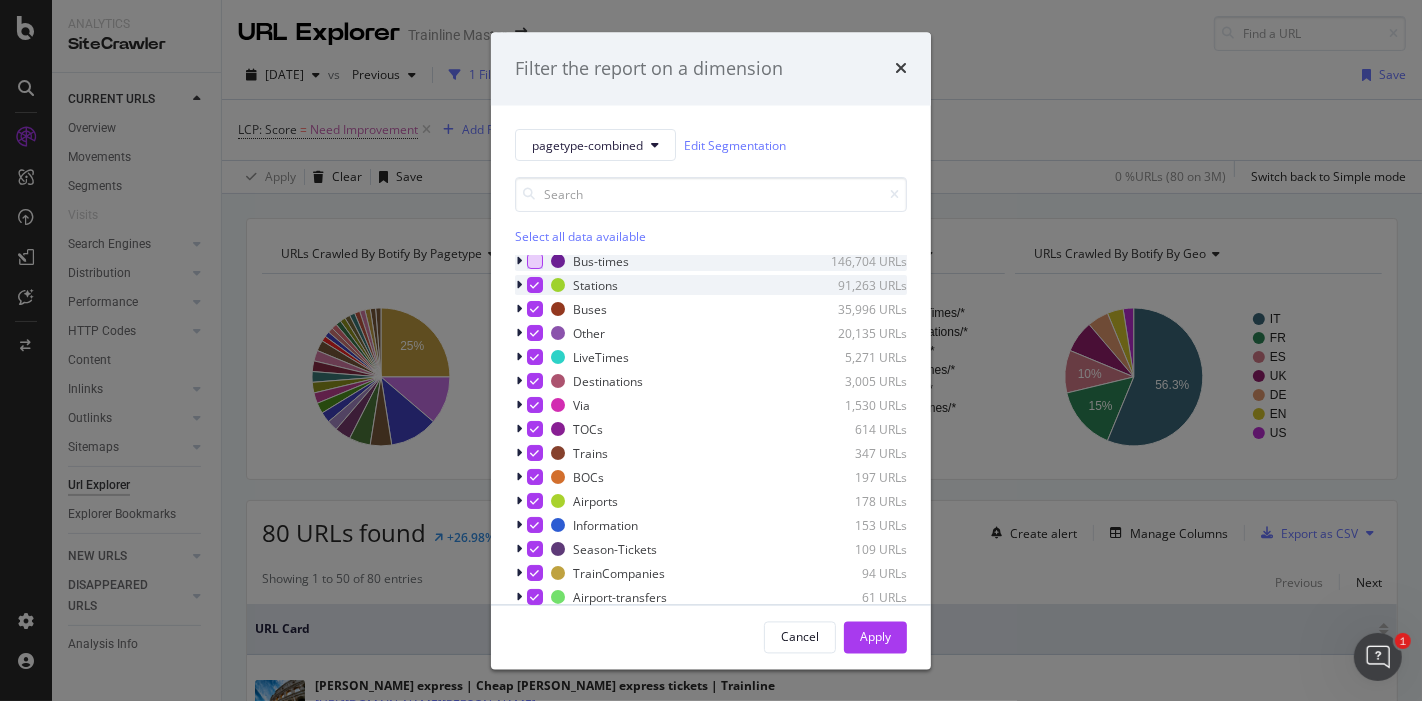 scroll, scrollTop: 0, scrollLeft: 0, axis: both 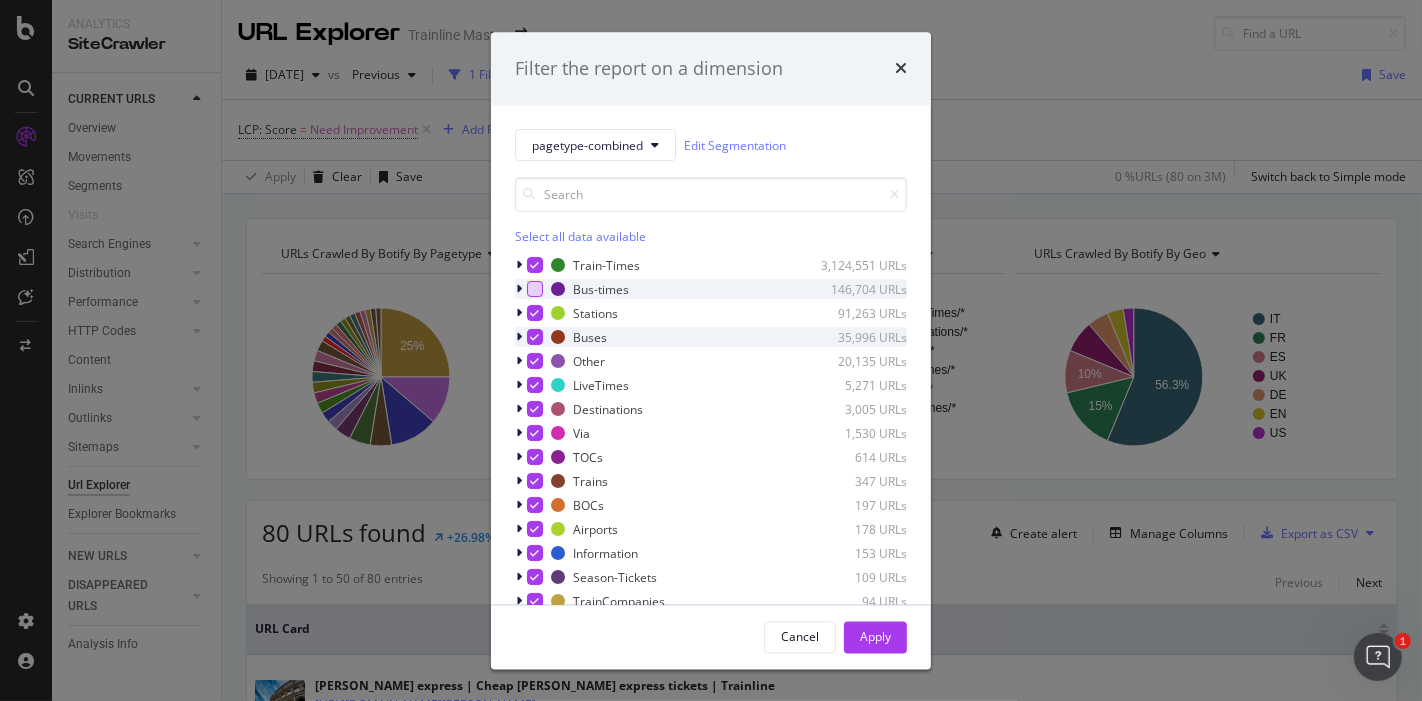 click at bounding box center [535, 338] 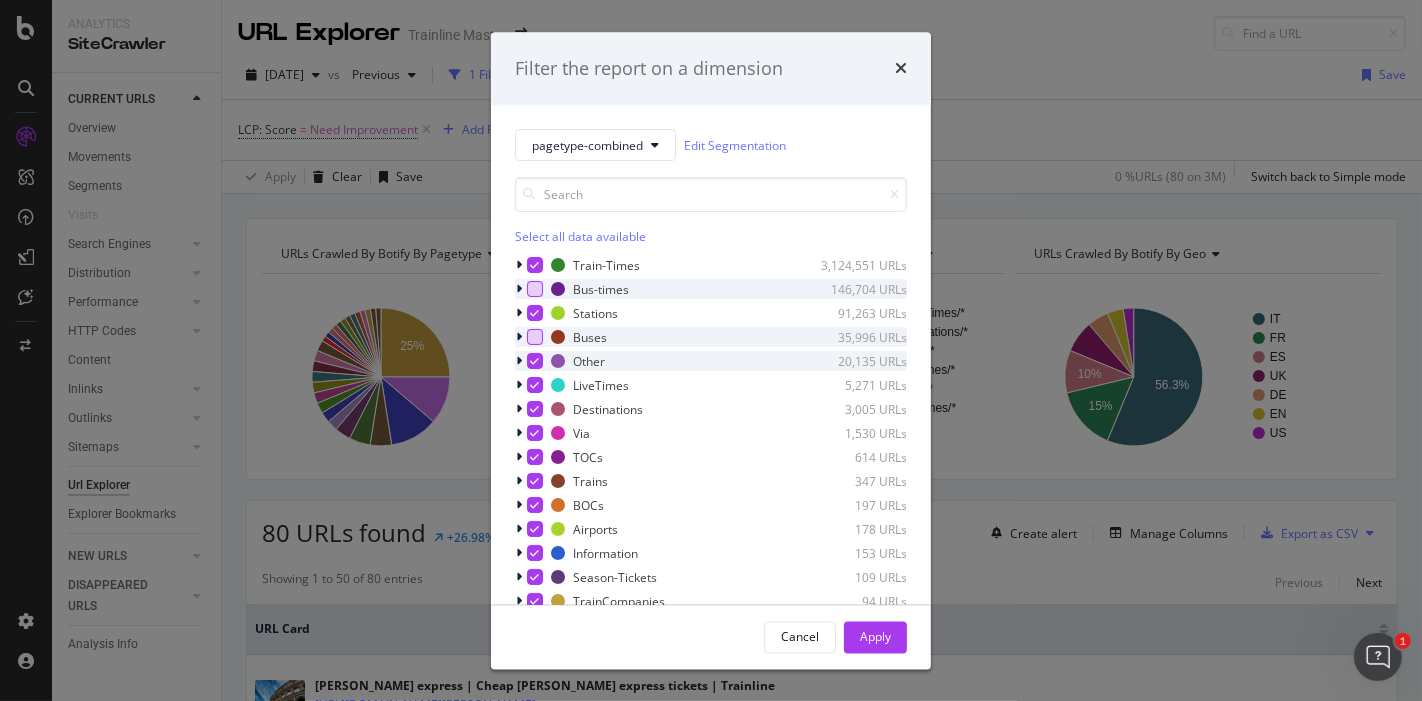 click at bounding box center (535, 362) 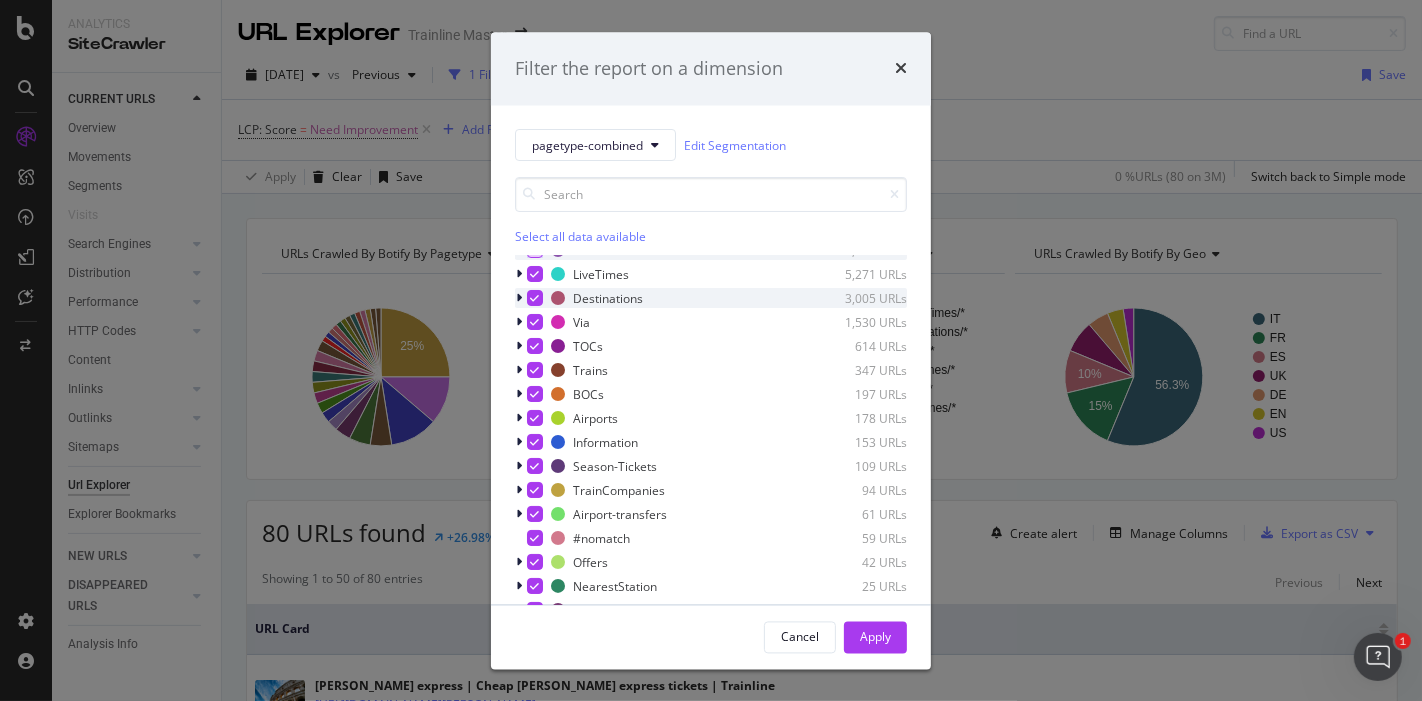 scroll, scrollTop: 183, scrollLeft: 0, axis: vertical 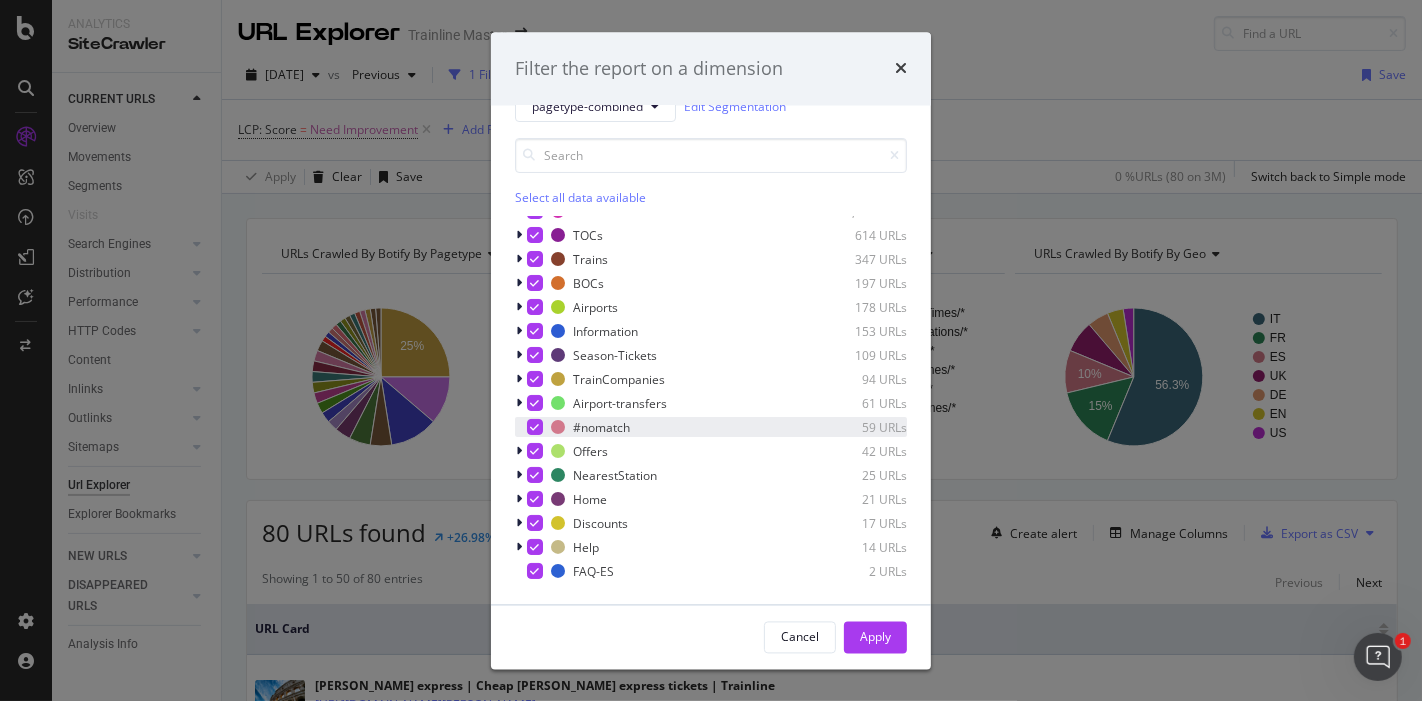 click at bounding box center [535, 428] 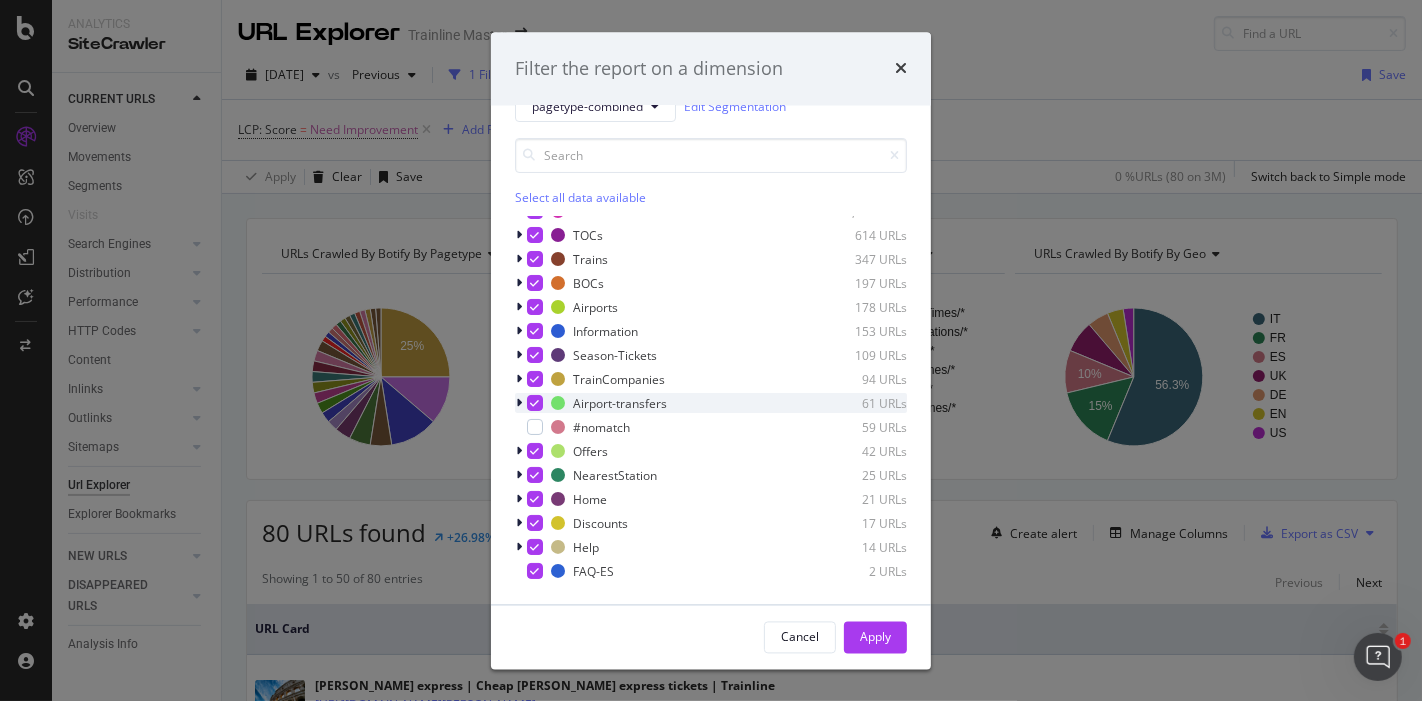 click at bounding box center [535, 404] 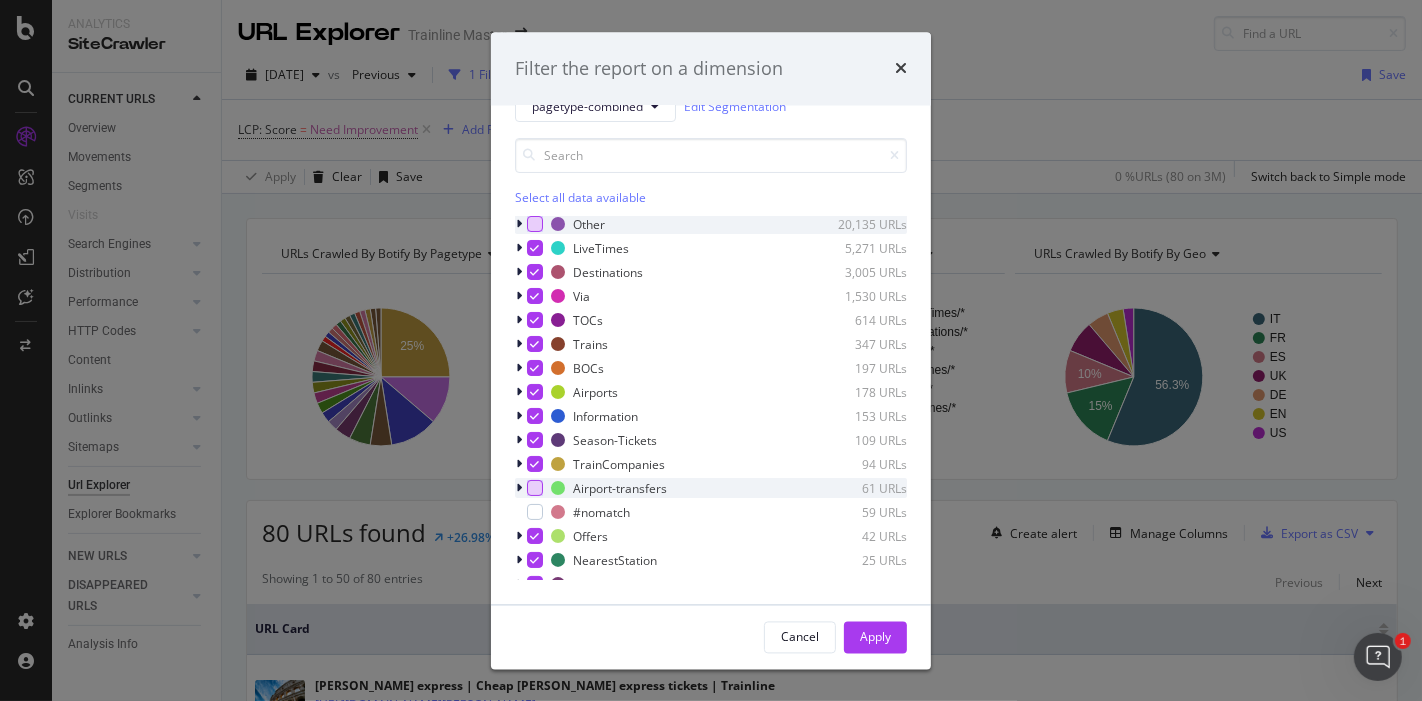 scroll, scrollTop: 72, scrollLeft: 0, axis: vertical 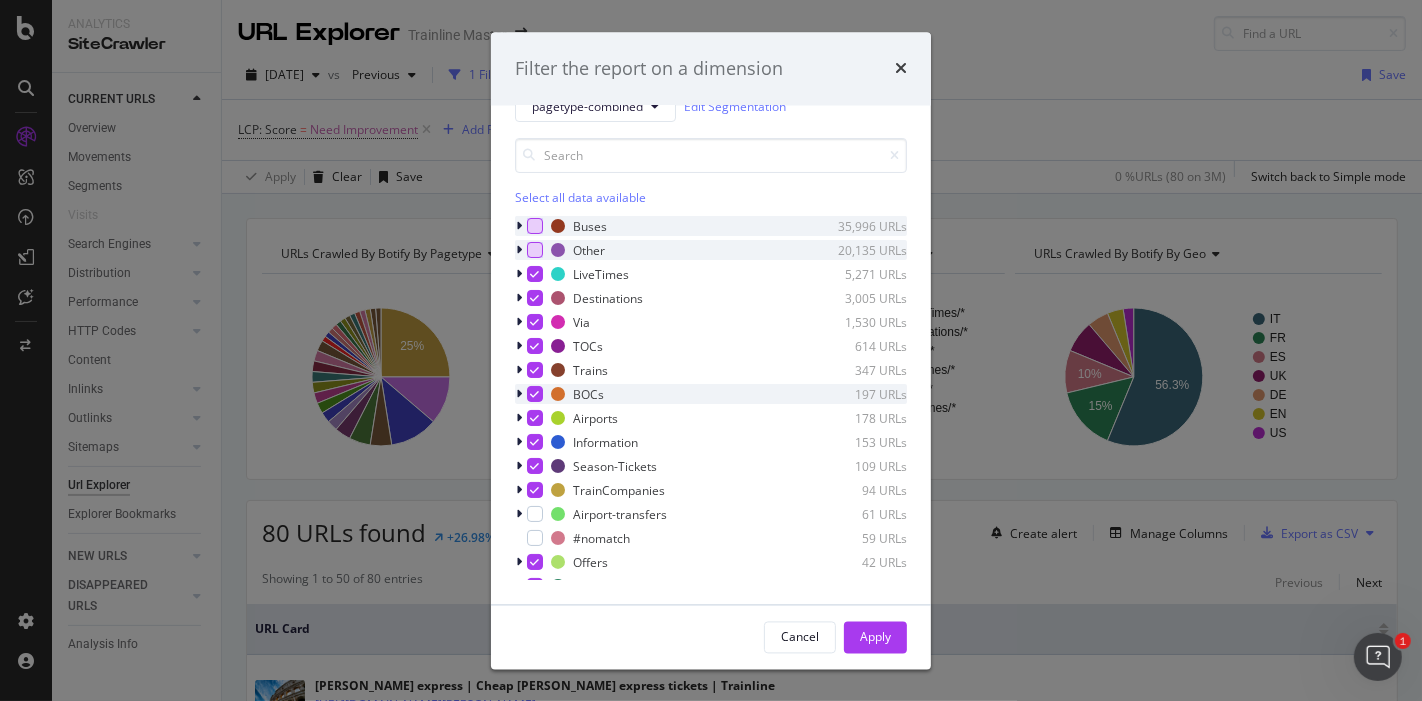 click at bounding box center (535, 395) 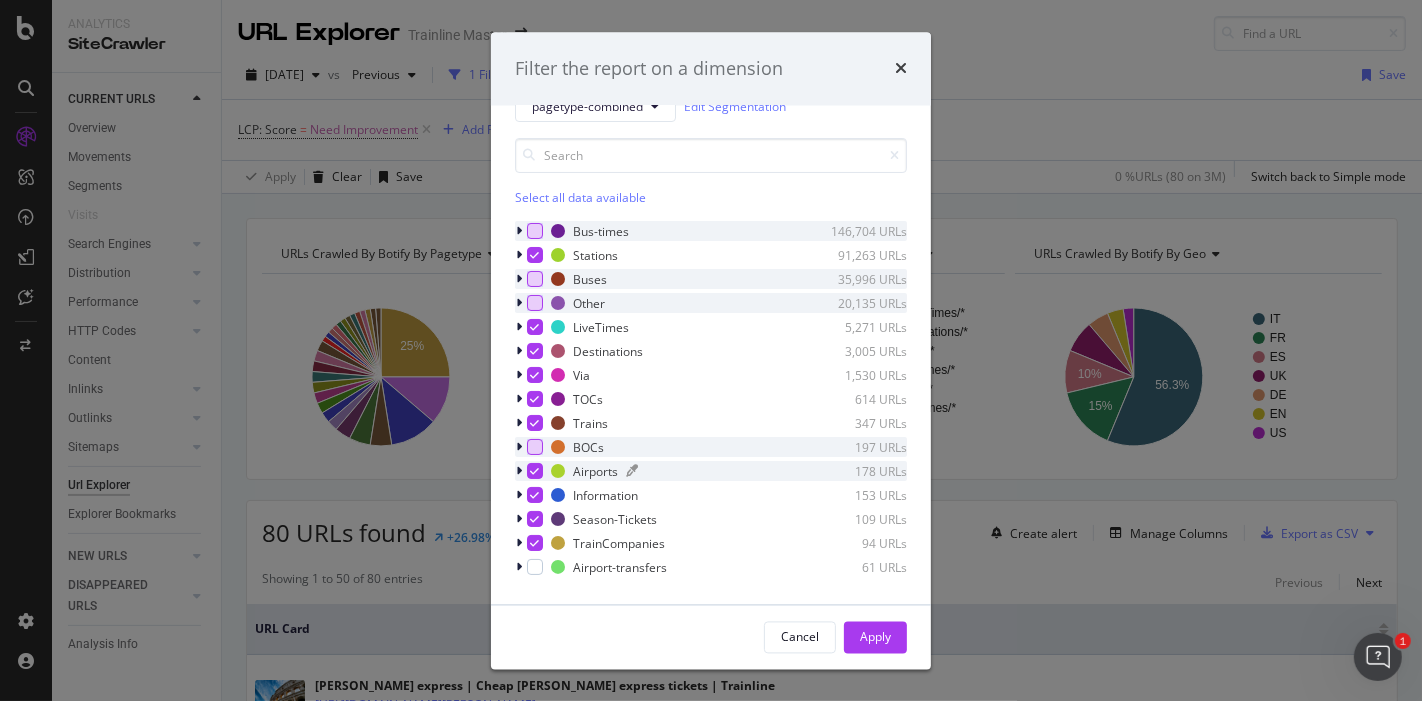 scroll, scrollTop: 0, scrollLeft: 0, axis: both 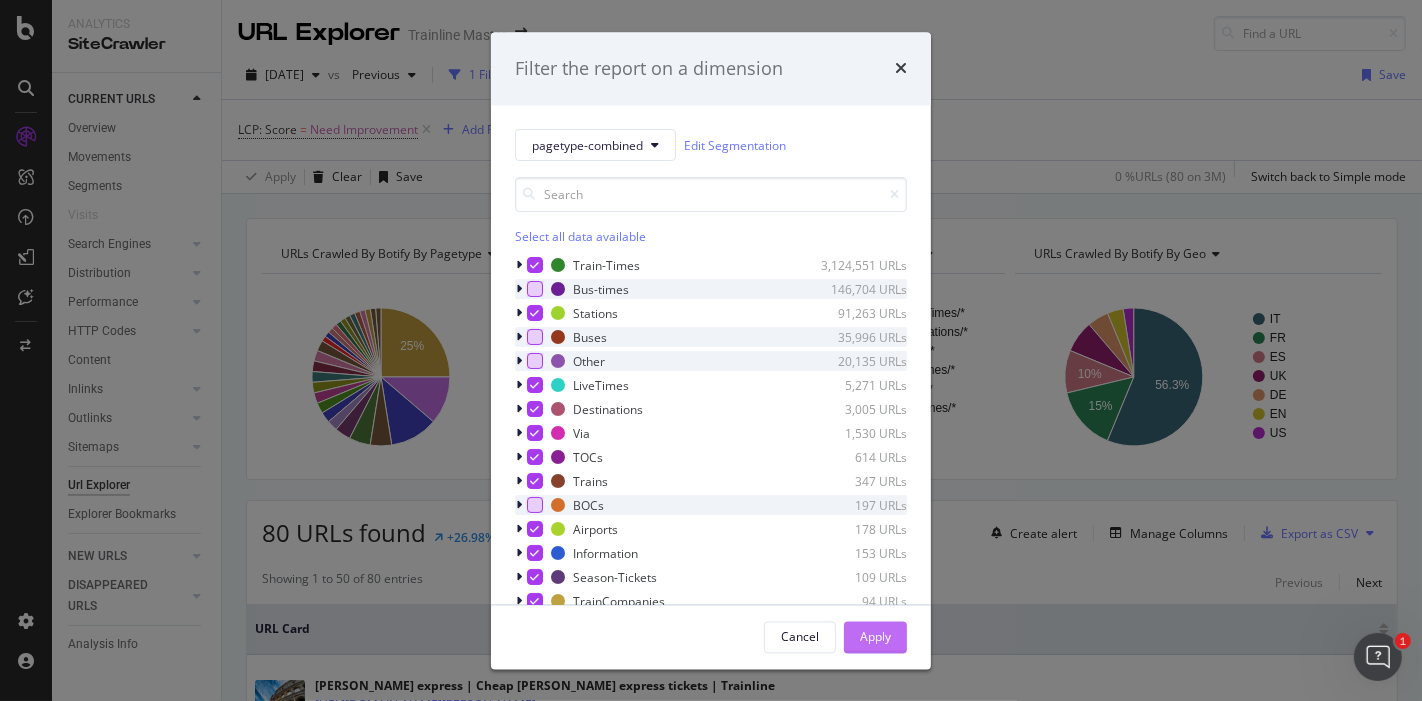 click on "Apply" at bounding box center [875, 636] 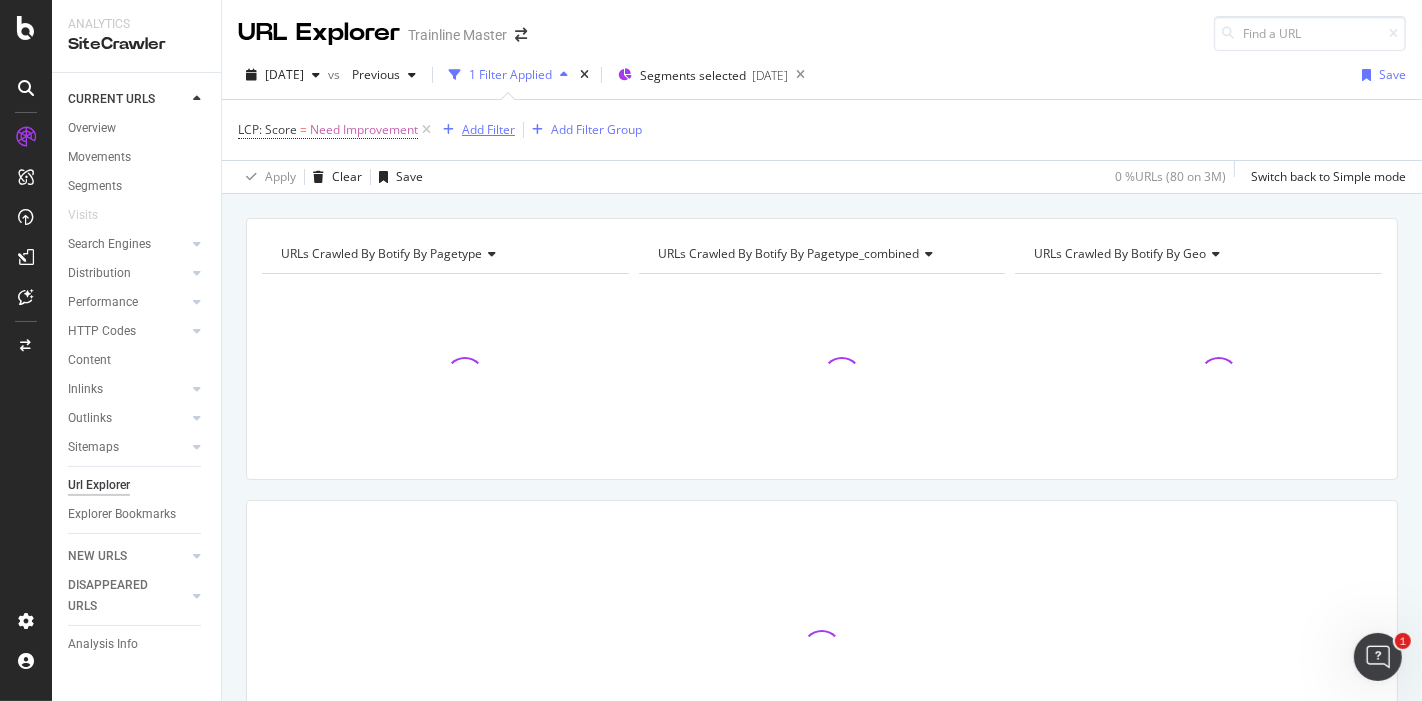 click on "Add Filter" at bounding box center [488, 129] 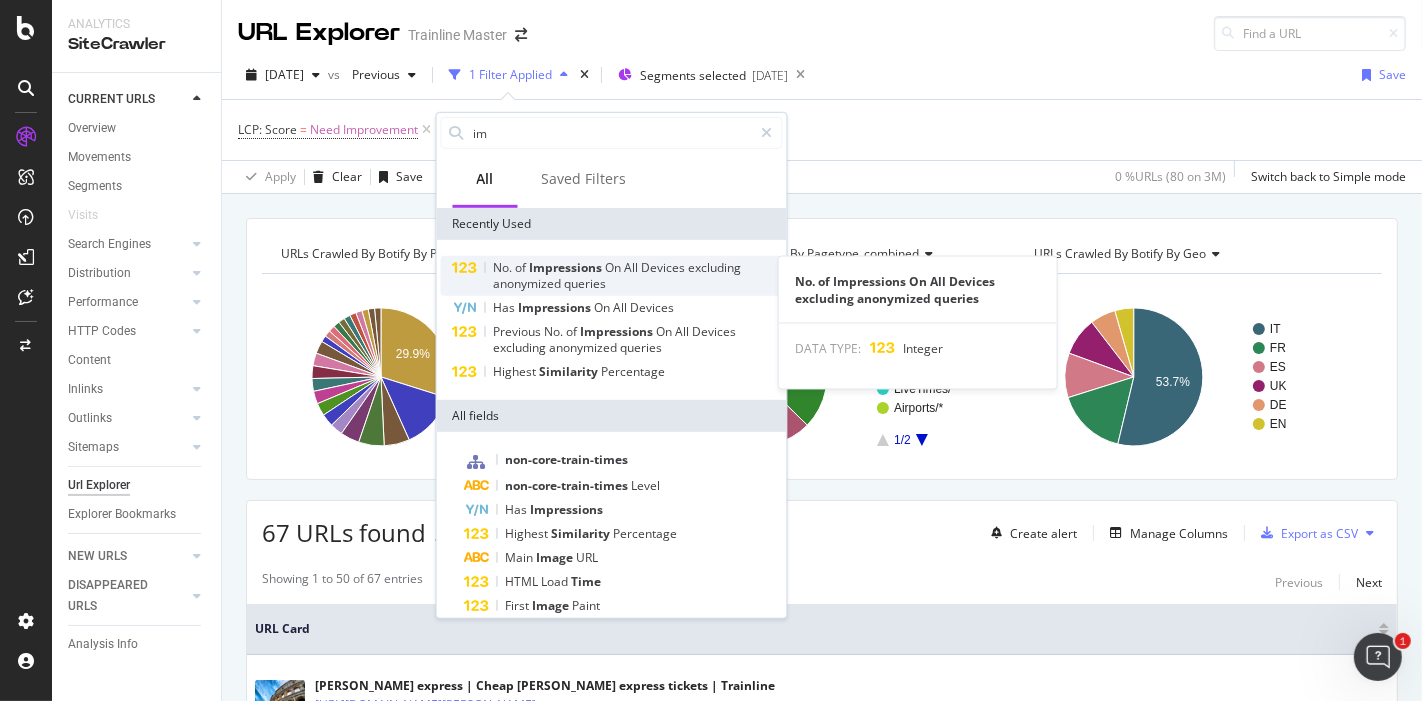 type on "im" 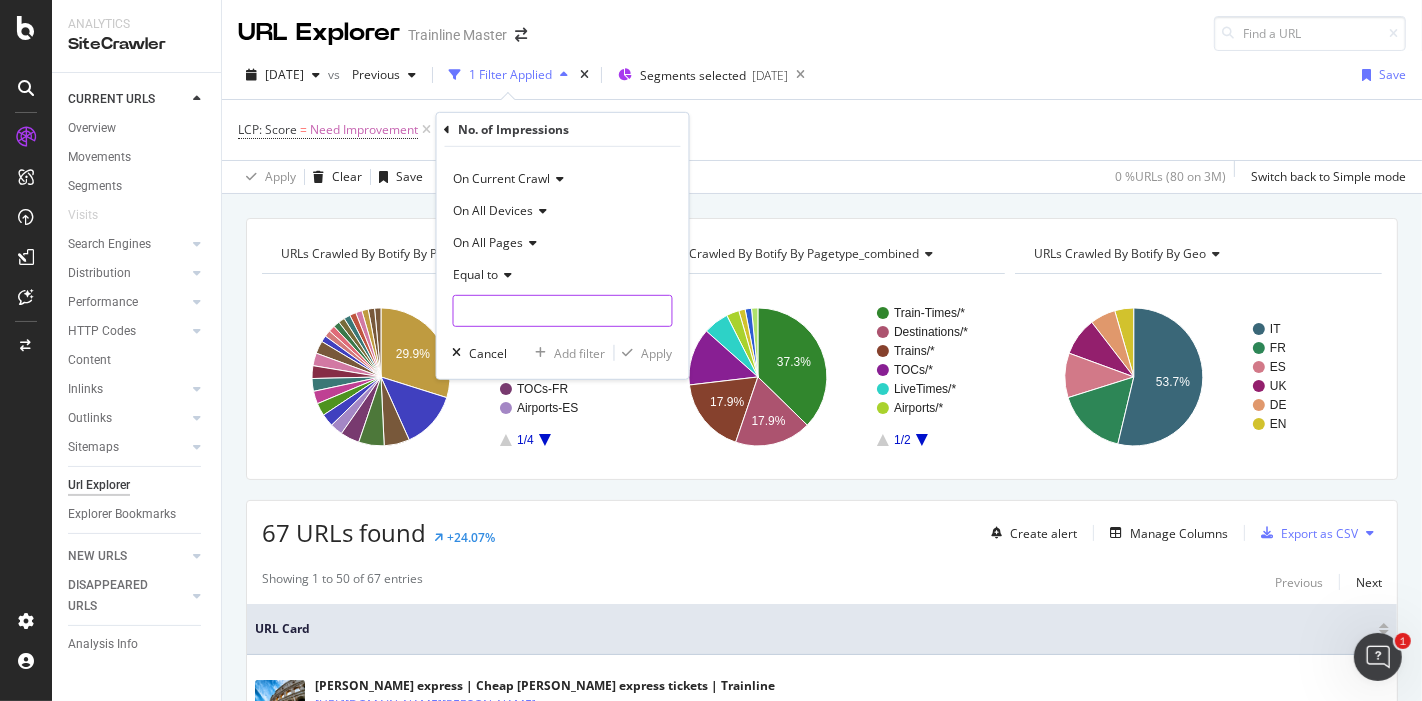 click at bounding box center (563, 311) 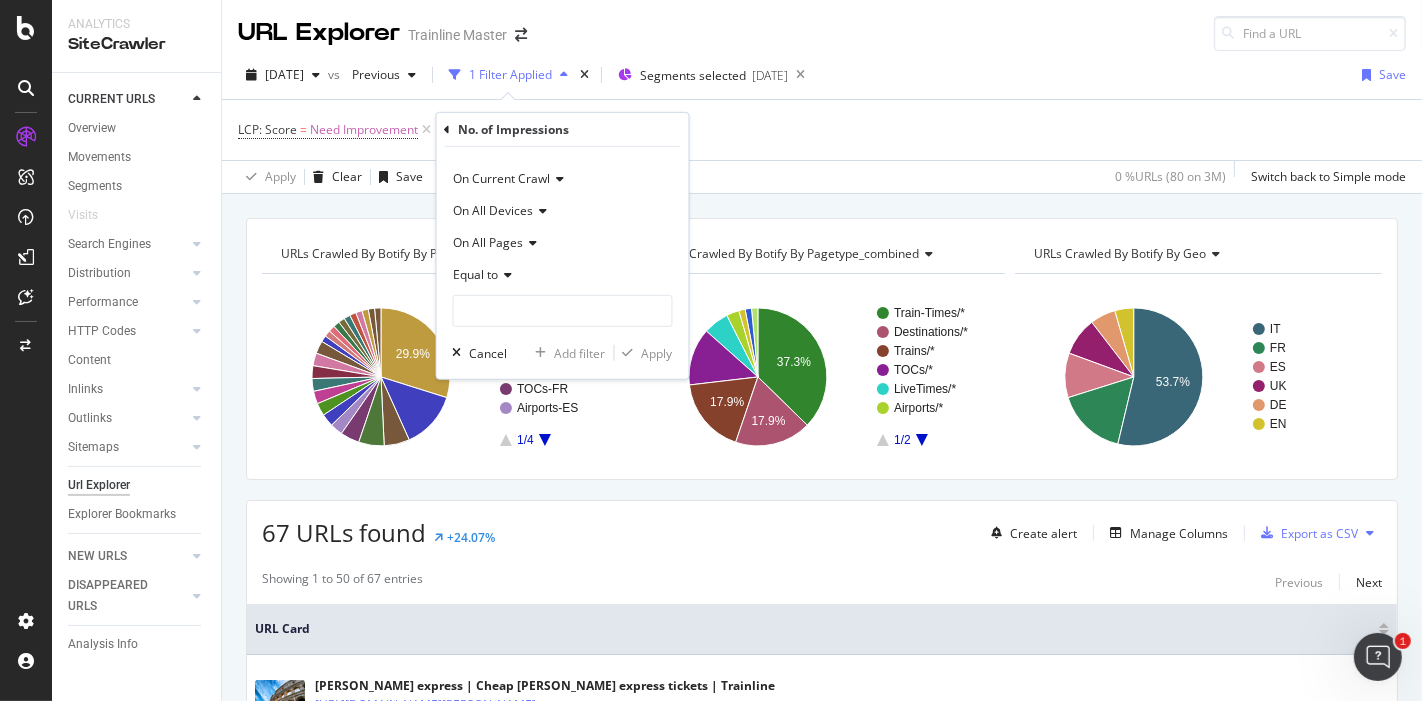 click on "Equal to" at bounding box center (563, 275) 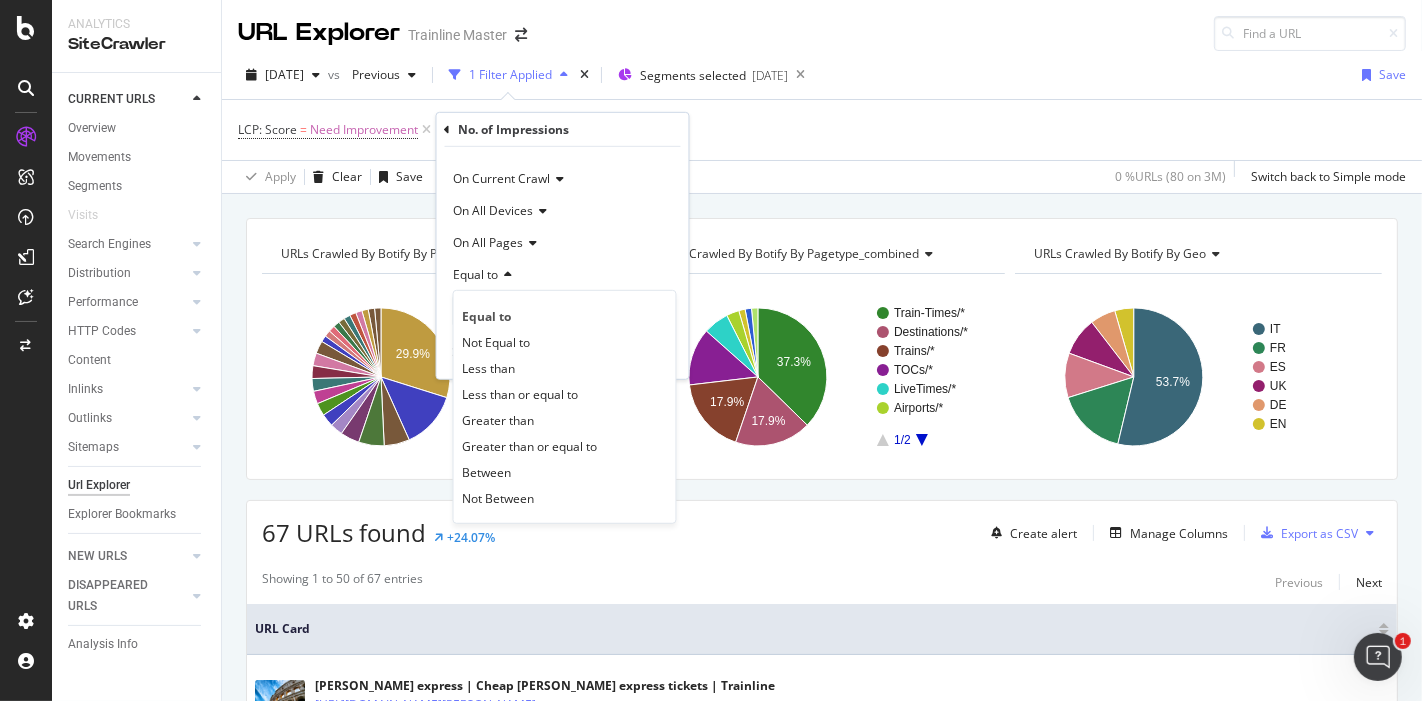 click on "Greater than" at bounding box center [499, 419] 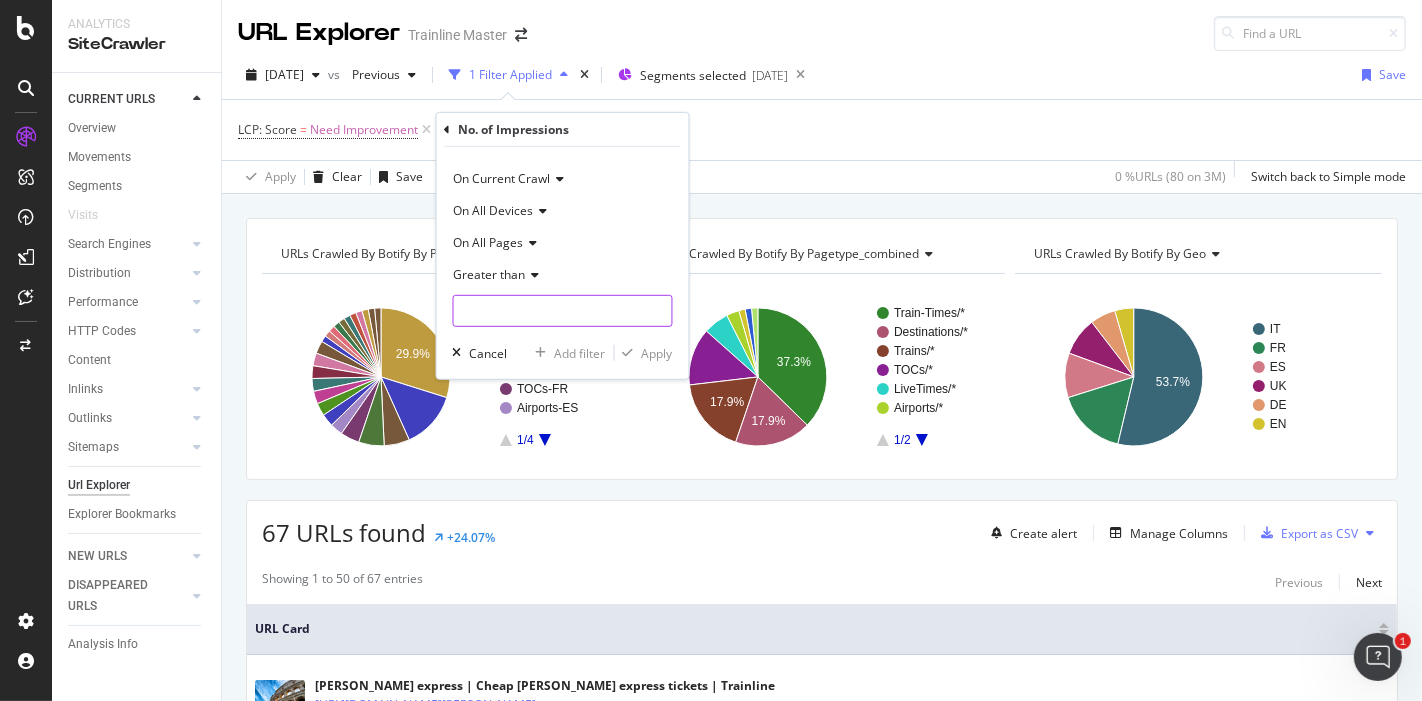 click at bounding box center (563, 311) 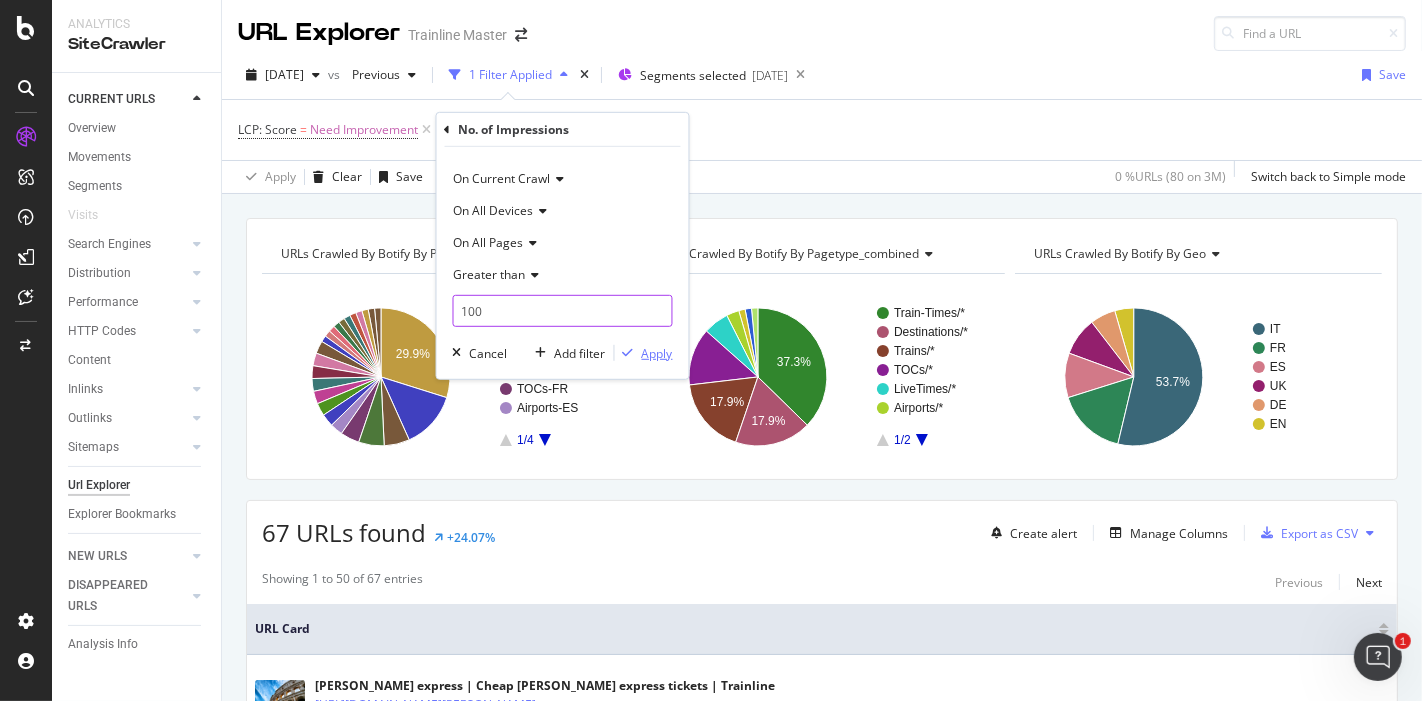 type on "100" 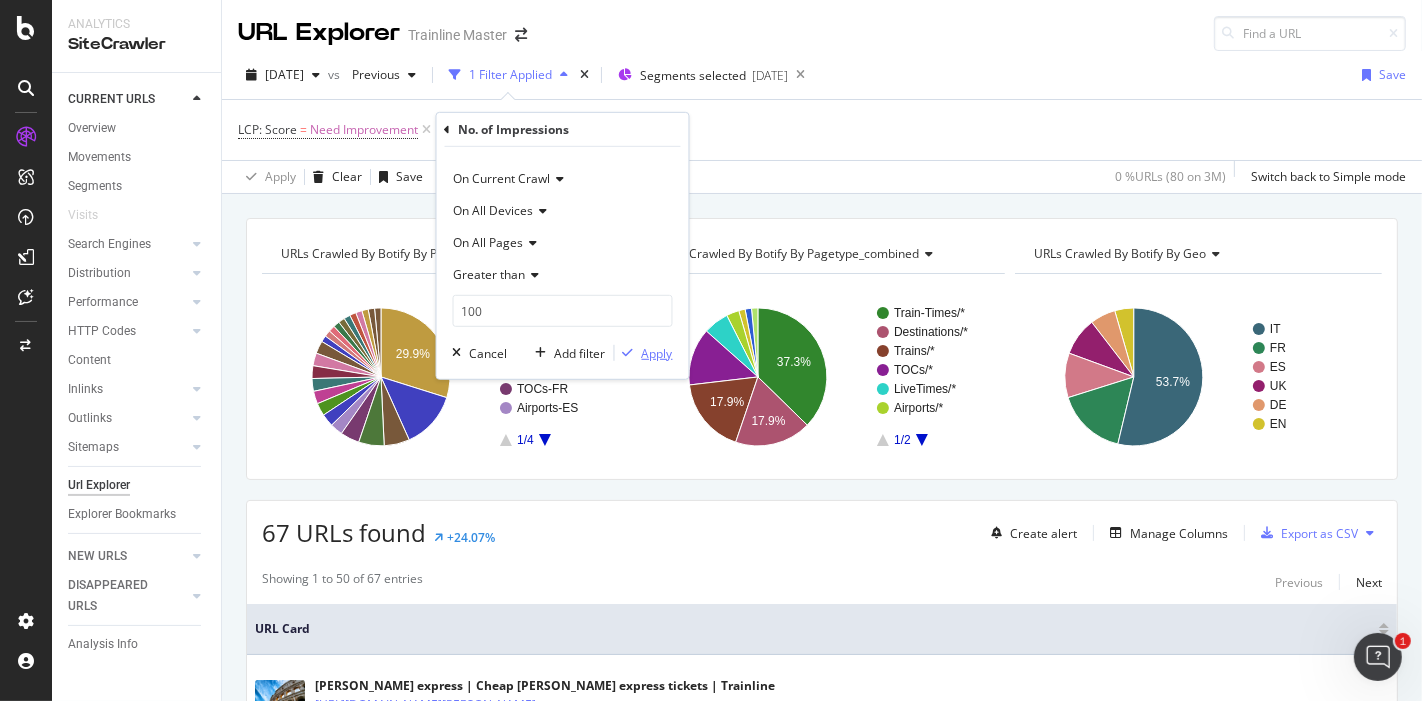 click on "Apply" at bounding box center (657, 352) 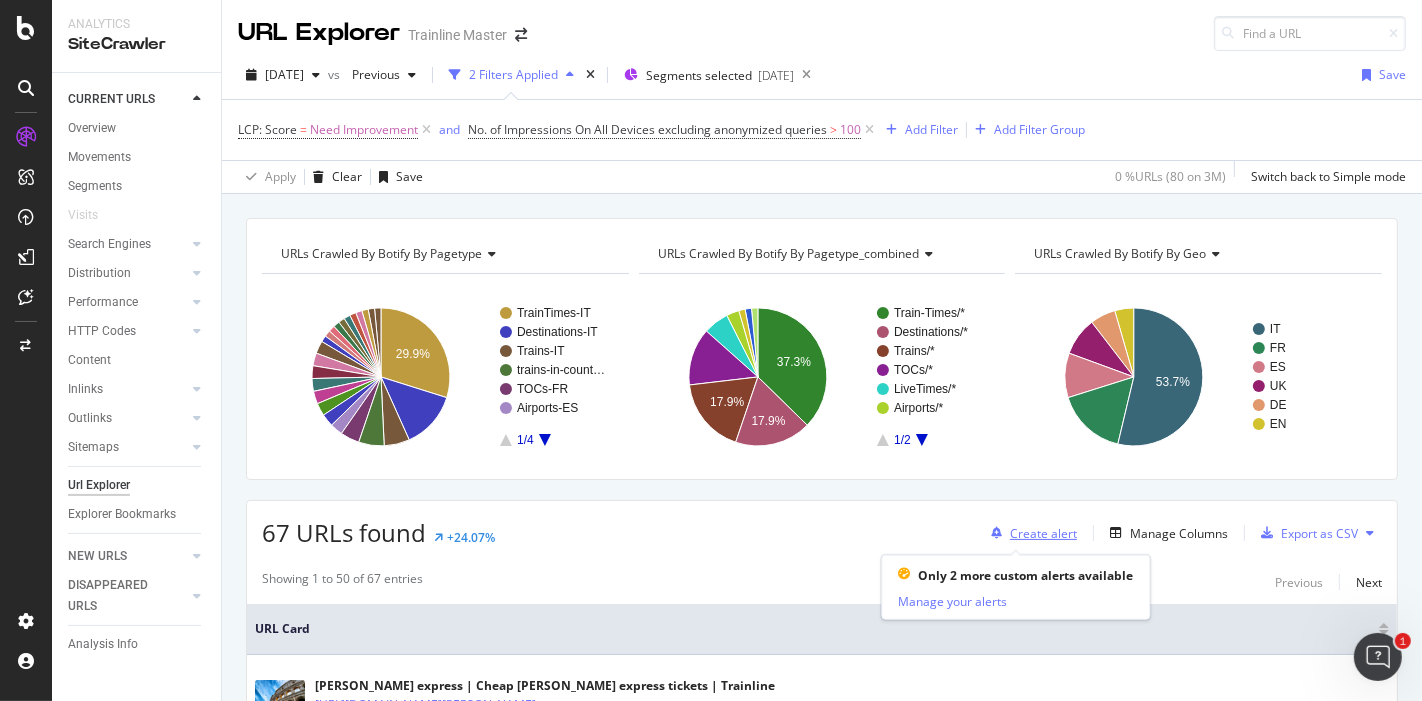click on "Create alert" at bounding box center (1043, 533) 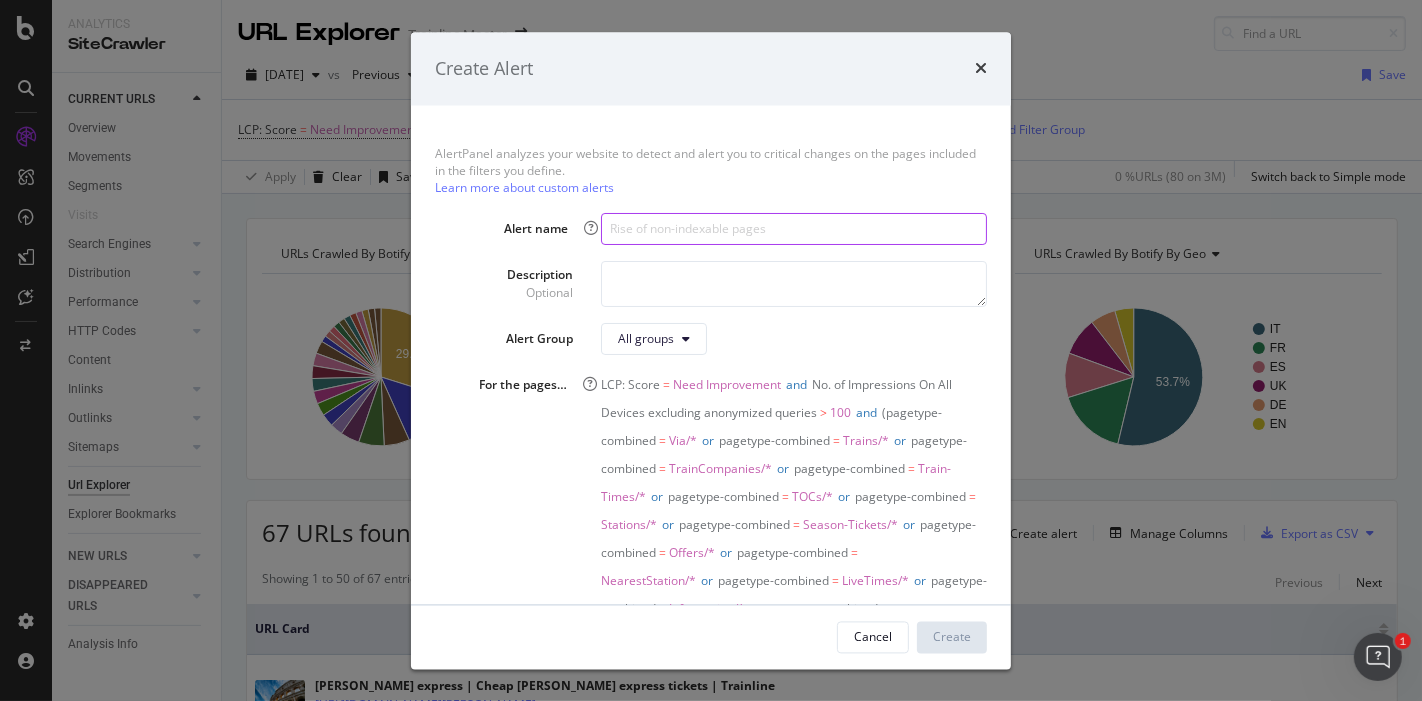click at bounding box center [794, 229] 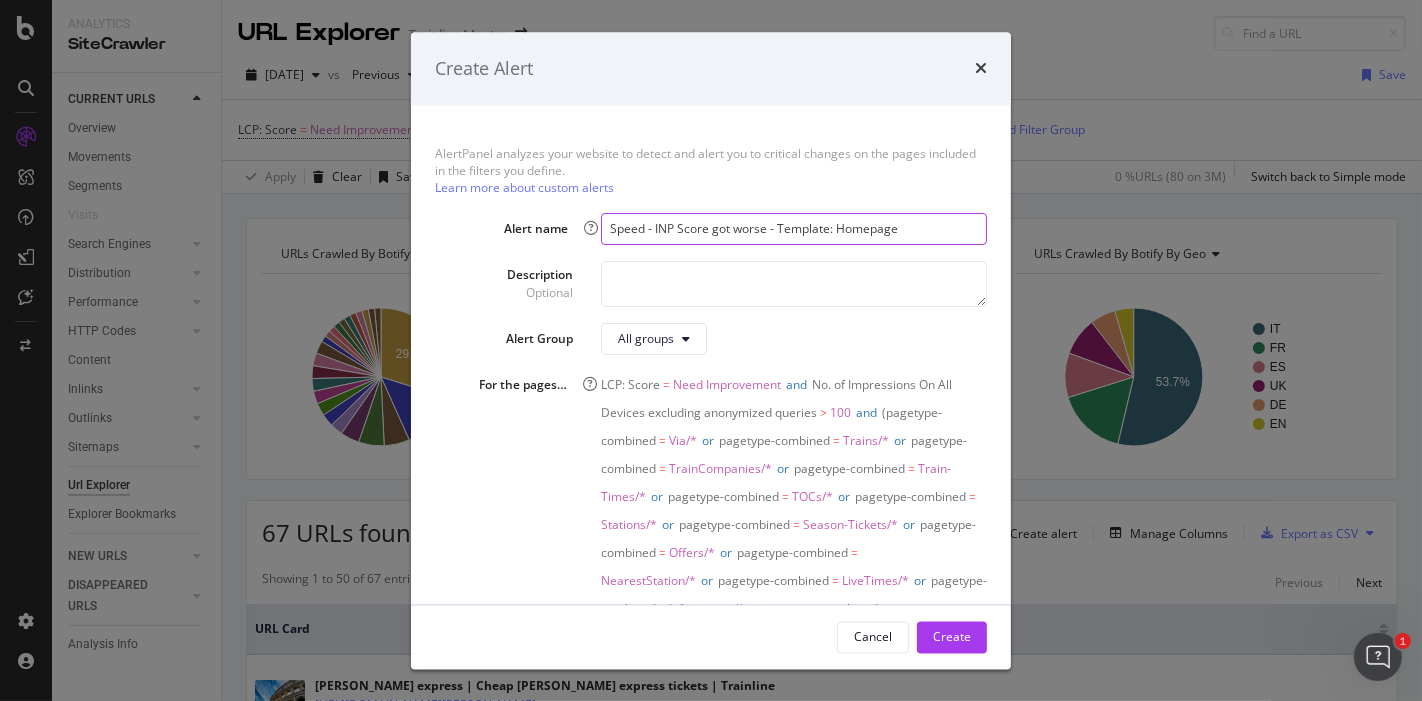 drag, startPoint x: 647, startPoint y: 229, endPoint x: 668, endPoint y: 230, distance: 21.023796 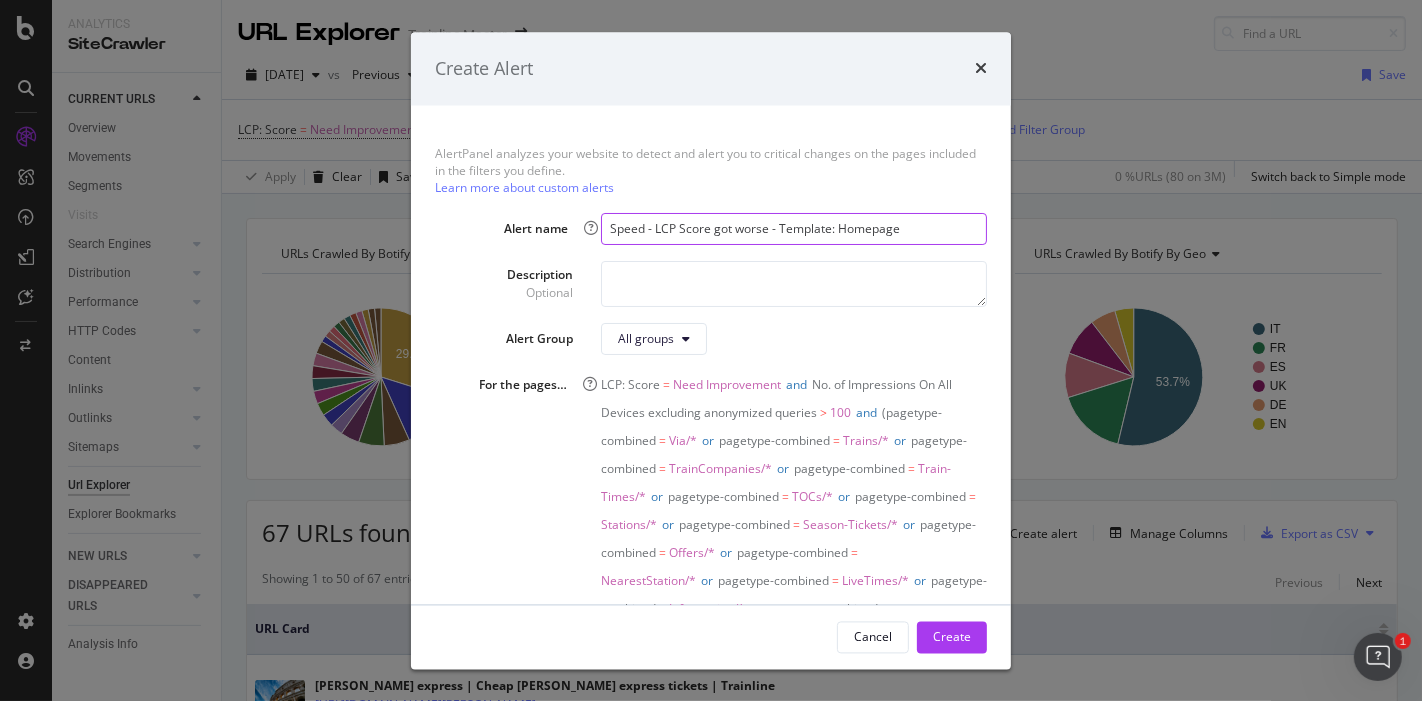 click on "Speed - LCP Score got worse - Template: Homepage" at bounding box center [794, 229] 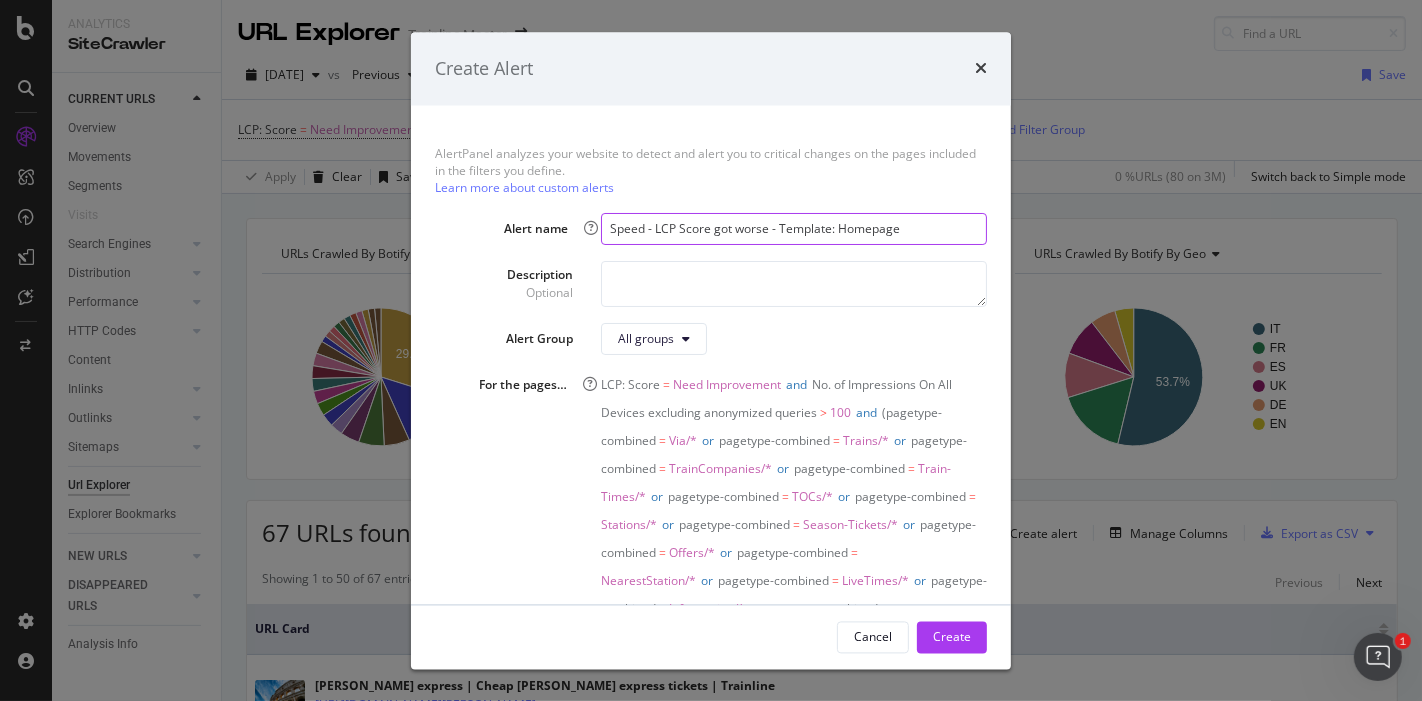drag, startPoint x: 832, startPoint y: 231, endPoint x: 961, endPoint y: 230, distance: 129.00388 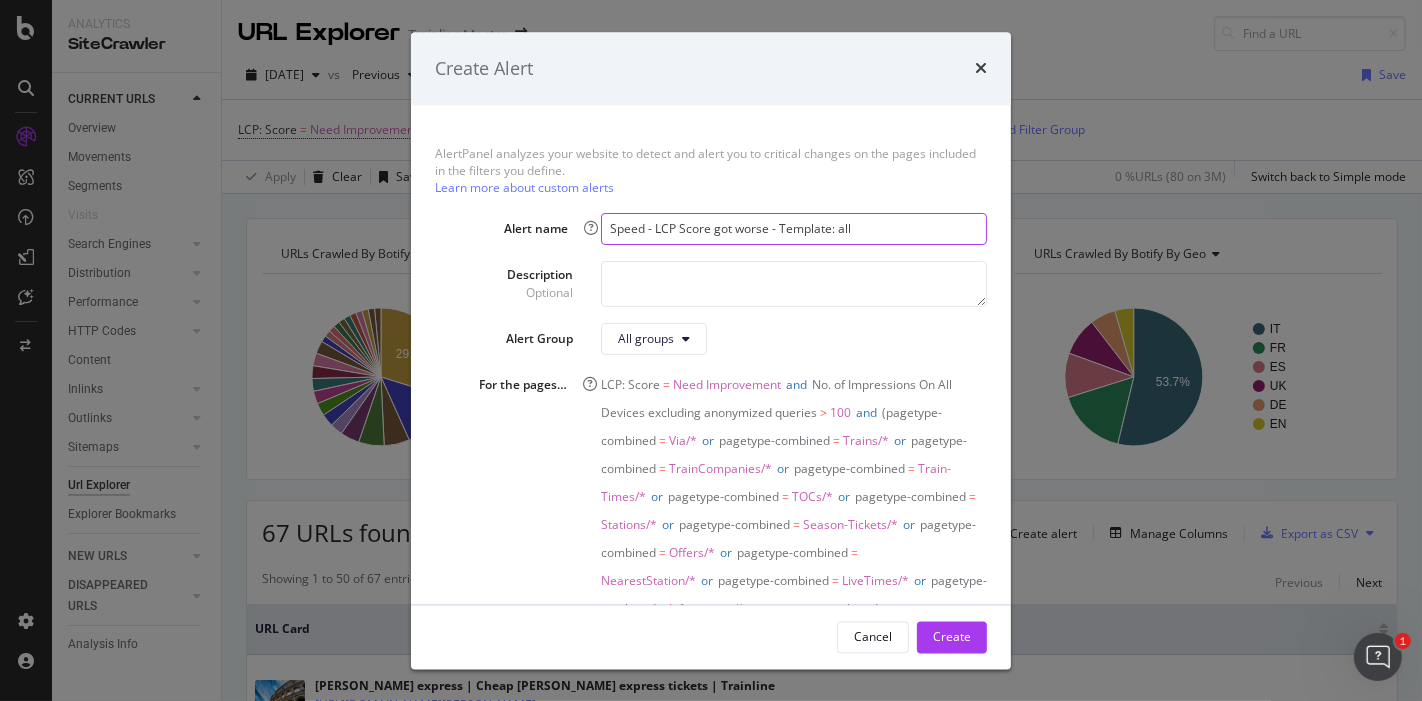 type on "Speed - LCP Score got worse - Template: all" 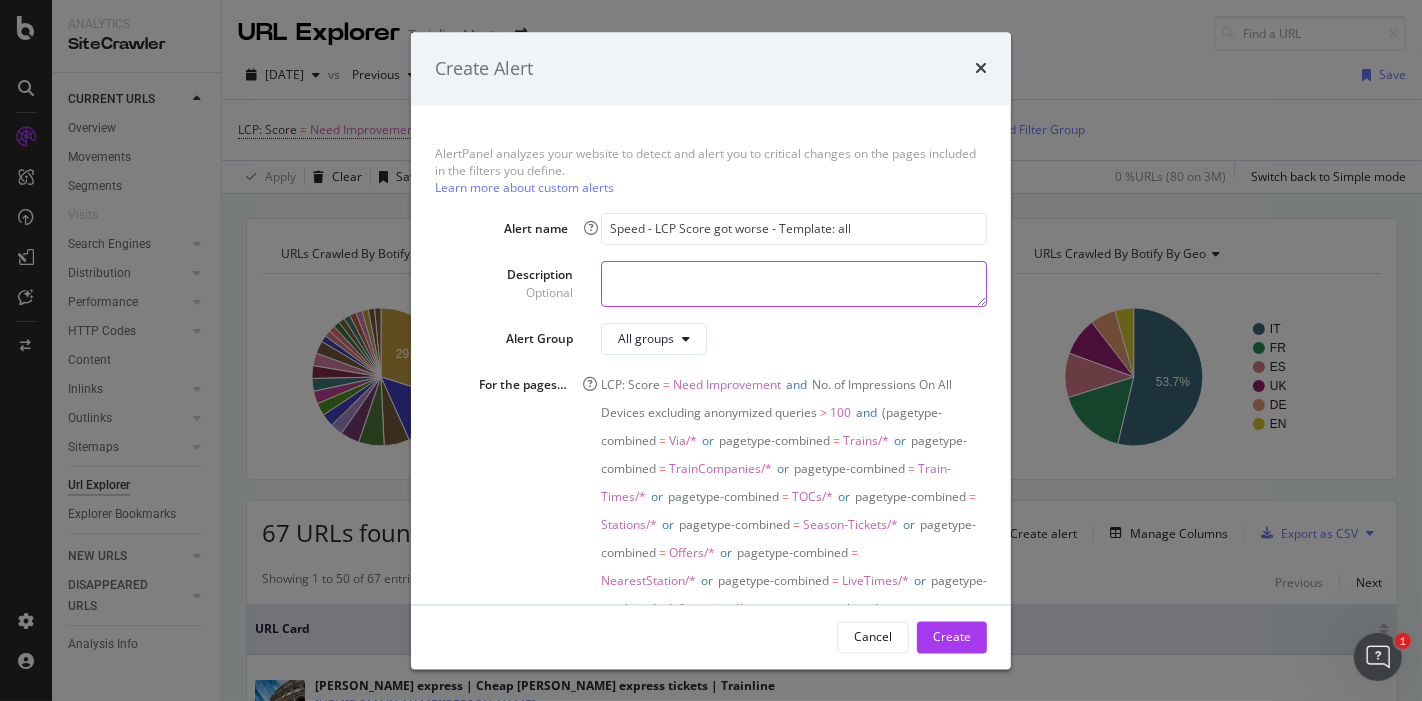 click at bounding box center (794, 284) 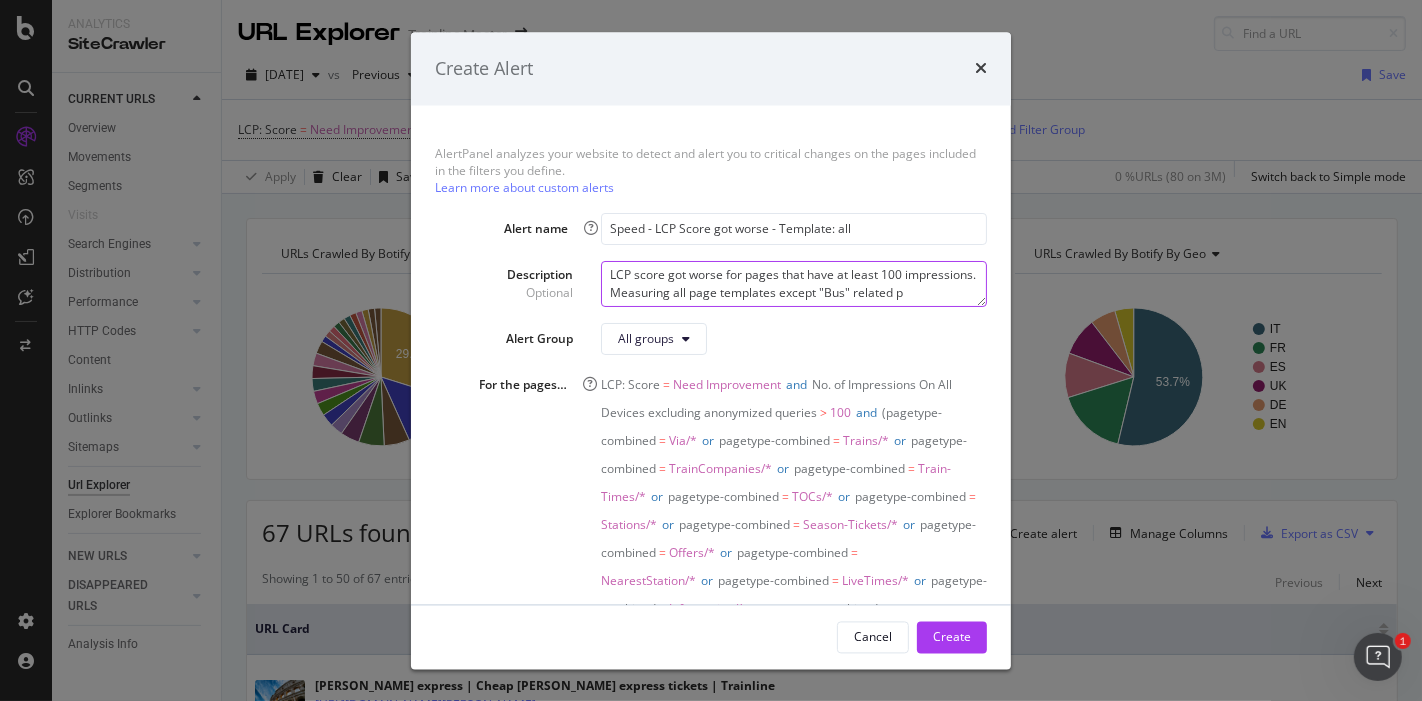 scroll, scrollTop: 13, scrollLeft: 0, axis: vertical 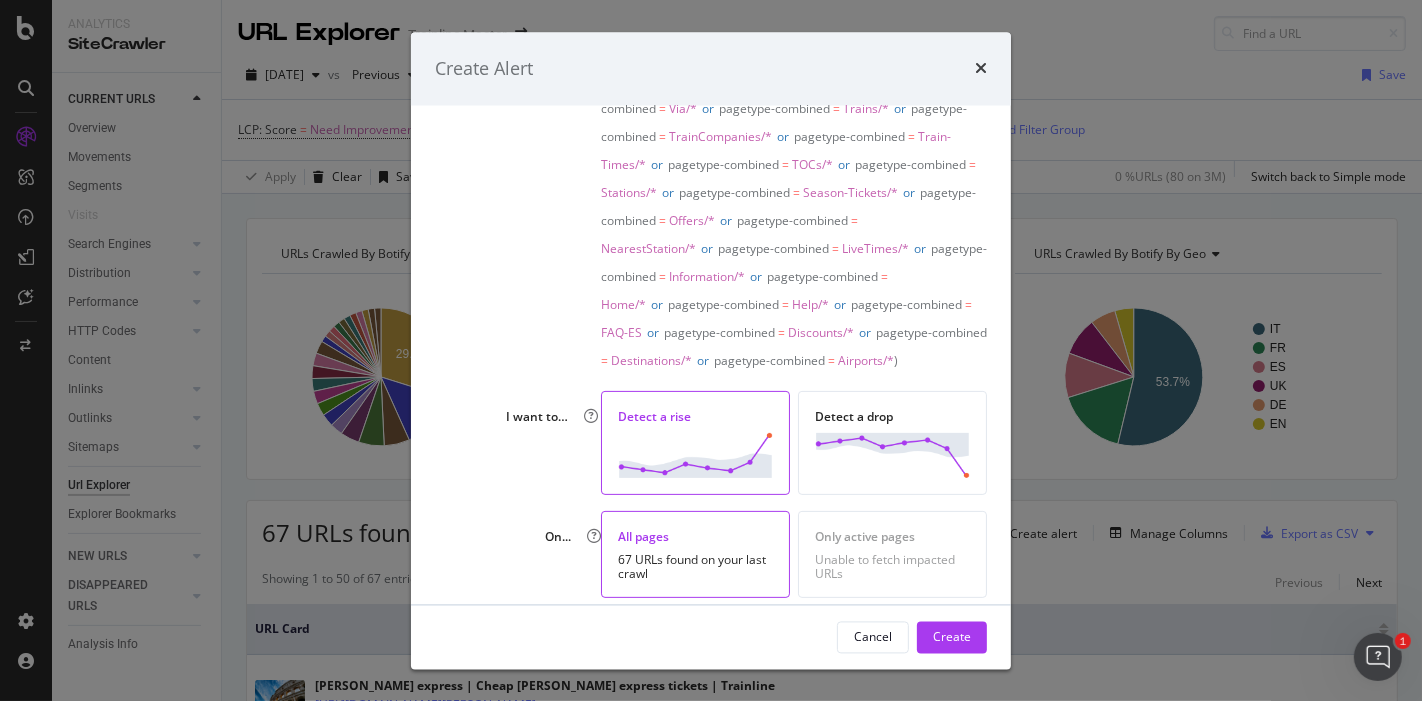 type on "LCP score got worse for pages that have at least 100 impressions. Measuring all page templates except "Bus" related pages." 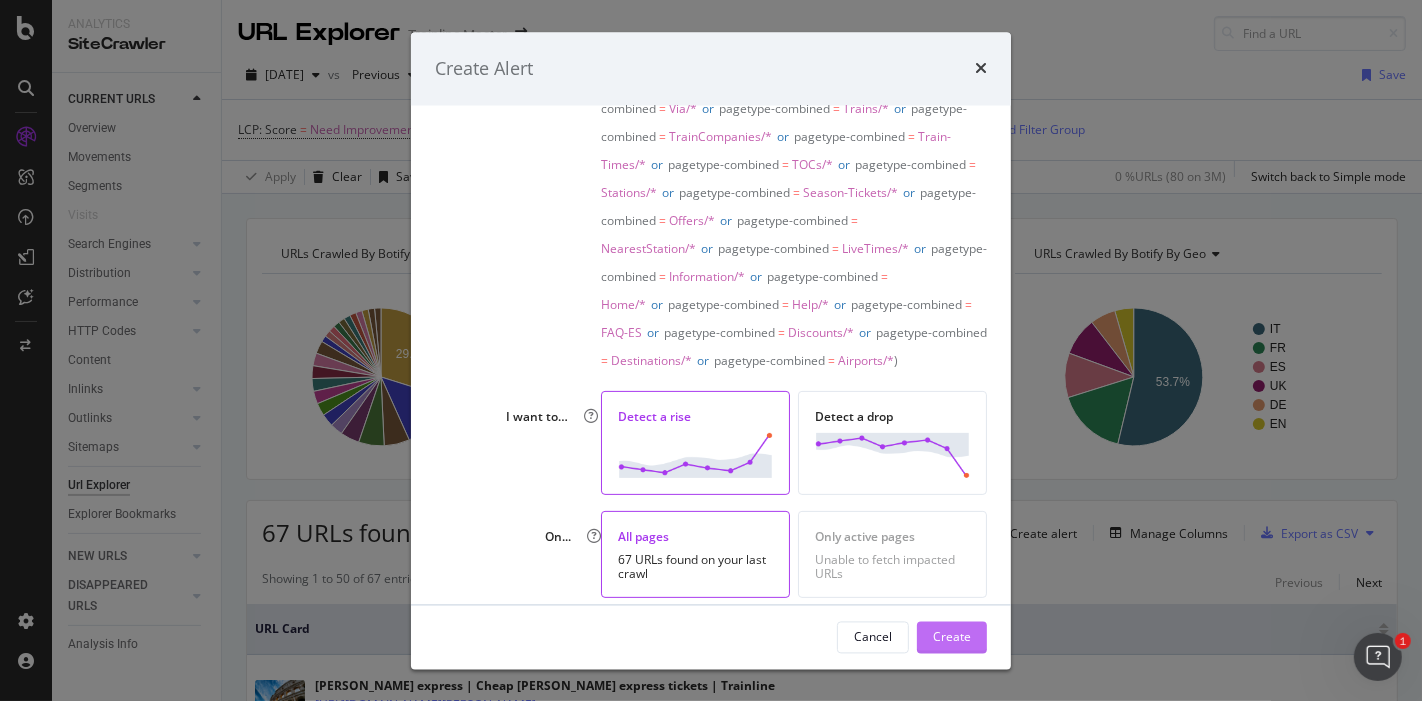 click on "Create" at bounding box center [952, 636] 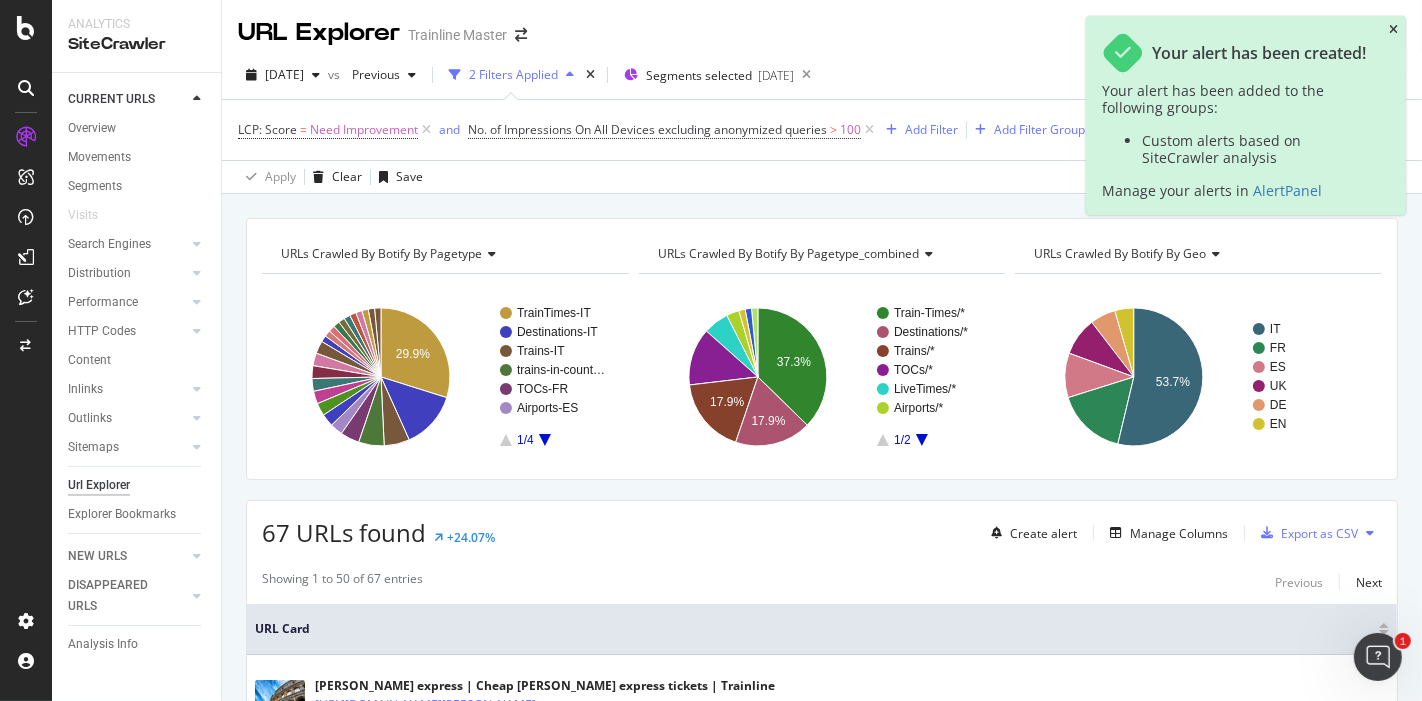 click at bounding box center (1393, 30) 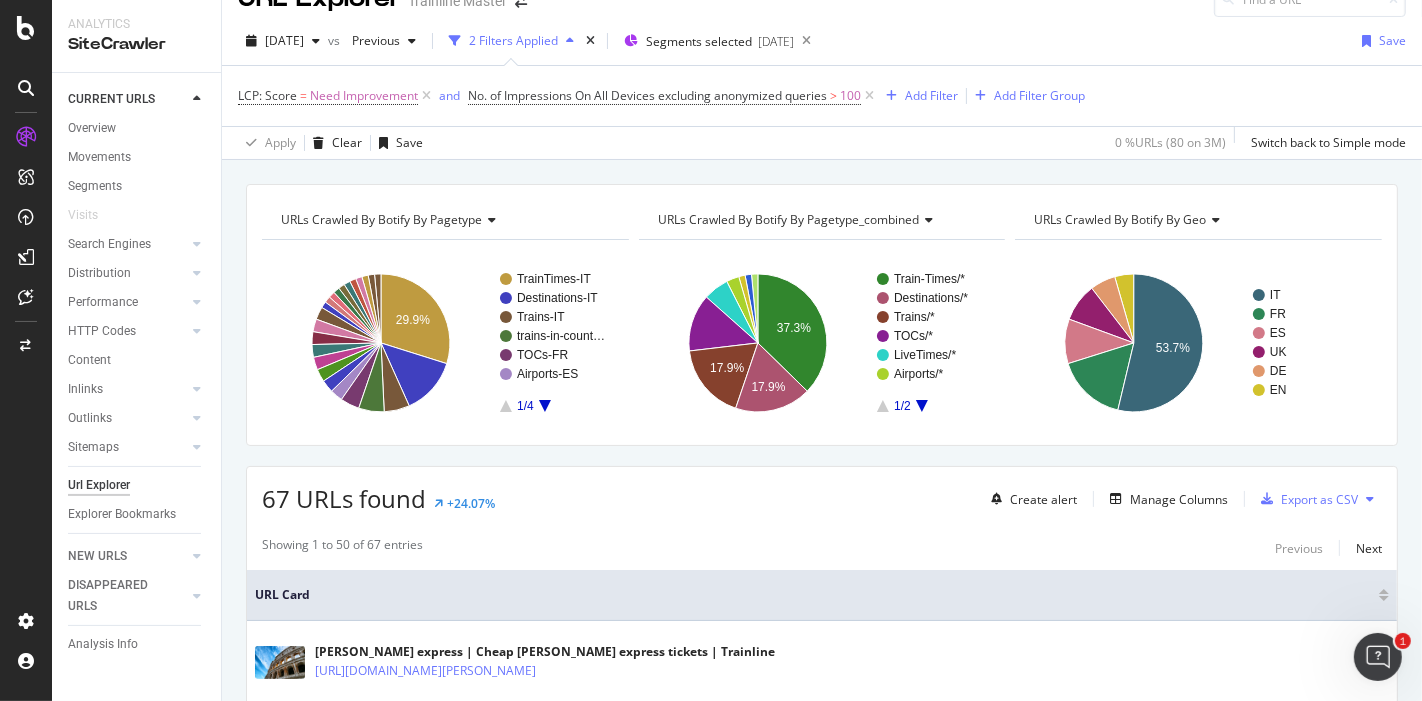 scroll, scrollTop: 0, scrollLeft: 0, axis: both 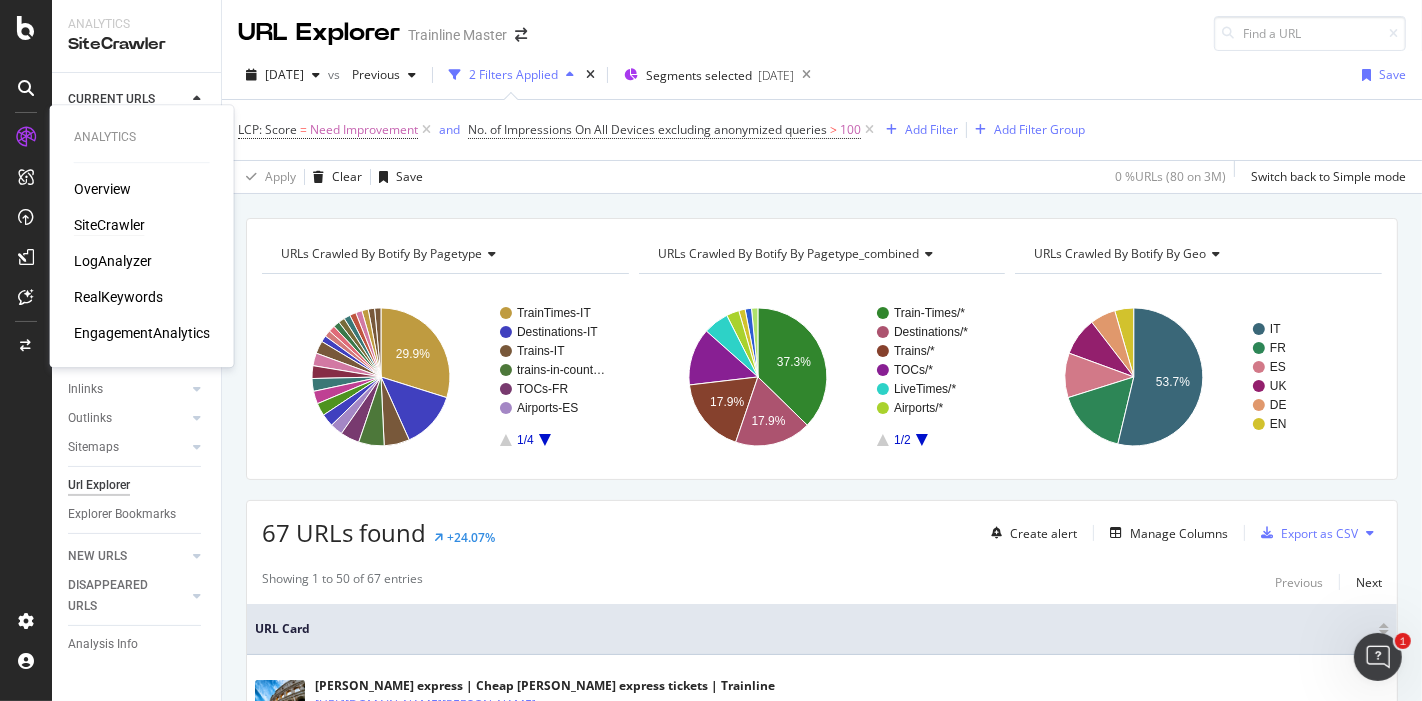 click on "SiteCrawler" at bounding box center (109, 225) 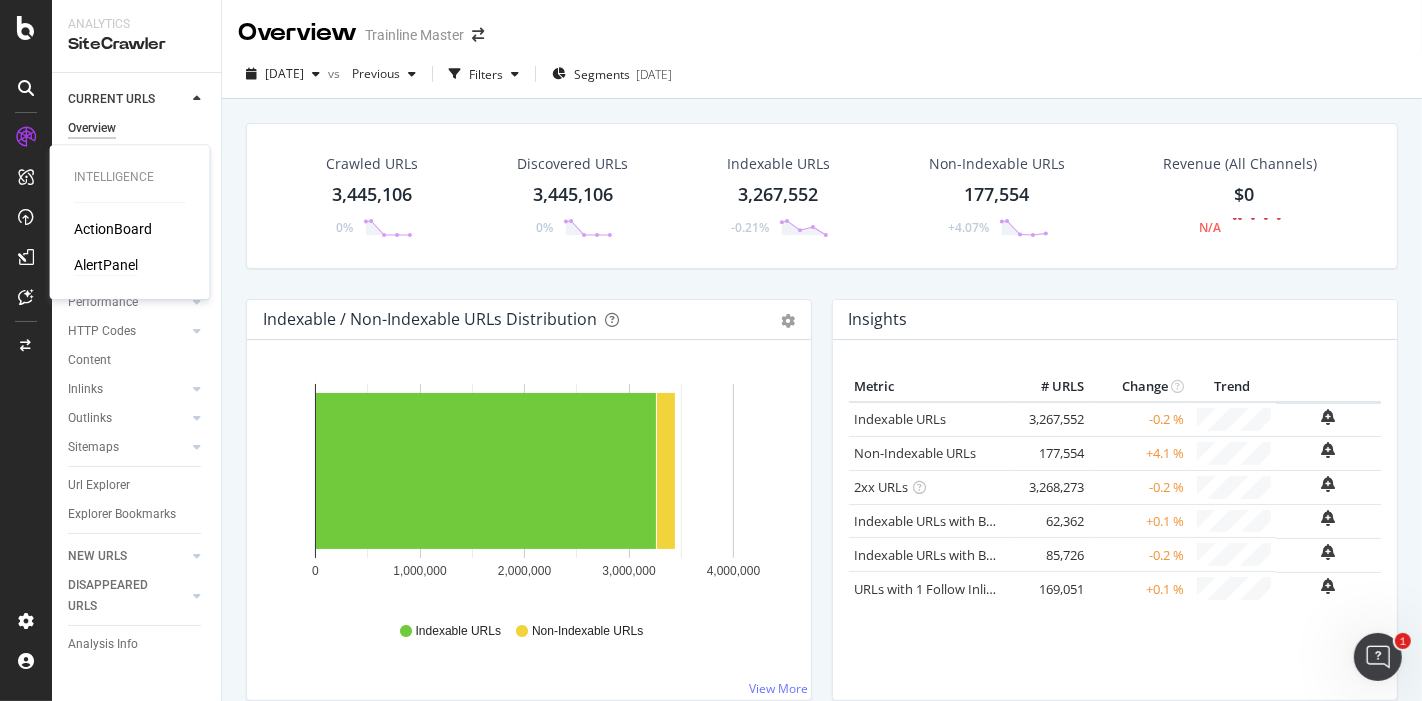 click on "AlertPanel" at bounding box center (106, 265) 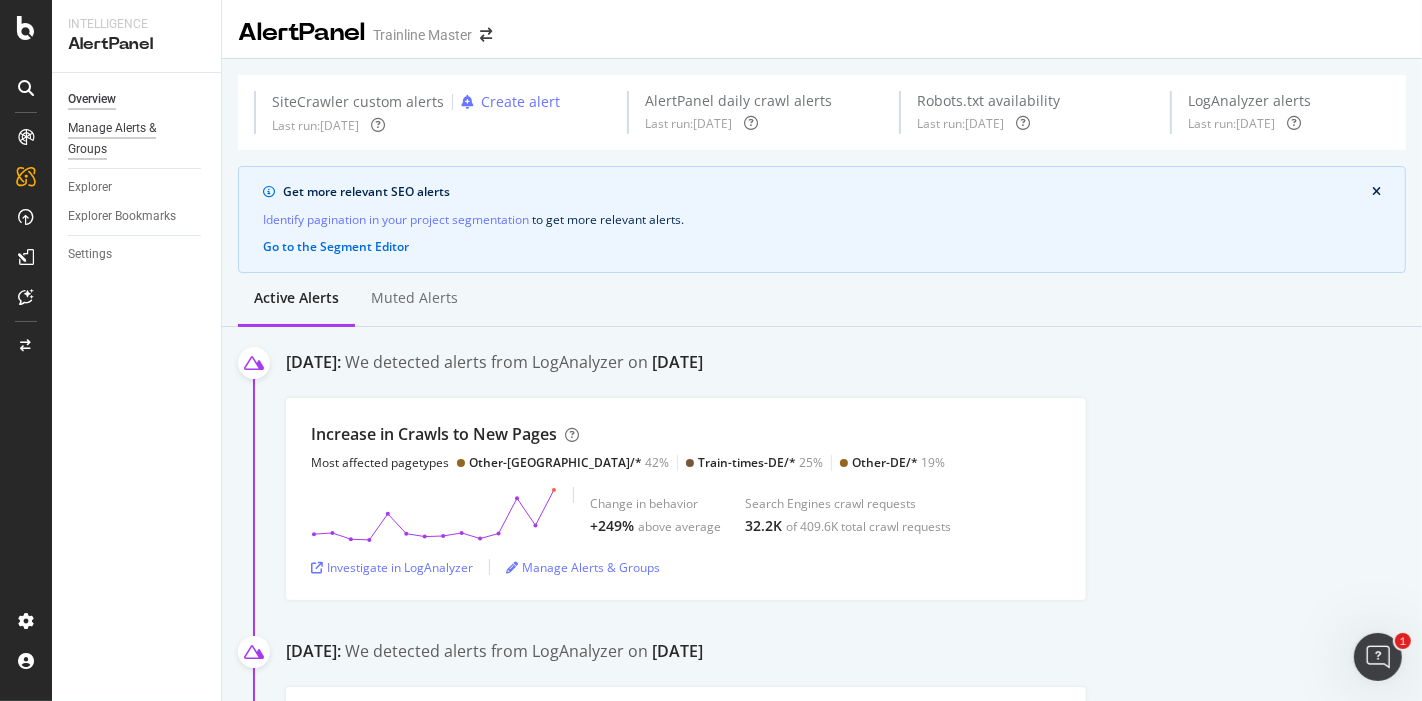 click on "Manage Alerts & Groups" at bounding box center (128, 139) 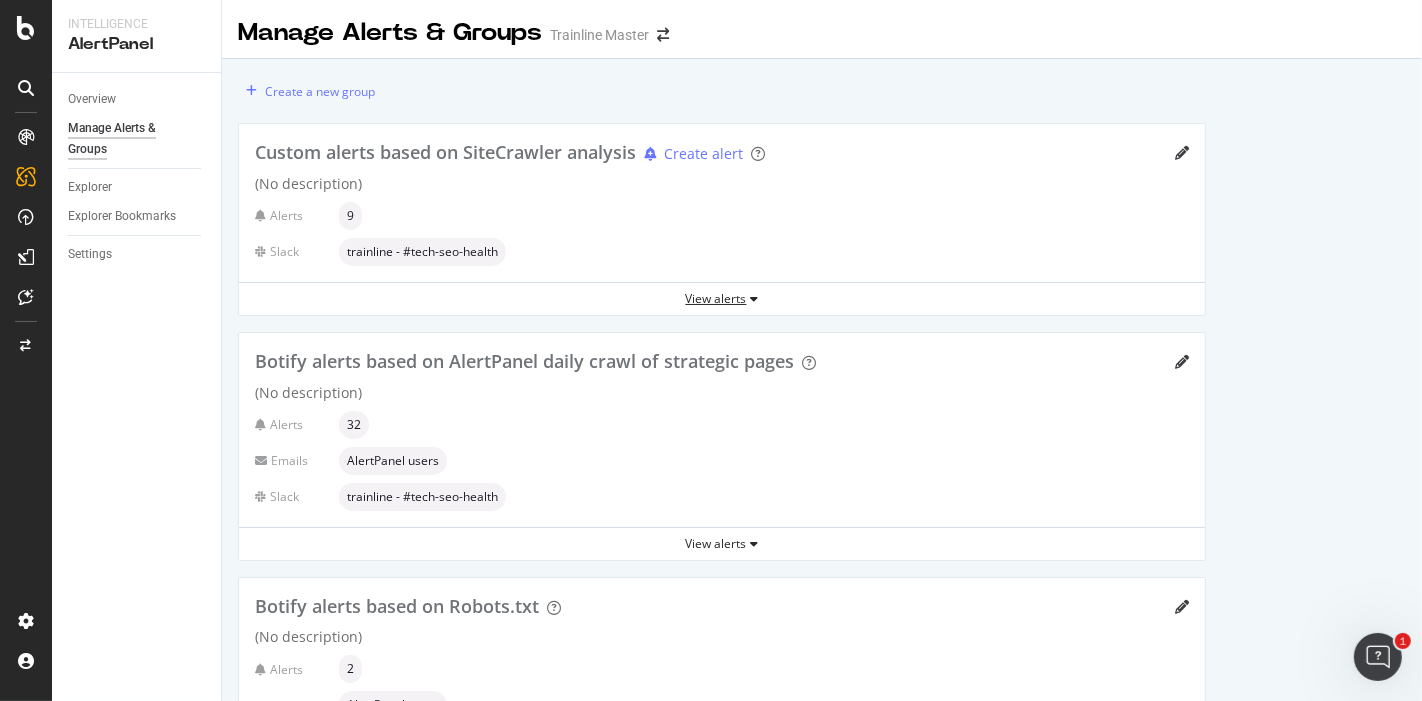click on "View alerts" at bounding box center (722, 298) 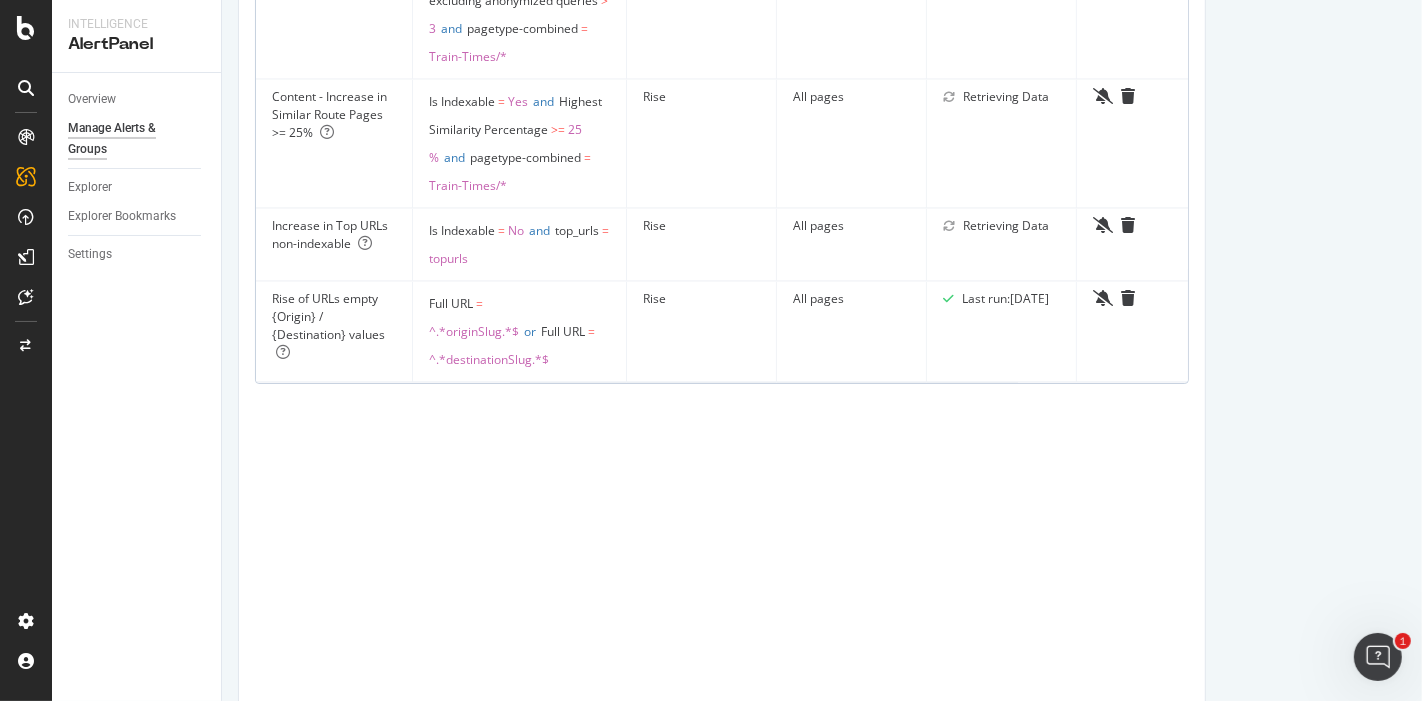 scroll, scrollTop: 2888, scrollLeft: 0, axis: vertical 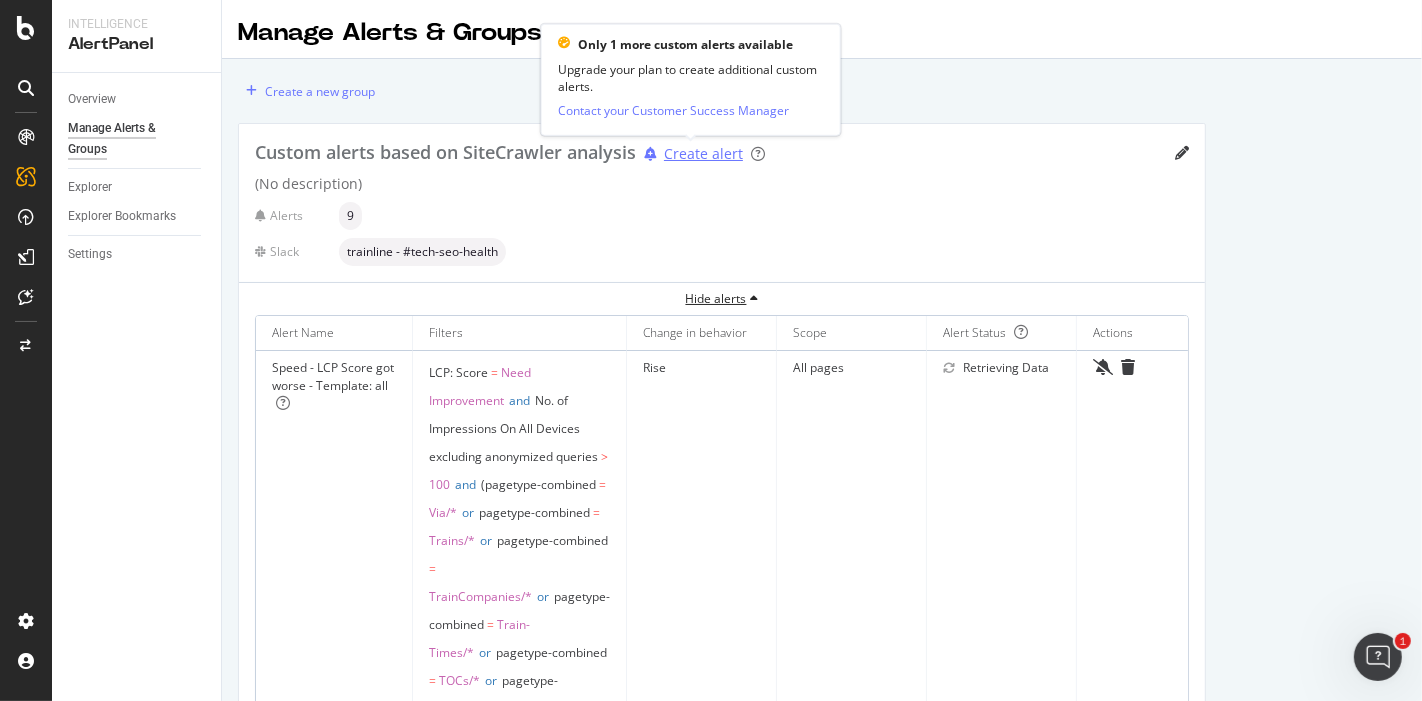 type 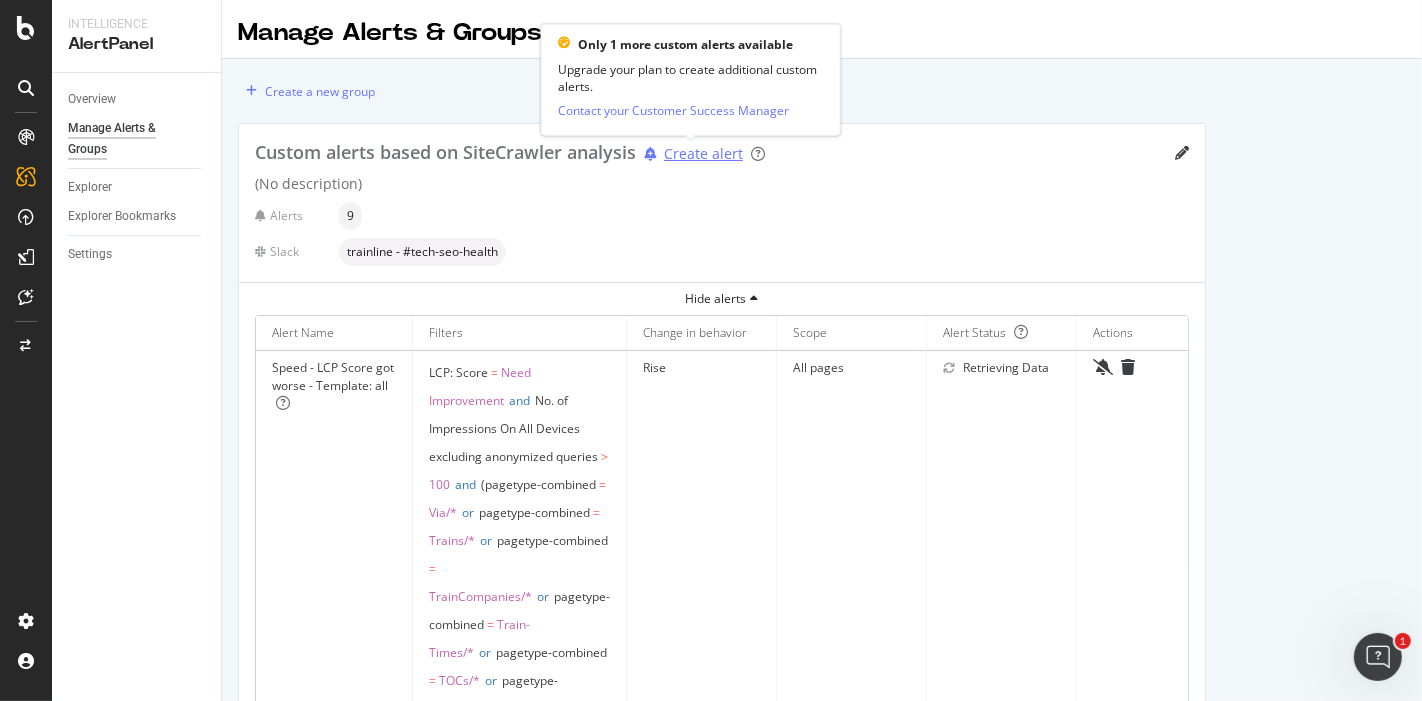 click on "Create alert" at bounding box center (703, 154) 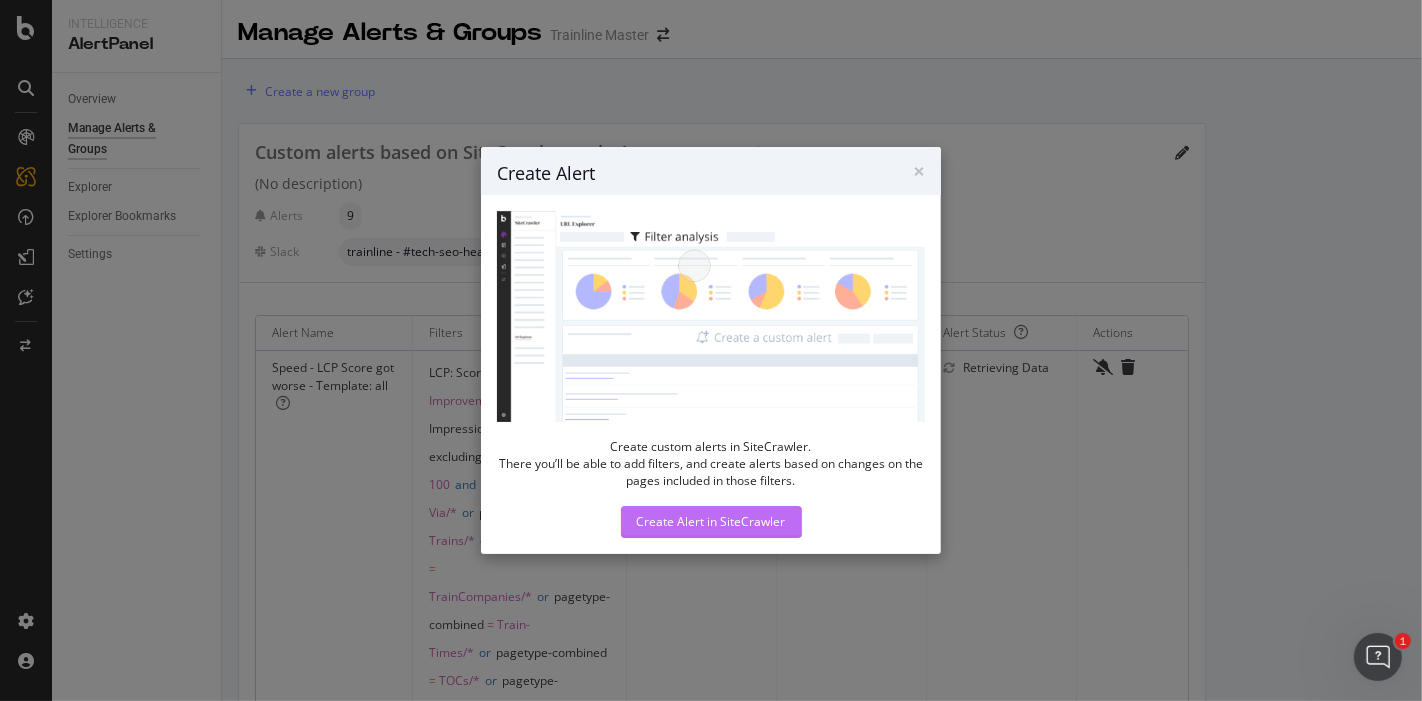click on "Create Alert in SiteCrawler" at bounding box center (711, 521) 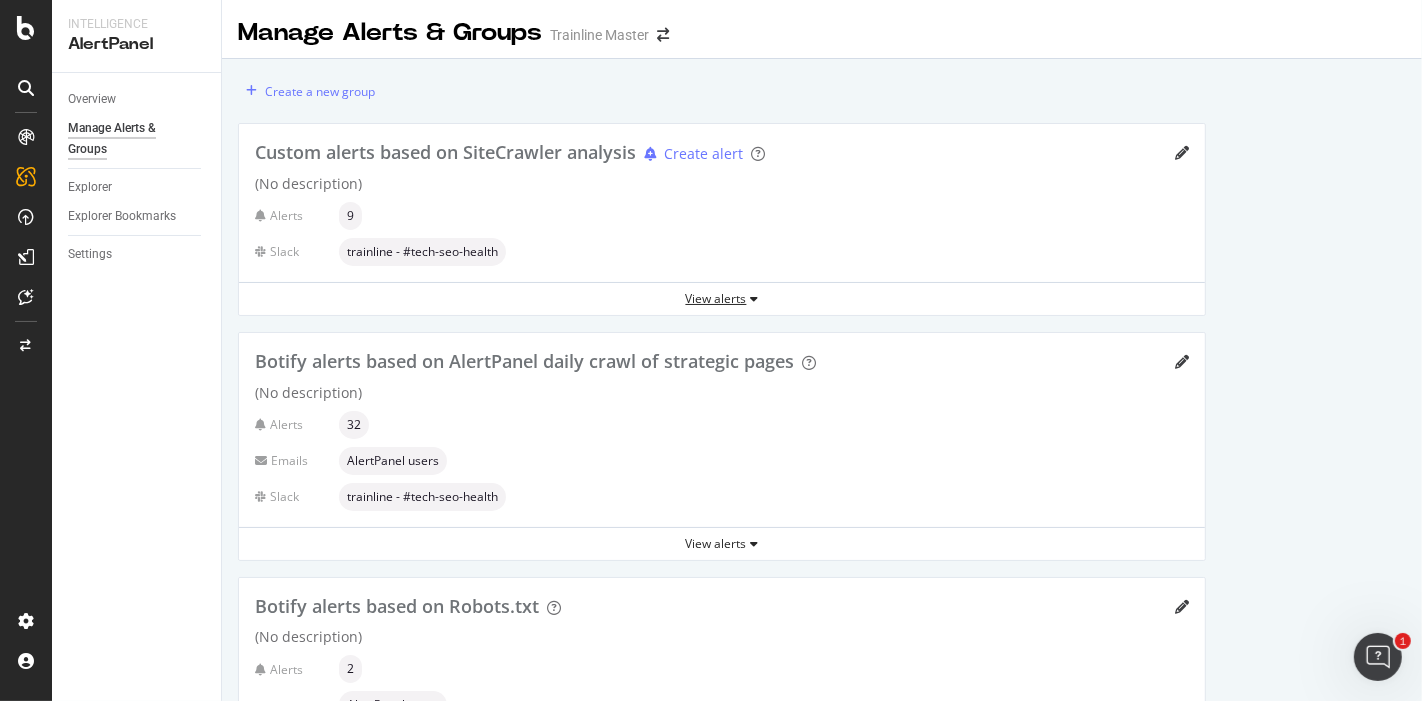 click on "View alerts" at bounding box center (722, 298) 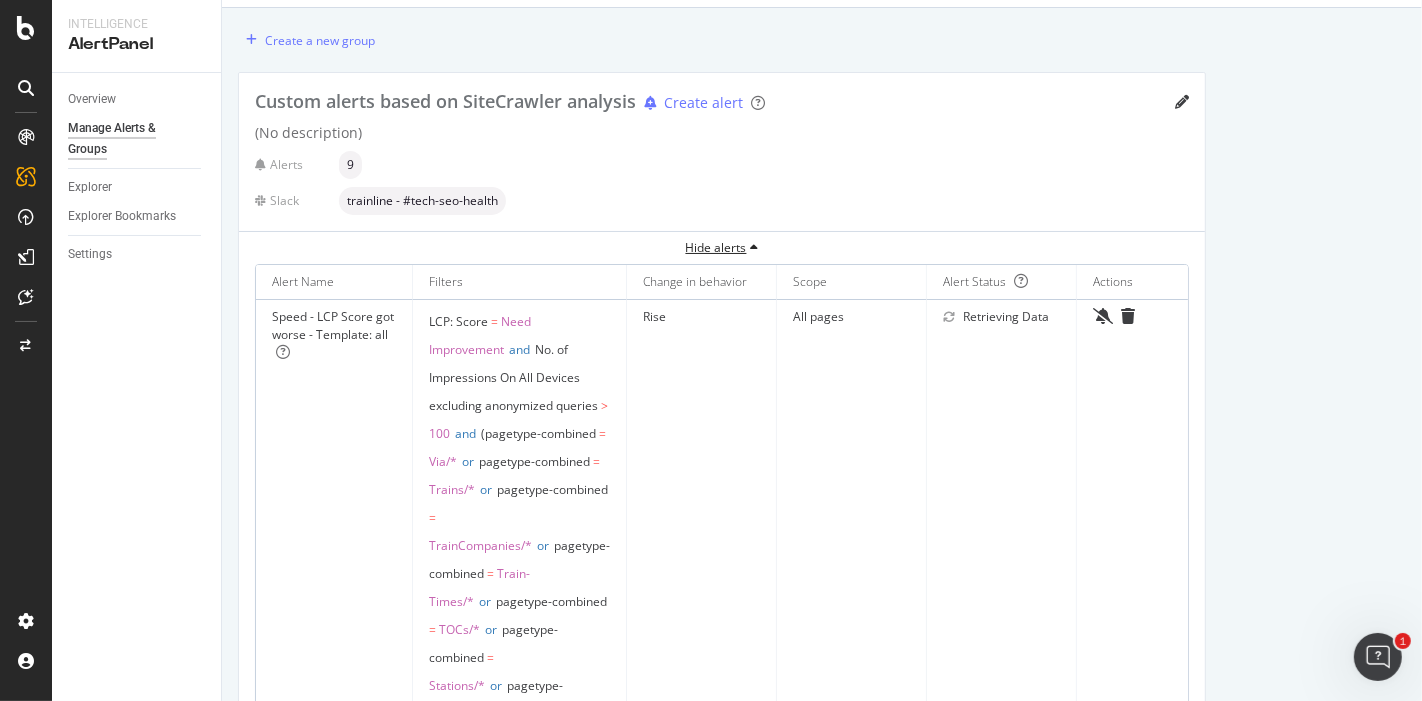 scroll, scrollTop: 0, scrollLeft: 0, axis: both 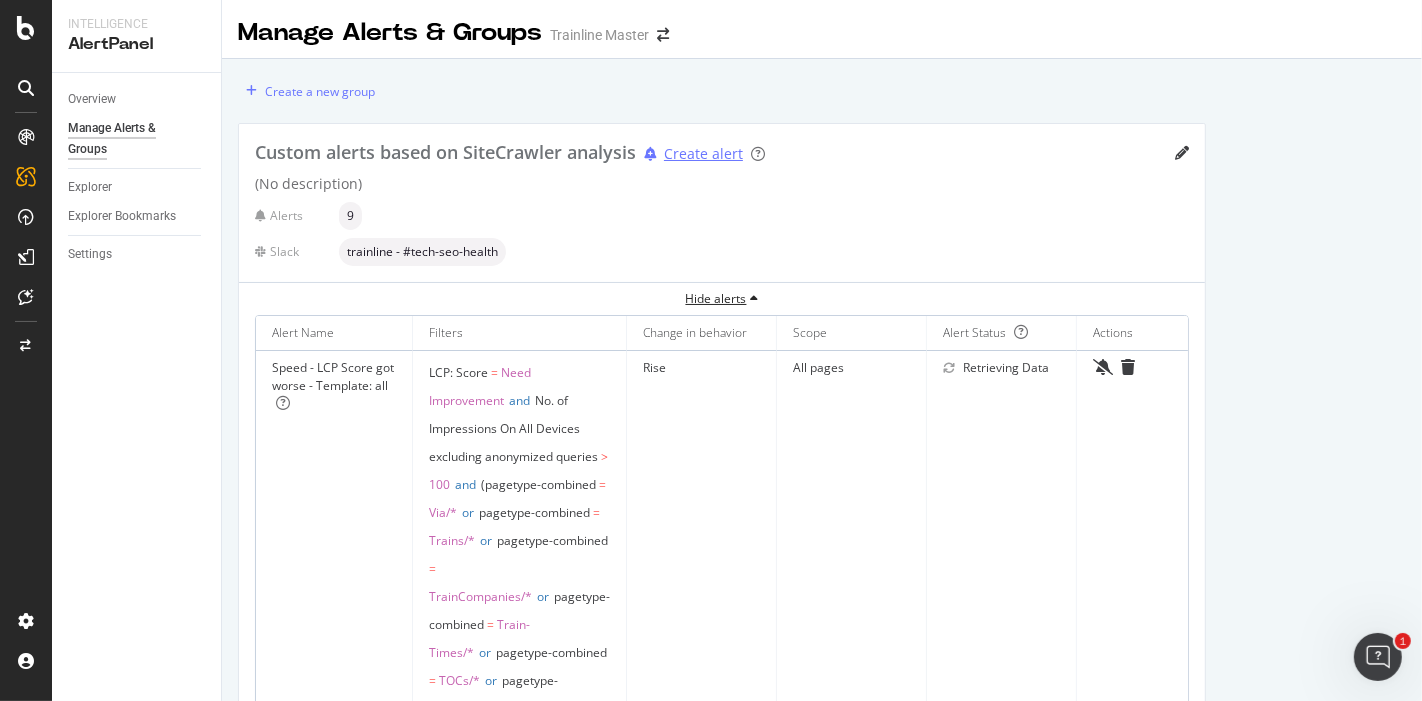 type 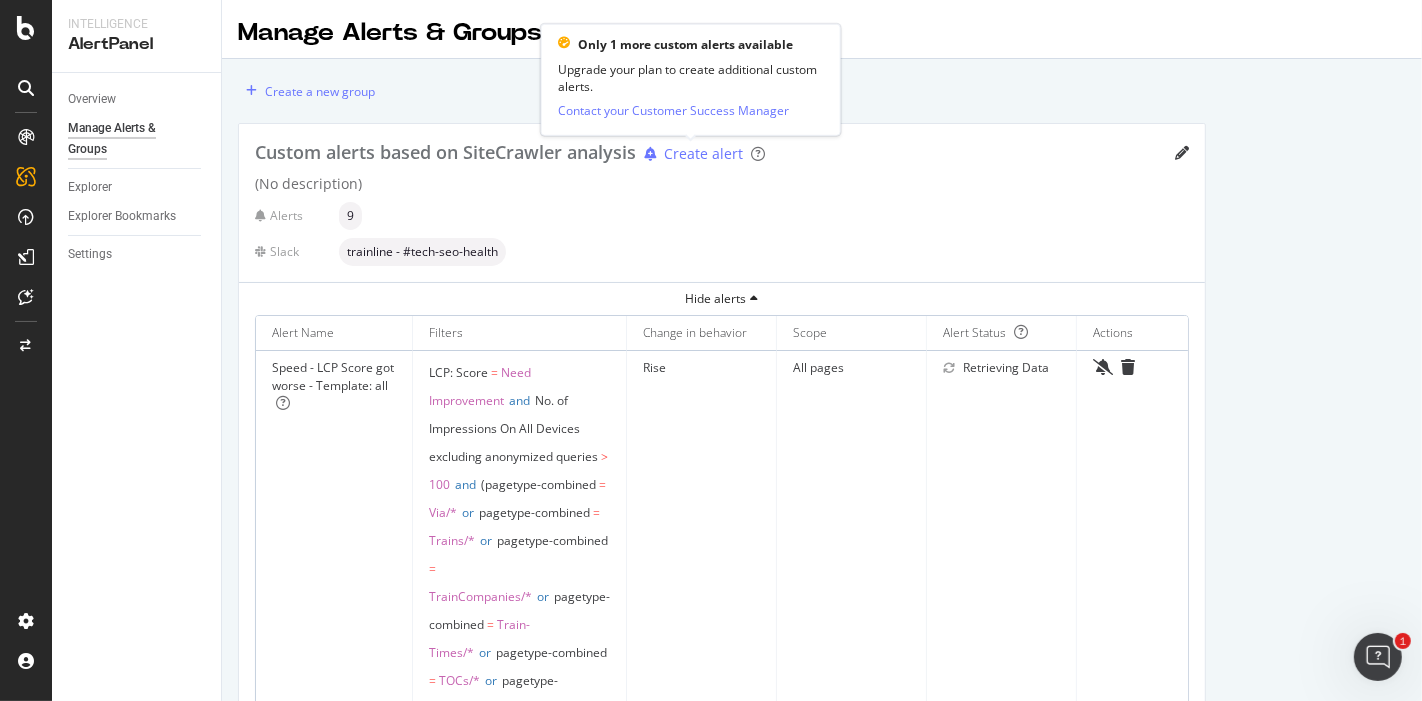 drag, startPoint x: 714, startPoint y: 159, endPoint x: 656, endPoint y: 166, distance: 58.420887 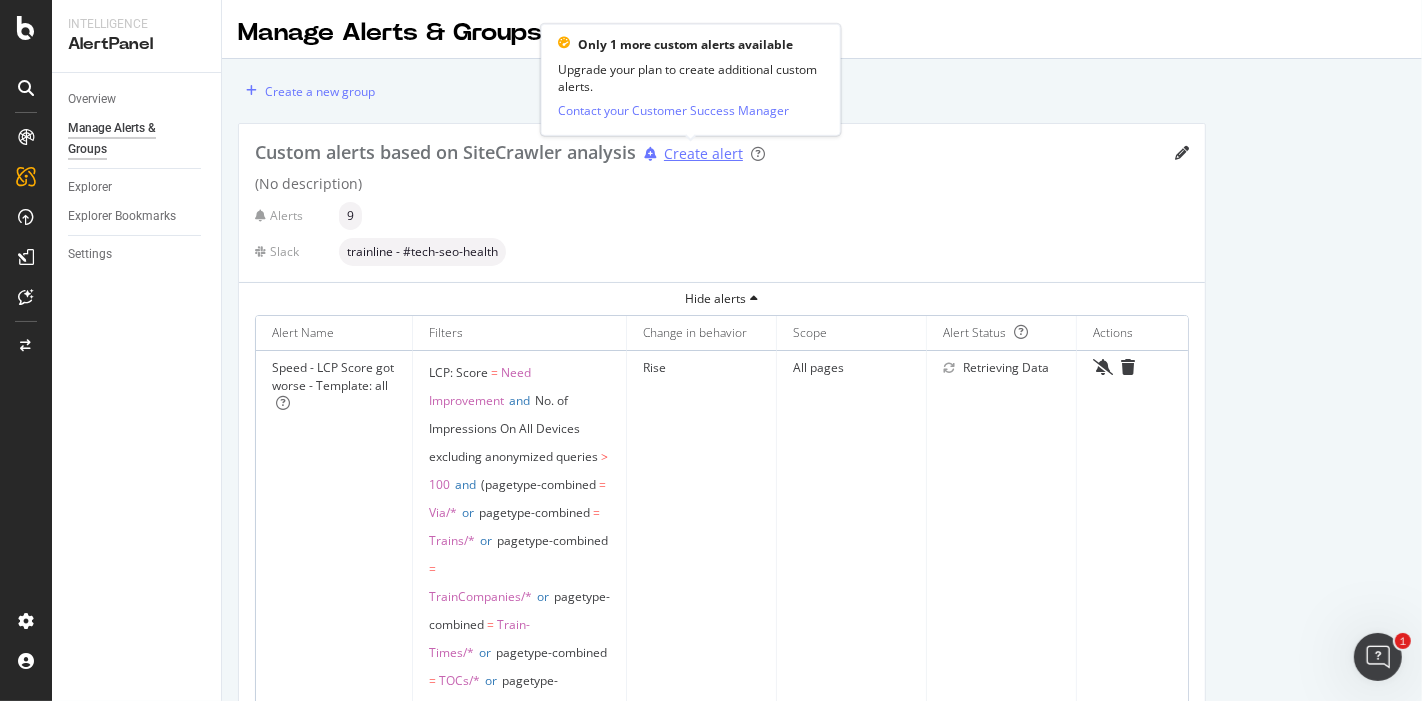 click on "Create alert" at bounding box center (703, 154) 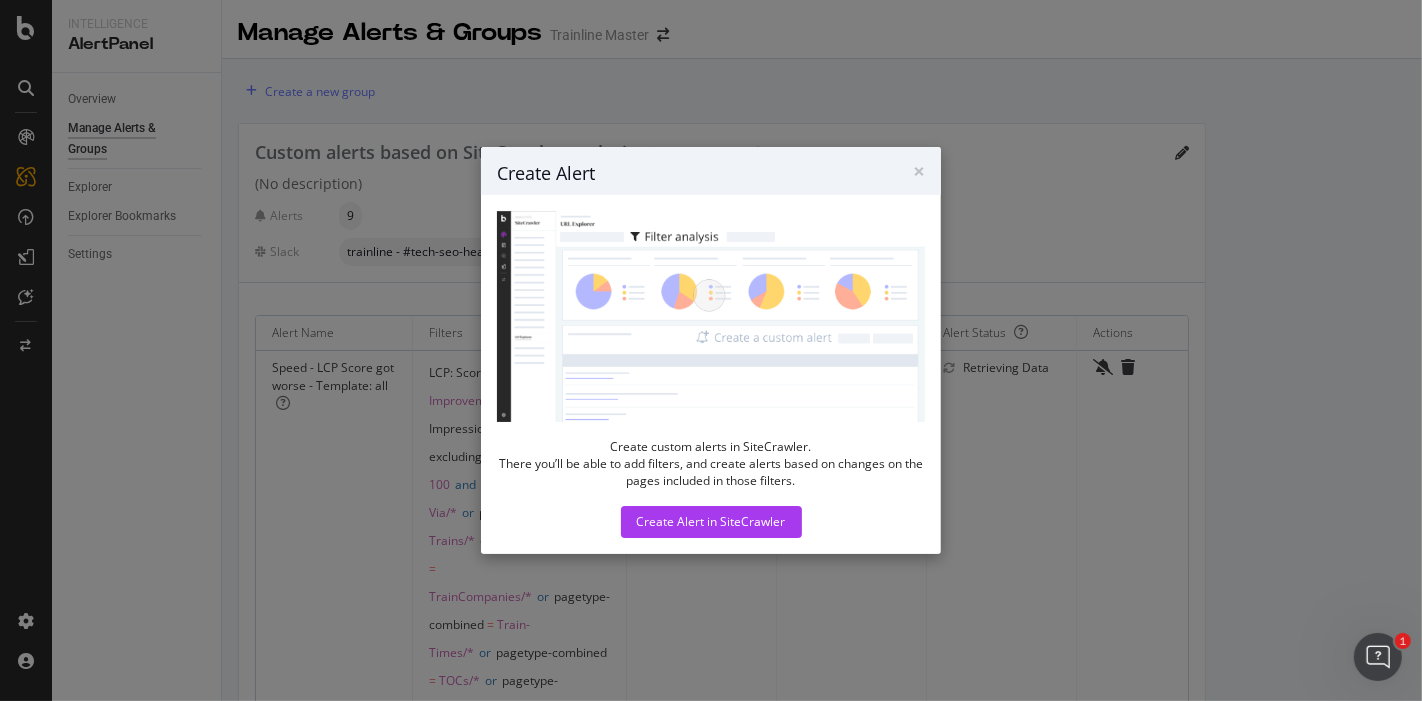 click on "× Close Create Alert" at bounding box center (711, 171) 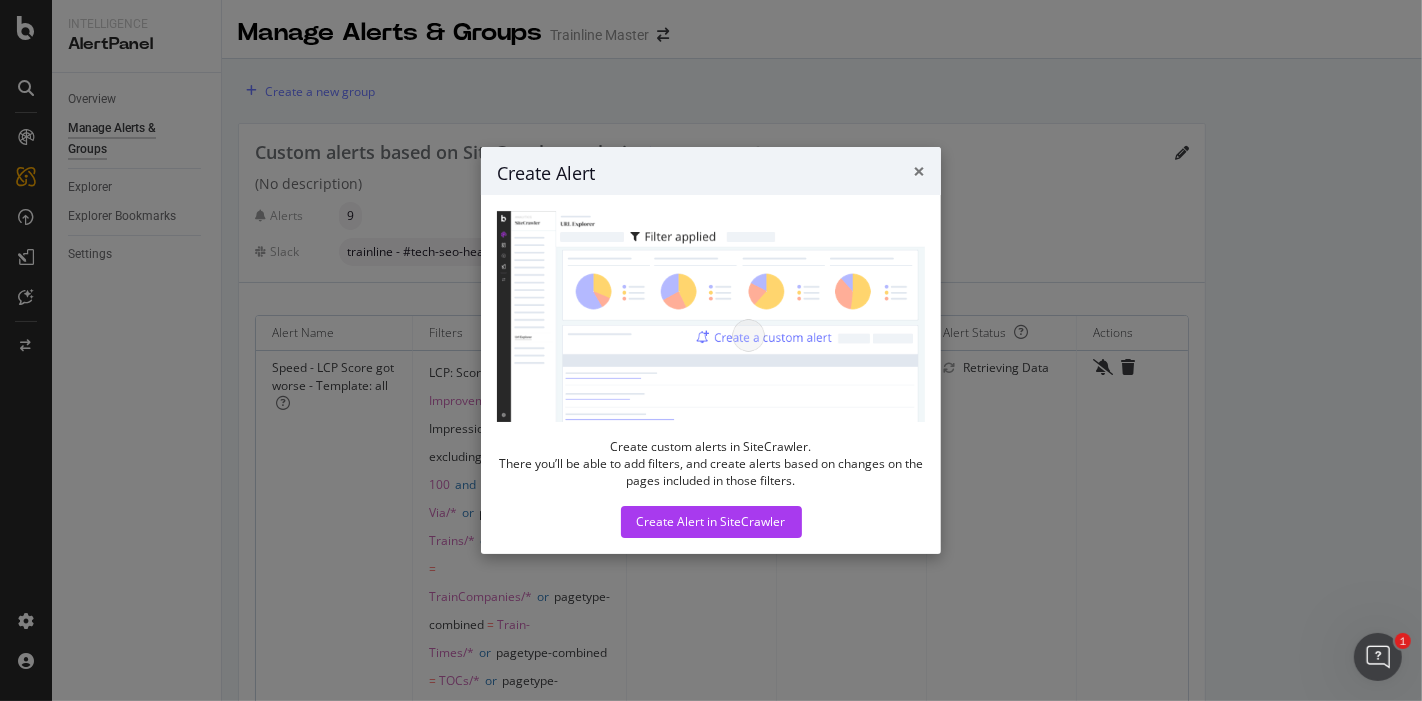 click on "×" at bounding box center [919, 171] 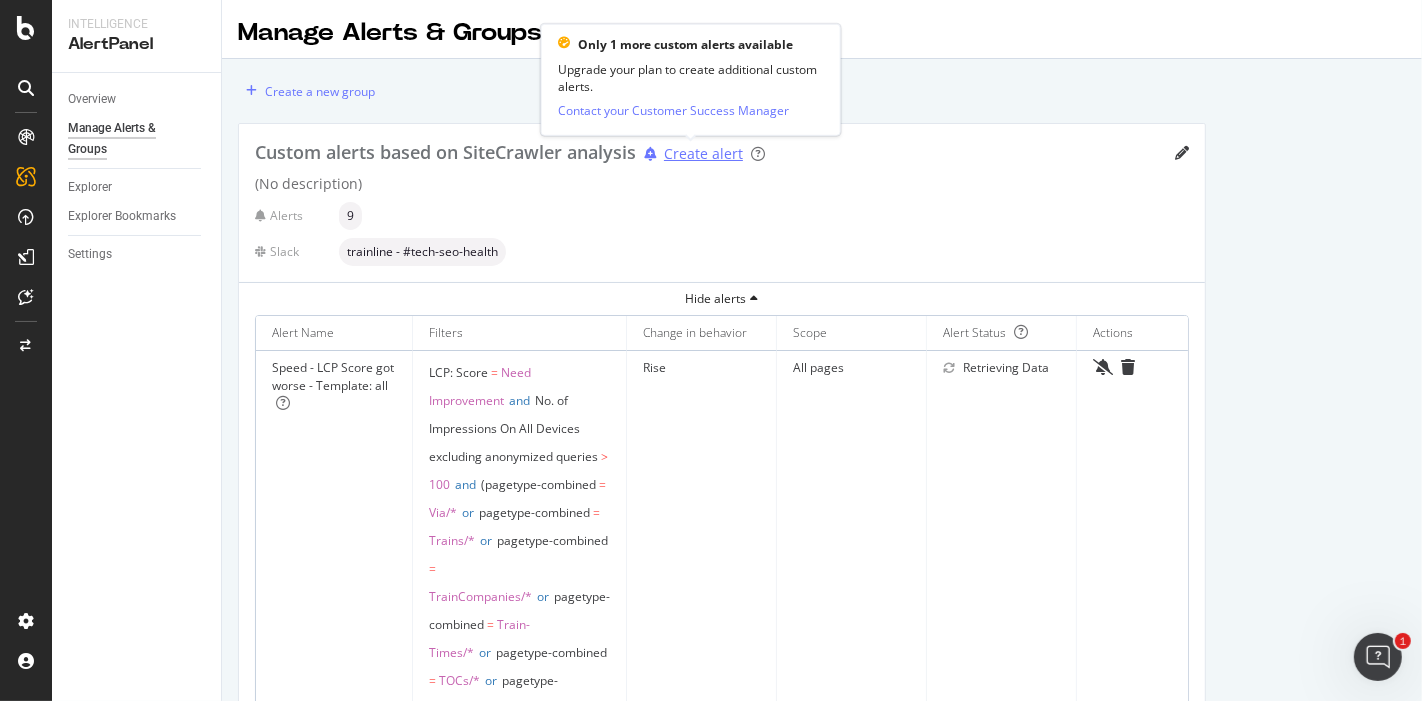 click on "Create alert" at bounding box center [703, 154] 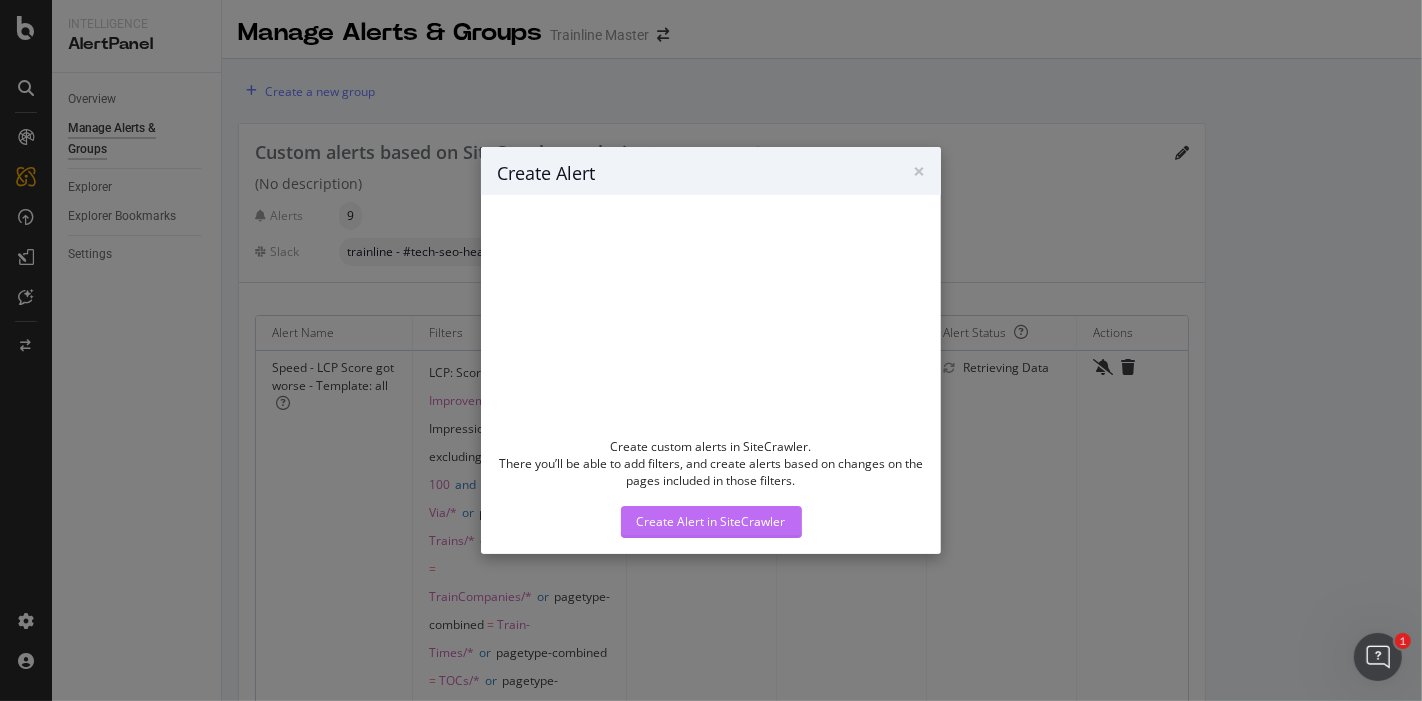 click on "Create Alert in SiteCrawler" at bounding box center (711, 522) 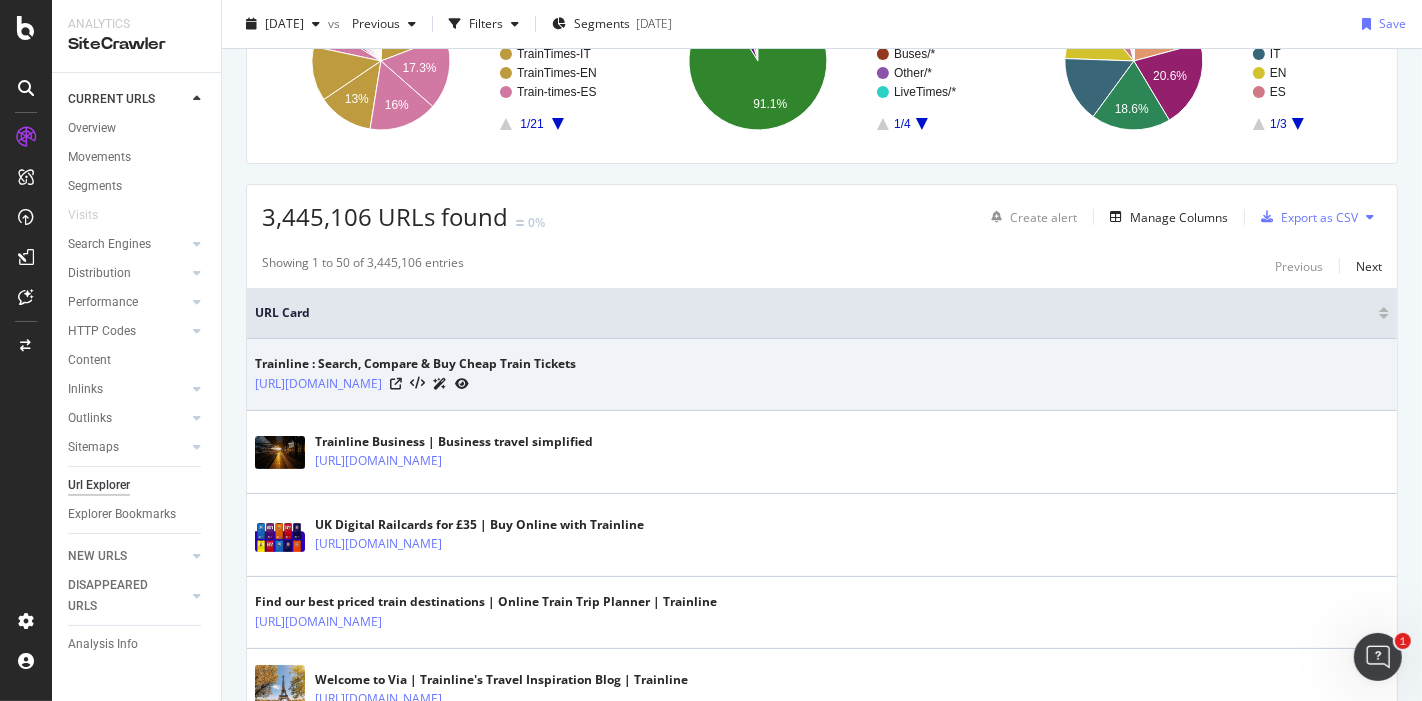 scroll, scrollTop: 333, scrollLeft: 0, axis: vertical 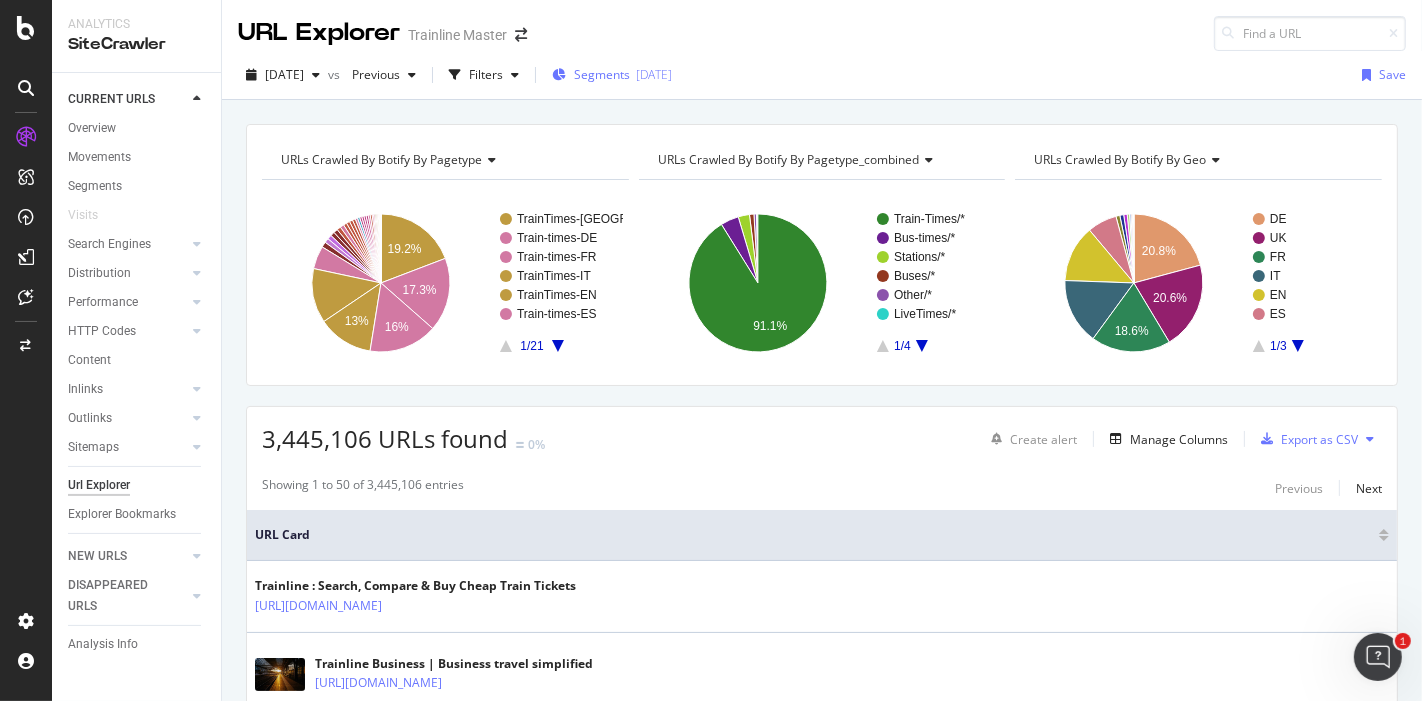 click at bounding box center [559, 75] 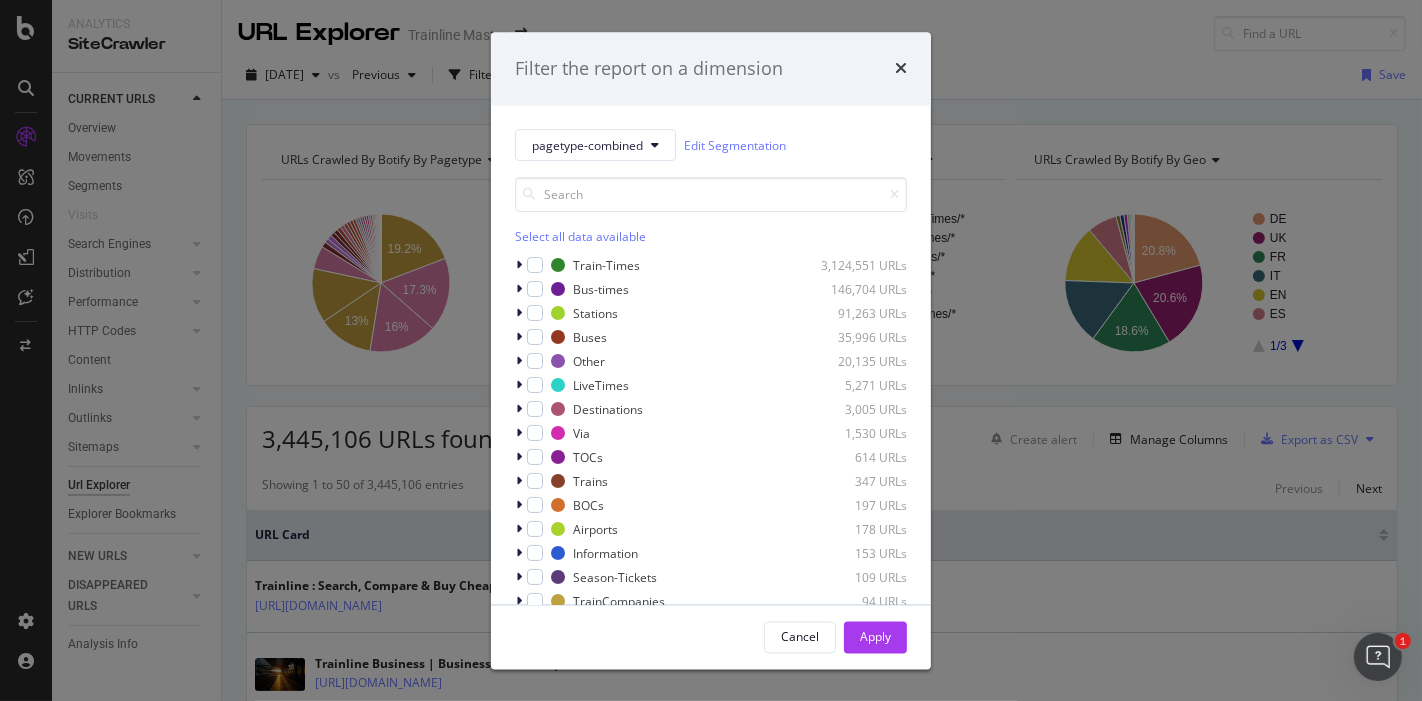 click on "Select all data available" at bounding box center [711, 237] 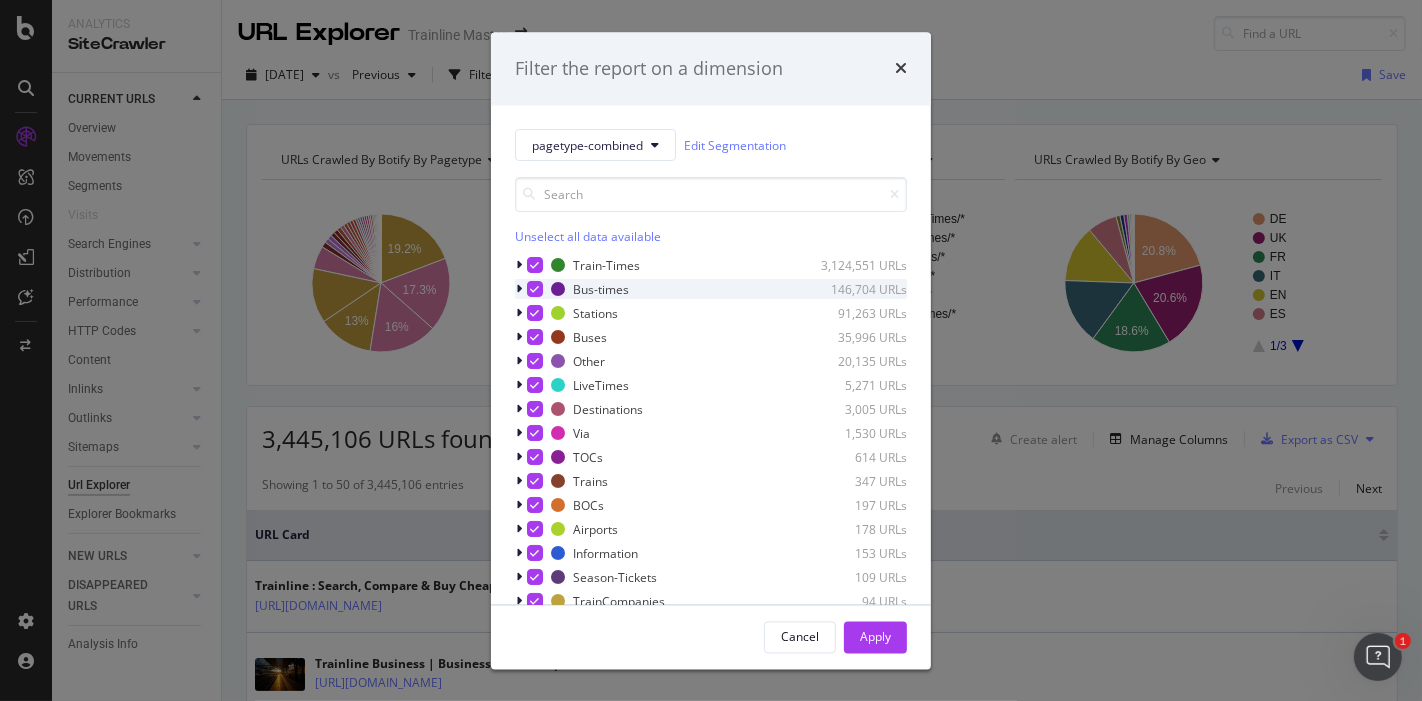 click at bounding box center [535, 290] 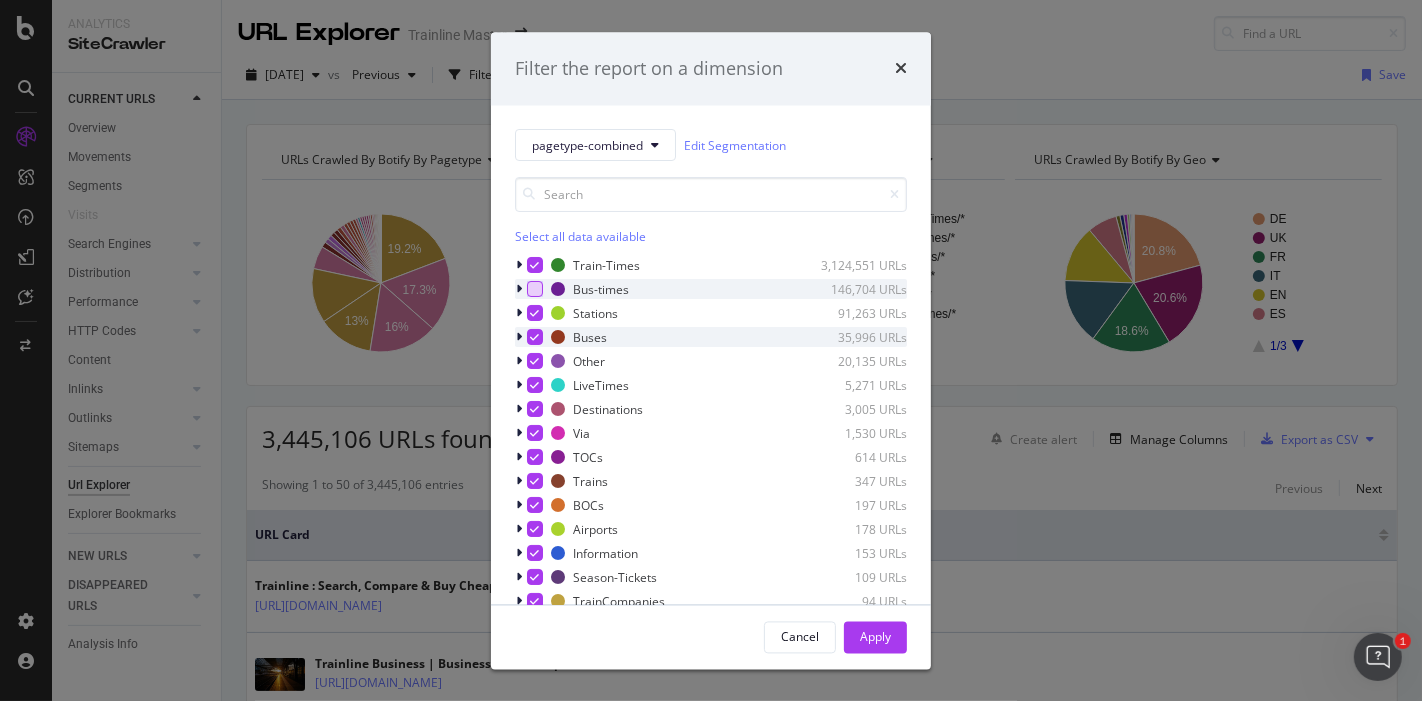 click at bounding box center [535, 338] 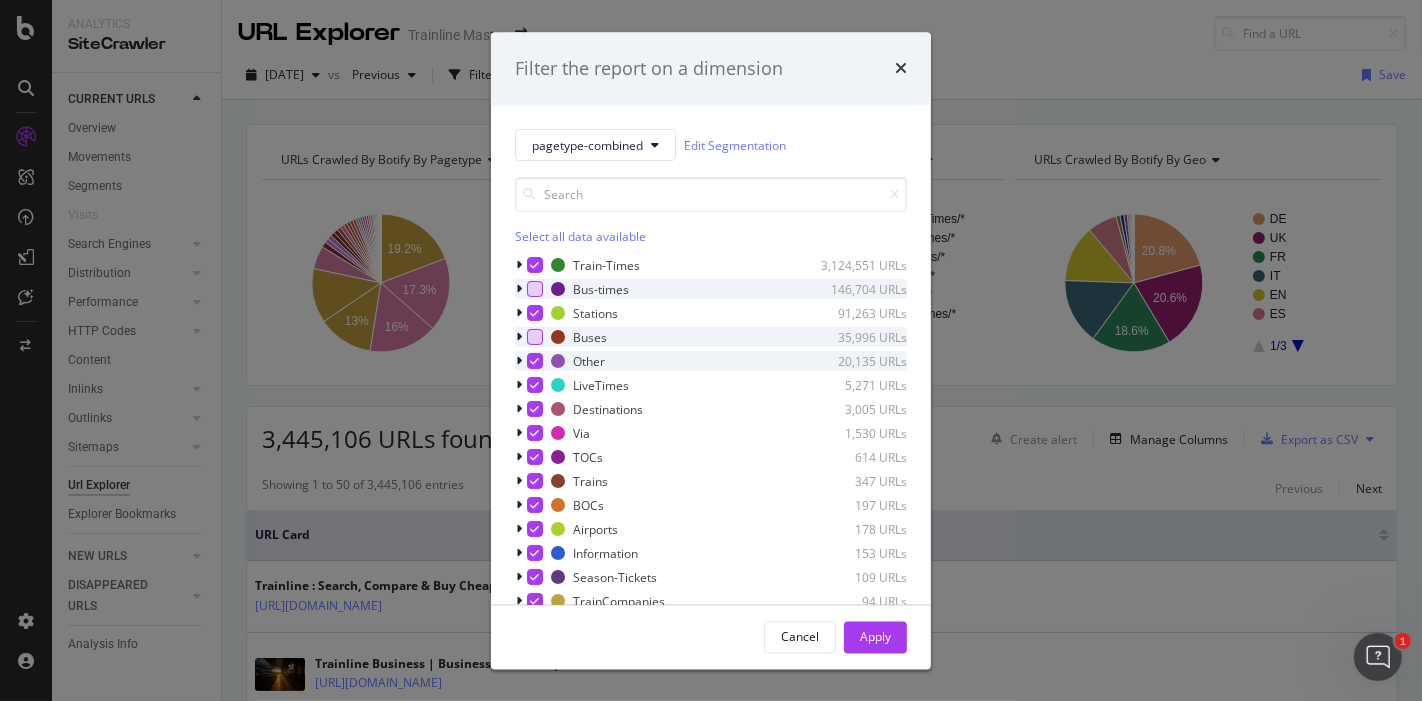 click at bounding box center [535, 362] 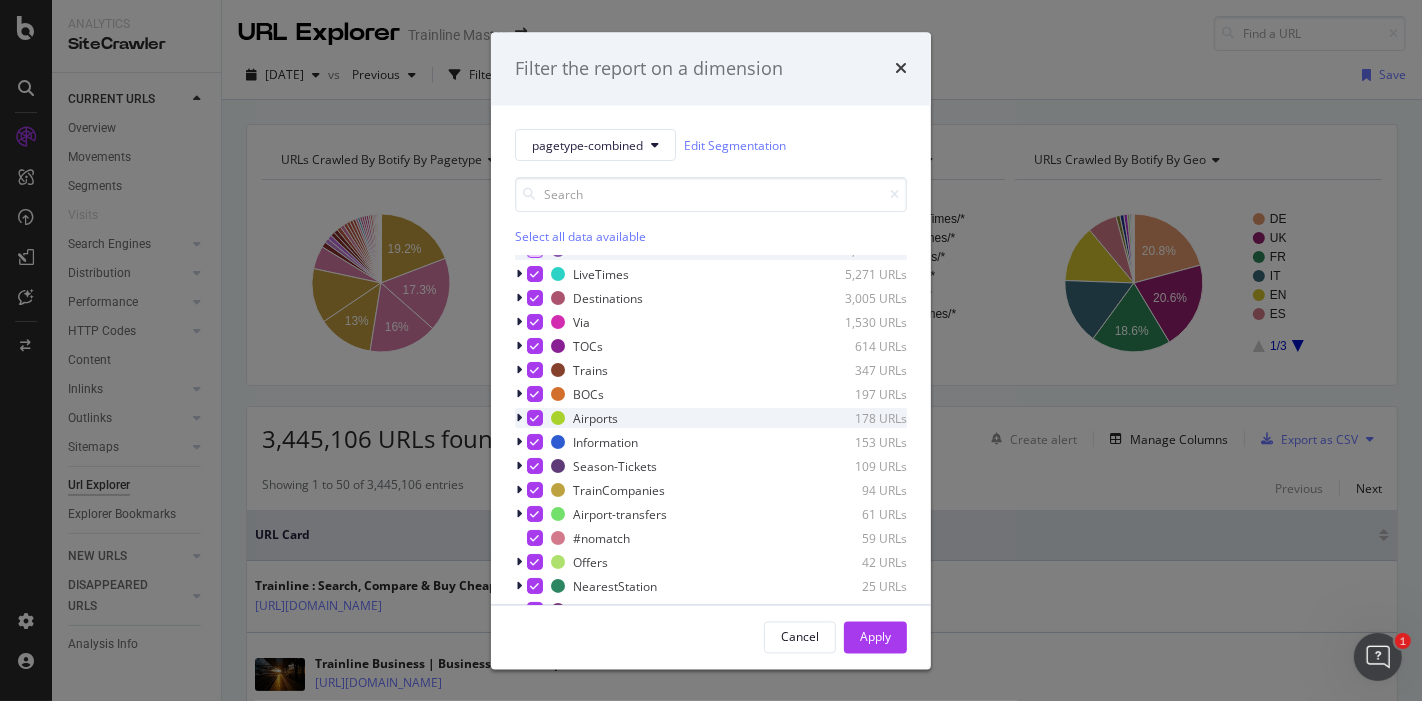 scroll, scrollTop: 183, scrollLeft: 0, axis: vertical 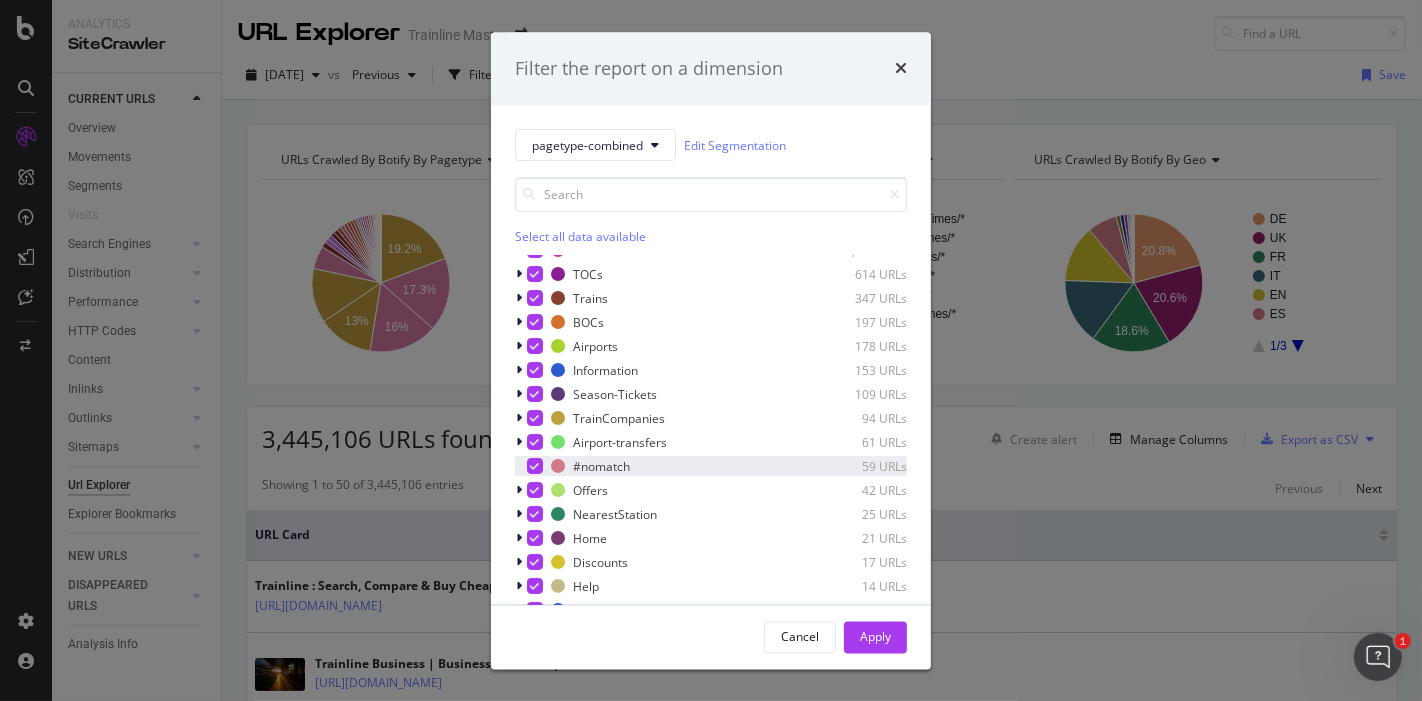 click at bounding box center (535, 467) 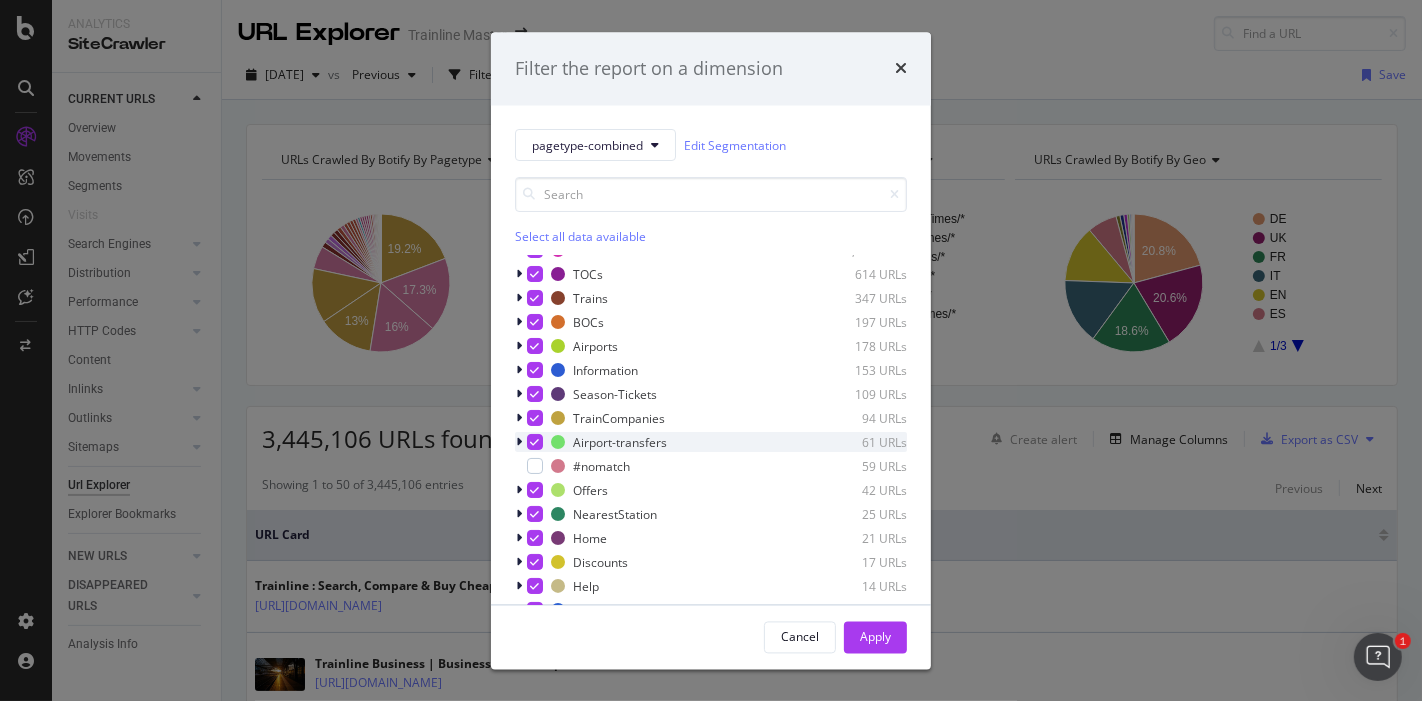 click at bounding box center (535, 443) 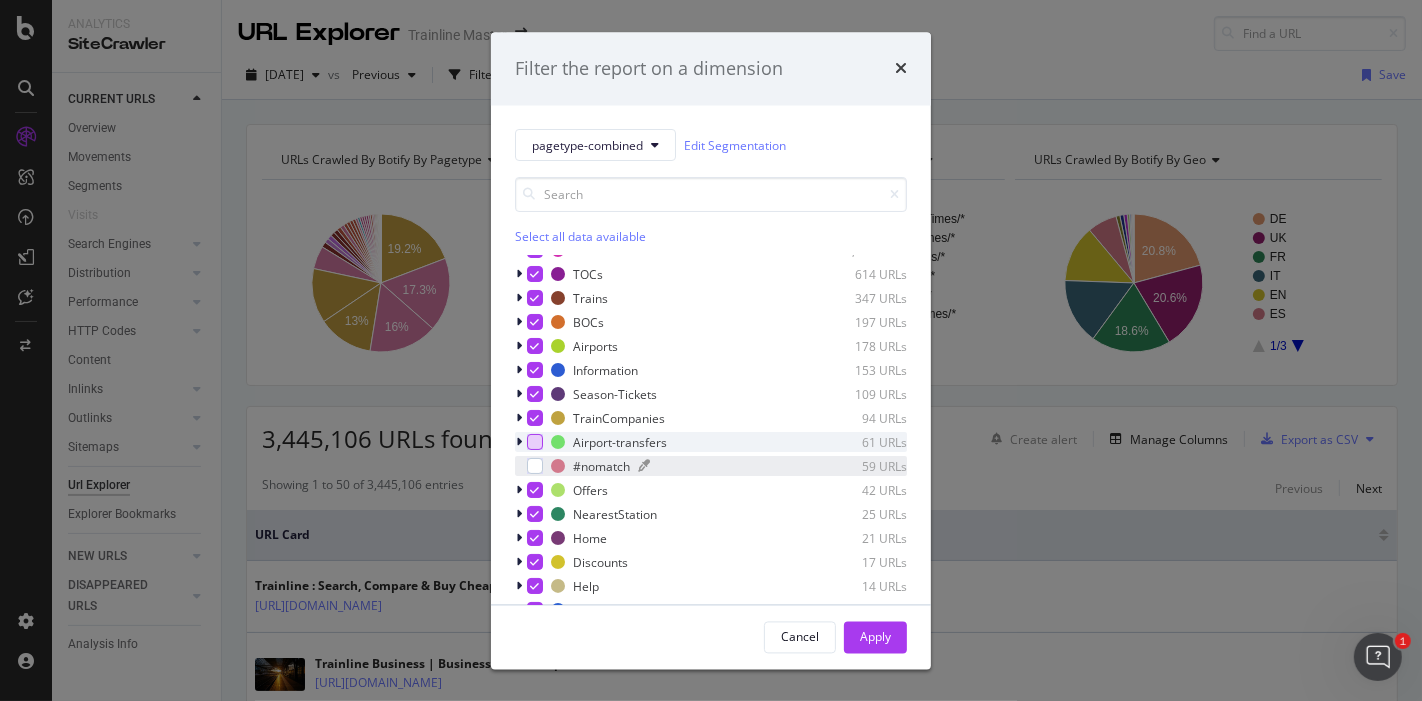 scroll, scrollTop: 39, scrollLeft: 0, axis: vertical 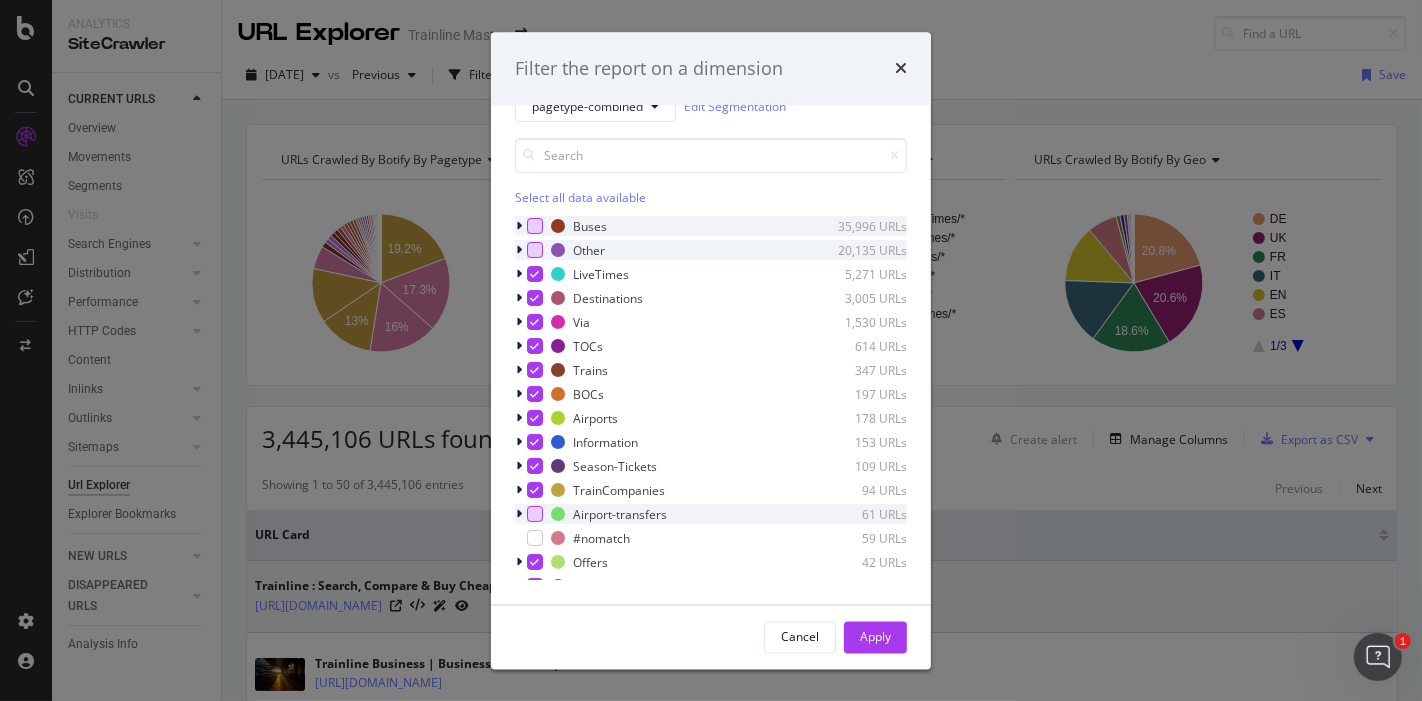 click on "Cancel" at bounding box center (800, 637) 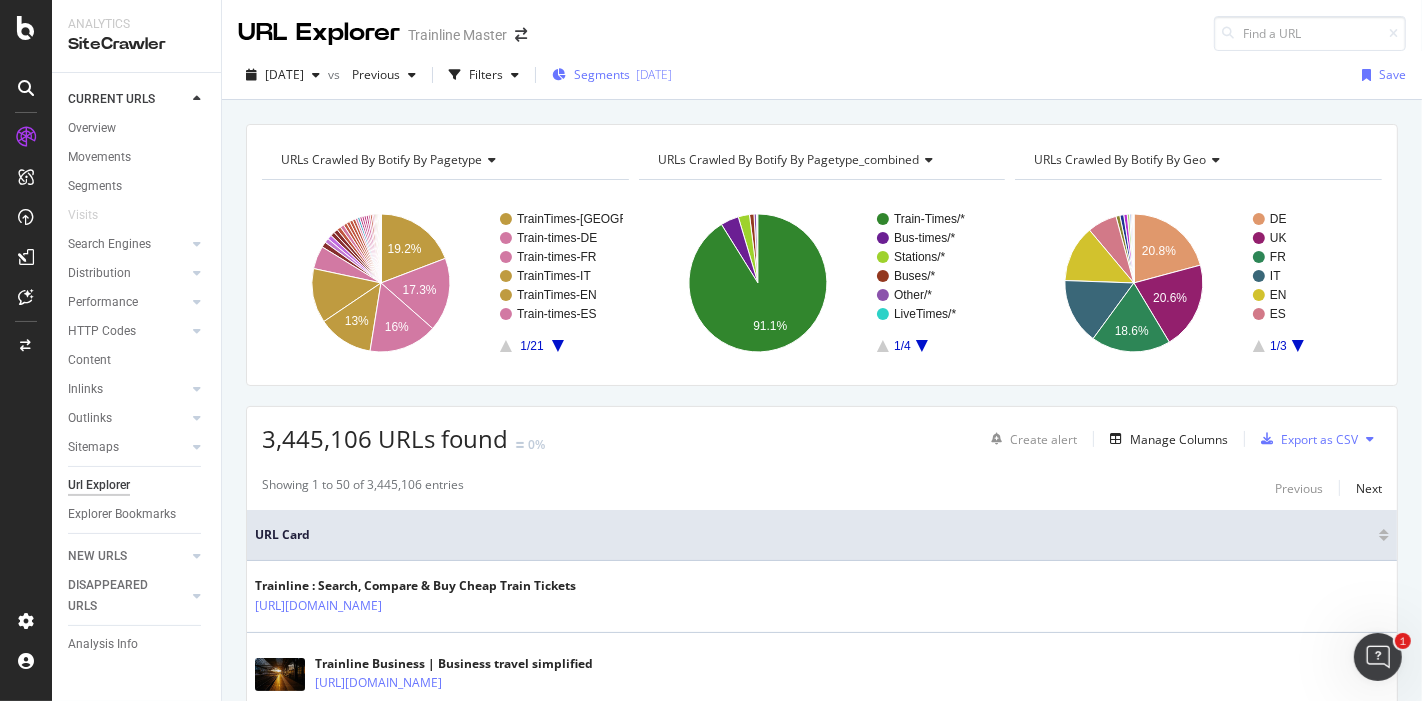 click on "Segments 2025-06-11" at bounding box center [612, 75] 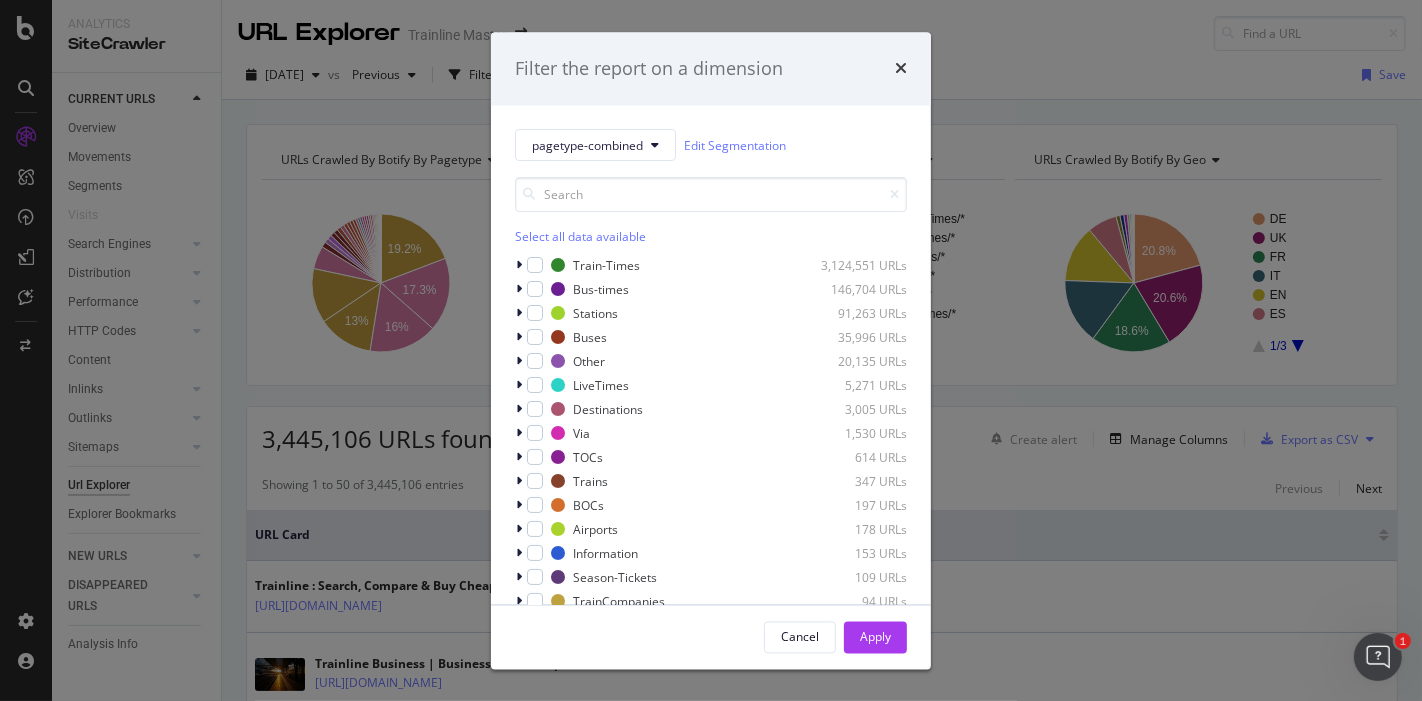 click on "Select all data available" at bounding box center (711, 237) 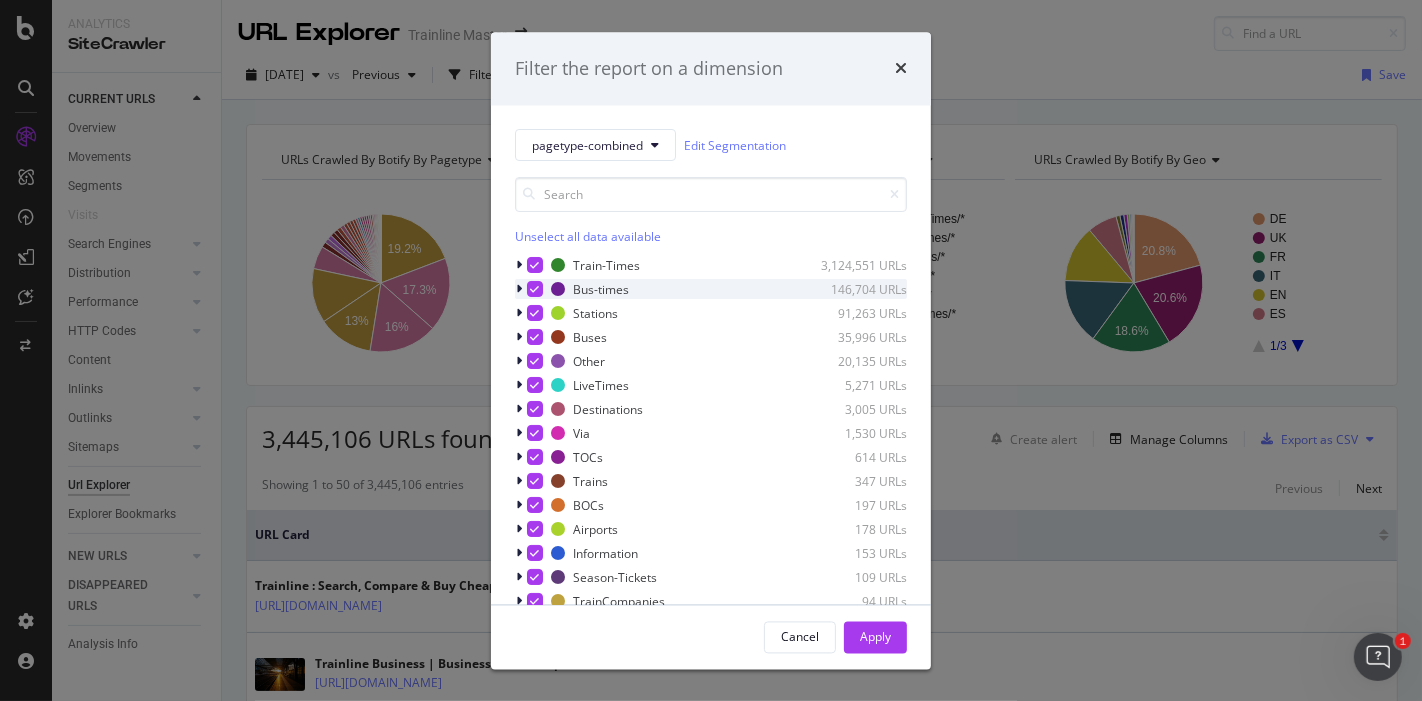 click at bounding box center [535, 290] 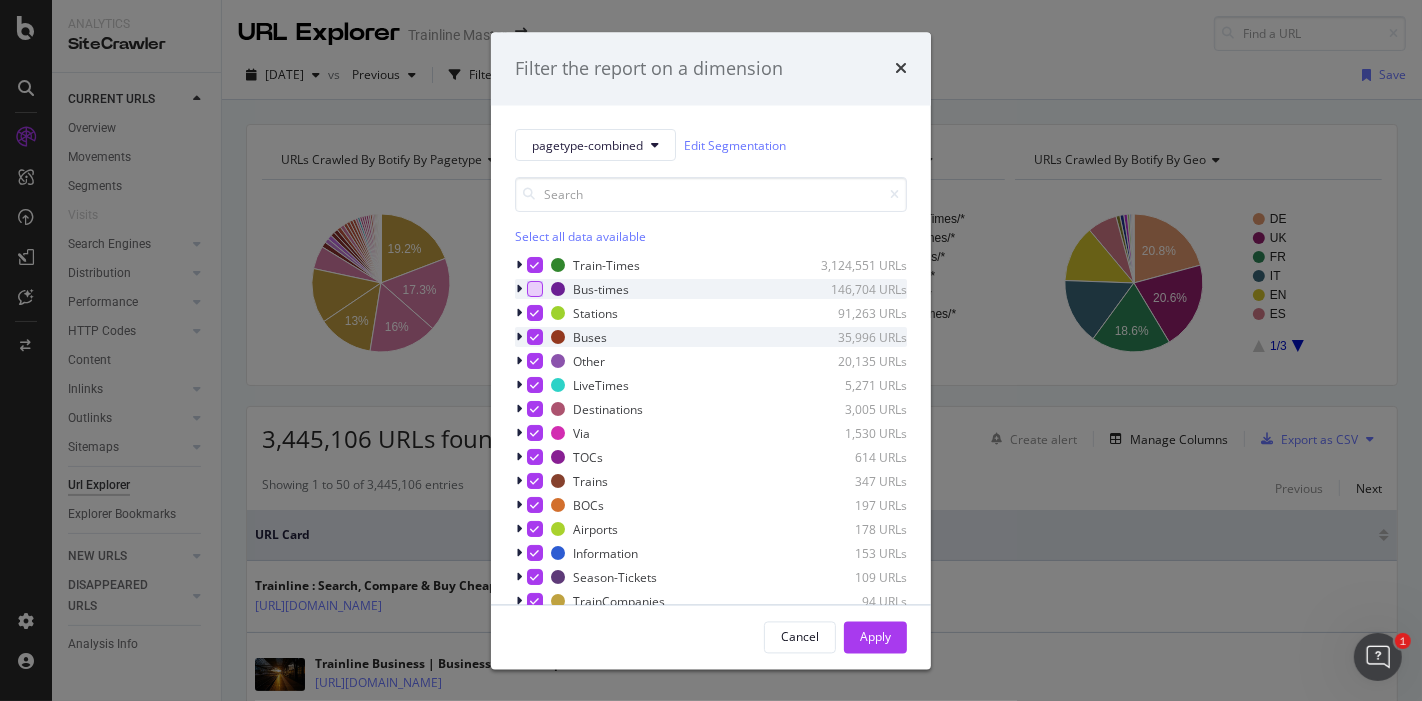 click at bounding box center (535, 338) 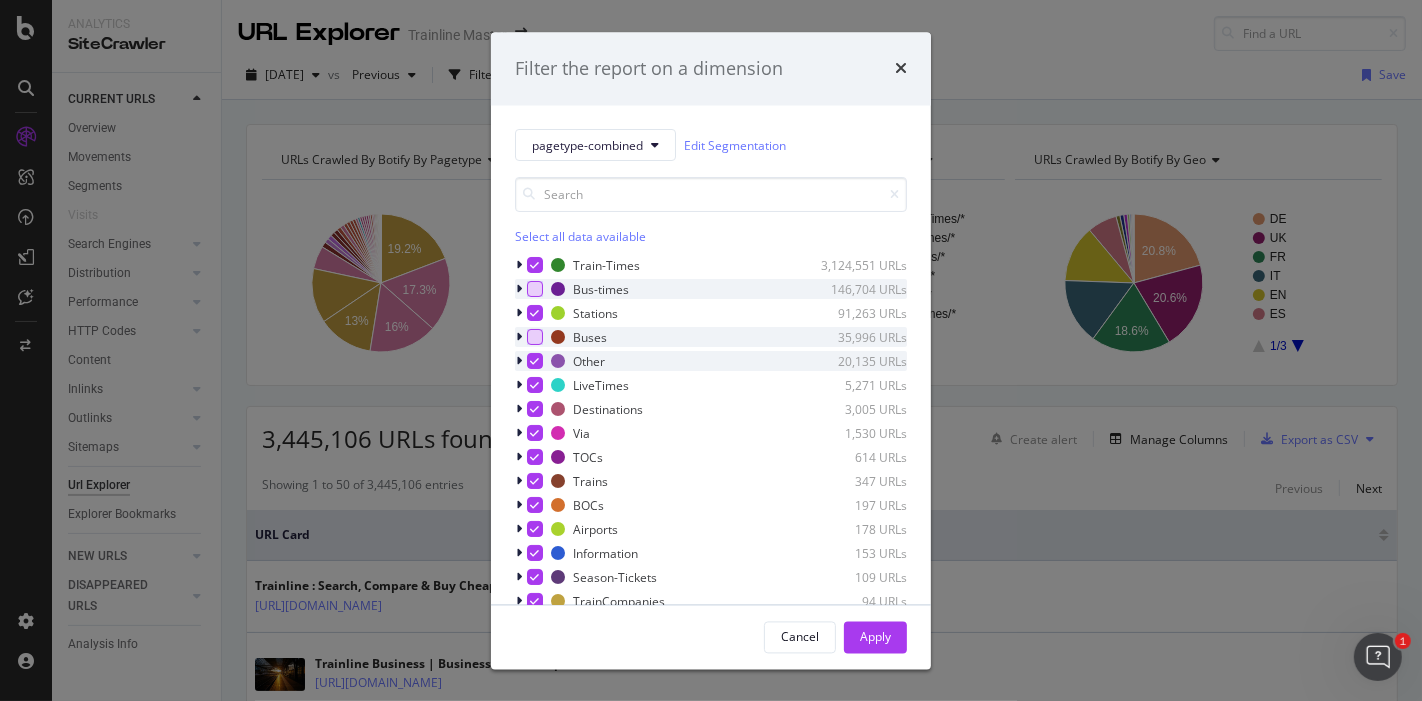click at bounding box center (535, 362) 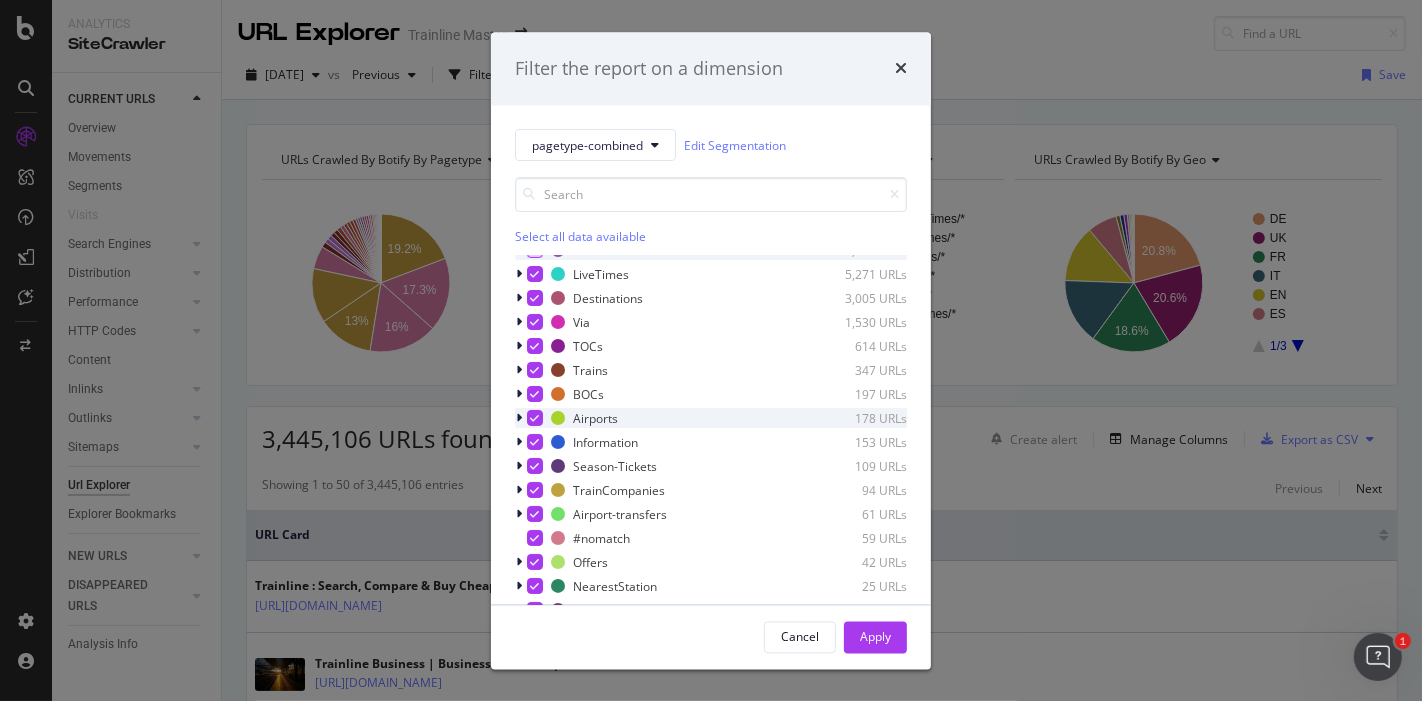 scroll, scrollTop: 183, scrollLeft: 0, axis: vertical 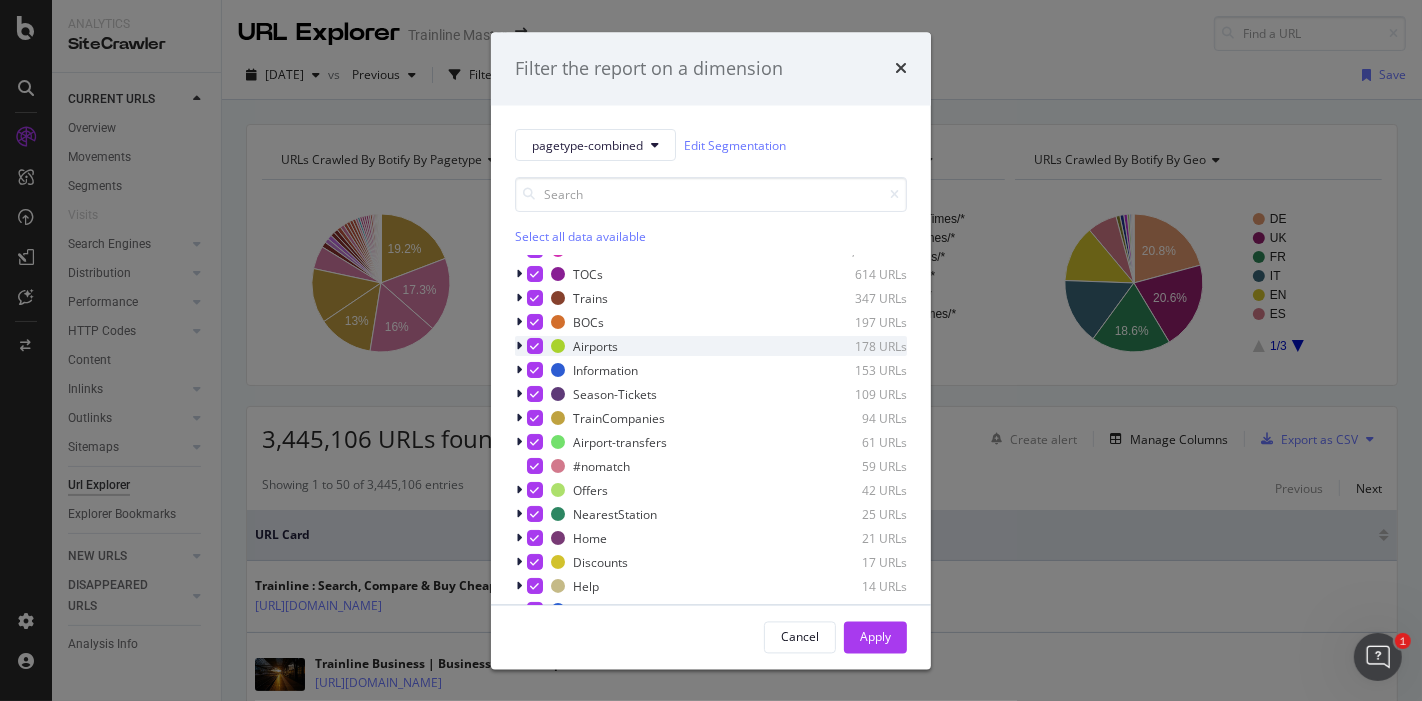 click at bounding box center [535, 347] 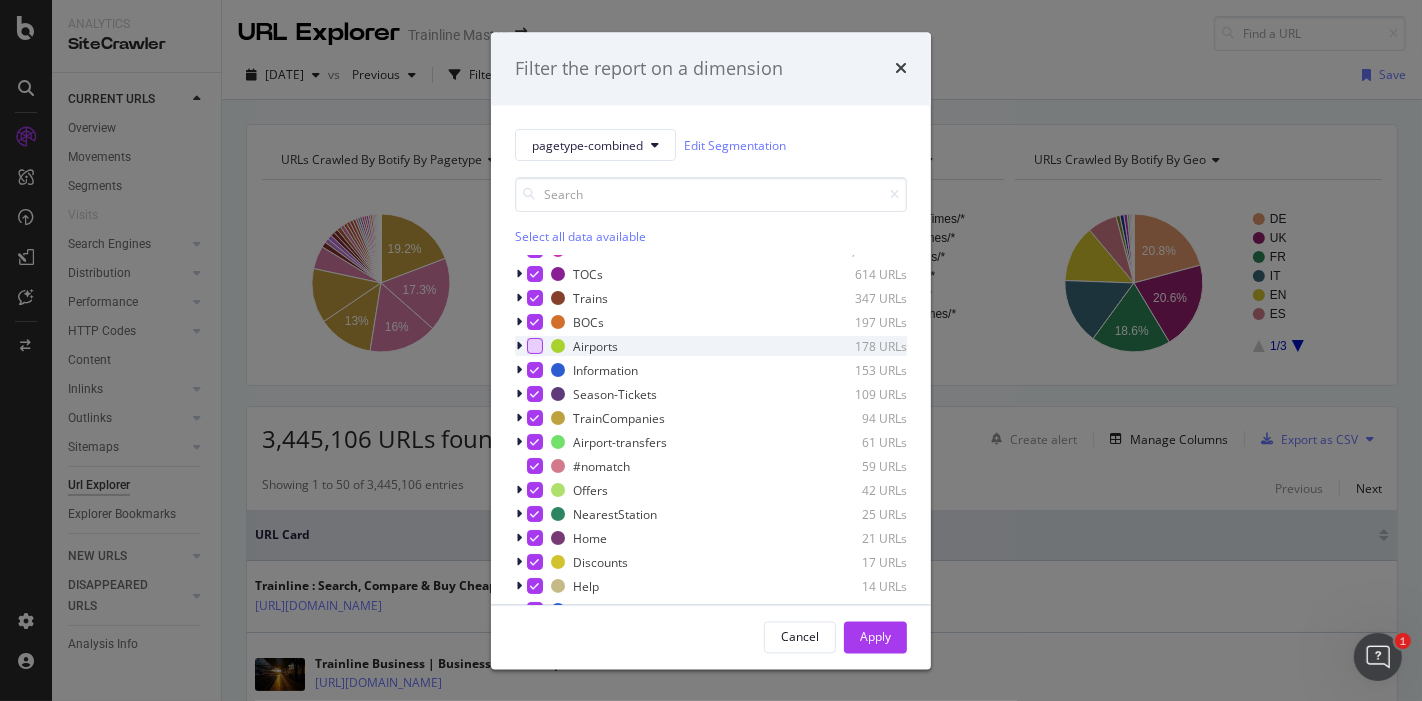 scroll, scrollTop: 39, scrollLeft: 0, axis: vertical 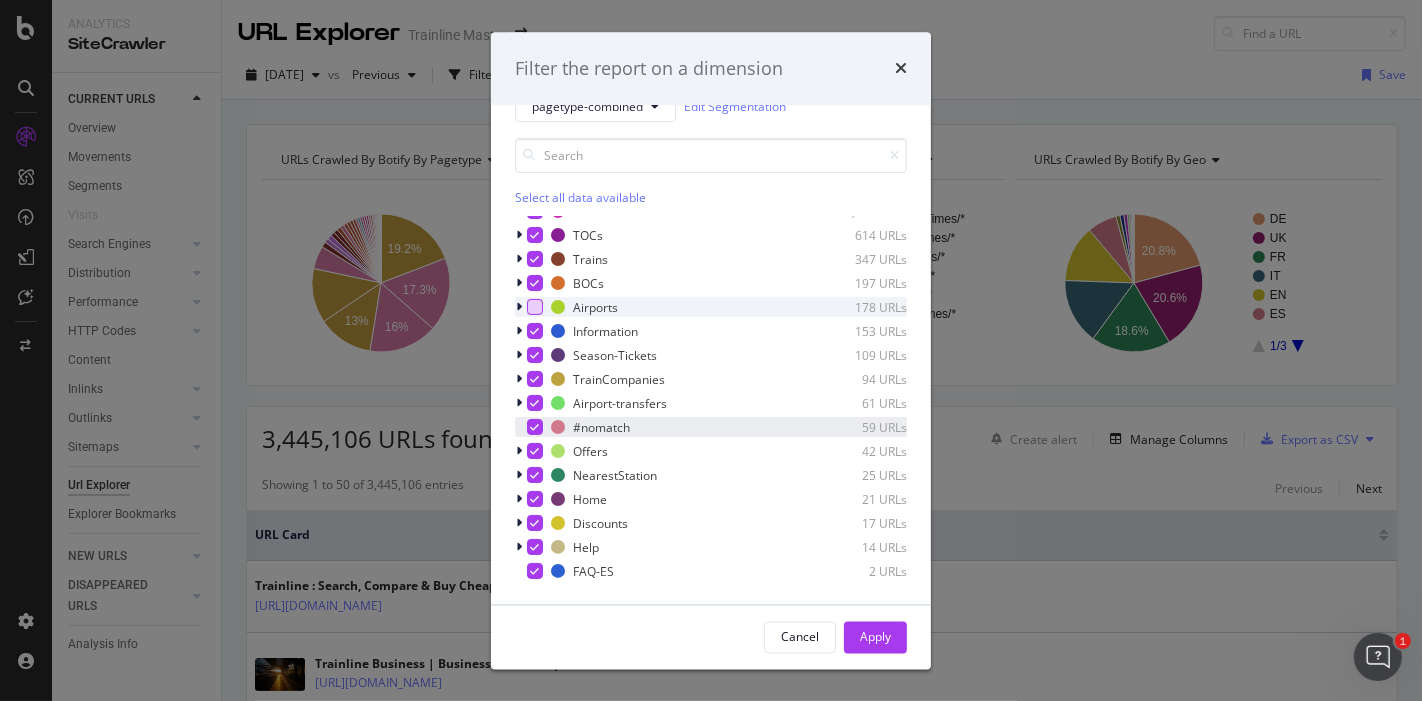 click on "#nomatch 59   URLs" at bounding box center [711, 428] 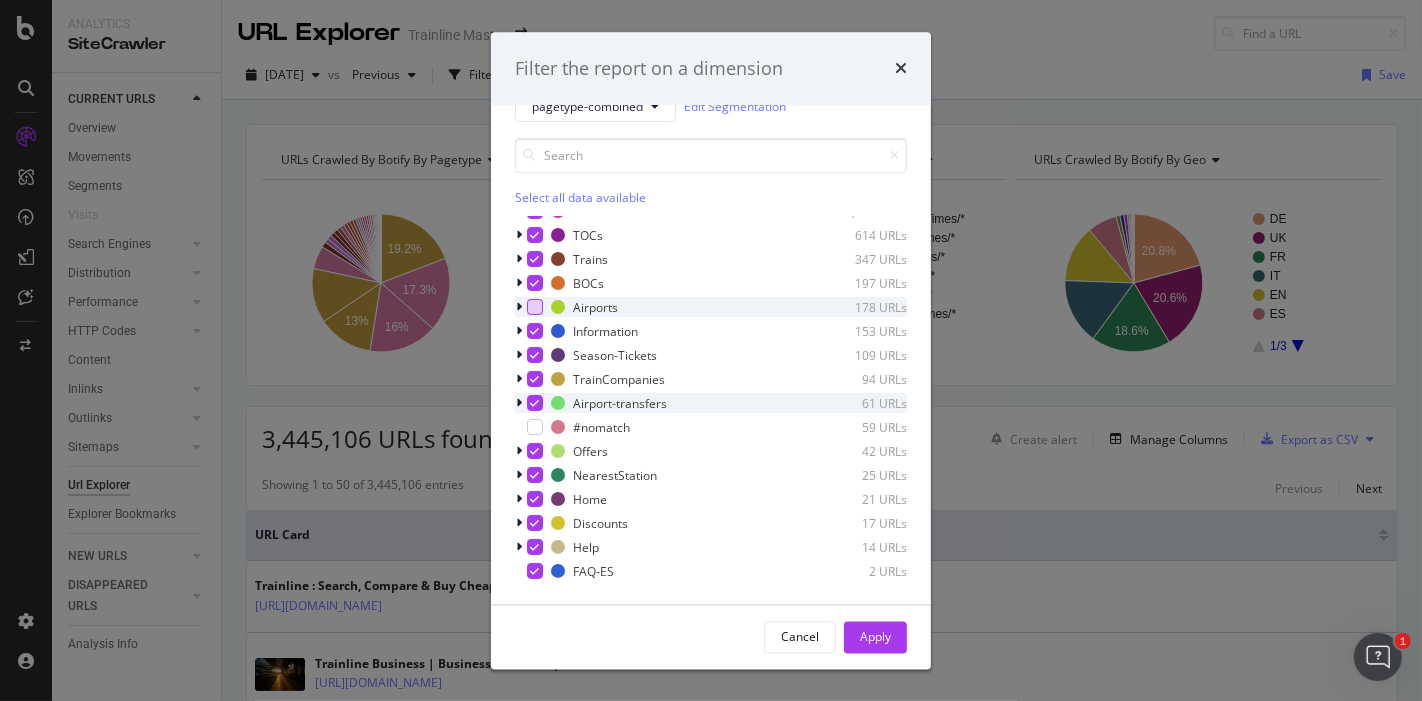 click at bounding box center (535, 404) 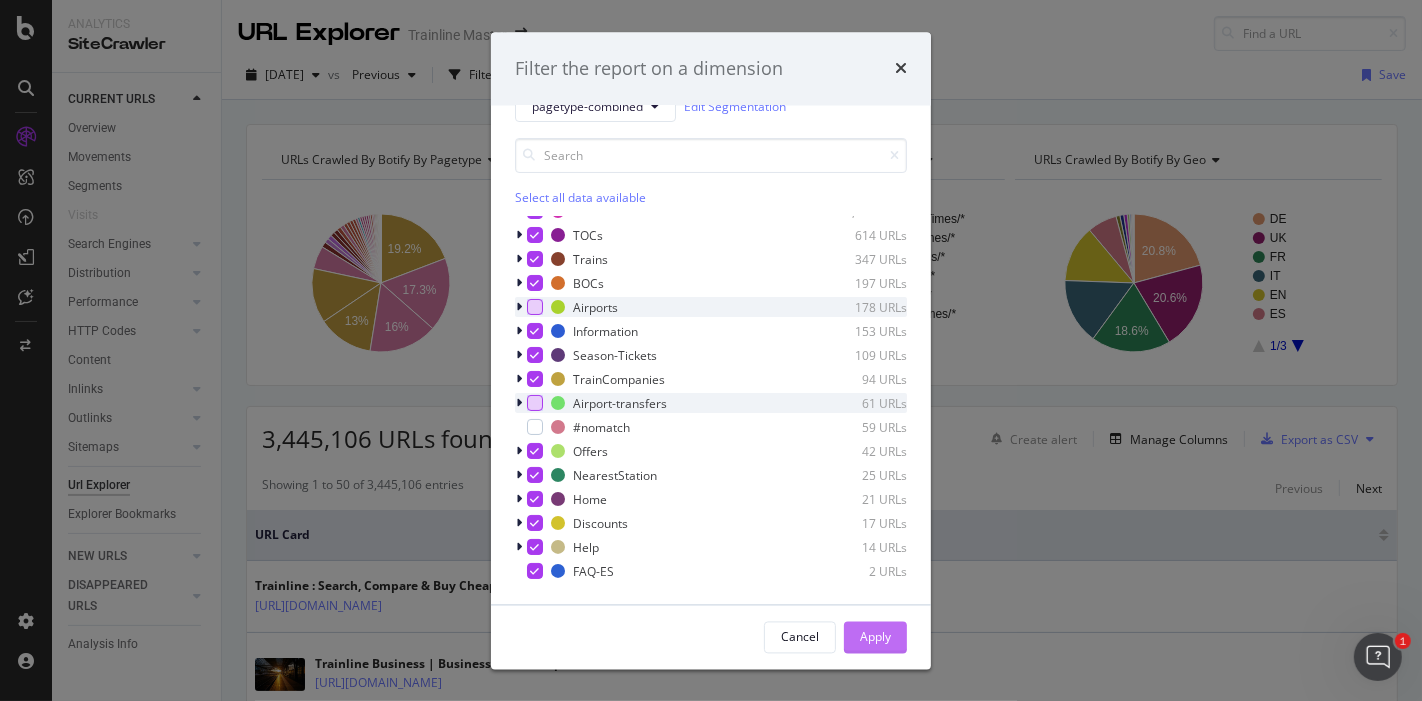 click on "Apply" at bounding box center (875, 637) 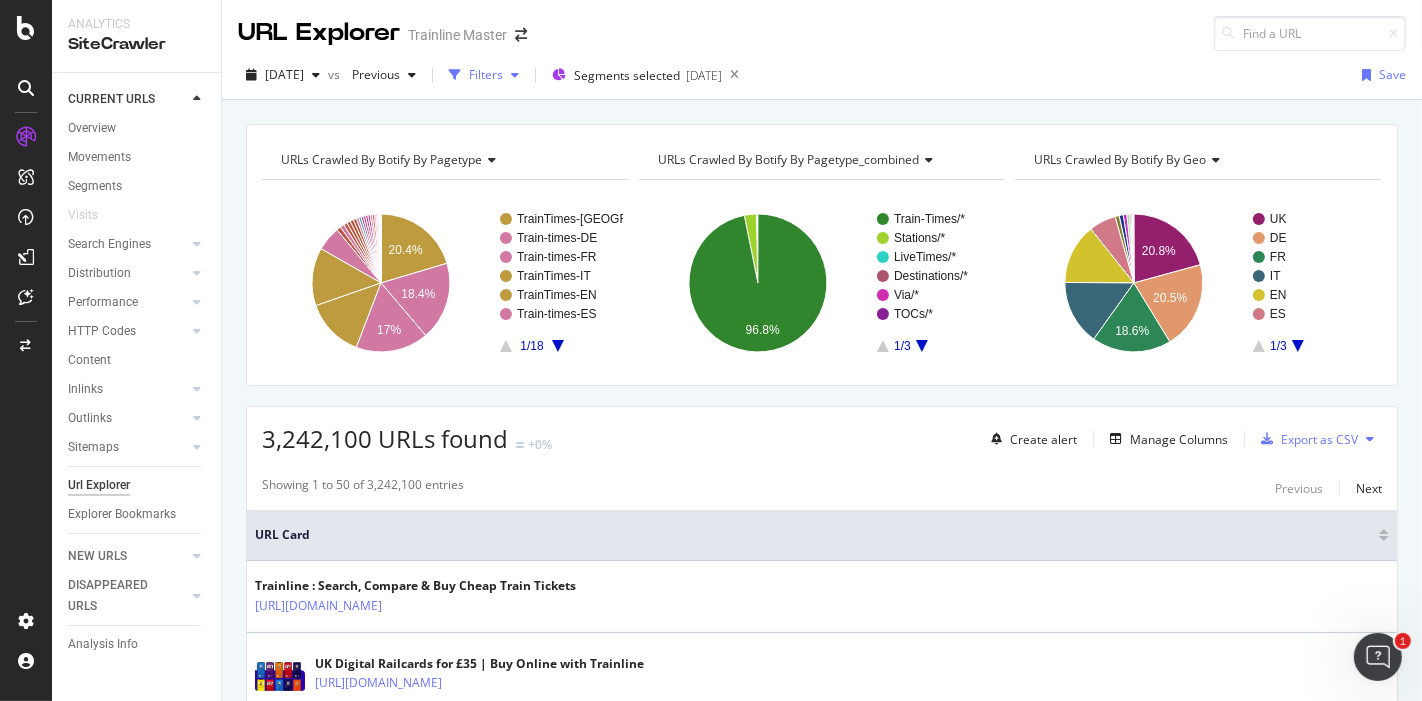 click on "Filters" at bounding box center (486, 74) 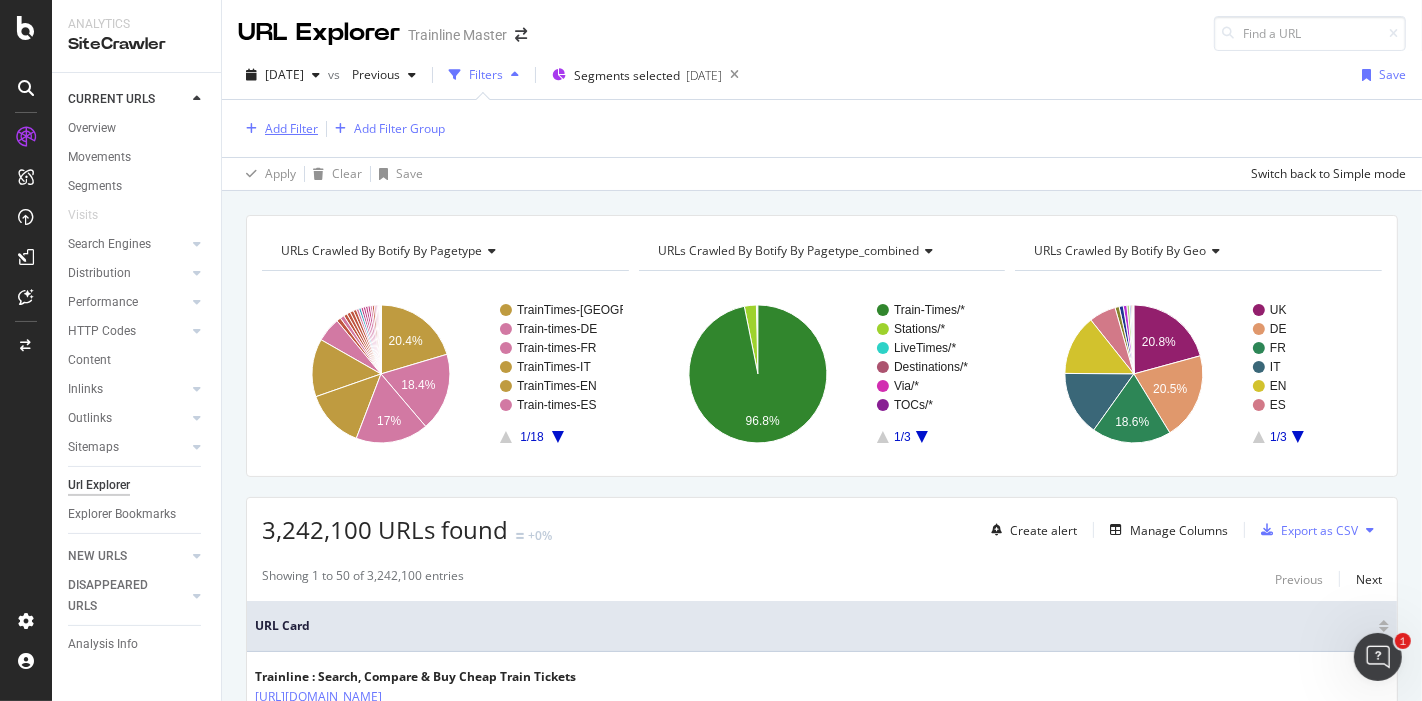 click on "Add Filter" at bounding box center (291, 128) 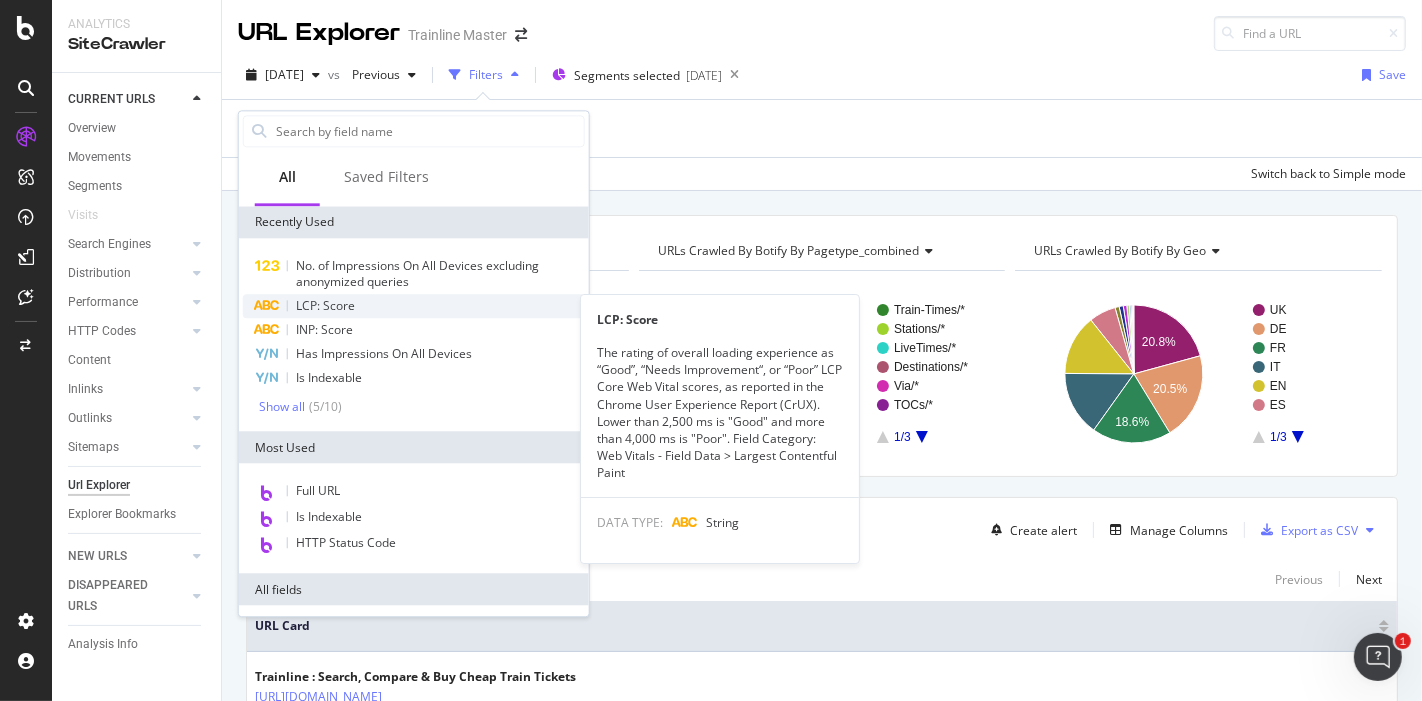 click on "LCP: Score" at bounding box center (325, 305) 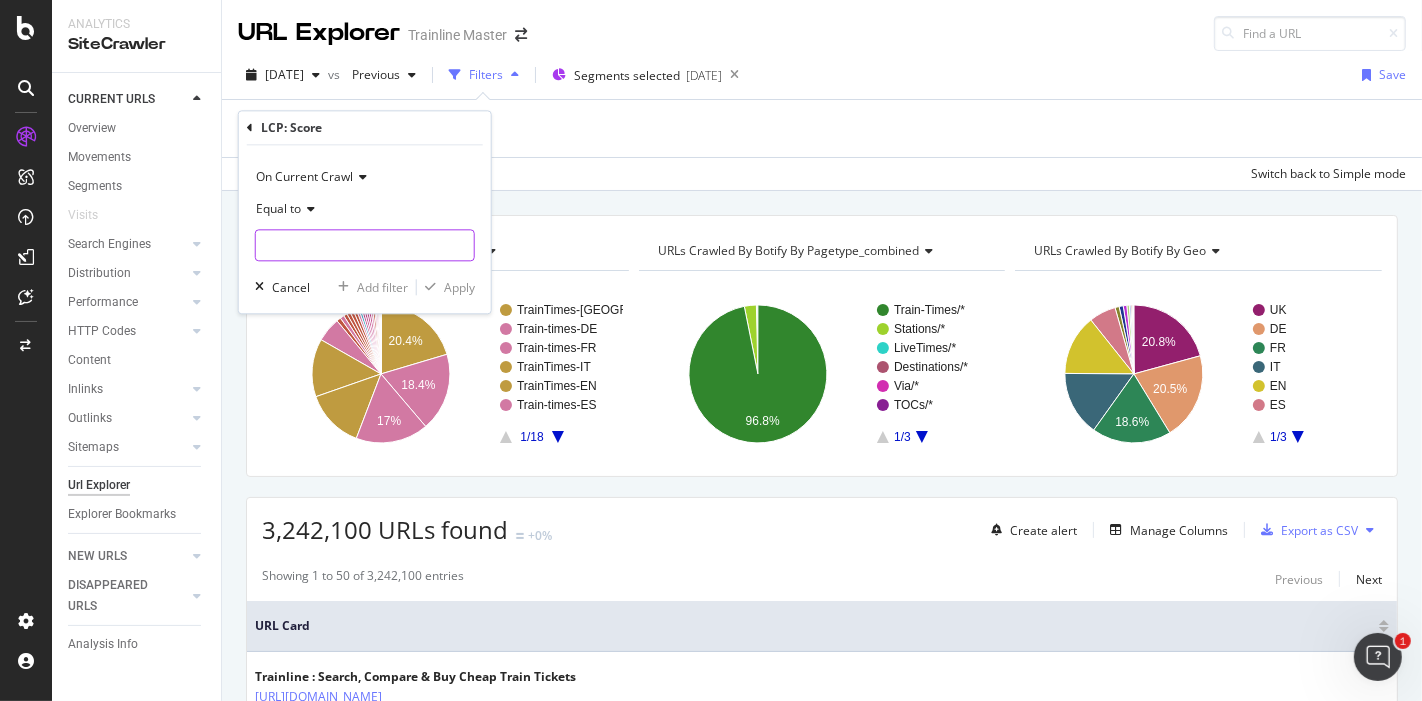 click at bounding box center (365, 246) 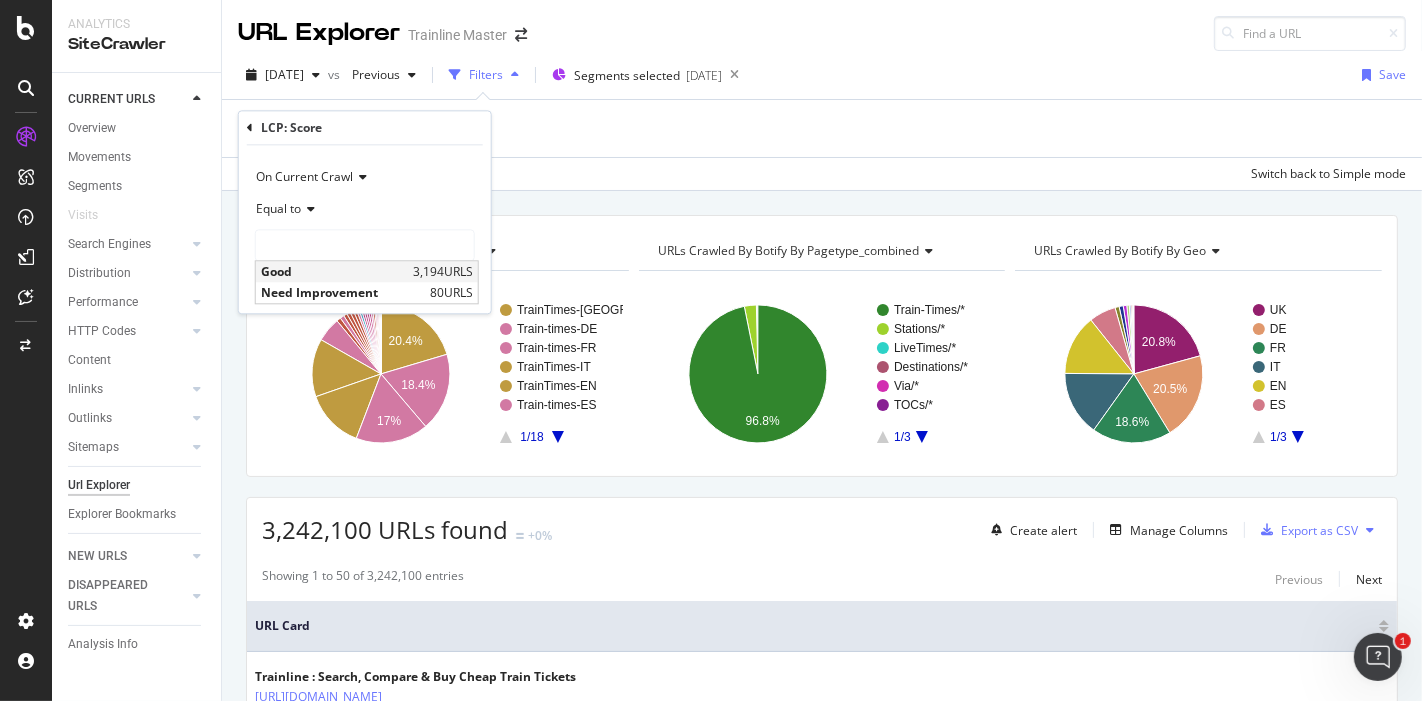 click on "Good" at bounding box center [334, 272] 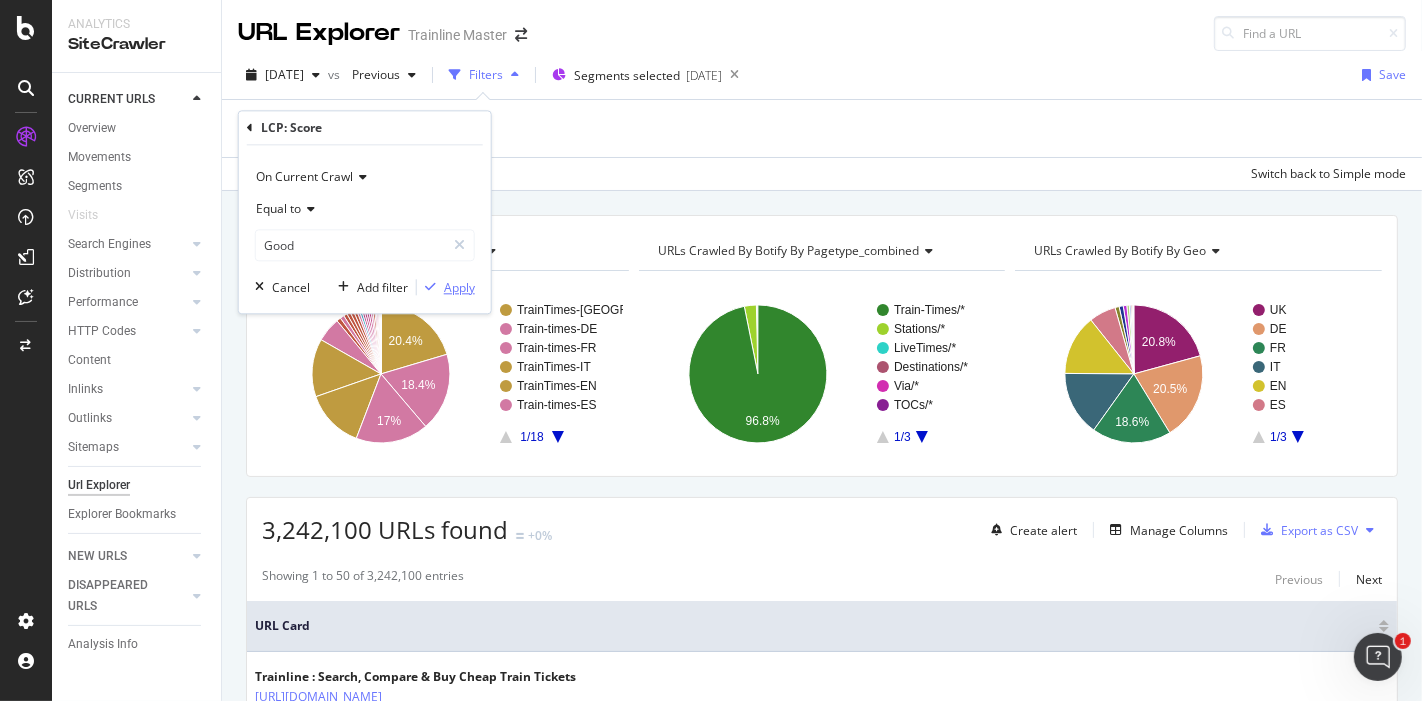 click on "Apply" at bounding box center (459, 287) 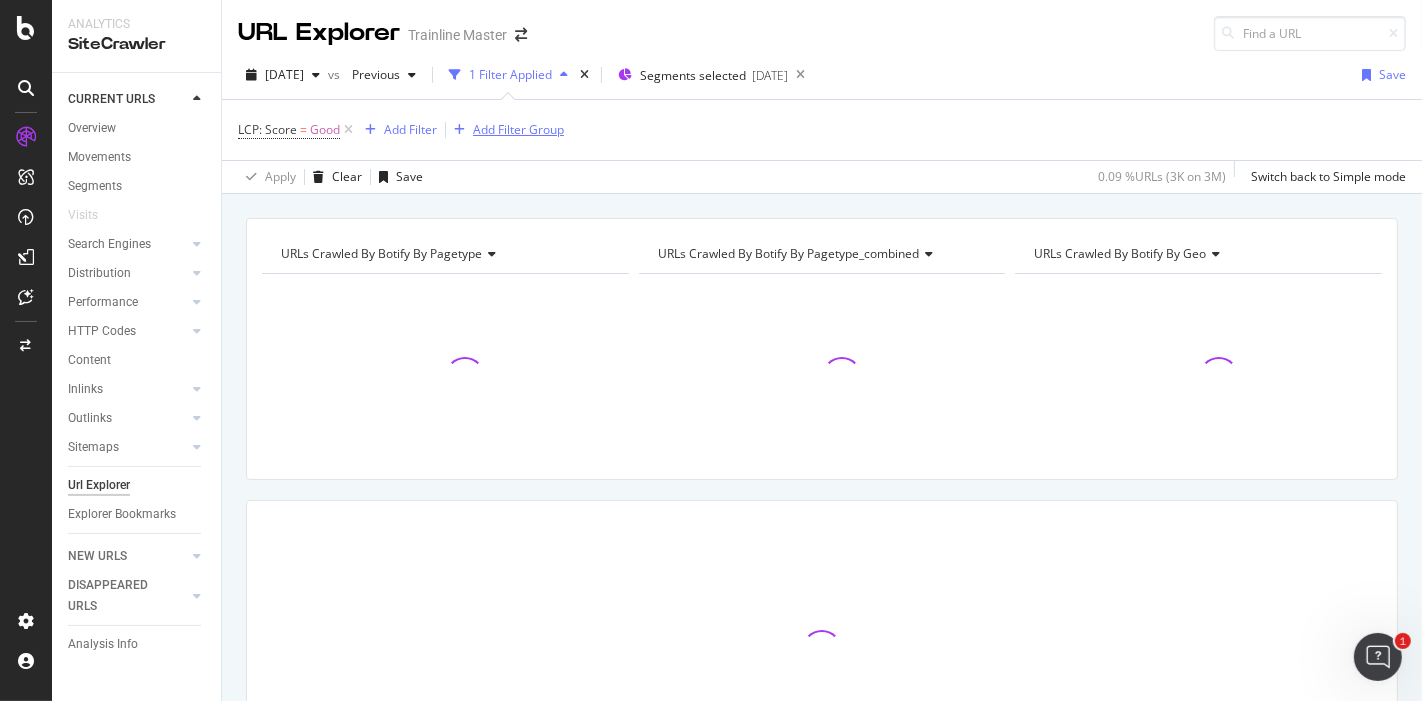 click on "Add Filter Group" at bounding box center (518, 129) 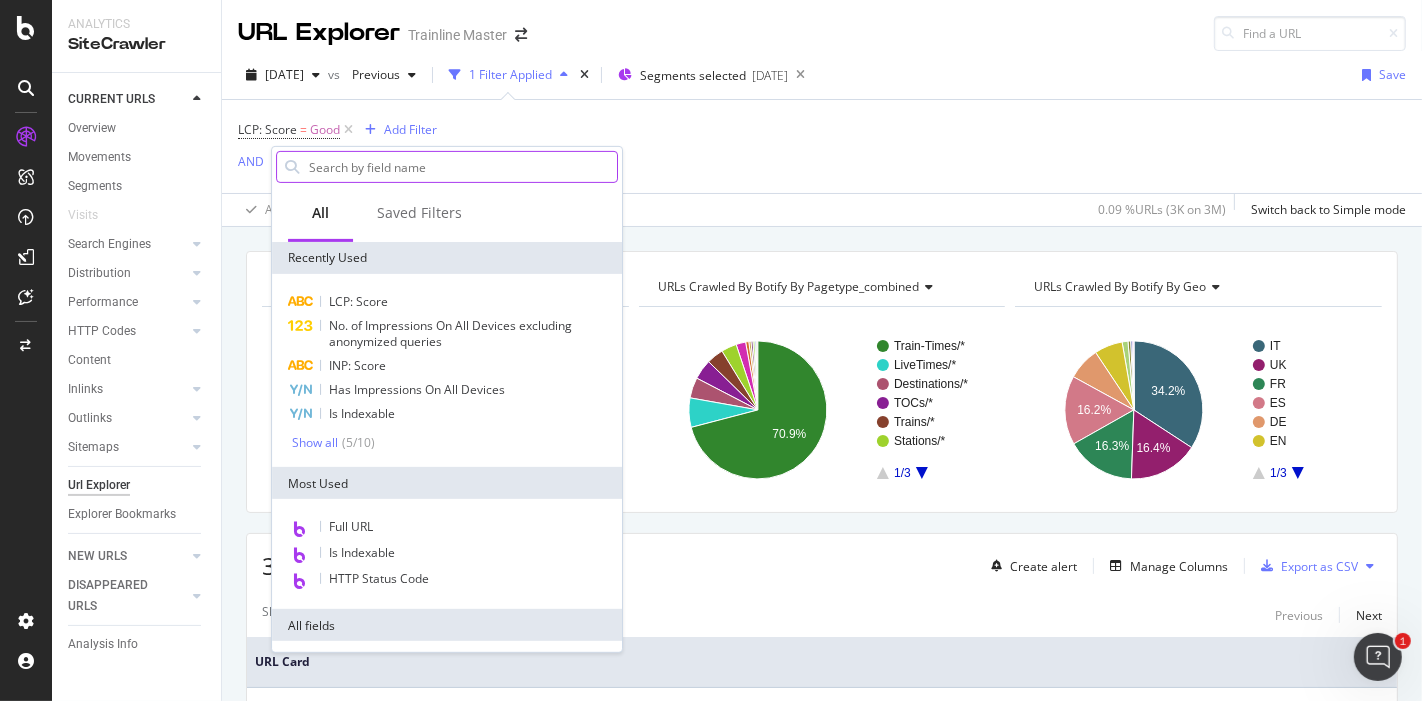 click at bounding box center [462, 167] 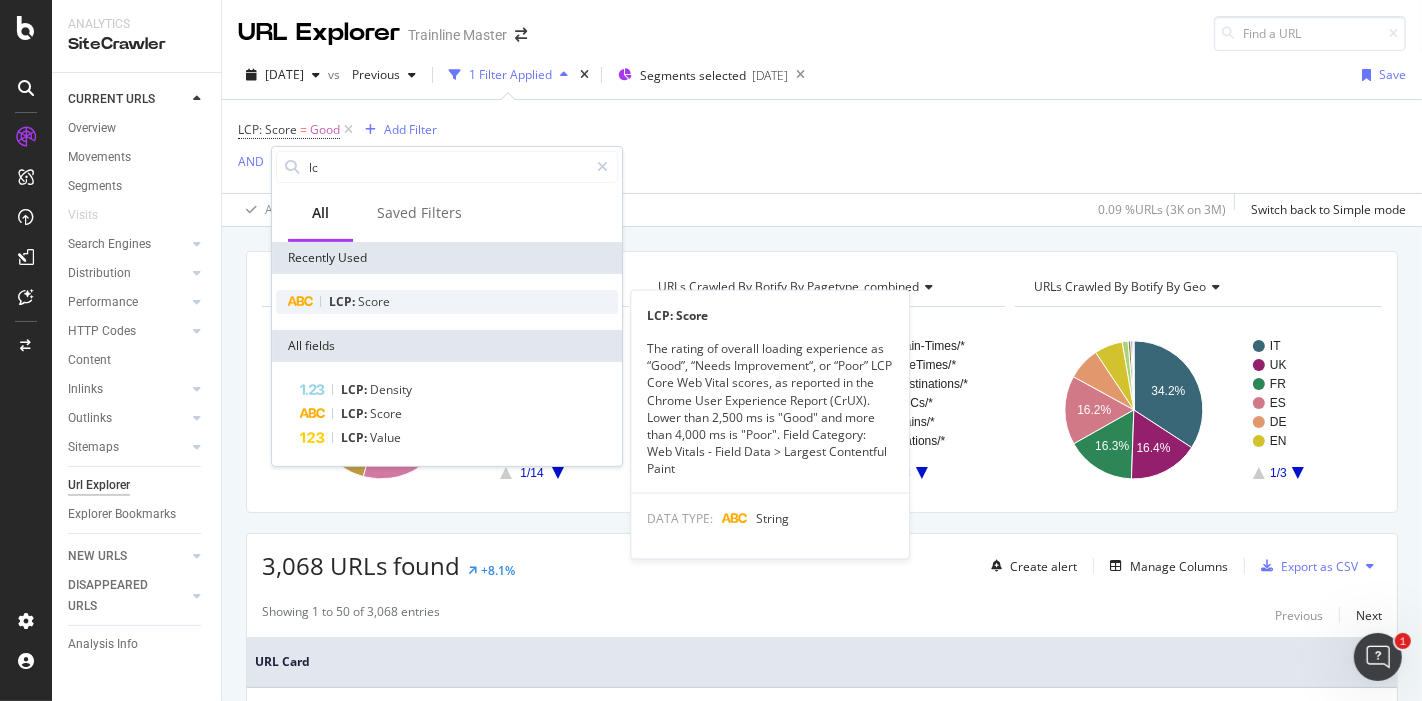 type on "l" 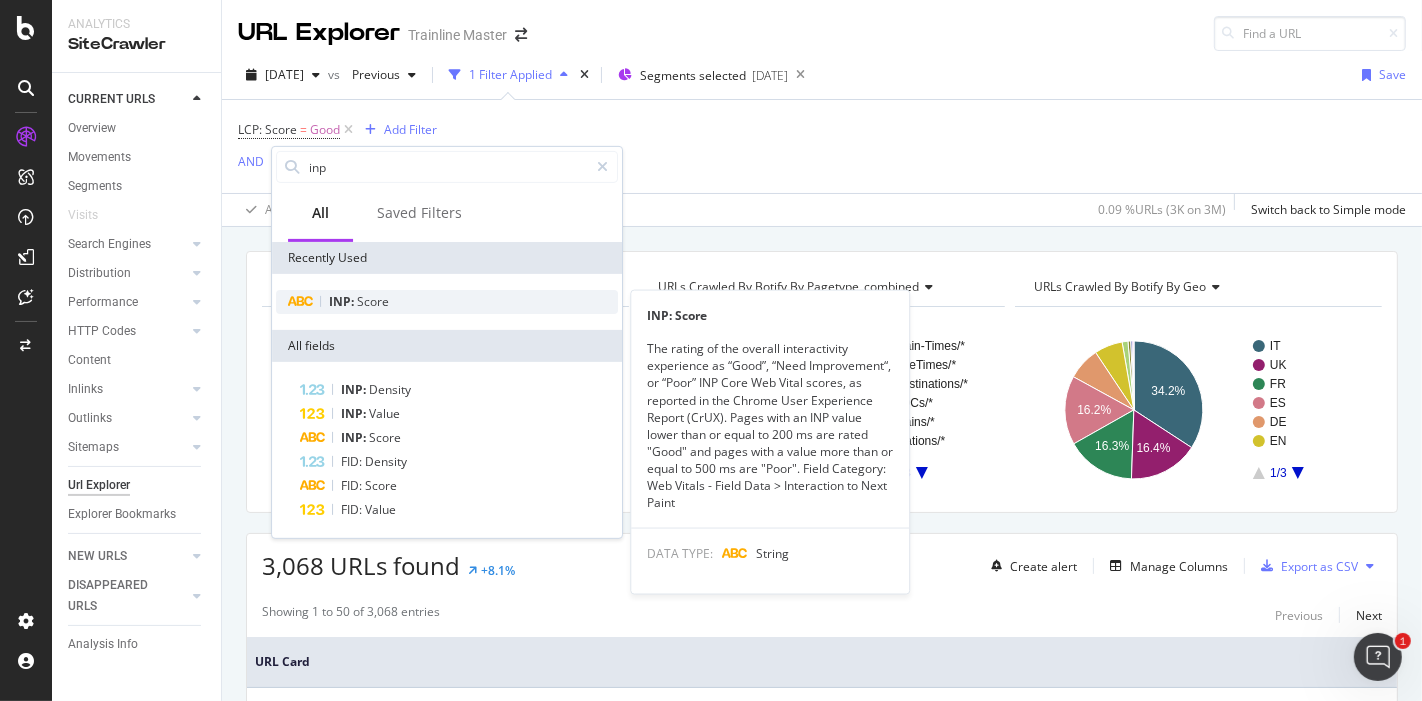 type on "inp" 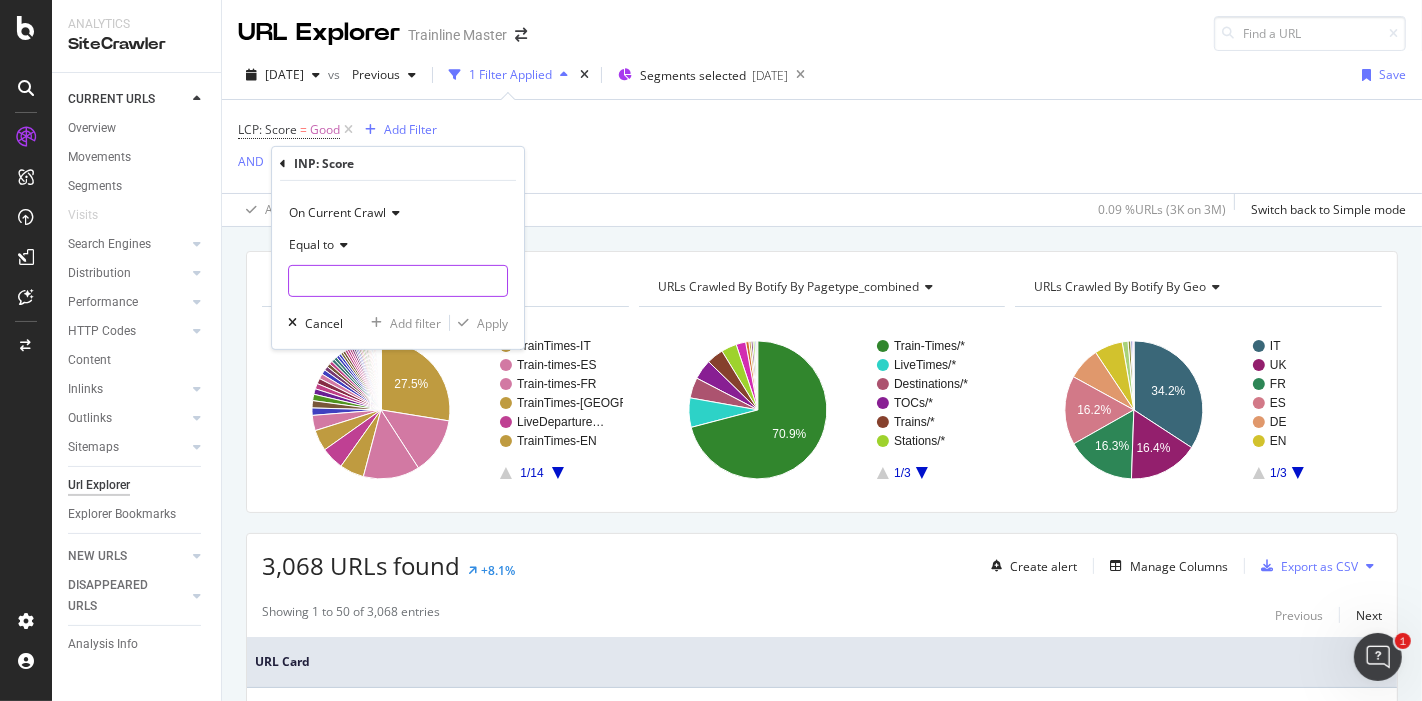 click at bounding box center [398, 281] 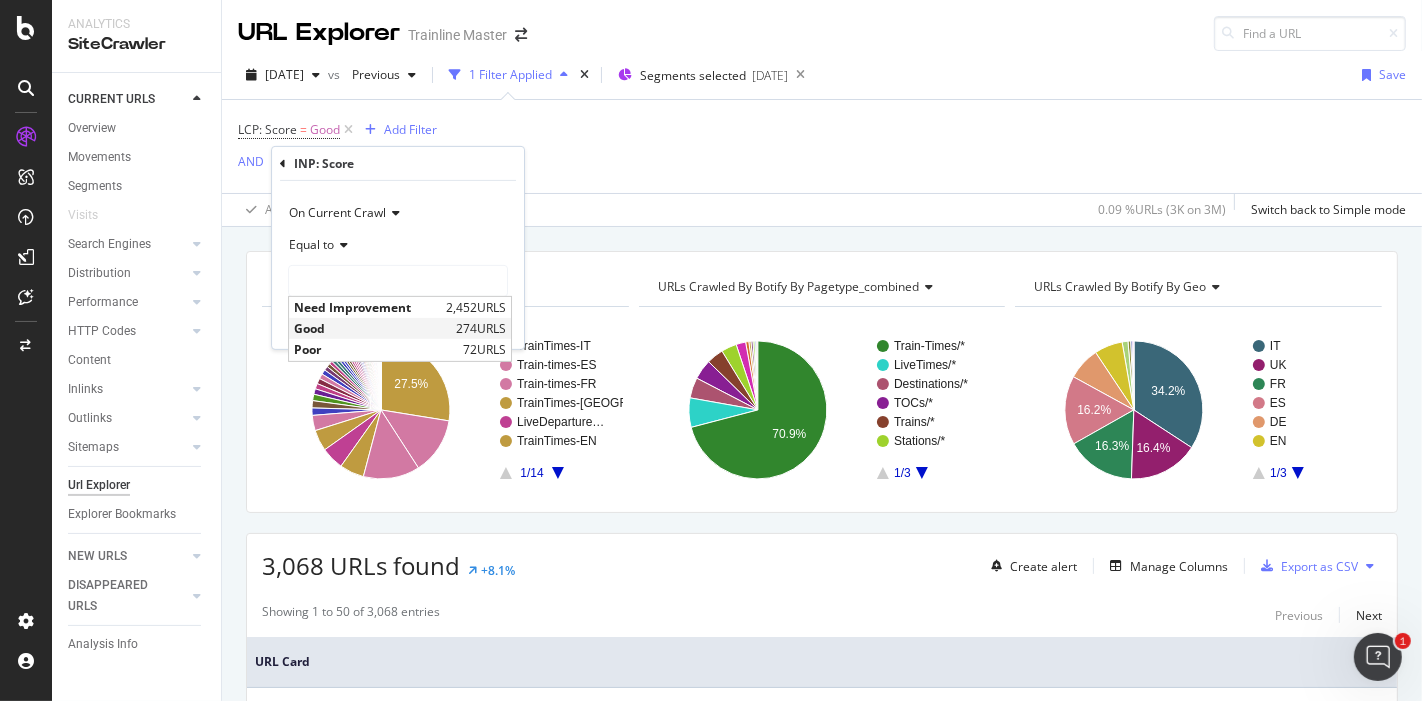 click on "Good" at bounding box center [372, 328] 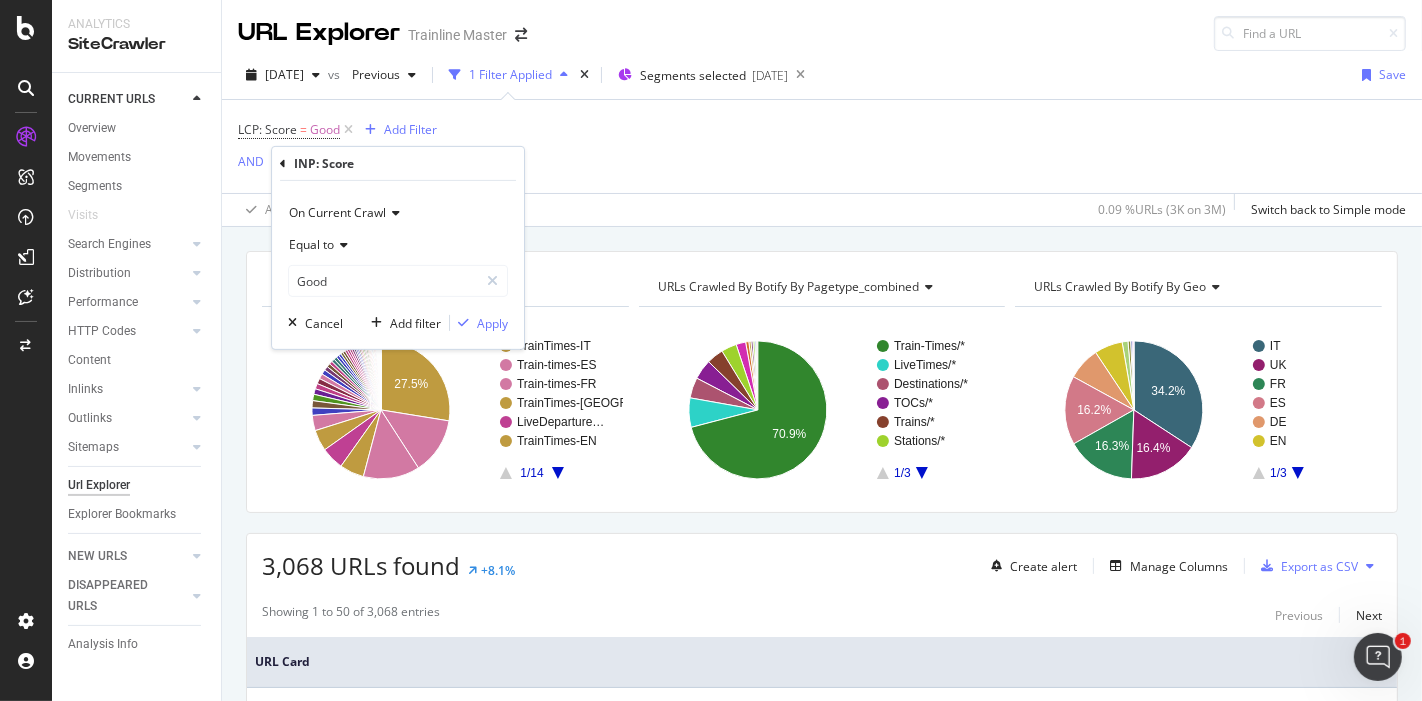 type on "Good" 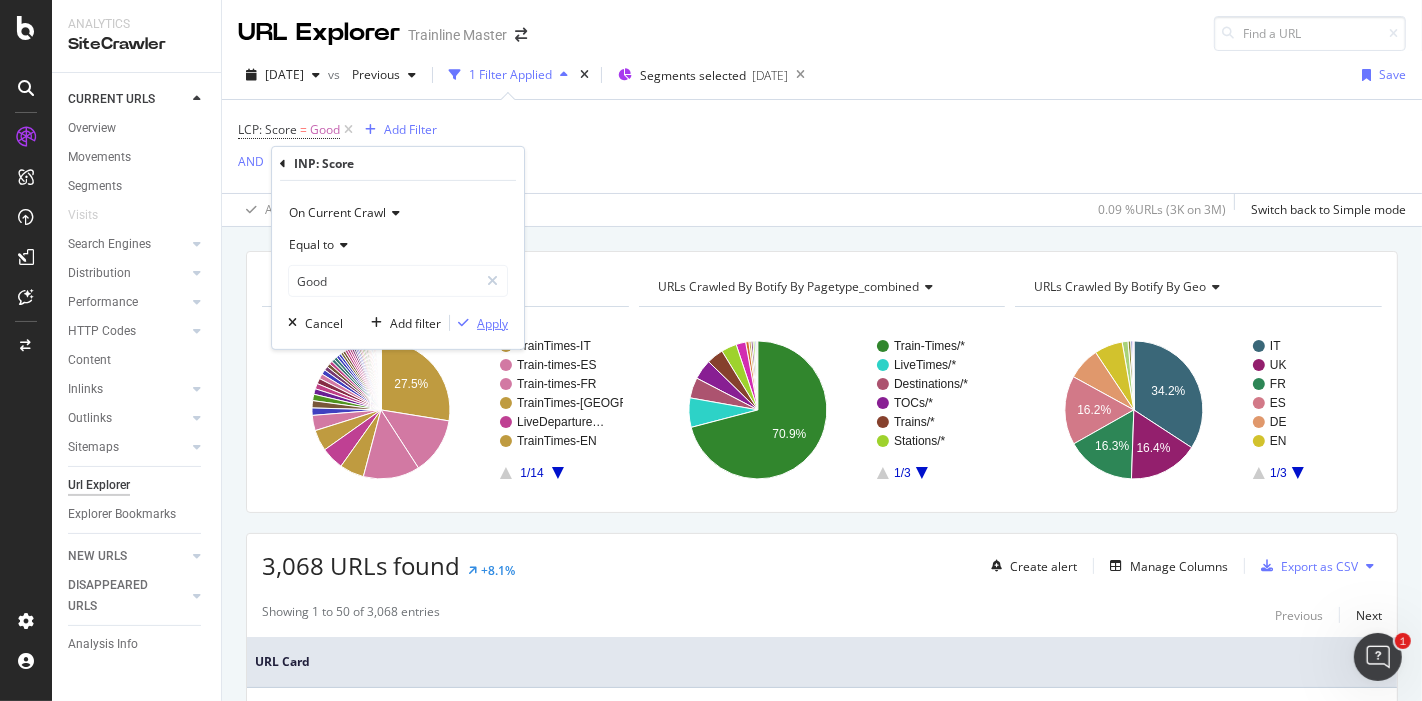 click on "Apply" at bounding box center (492, 322) 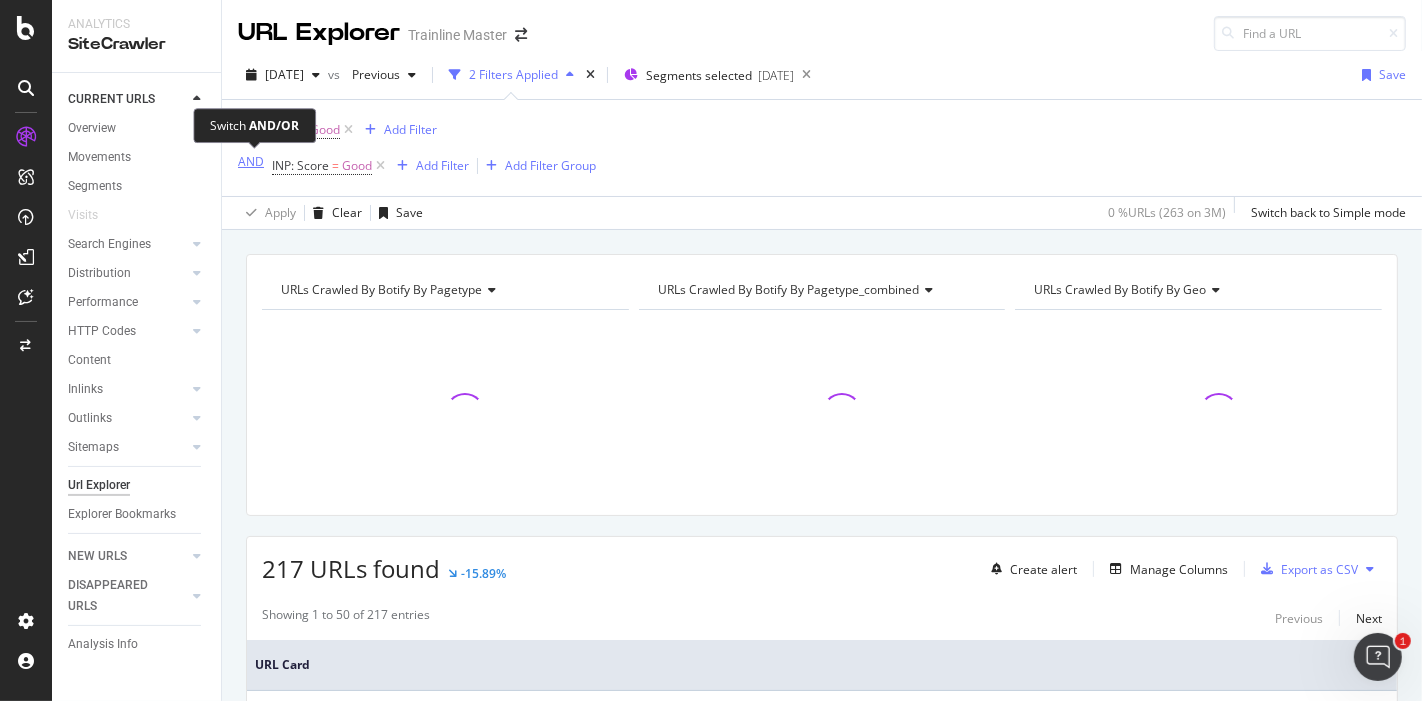 click on "AND" at bounding box center [251, 161] 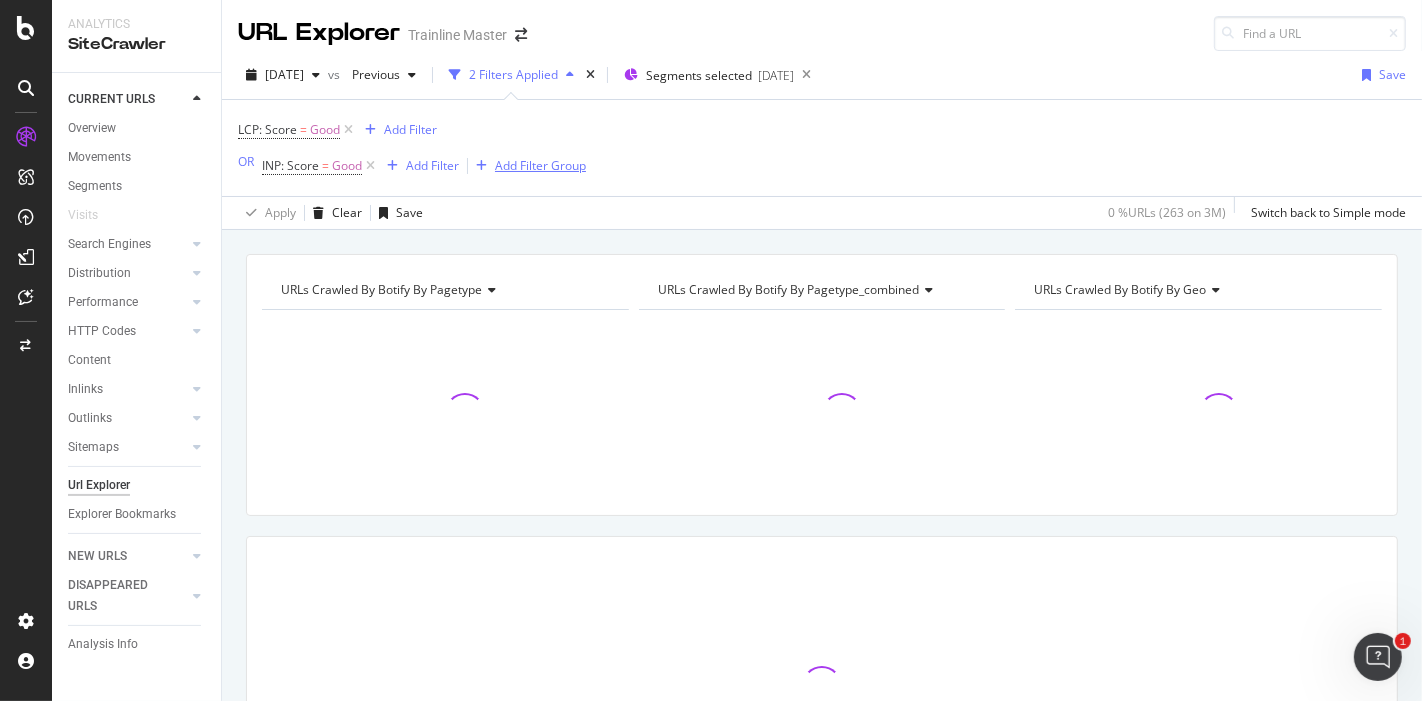 click on "Add Filter Group" at bounding box center (540, 165) 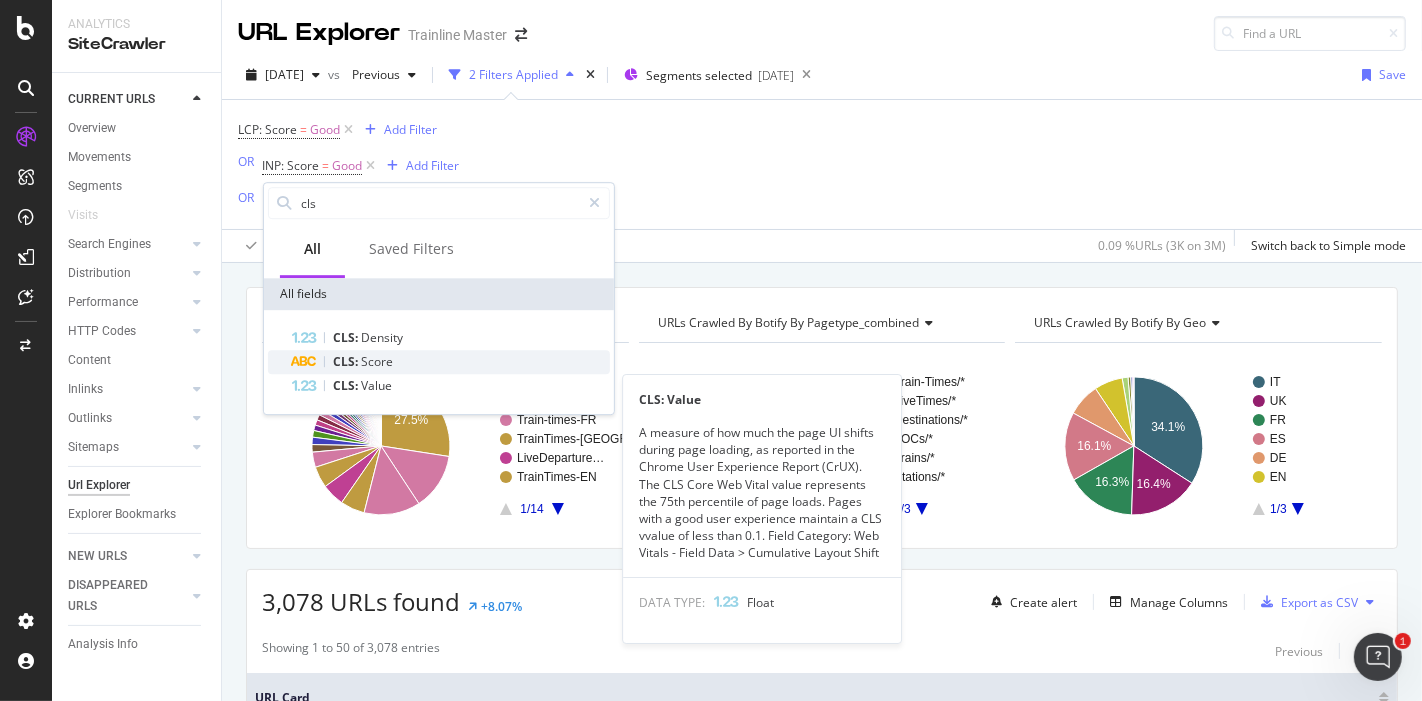 type on "cls" 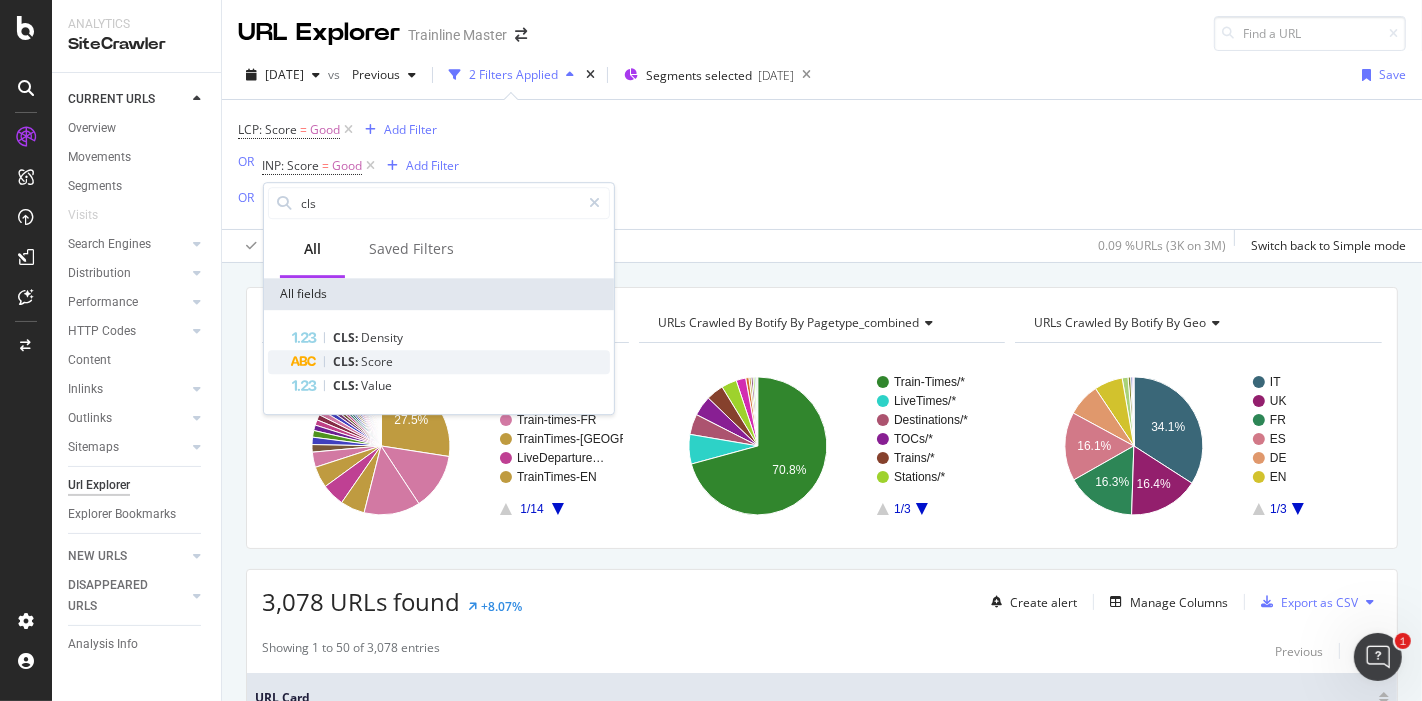 click on "CLS:   Score" at bounding box center [451, 362] 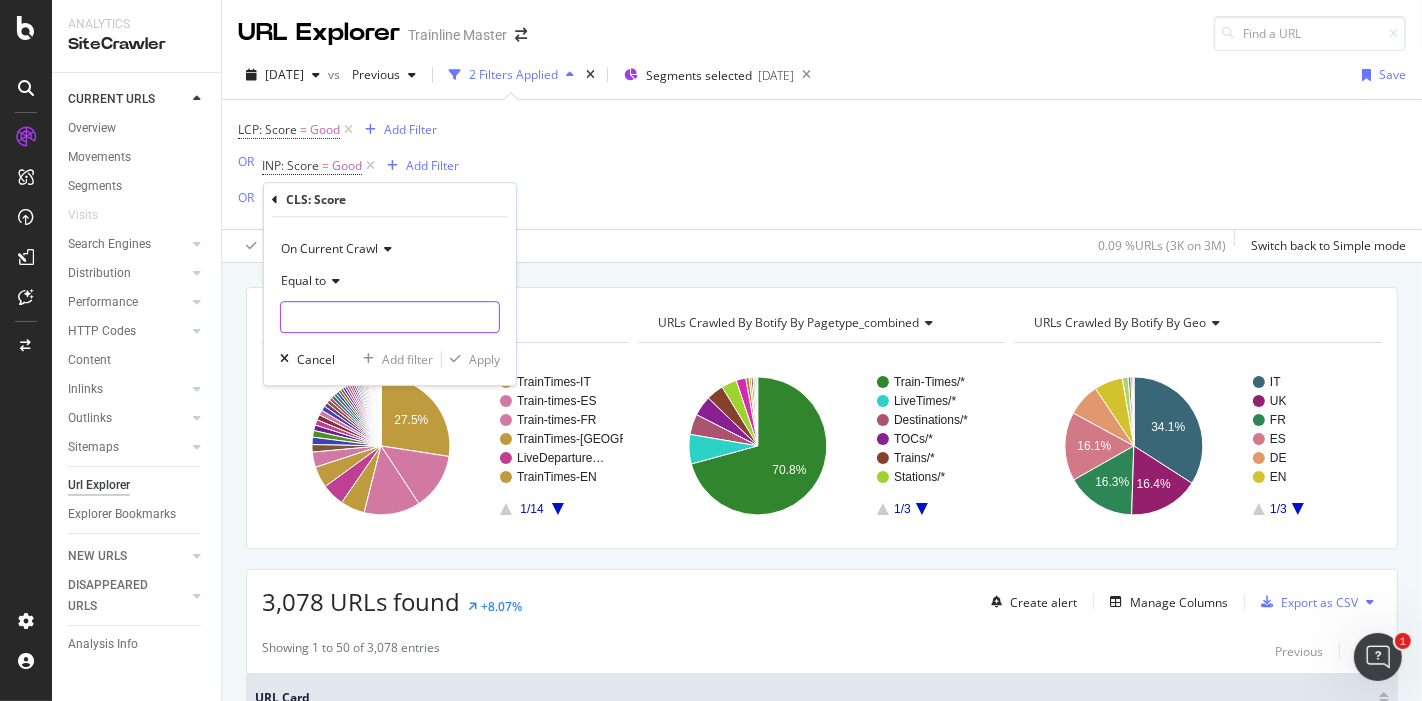 click at bounding box center [390, 317] 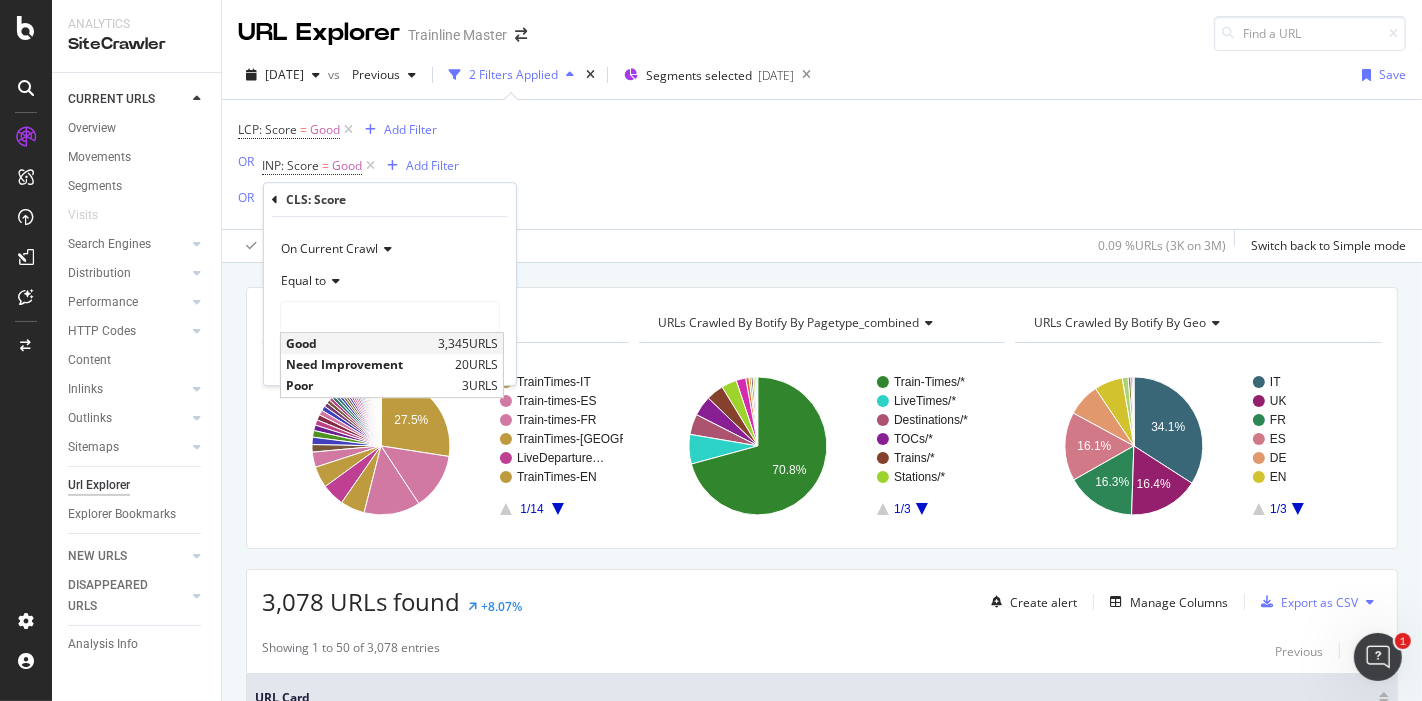 click on "Good" at bounding box center [359, 343] 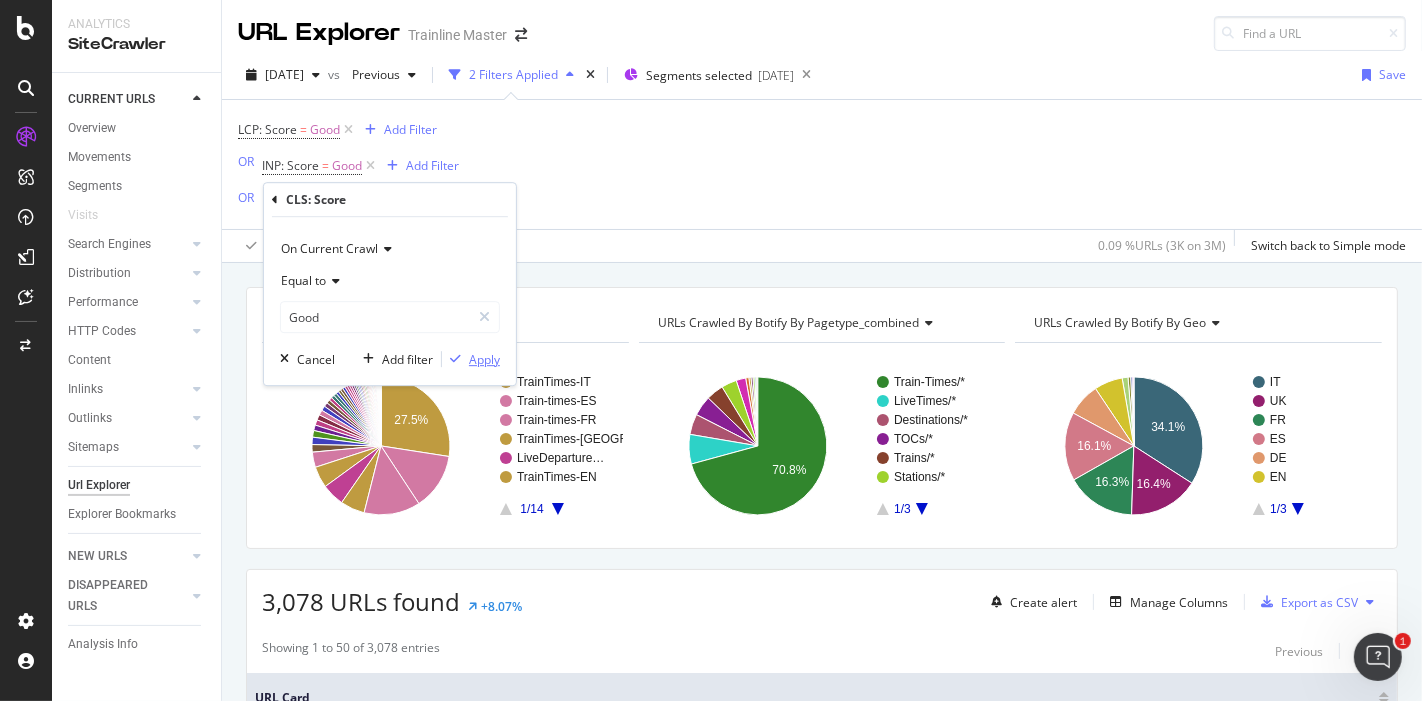 click on "Apply" at bounding box center (484, 359) 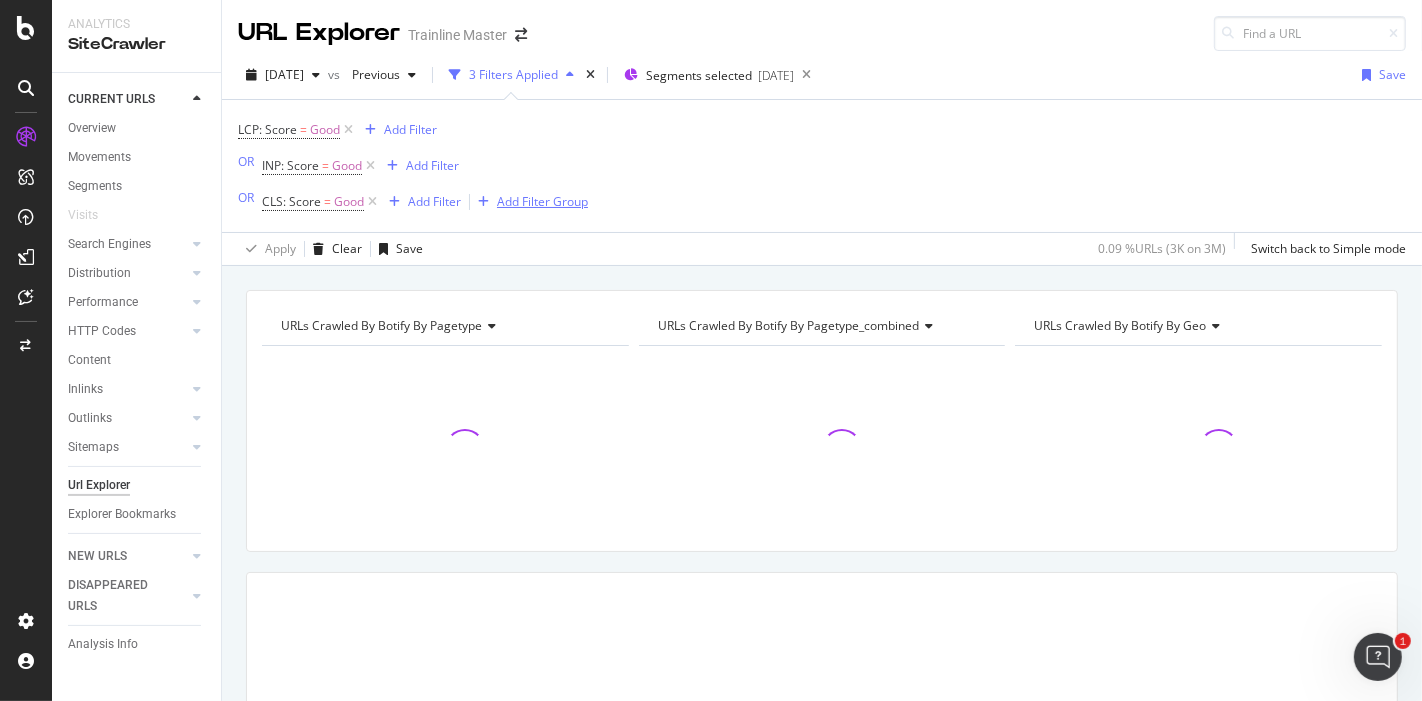 click at bounding box center (483, 202) 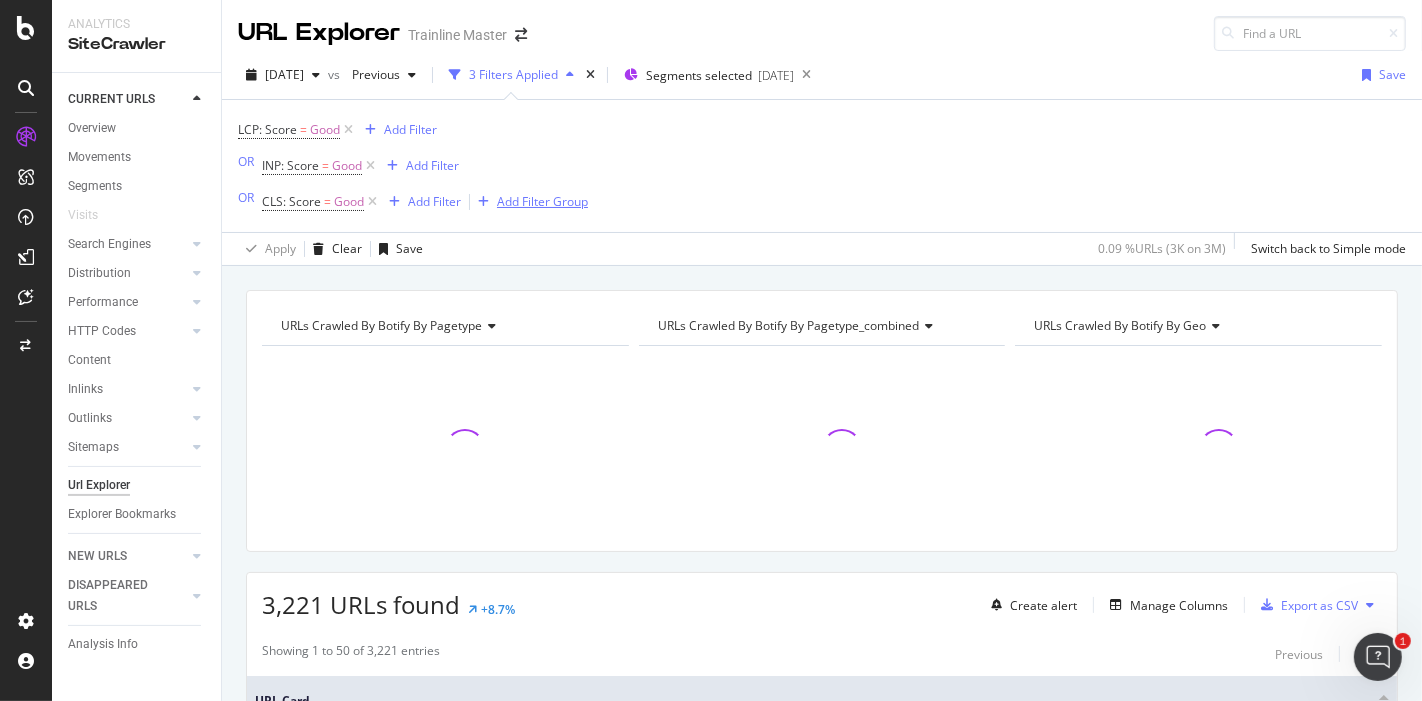 click on "Add Filter Group" at bounding box center [542, 201] 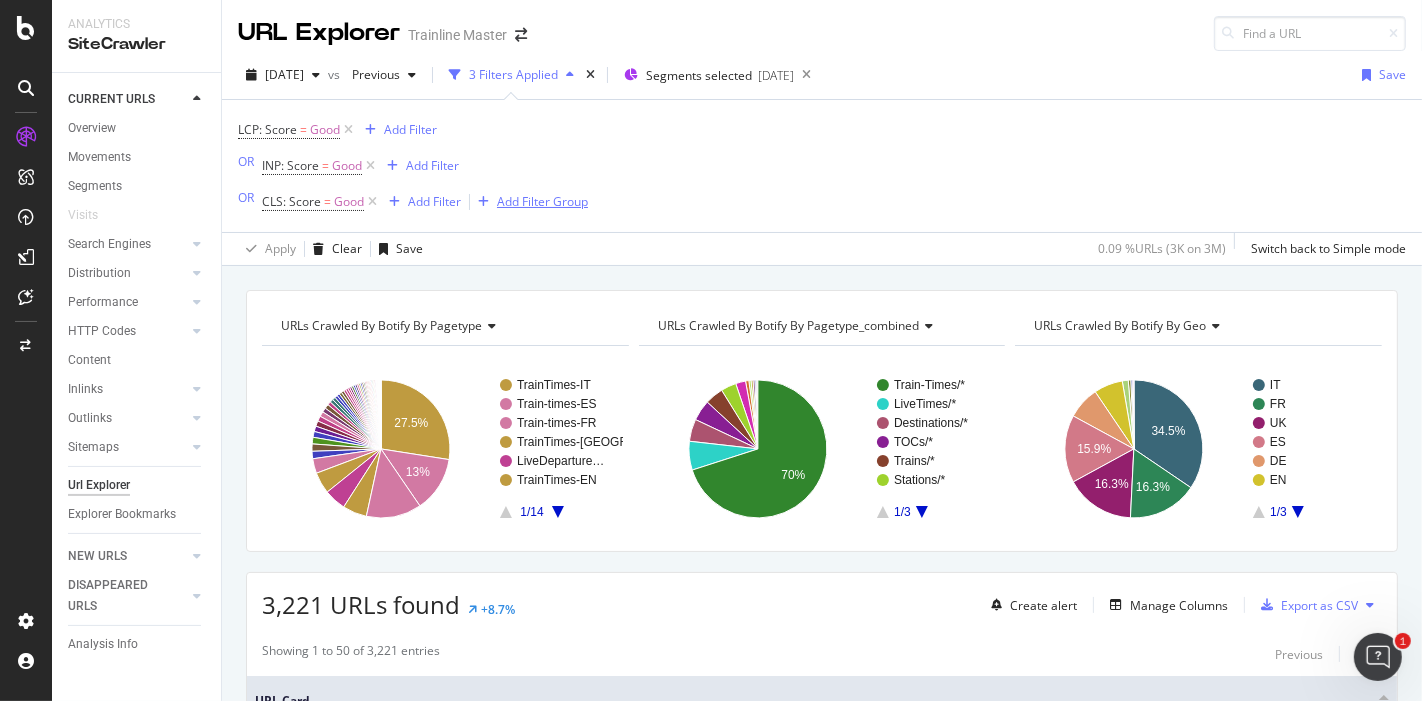 click on "Add Filter Group" at bounding box center (529, 202) 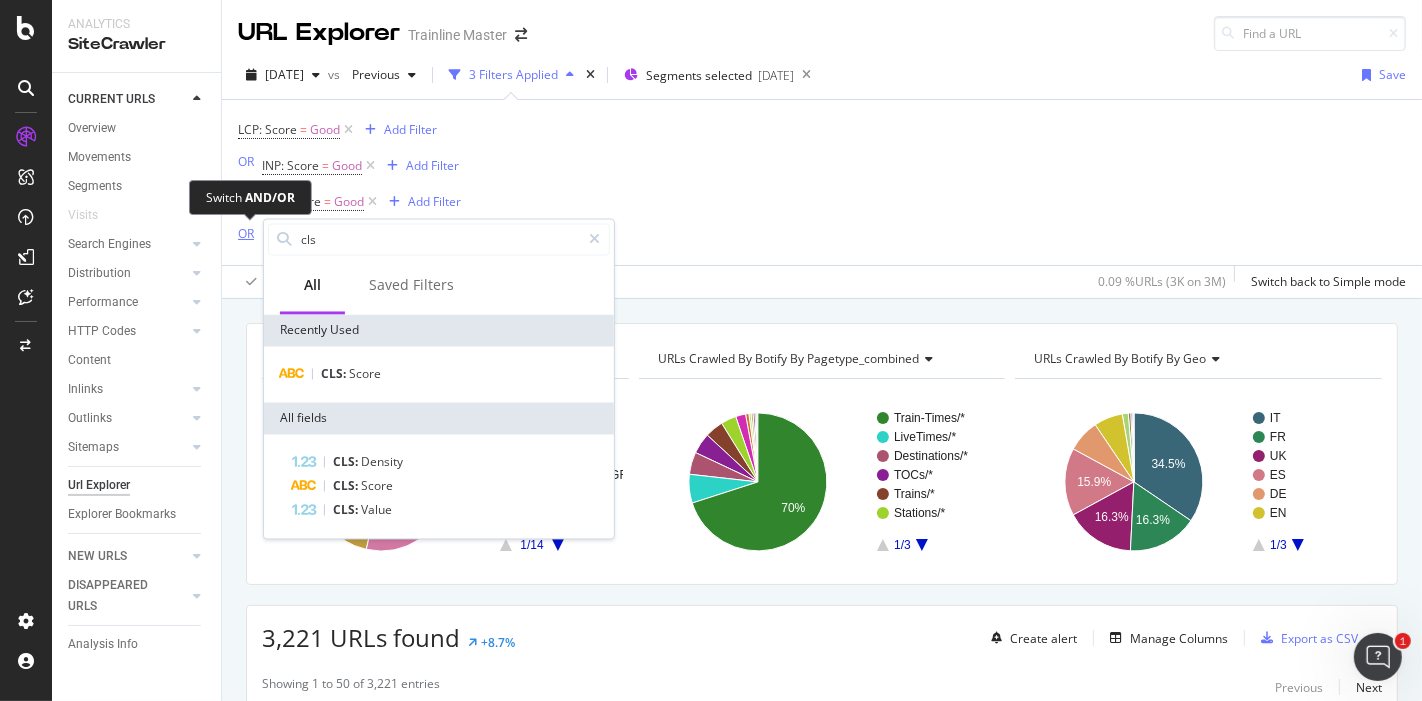 click on "OR" at bounding box center (246, 233) 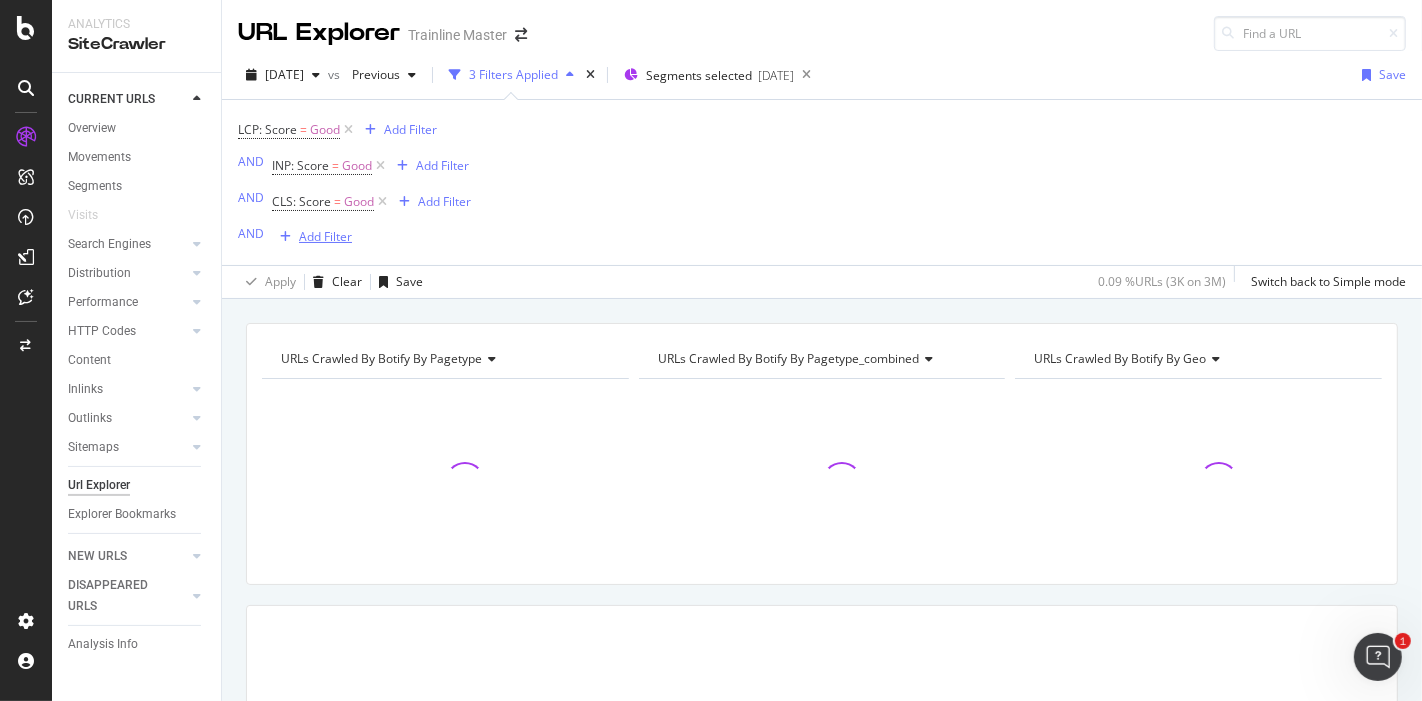 click at bounding box center (285, 237) 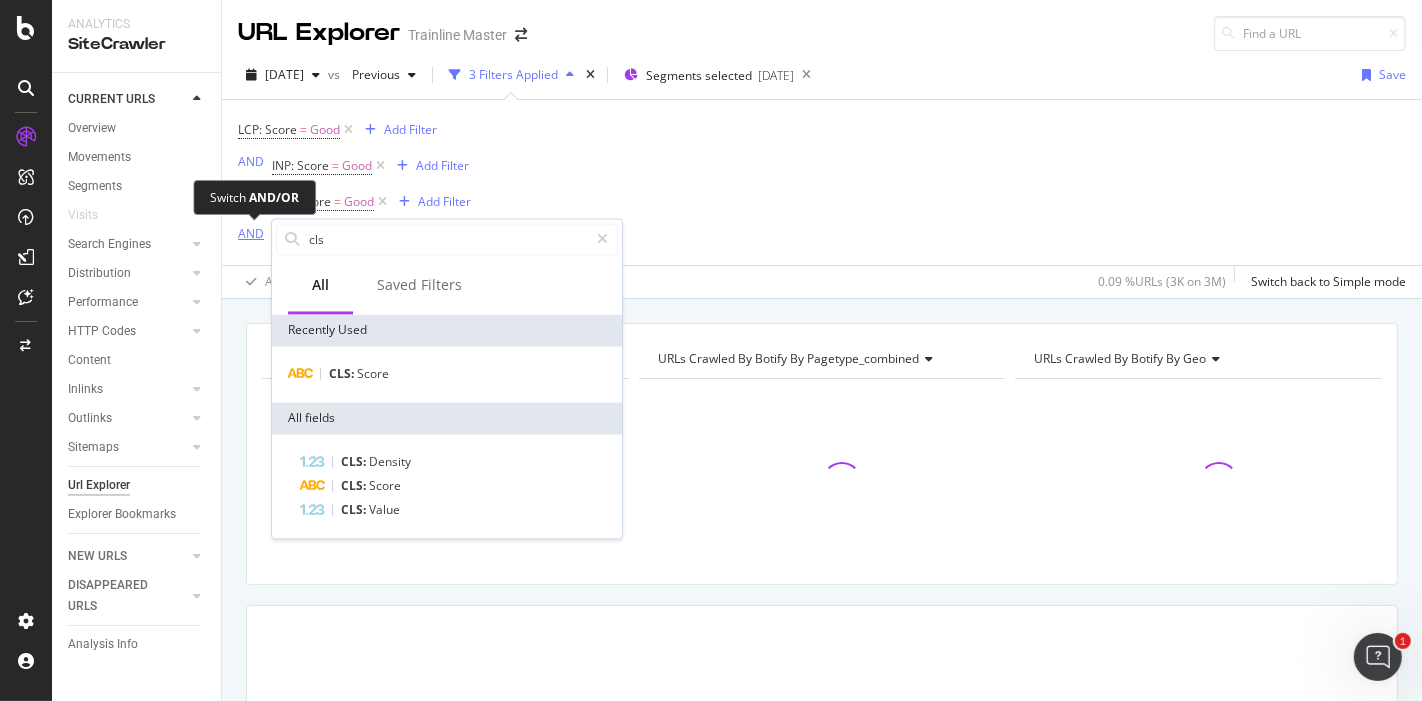 click on "AND" at bounding box center [251, 233] 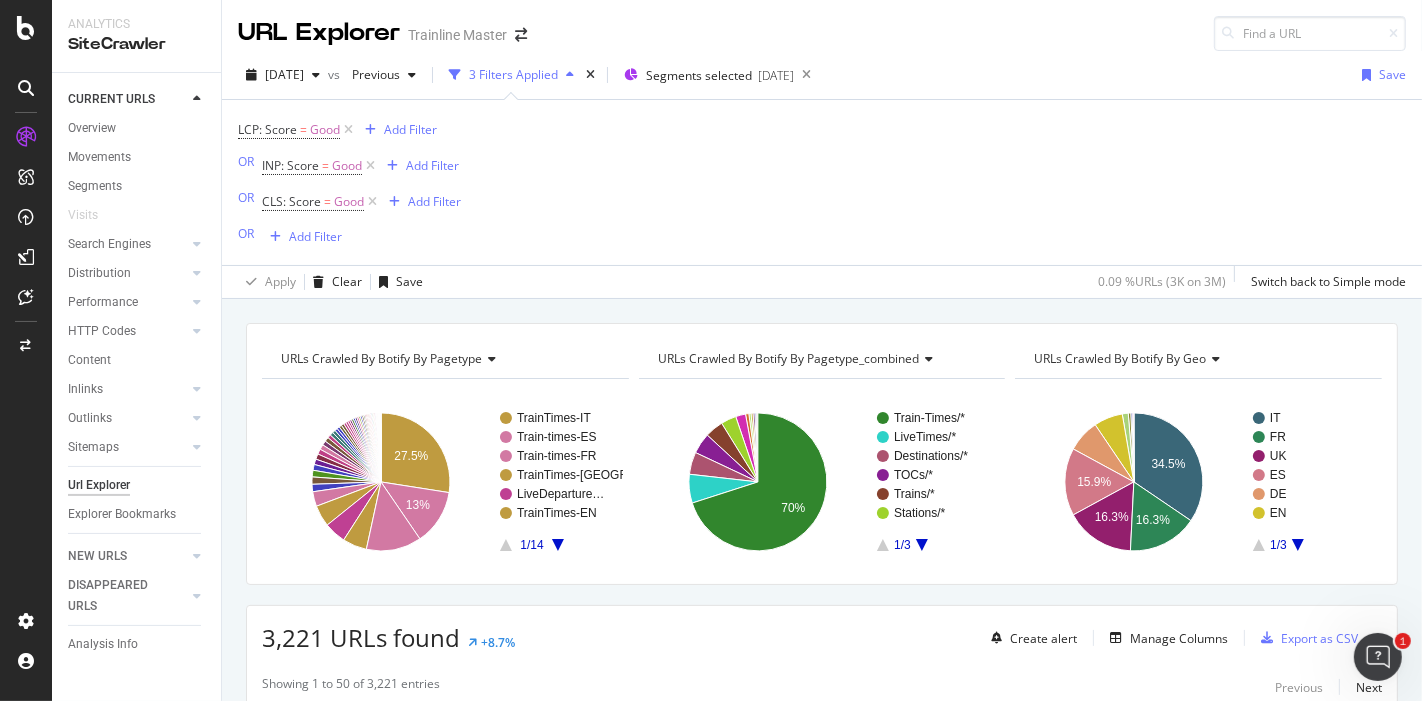 click on "LCP: Score   =     Good Add Filter OR INP: Score   =     Good Add Filter OR CLS: Score   =     Good Add Filter OR Add Filter" at bounding box center (822, 182) 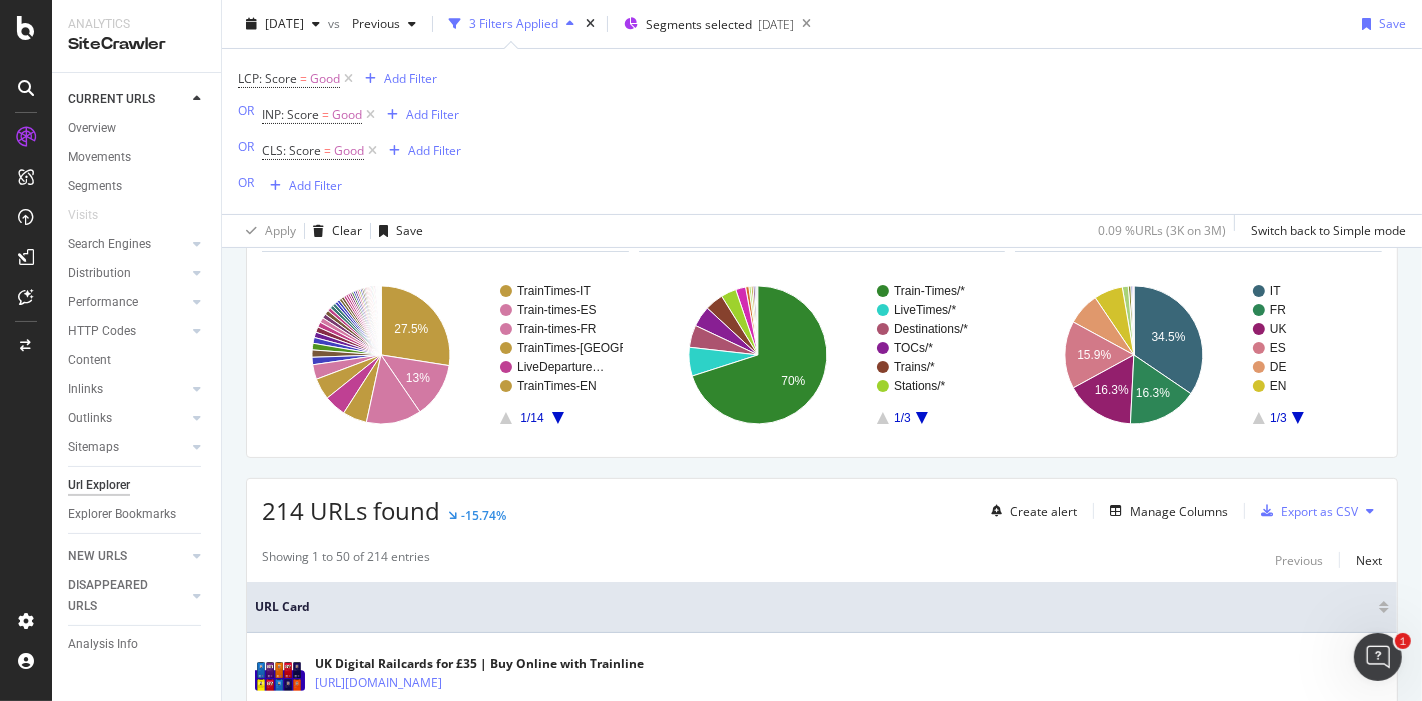 scroll, scrollTop: 222, scrollLeft: 0, axis: vertical 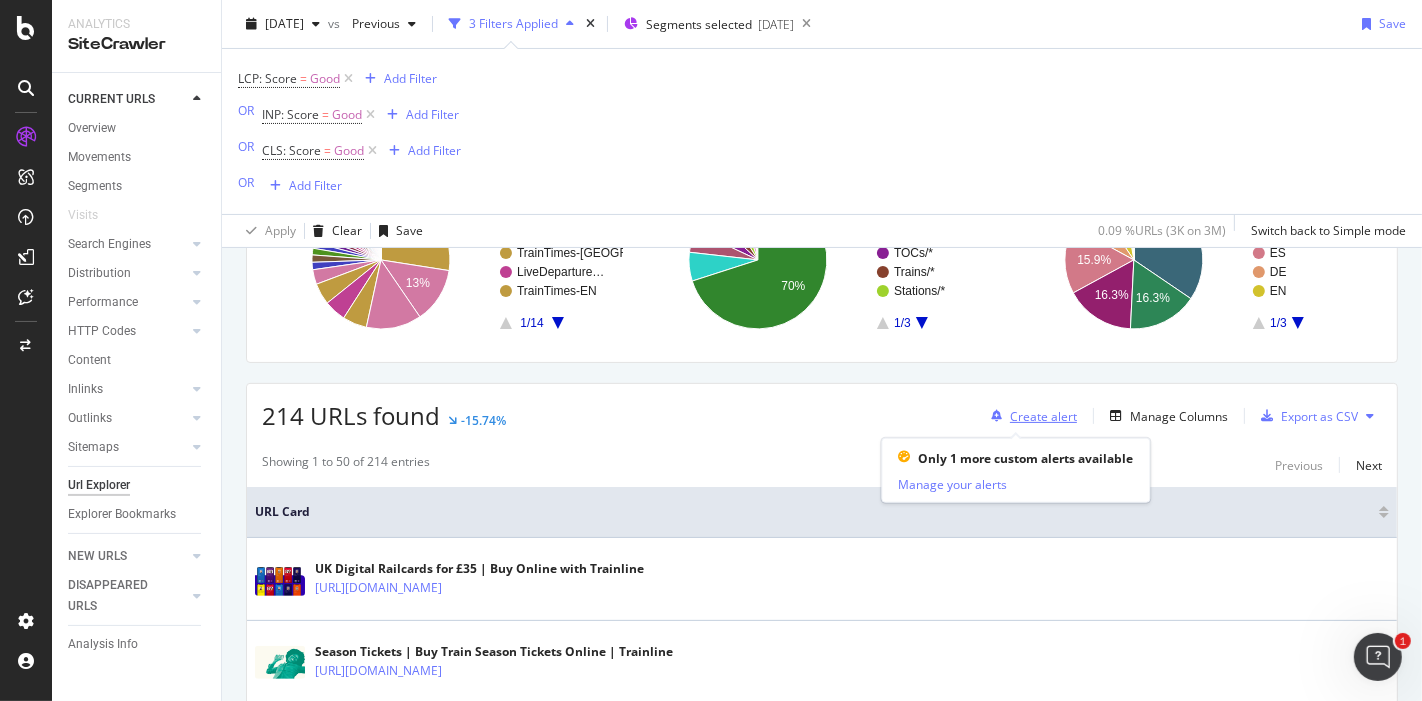 click on "Create alert" at bounding box center (1043, 416) 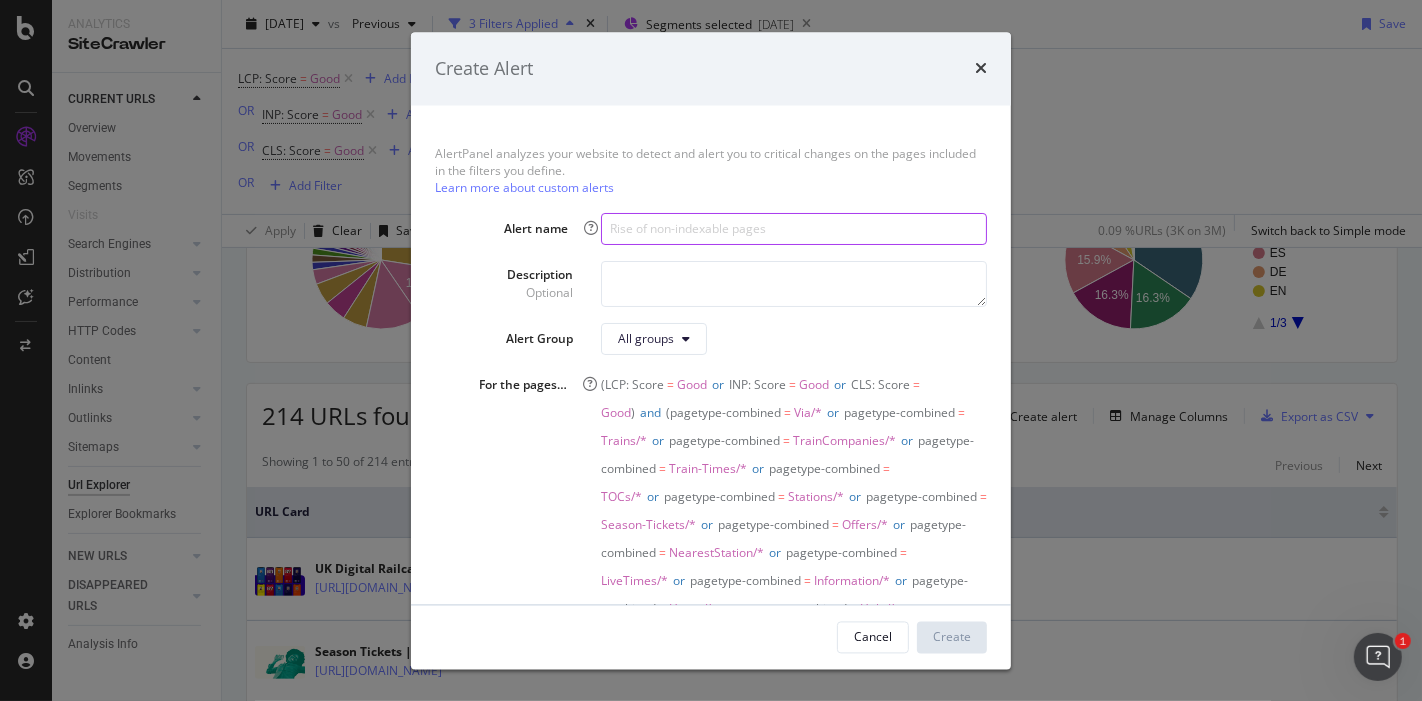 click at bounding box center (794, 229) 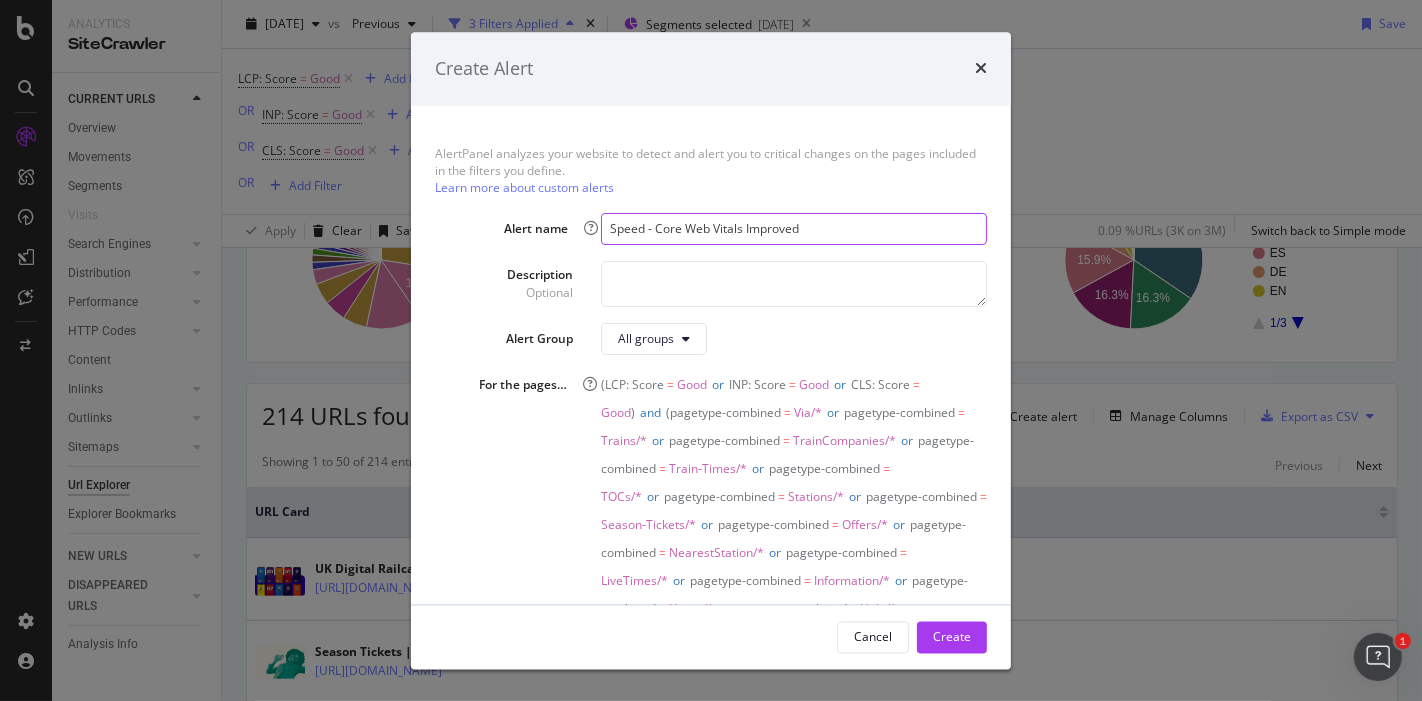 type on "Speed - Core Web Vitals Improved" 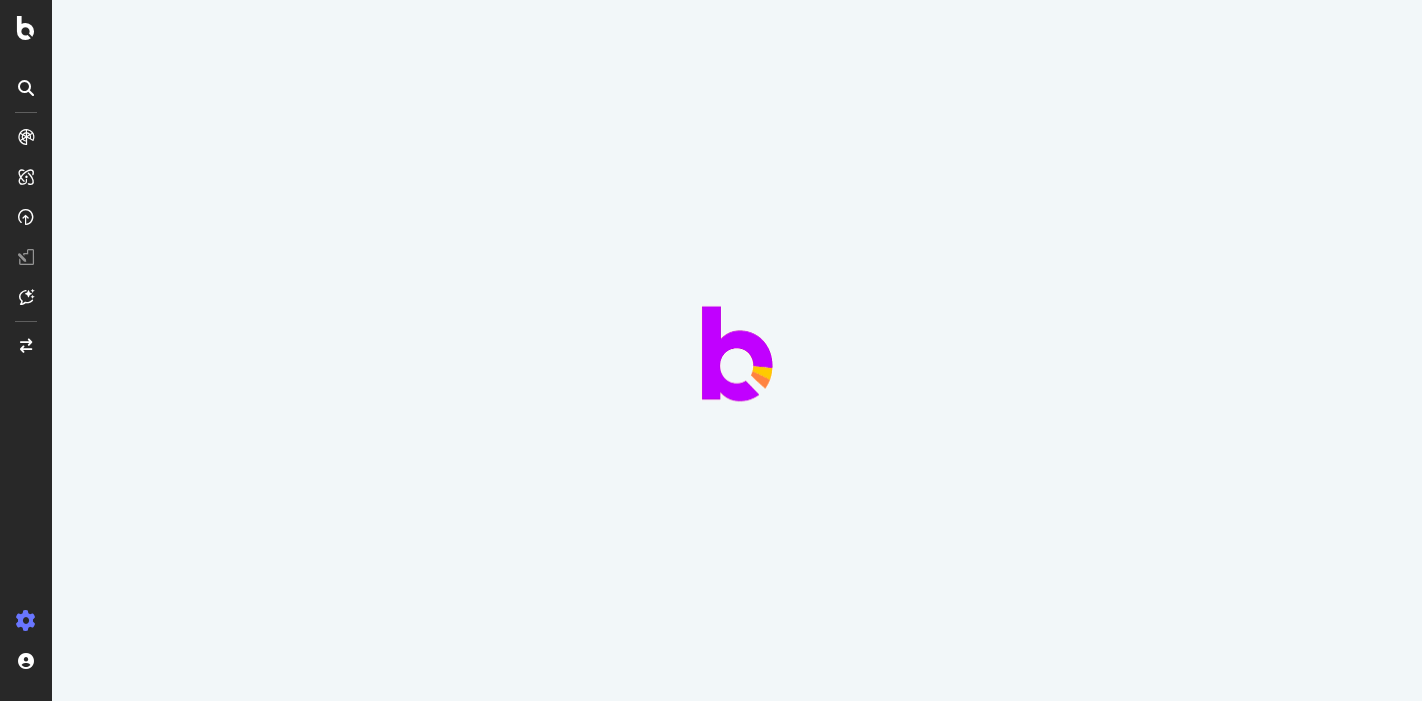 scroll, scrollTop: 0, scrollLeft: 0, axis: both 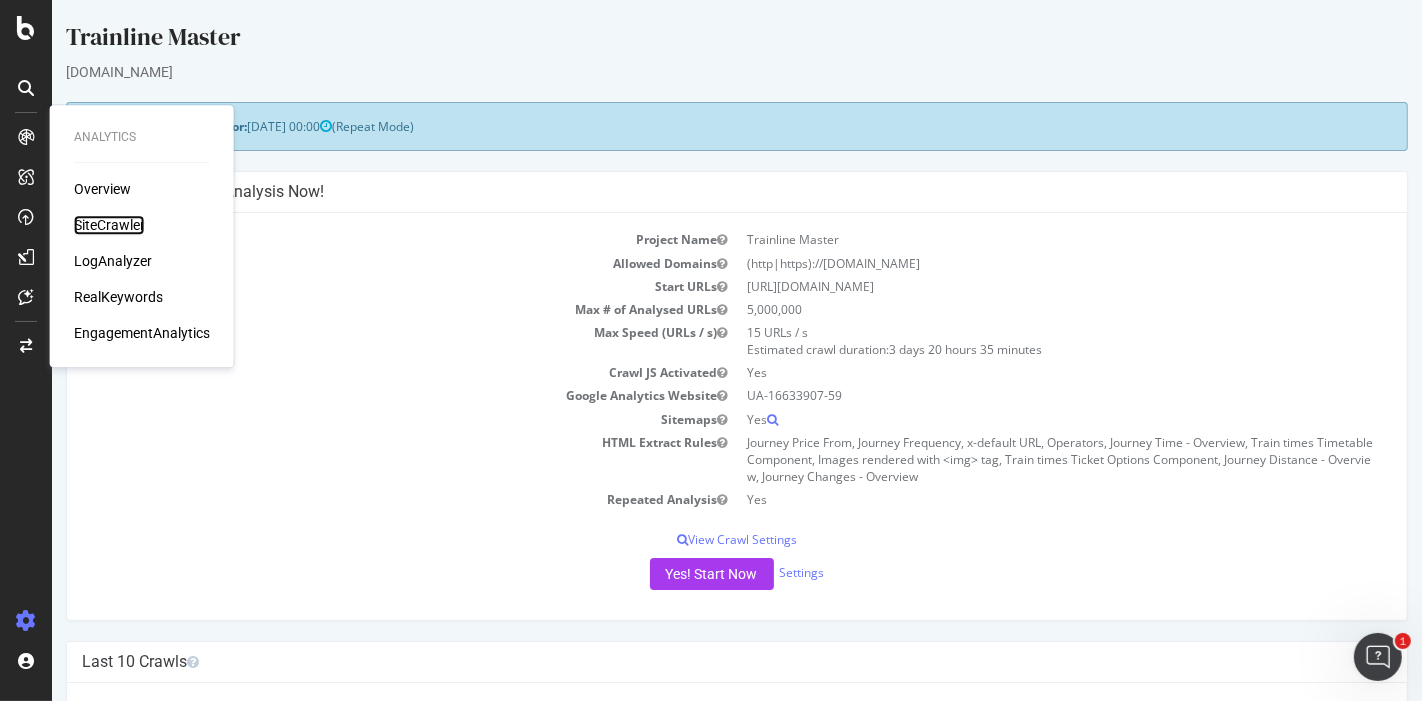 drag, startPoint x: 121, startPoint y: 224, endPoint x: 142, endPoint y: 269, distance: 49.658836 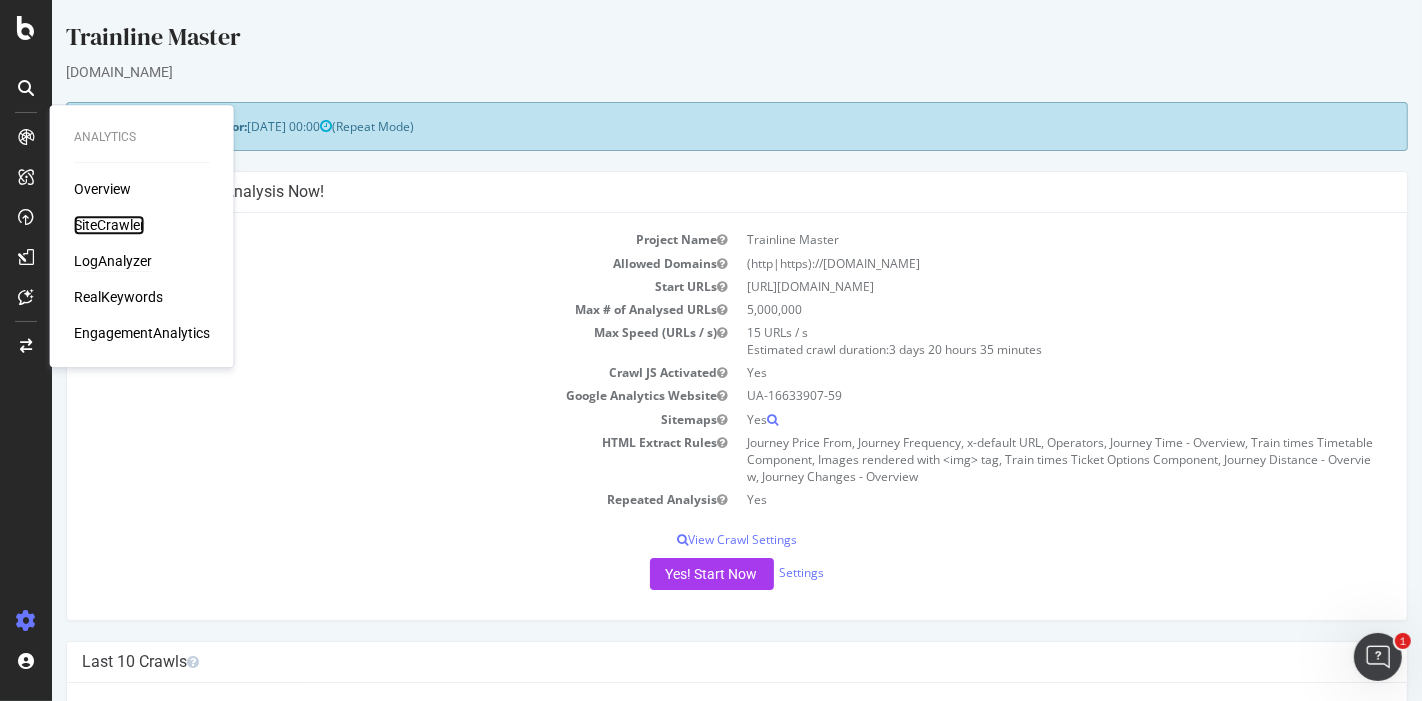 click on "SiteCrawler" at bounding box center (109, 225) 